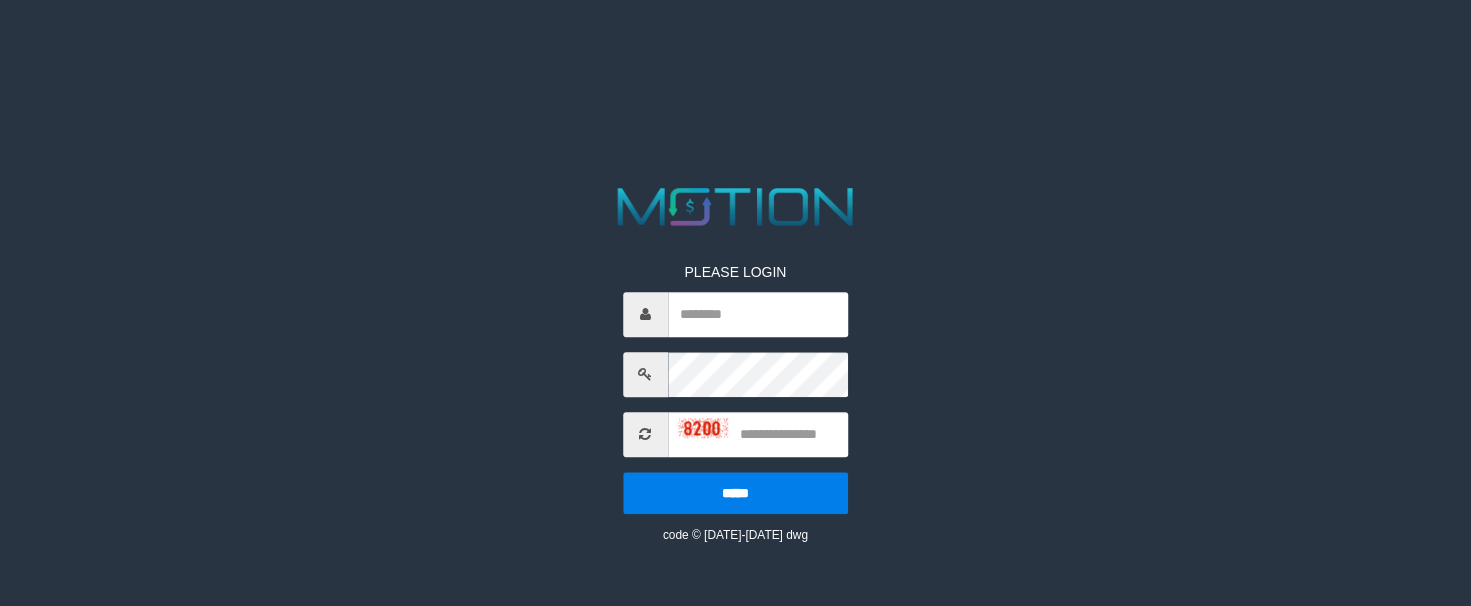 scroll, scrollTop: 0, scrollLeft: 0, axis: both 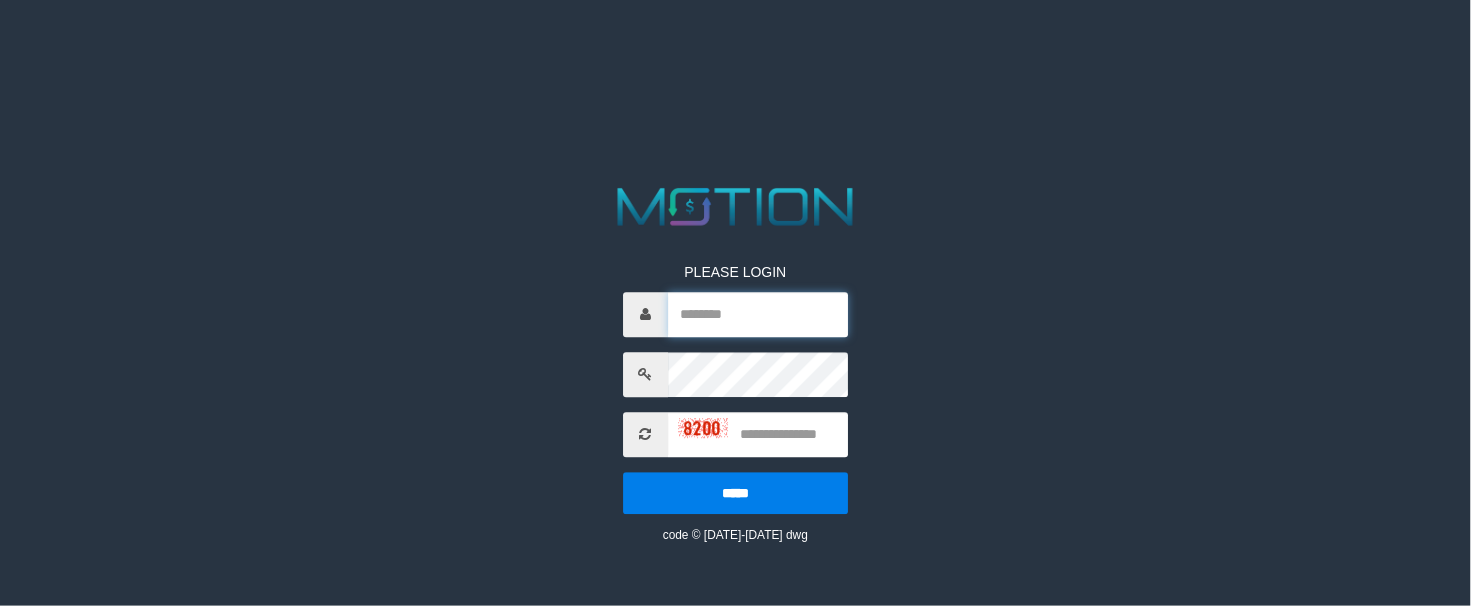 click at bounding box center [758, 314] 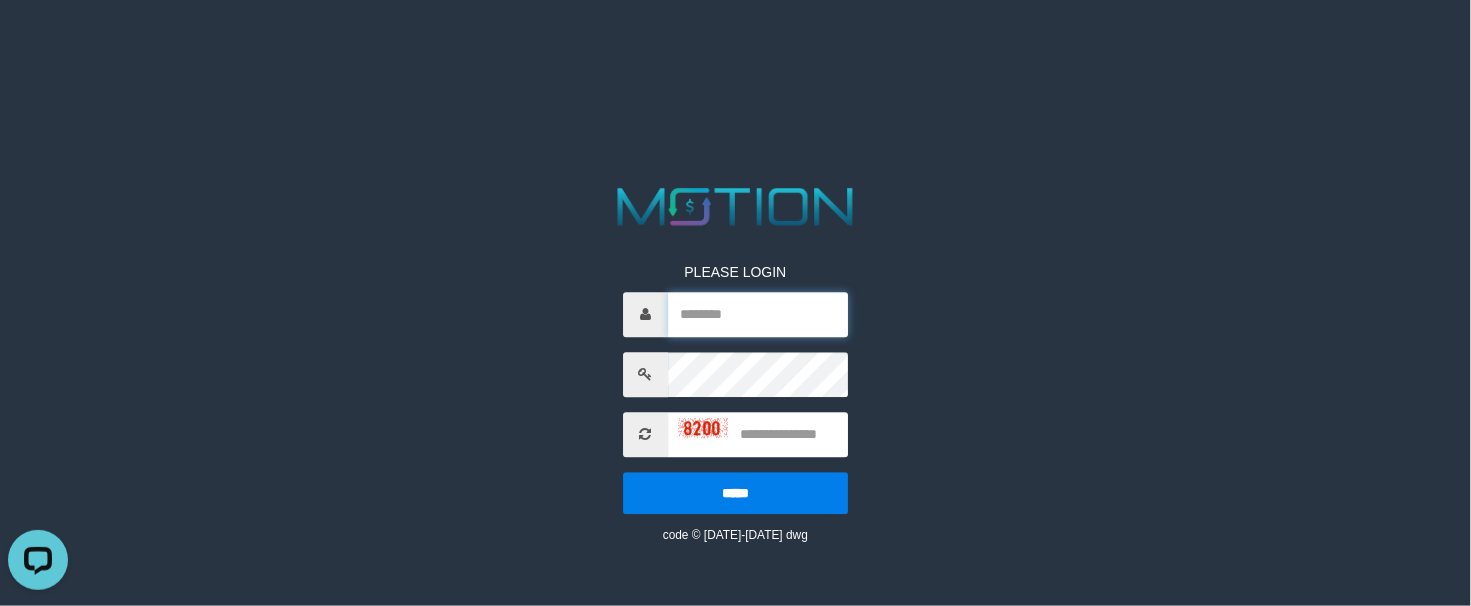 scroll, scrollTop: 0, scrollLeft: 0, axis: both 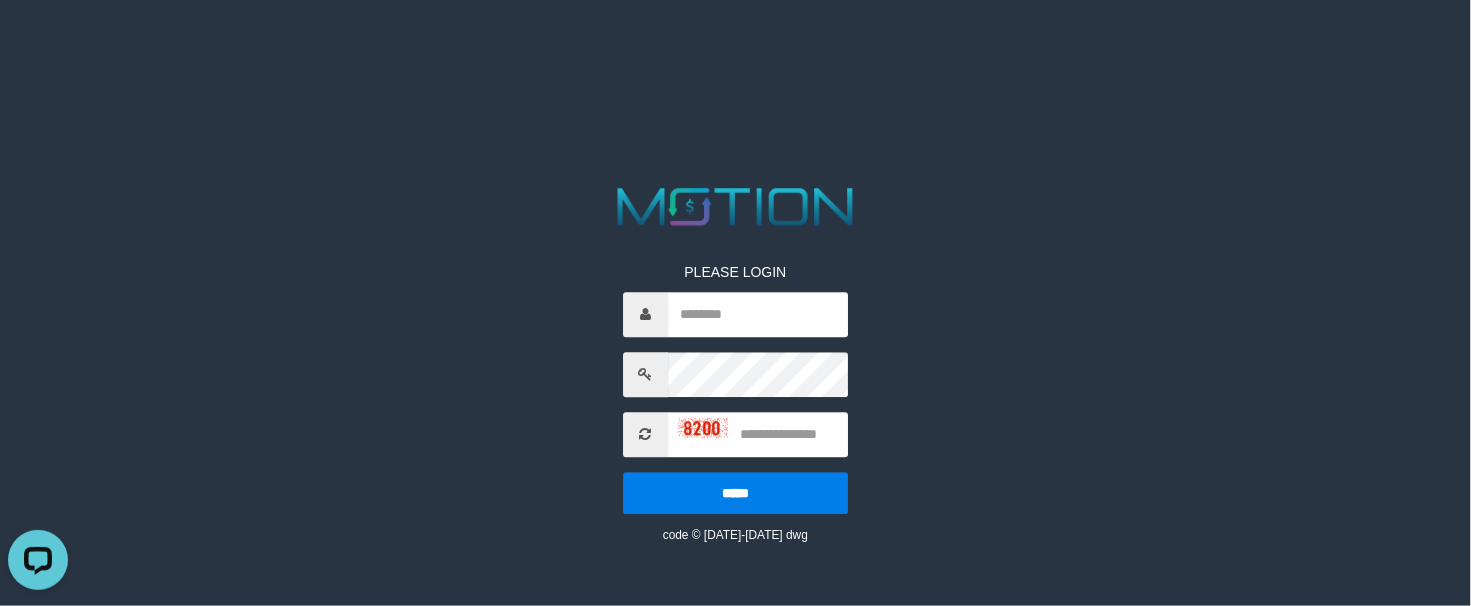 click at bounding box center [735, 374] 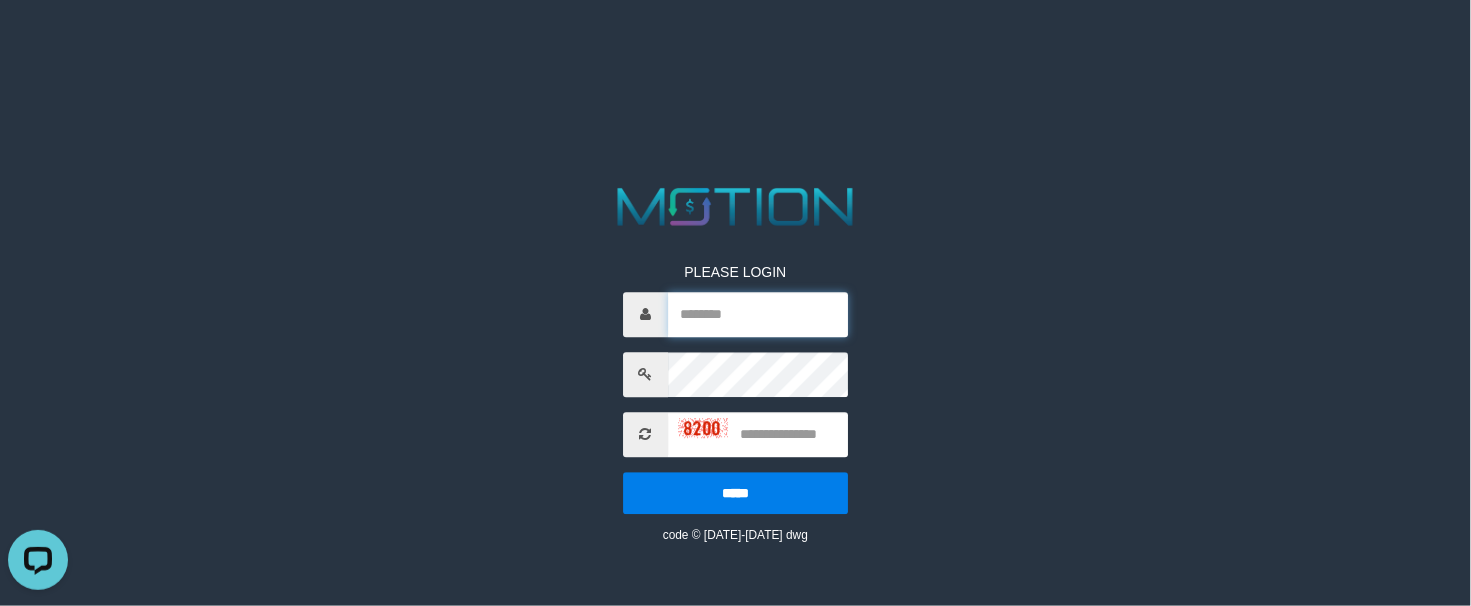 click at bounding box center (758, 314) 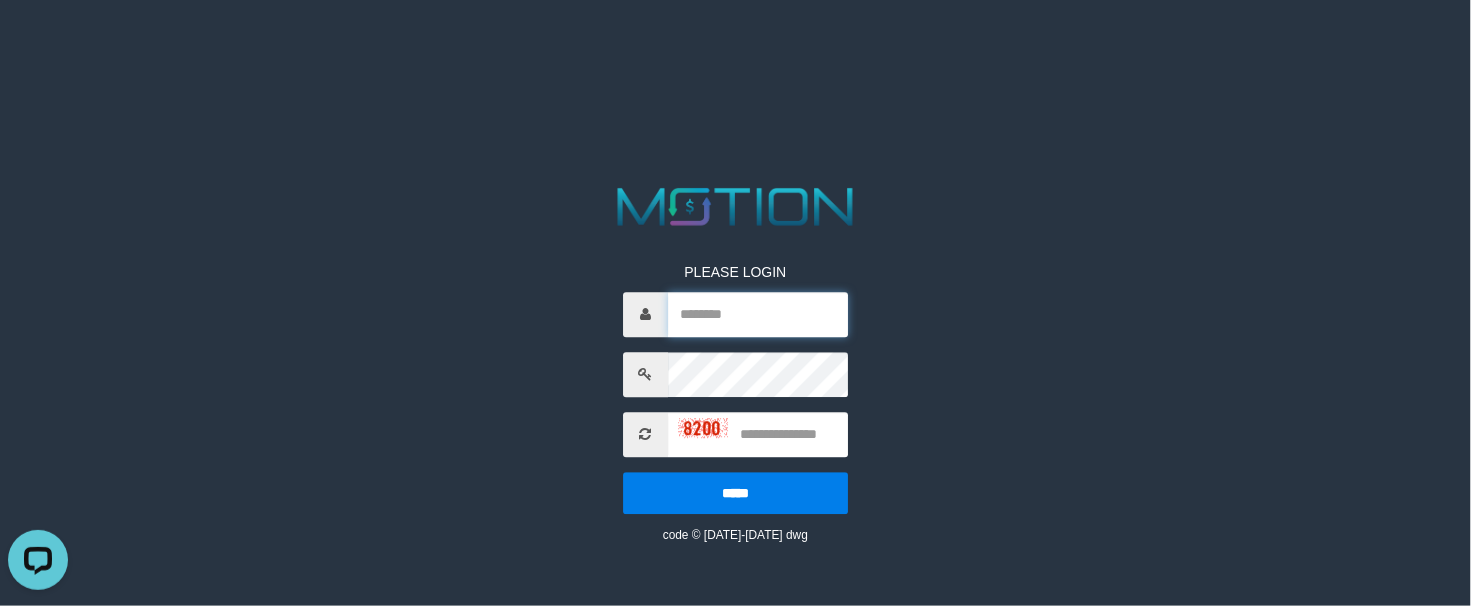 type on "**********" 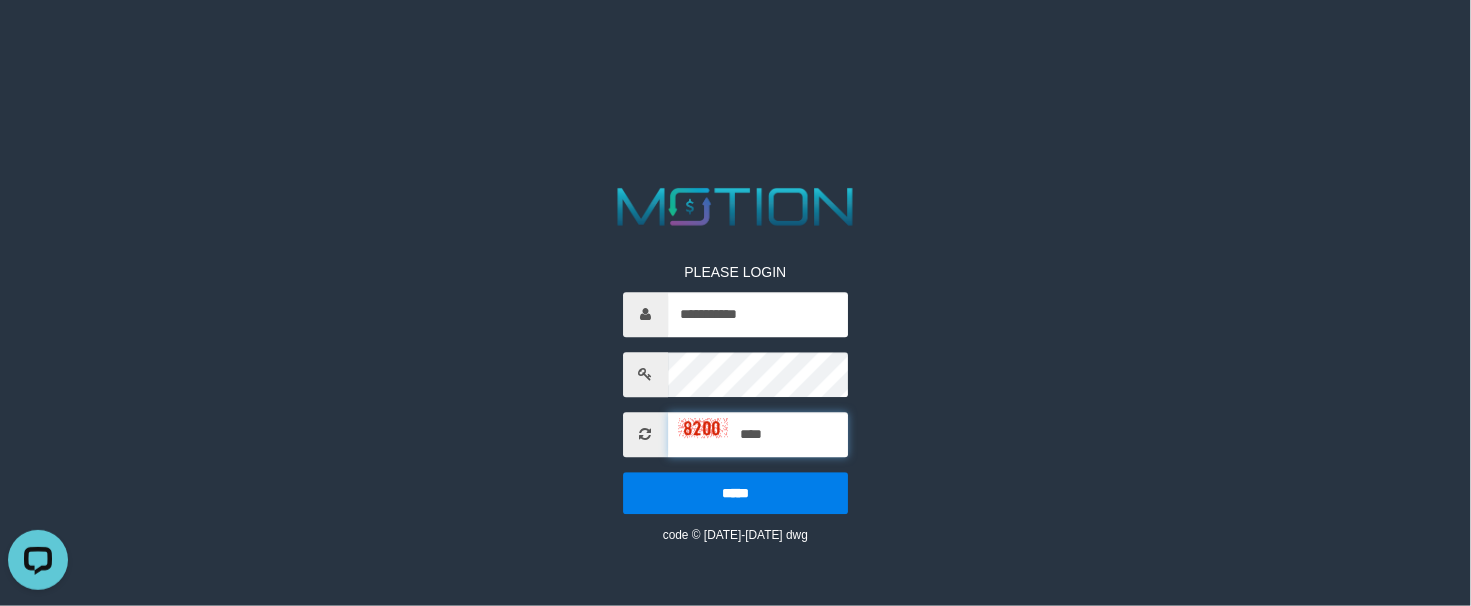 type on "****" 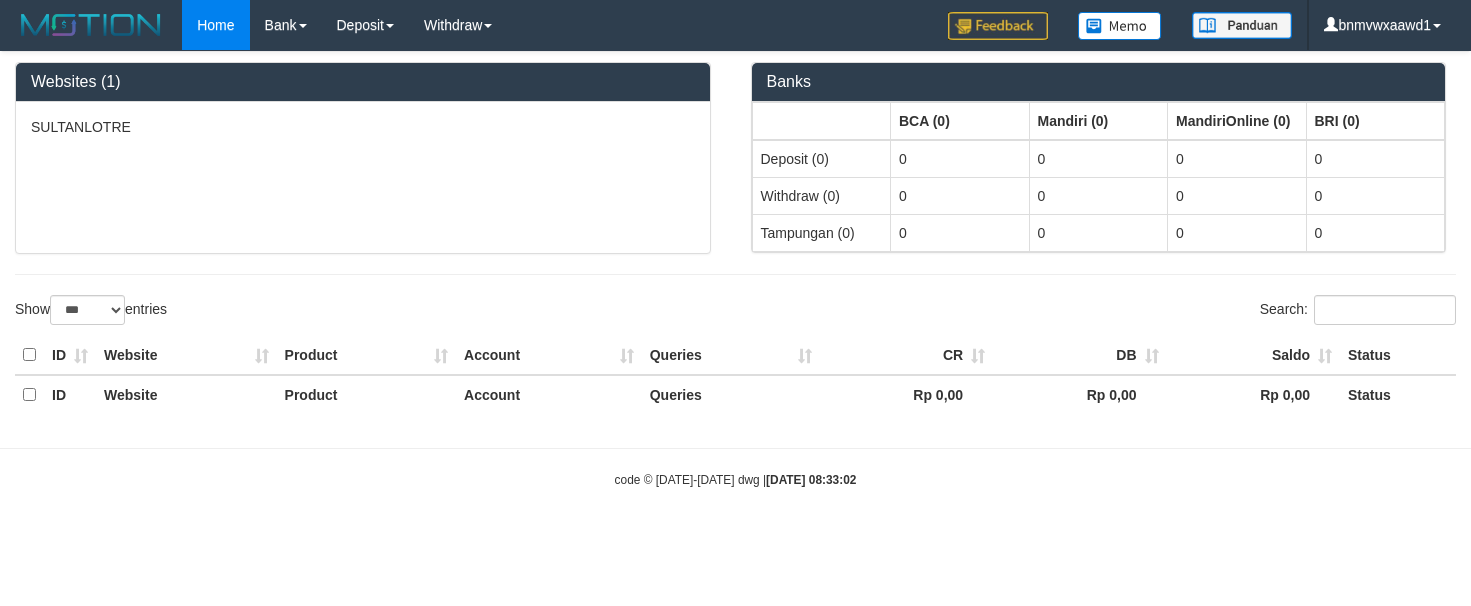 select on "***" 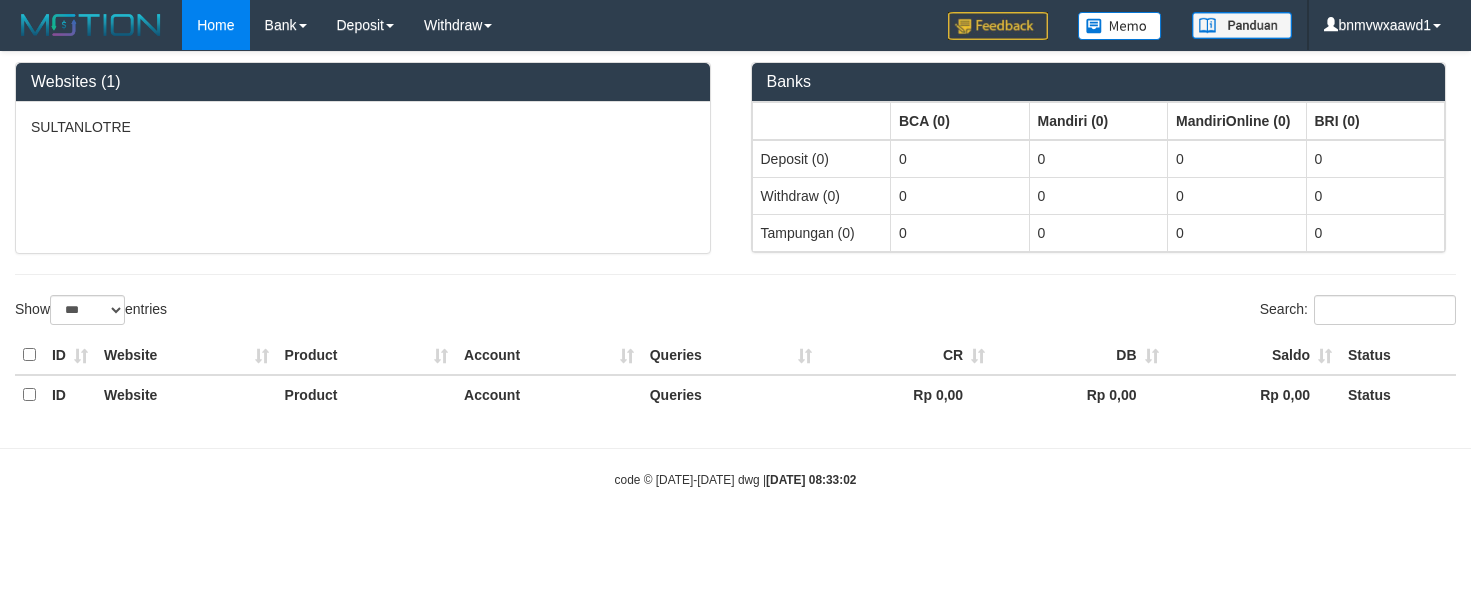 scroll, scrollTop: 0, scrollLeft: 0, axis: both 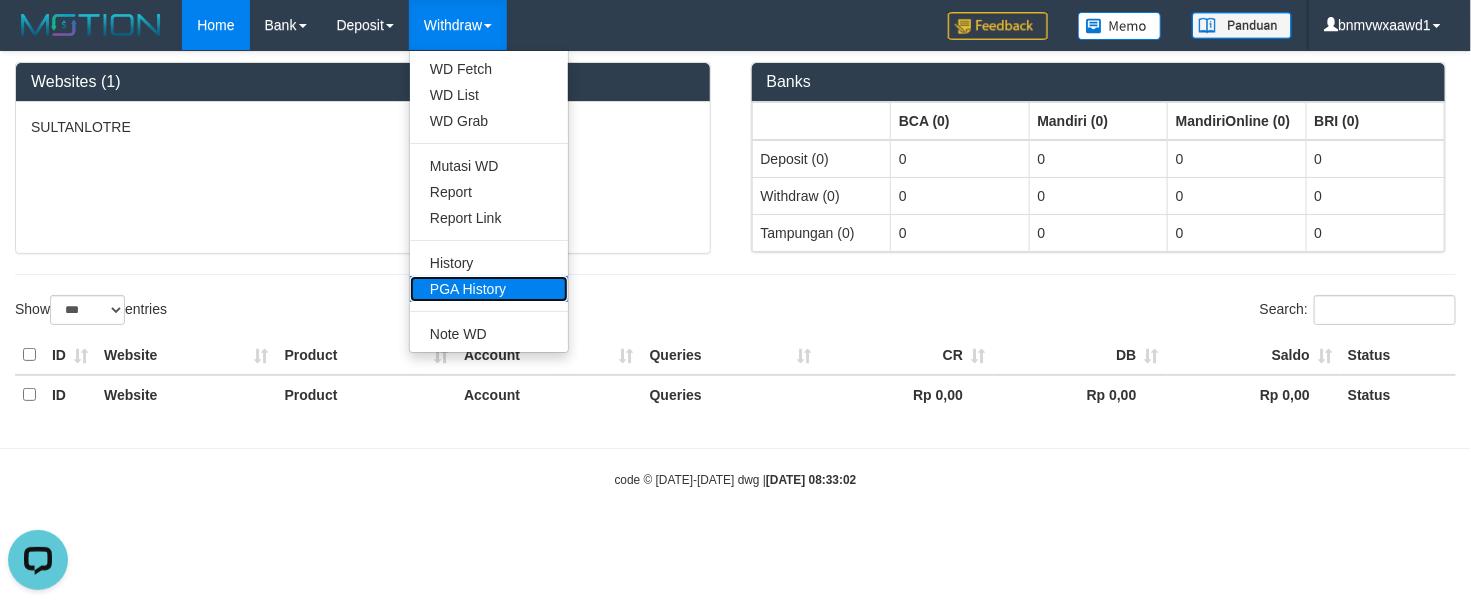 click on "PGA History" at bounding box center [489, 289] 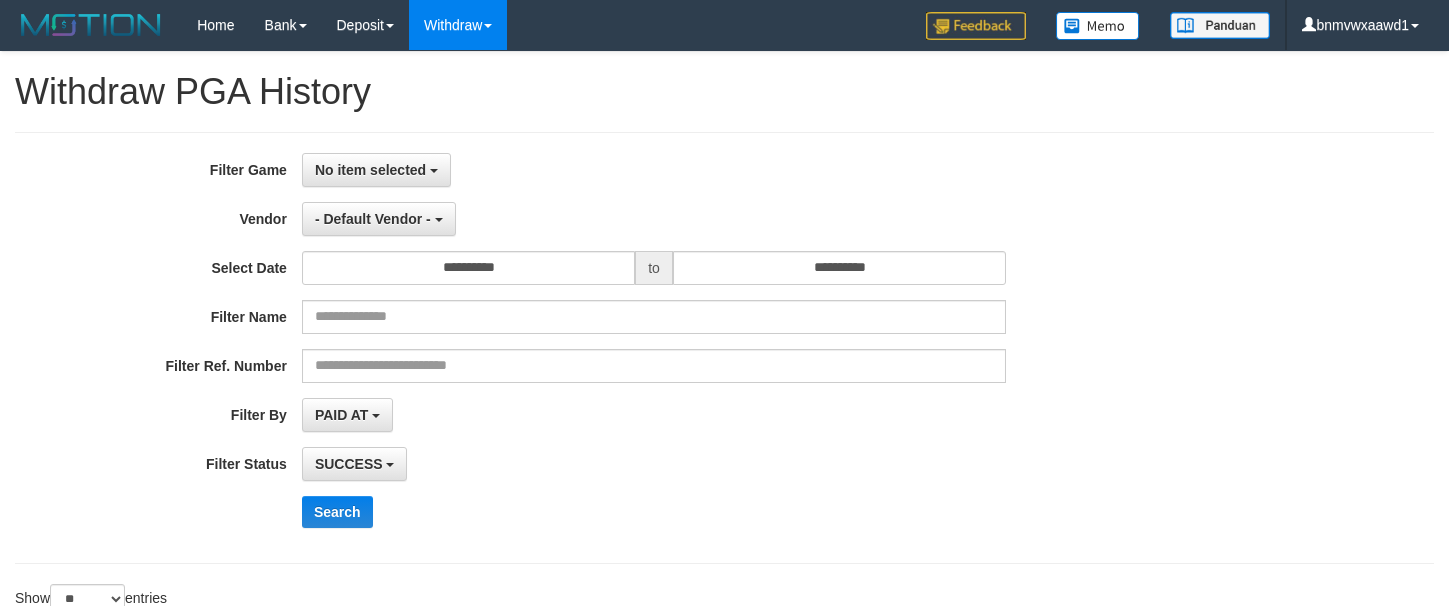 select 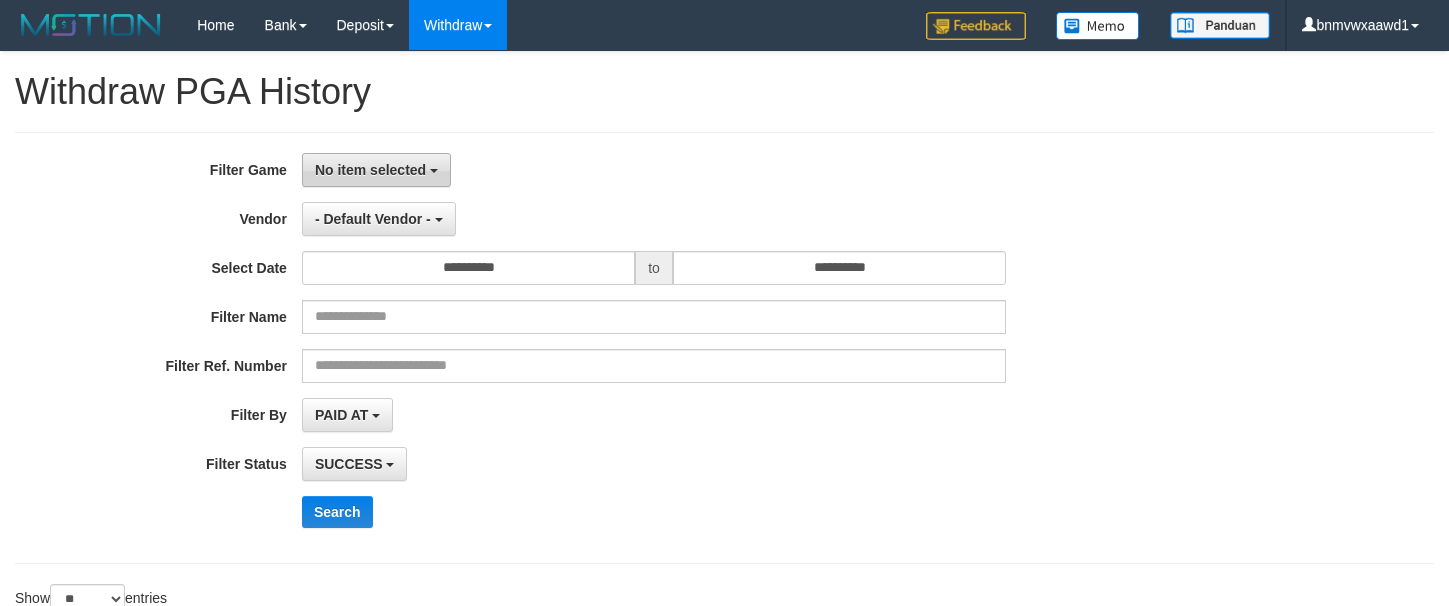click on "No item selected" at bounding box center (370, 170) 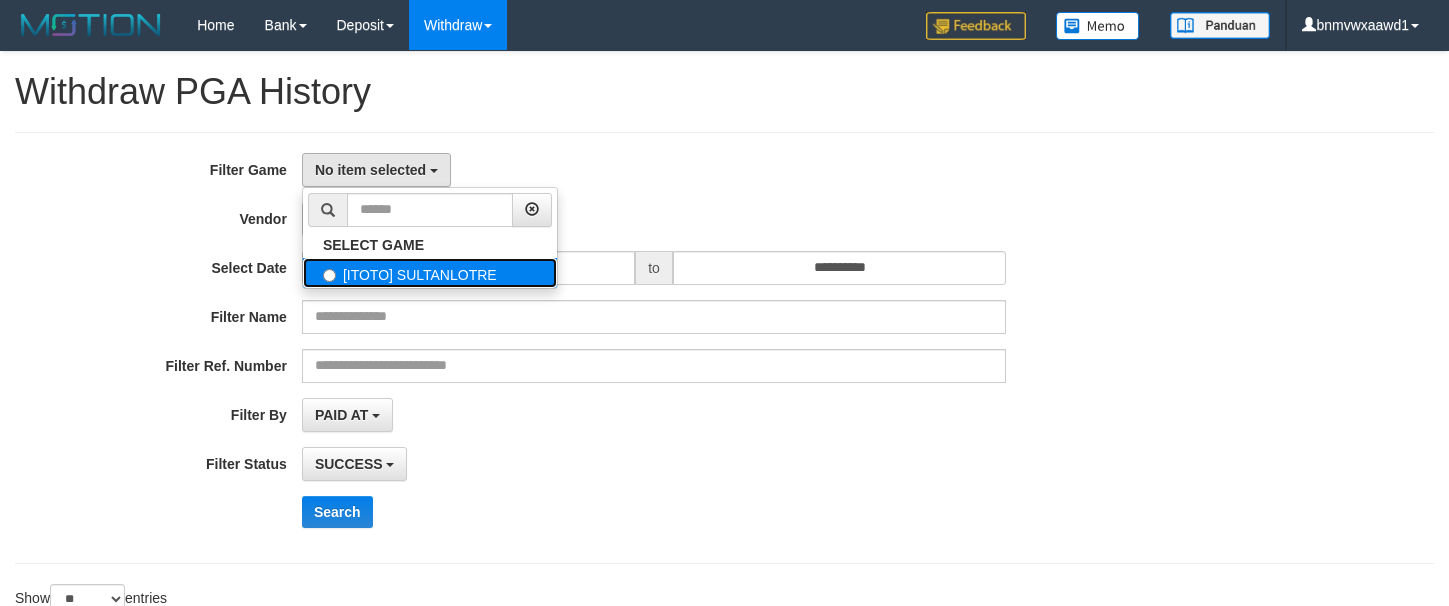 click on "[ITOTO] SULTANLOTRE" at bounding box center (430, 273) 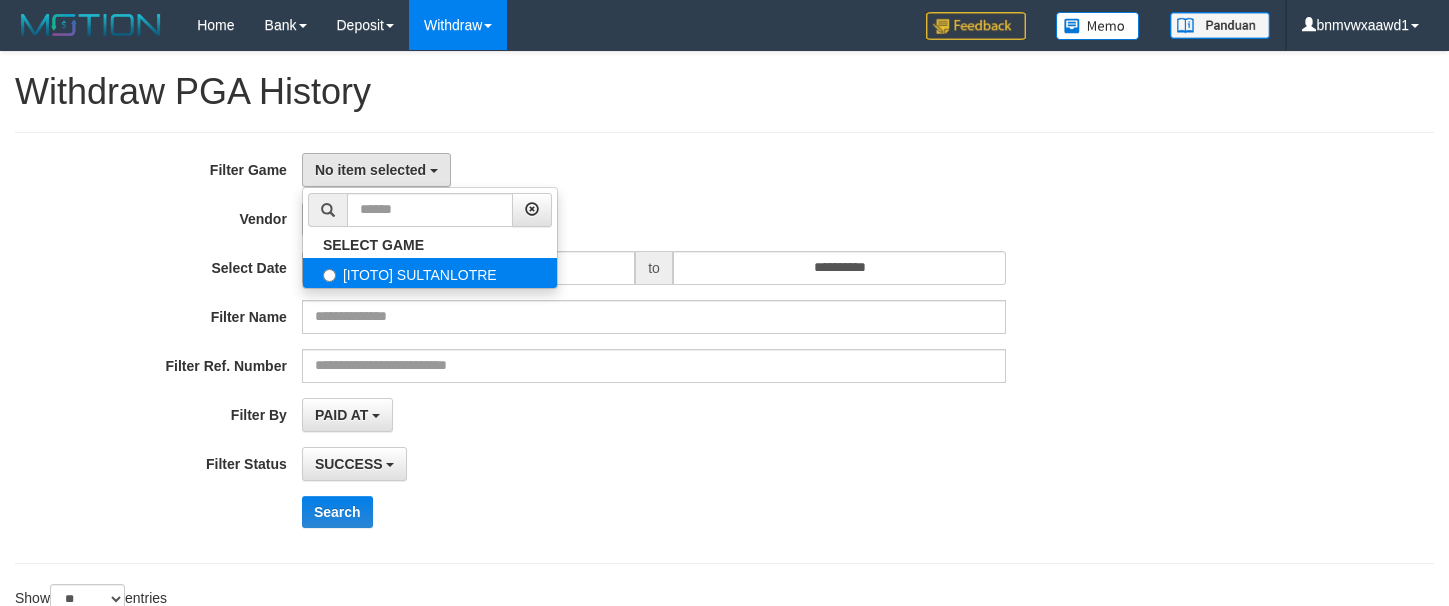 select on "****" 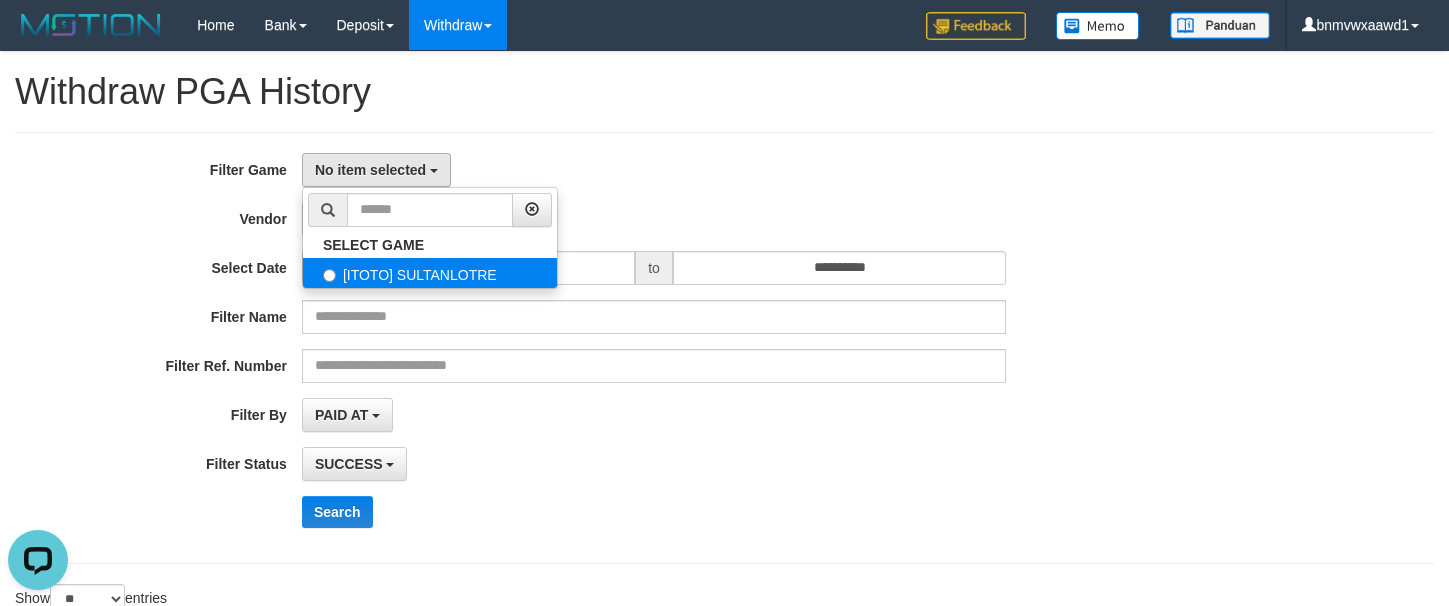 scroll, scrollTop: 0, scrollLeft: 0, axis: both 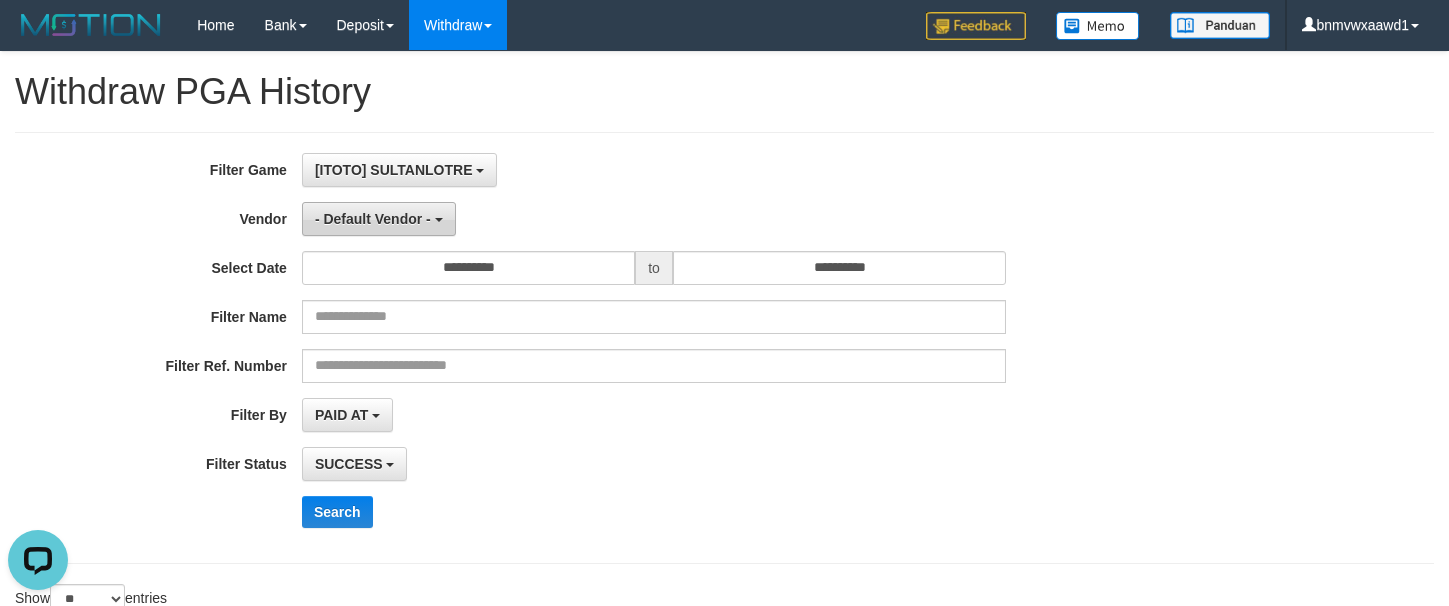 click on "- Default Vendor -" at bounding box center (373, 219) 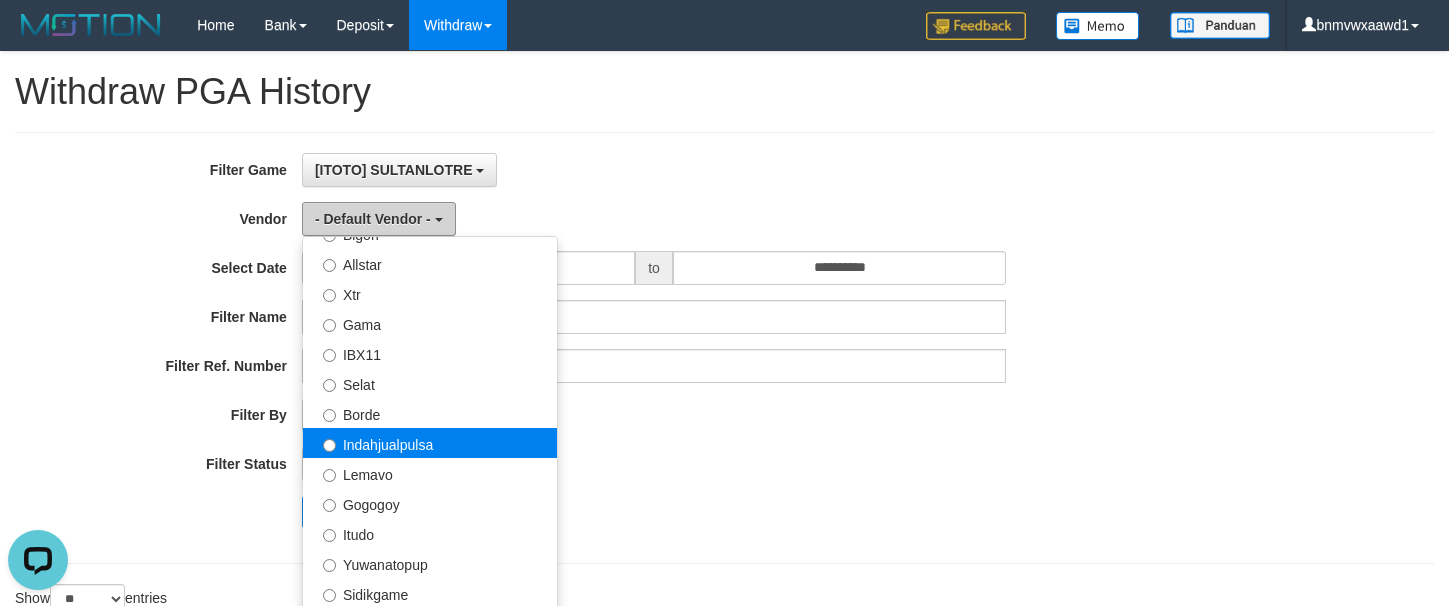 scroll, scrollTop: 300, scrollLeft: 0, axis: vertical 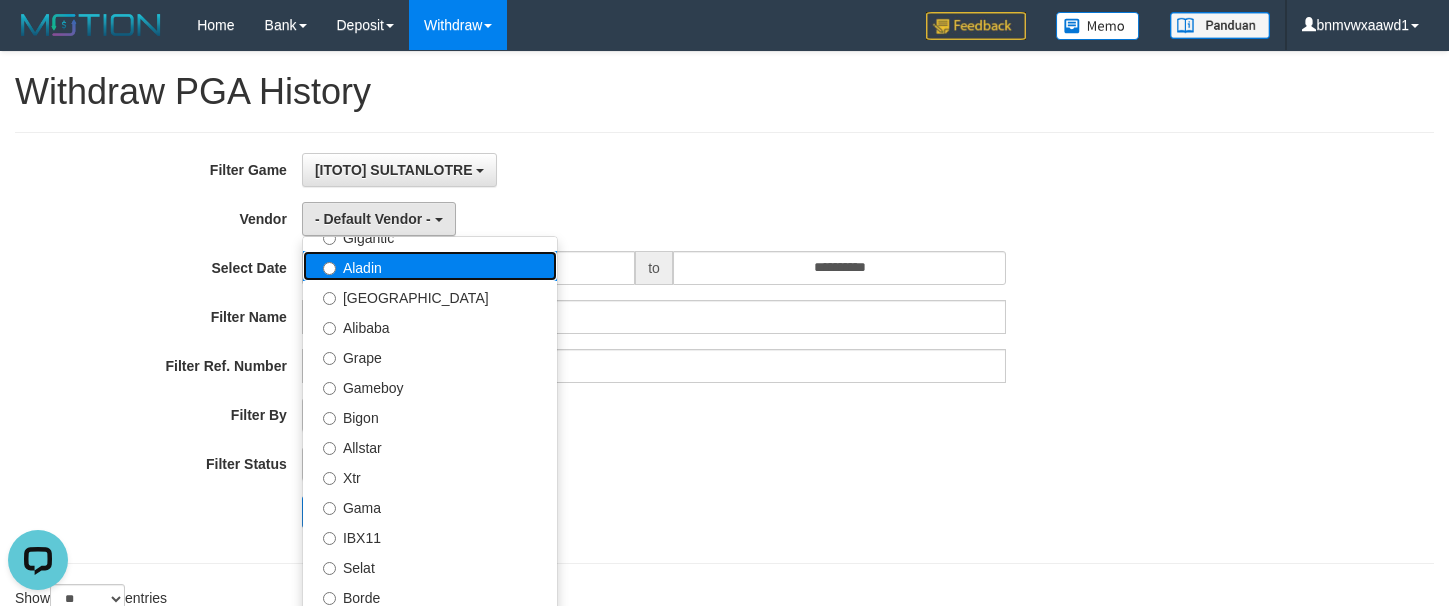 click on "Aladin" at bounding box center (430, 266) 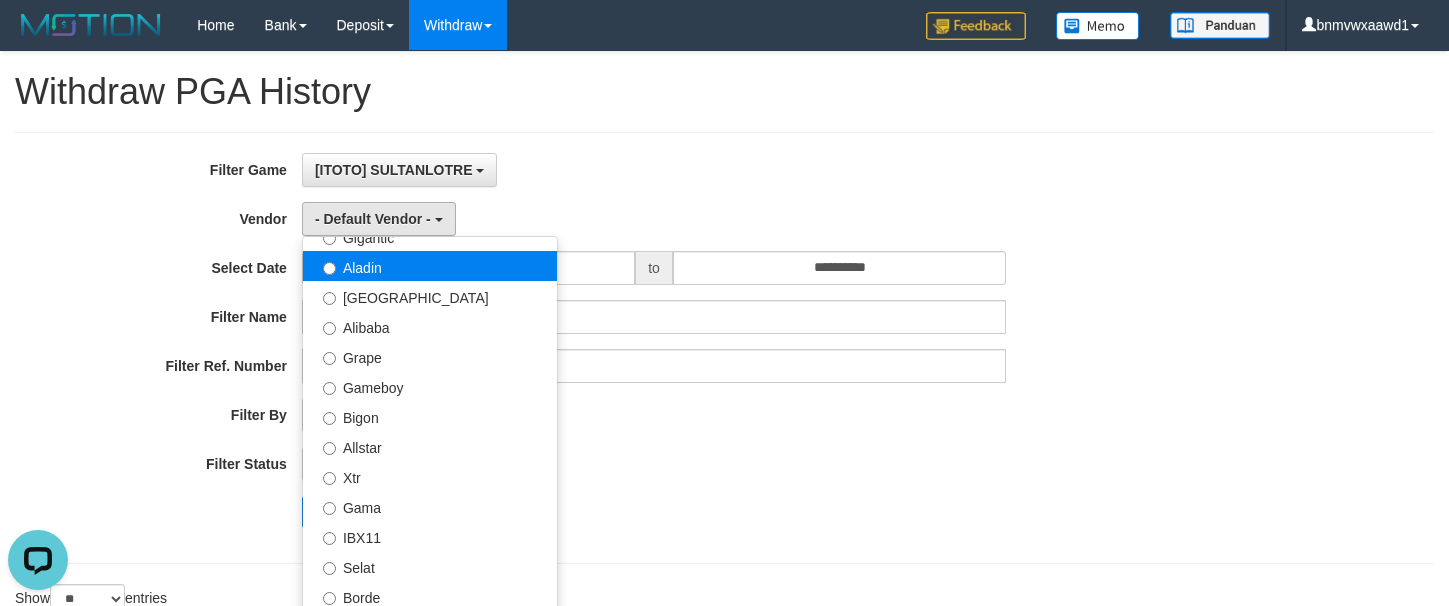 select on "**********" 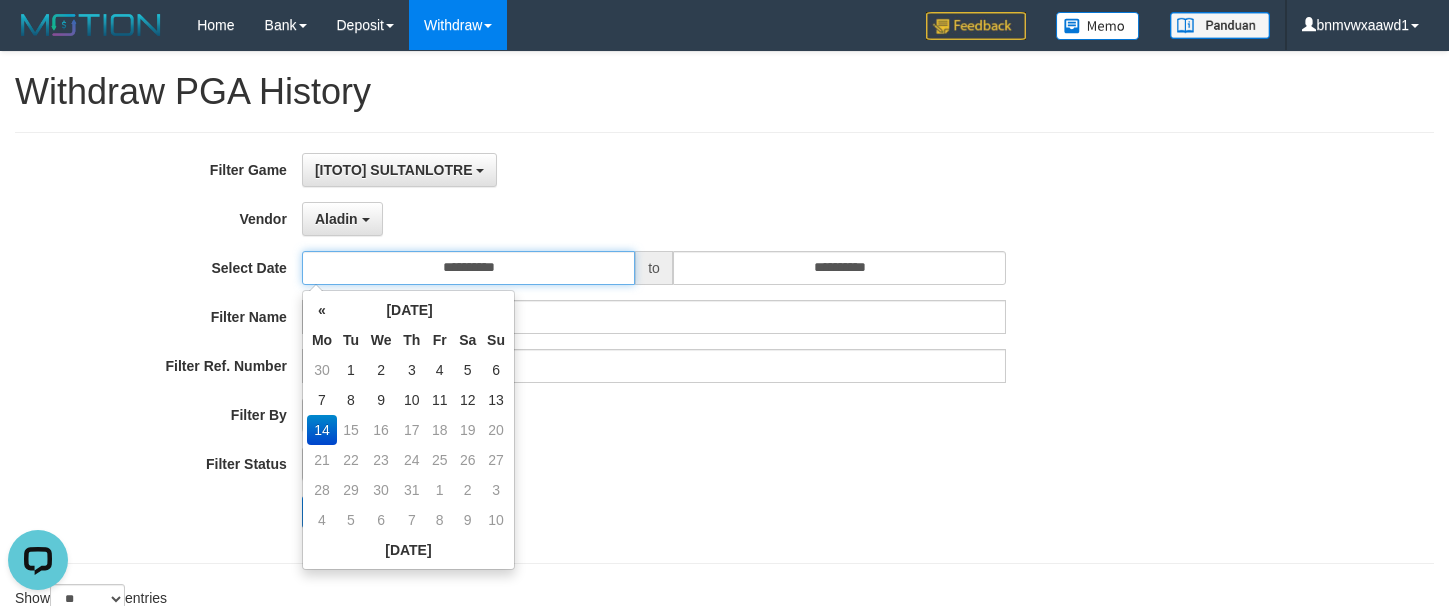 click on "**********" at bounding box center (468, 268) 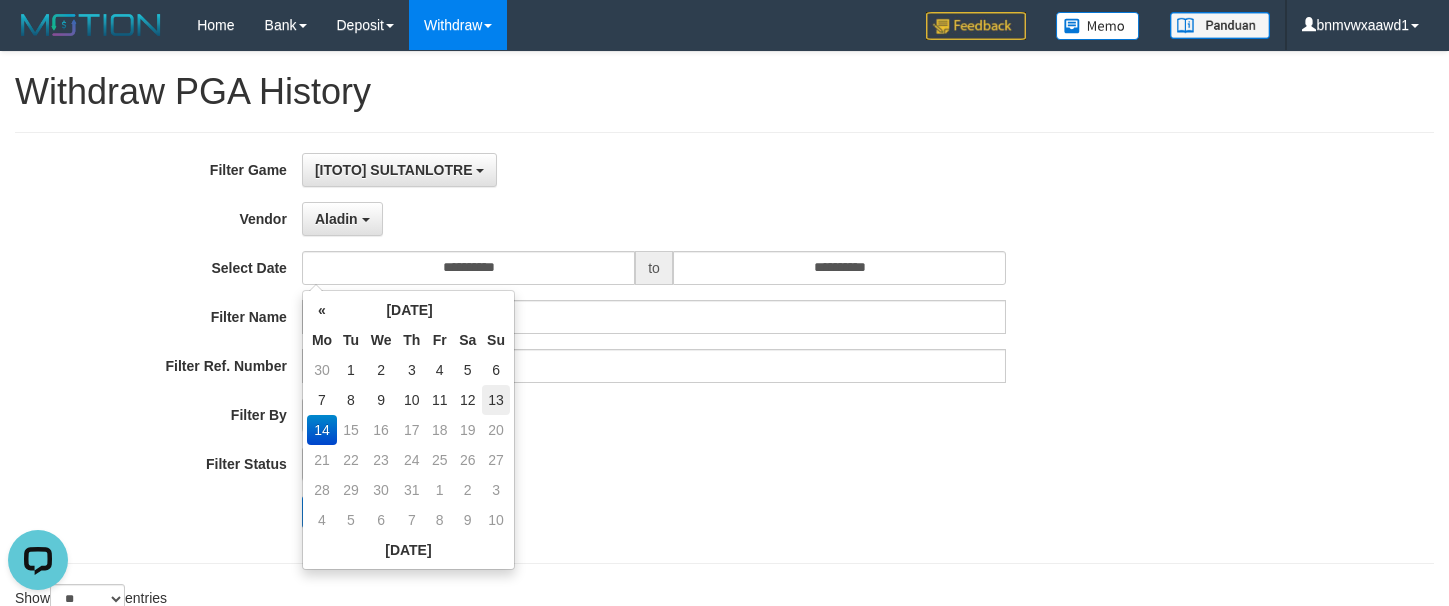 click on "13" at bounding box center [496, 400] 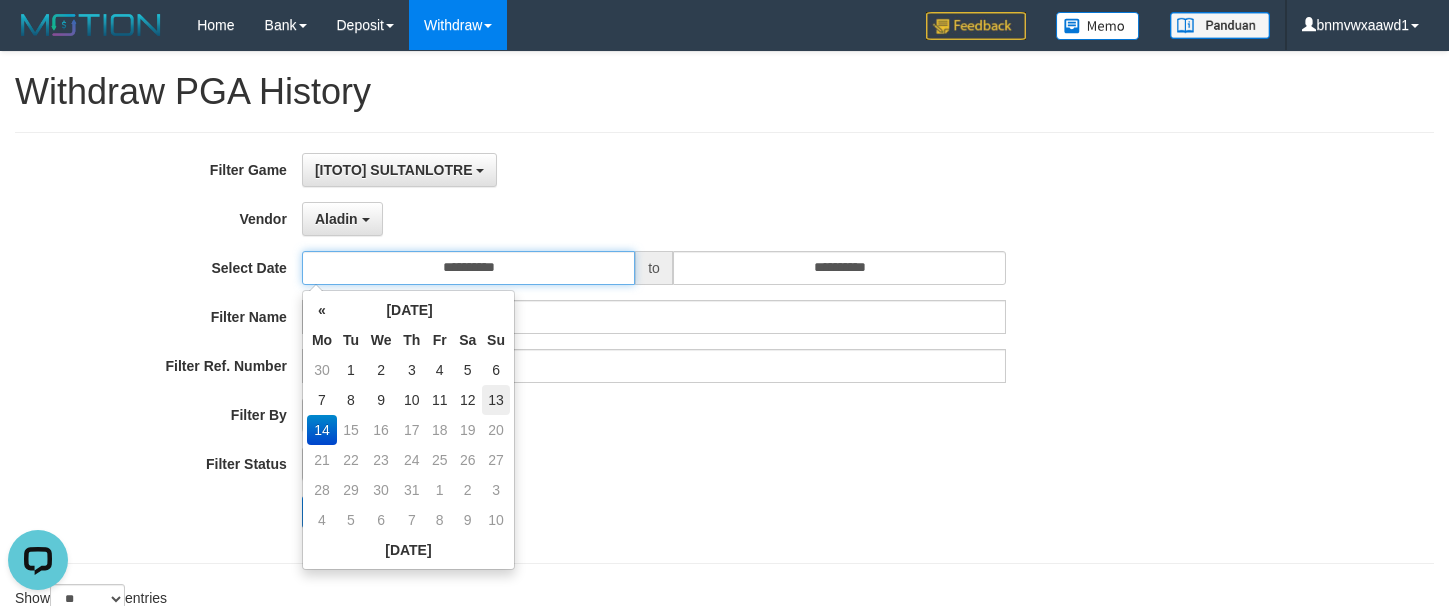 type on "**********" 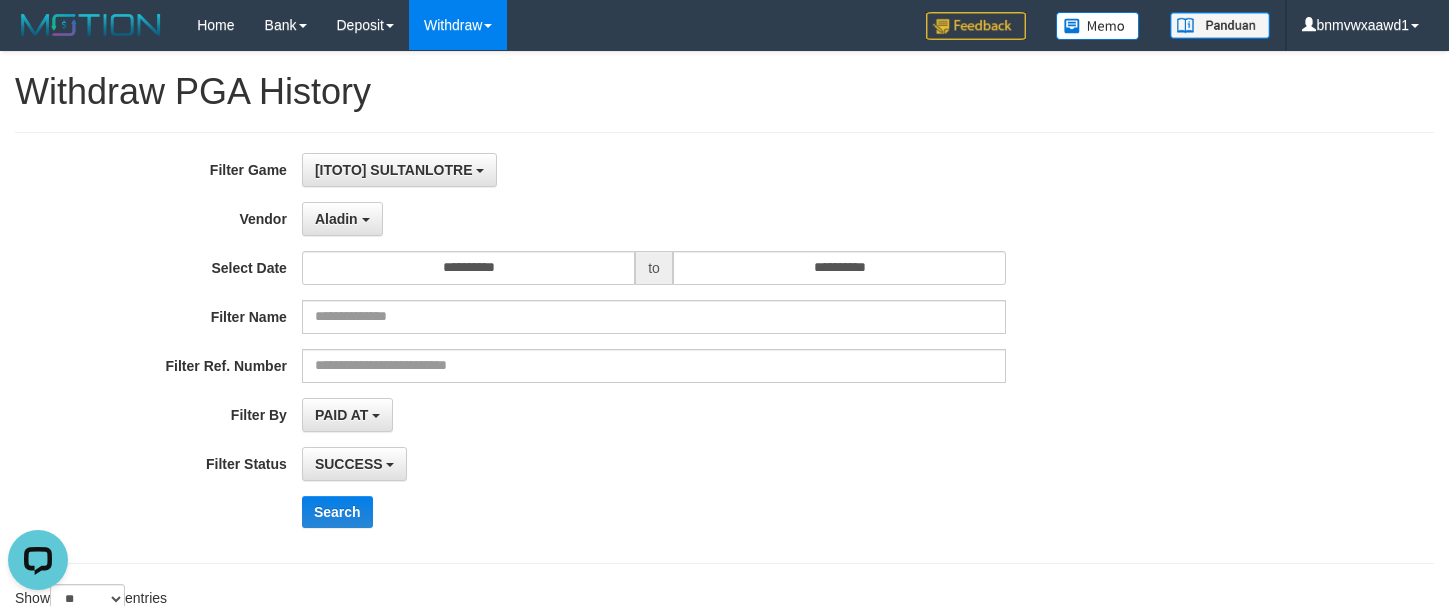click on "**********" at bounding box center [604, 348] 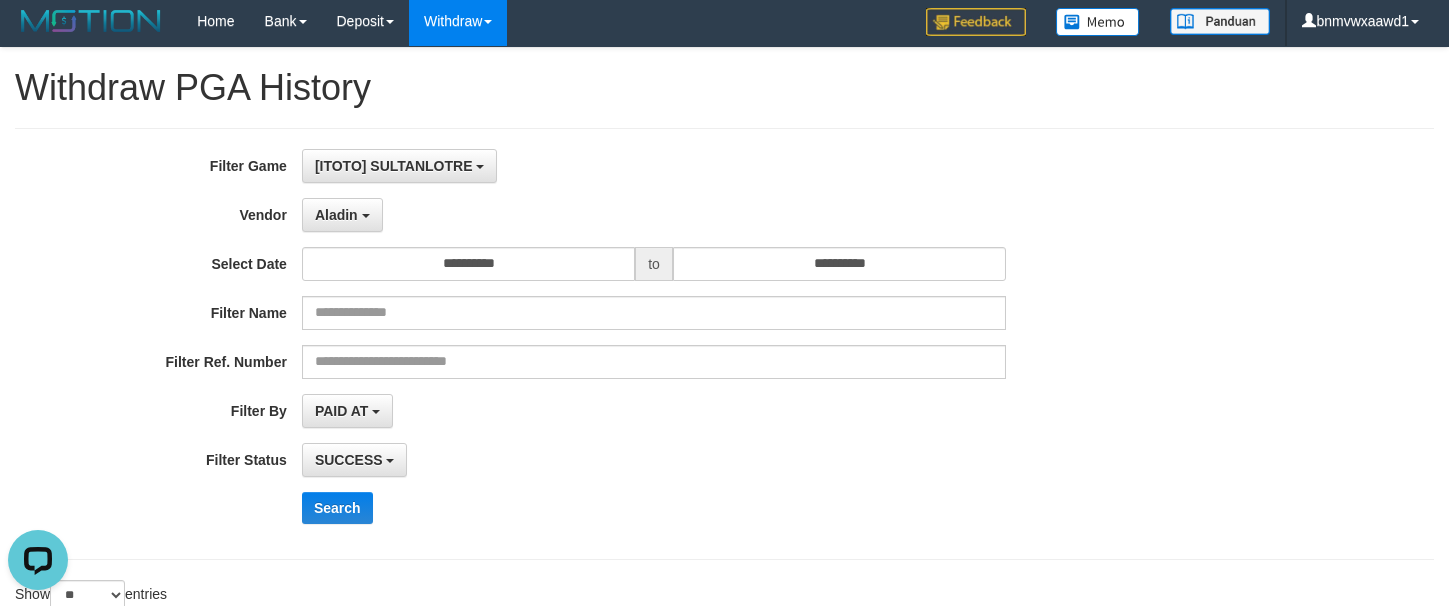 scroll, scrollTop: 0, scrollLeft: 0, axis: both 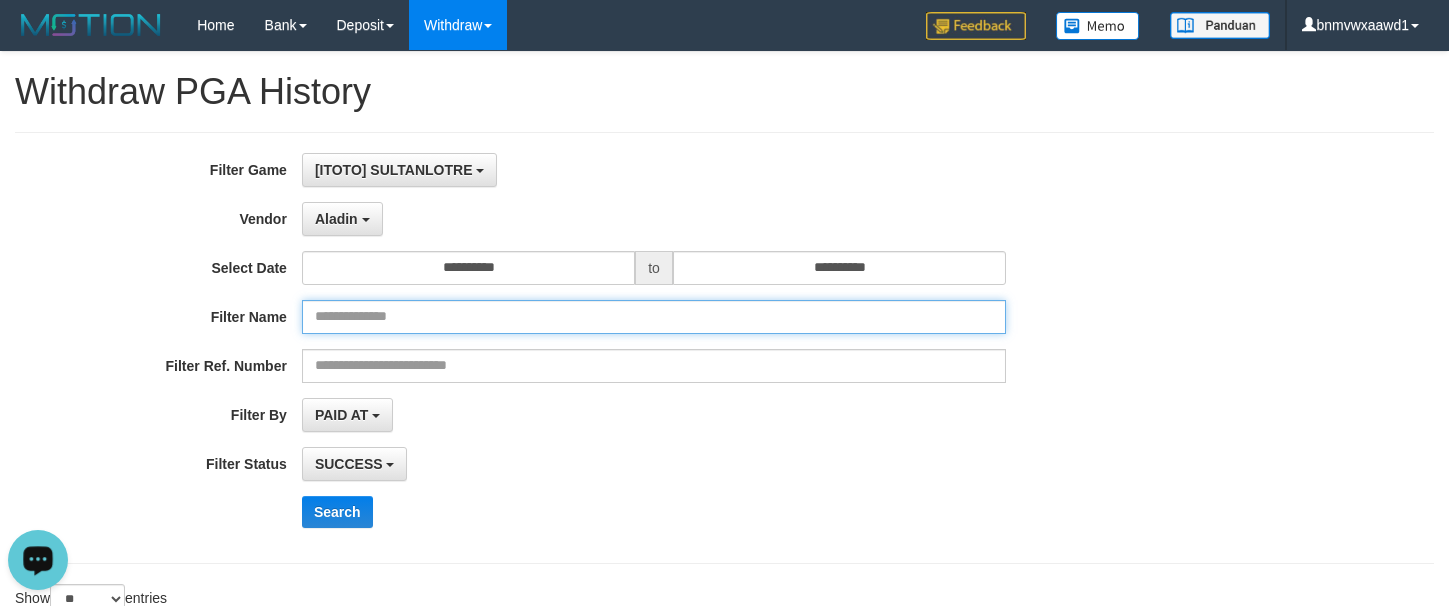 click at bounding box center (654, 317) 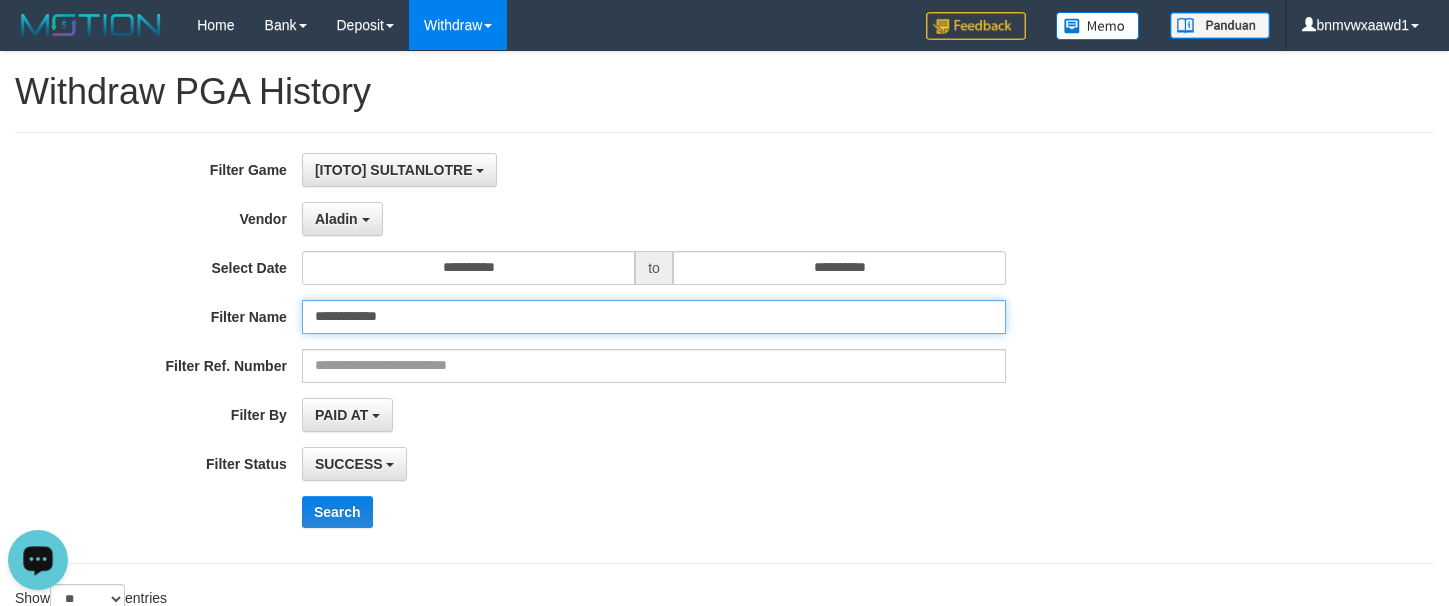 type on "**********" 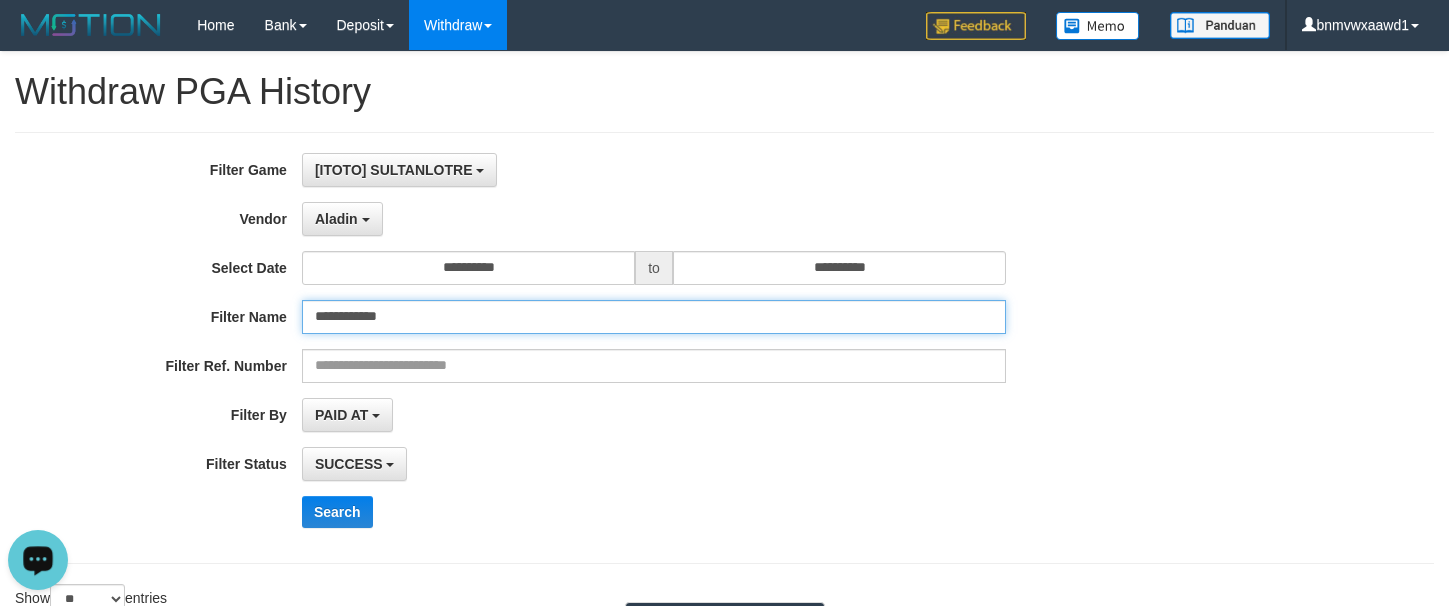 click on "**********" at bounding box center [654, 317] 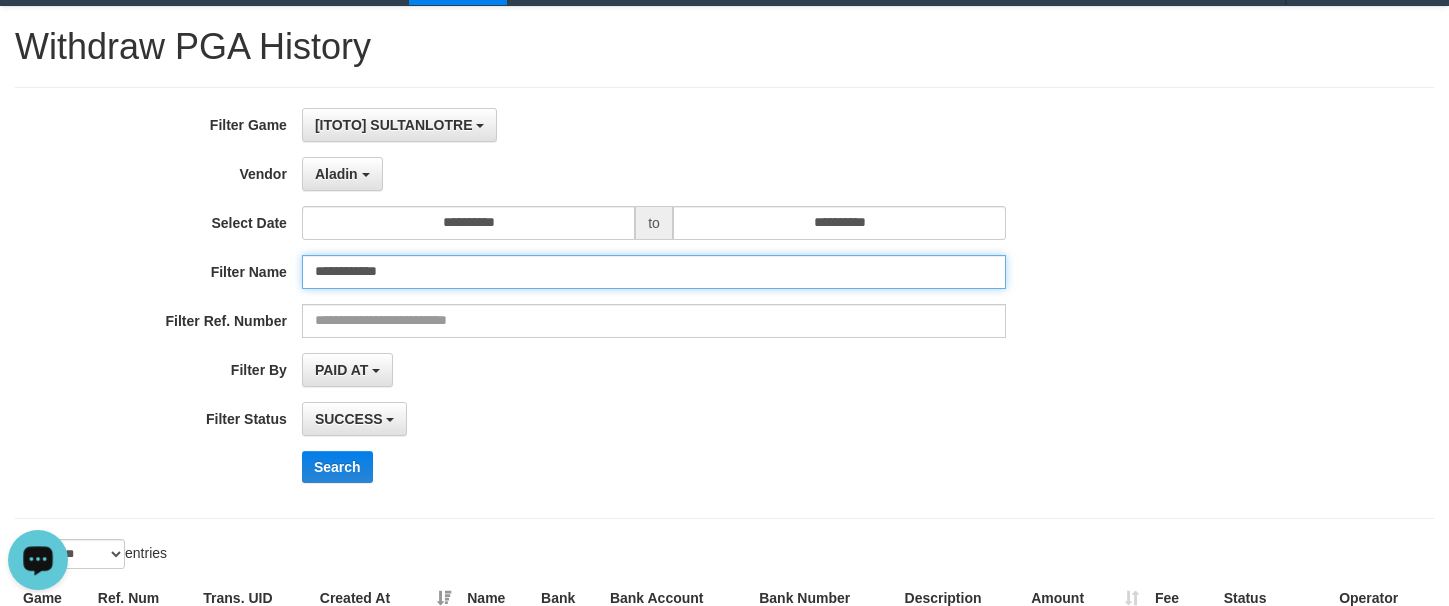 scroll, scrollTop: 0, scrollLeft: 0, axis: both 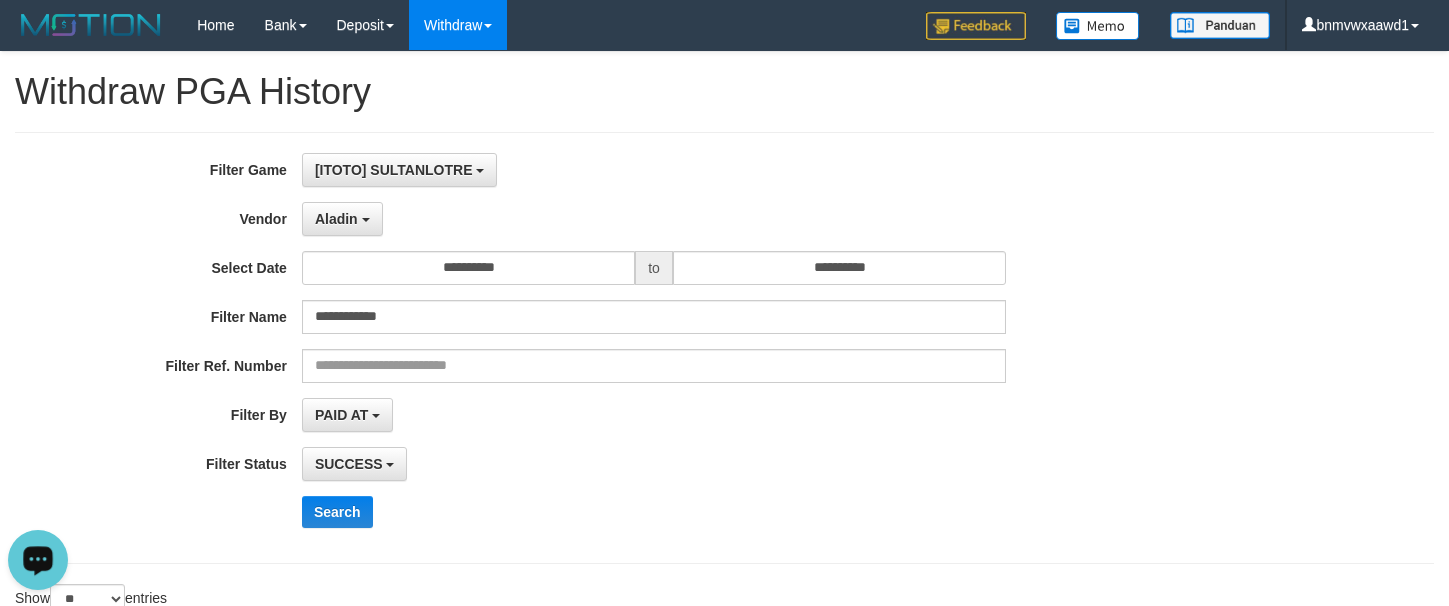 click on "**********" at bounding box center [604, 348] 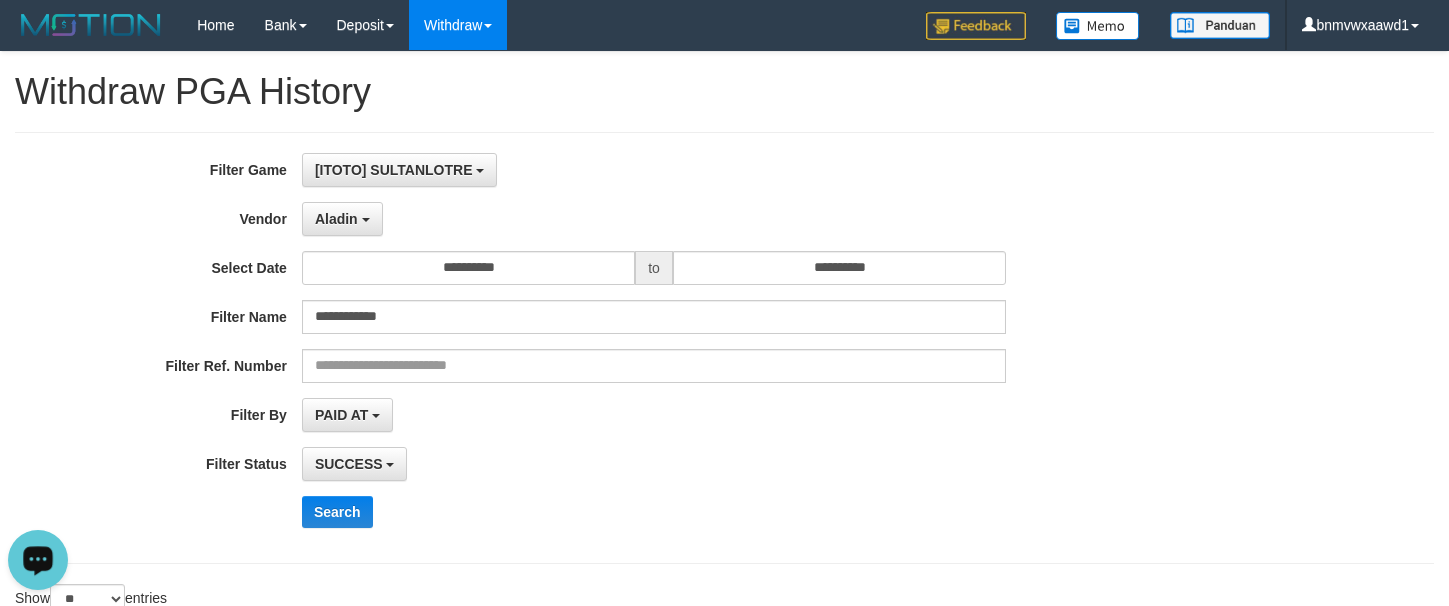 click on "SUCCESS
SUCCESS
ON PROCESS
FAILED" at bounding box center (654, 464) 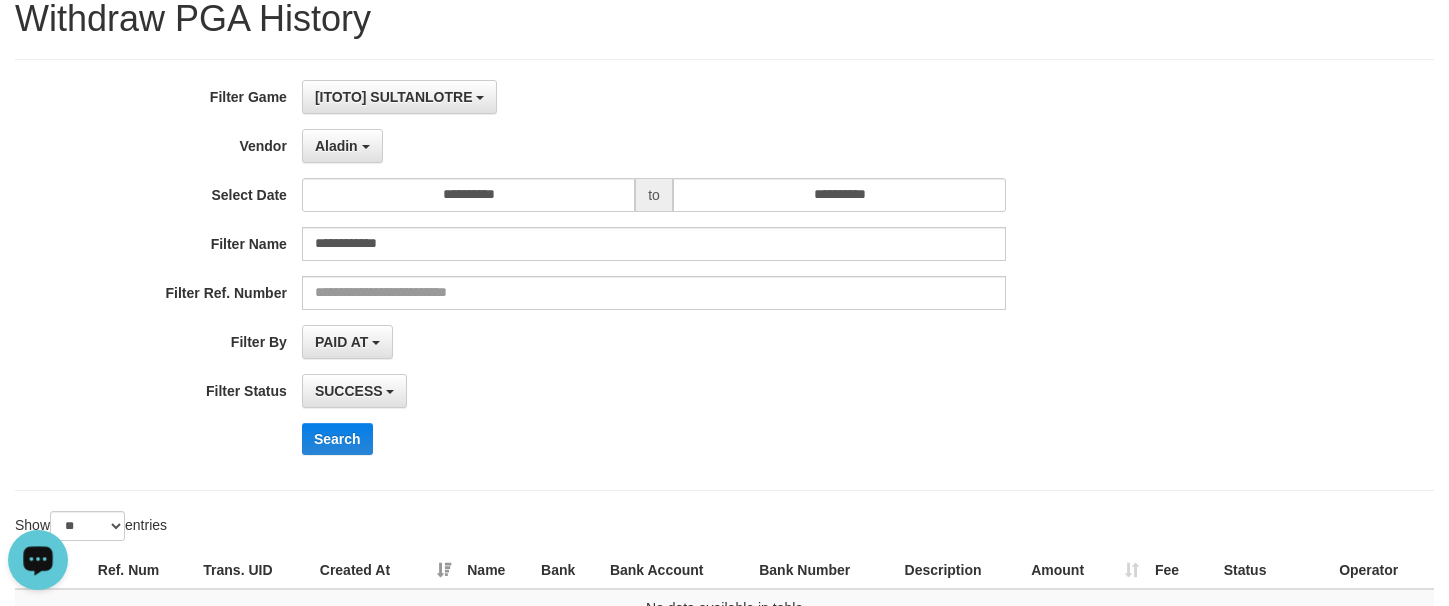 scroll, scrollTop: 0, scrollLeft: 0, axis: both 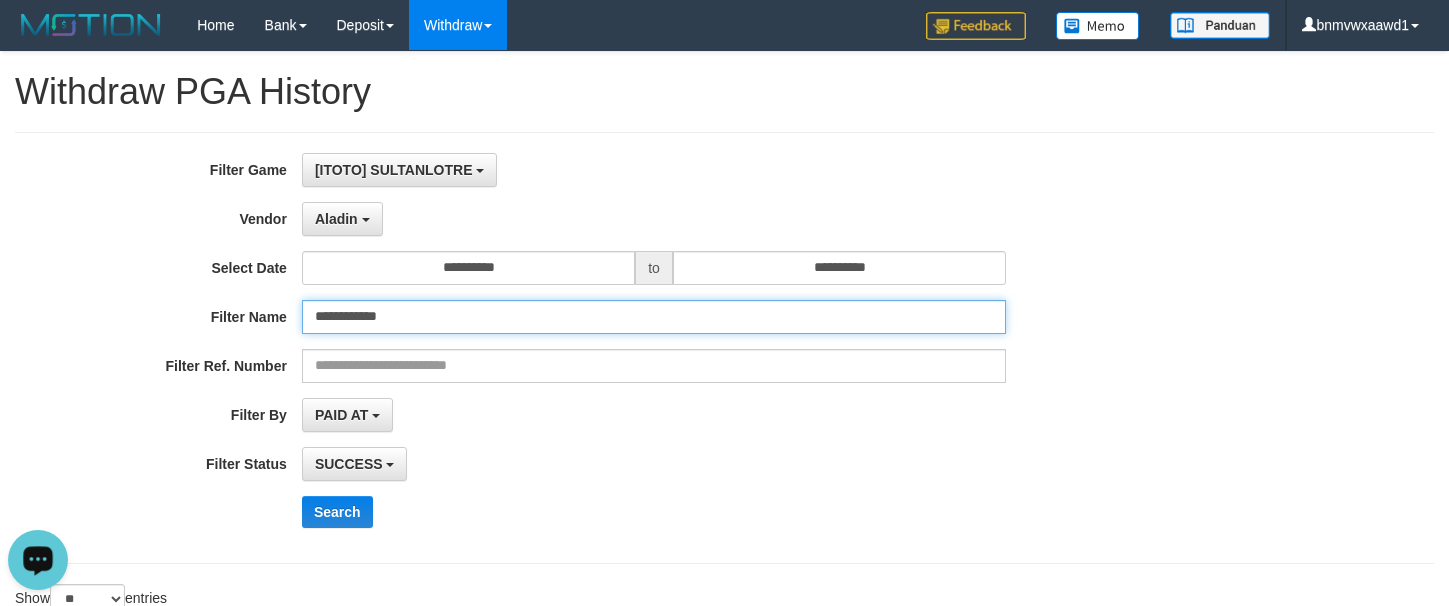 click on "**********" at bounding box center [654, 317] 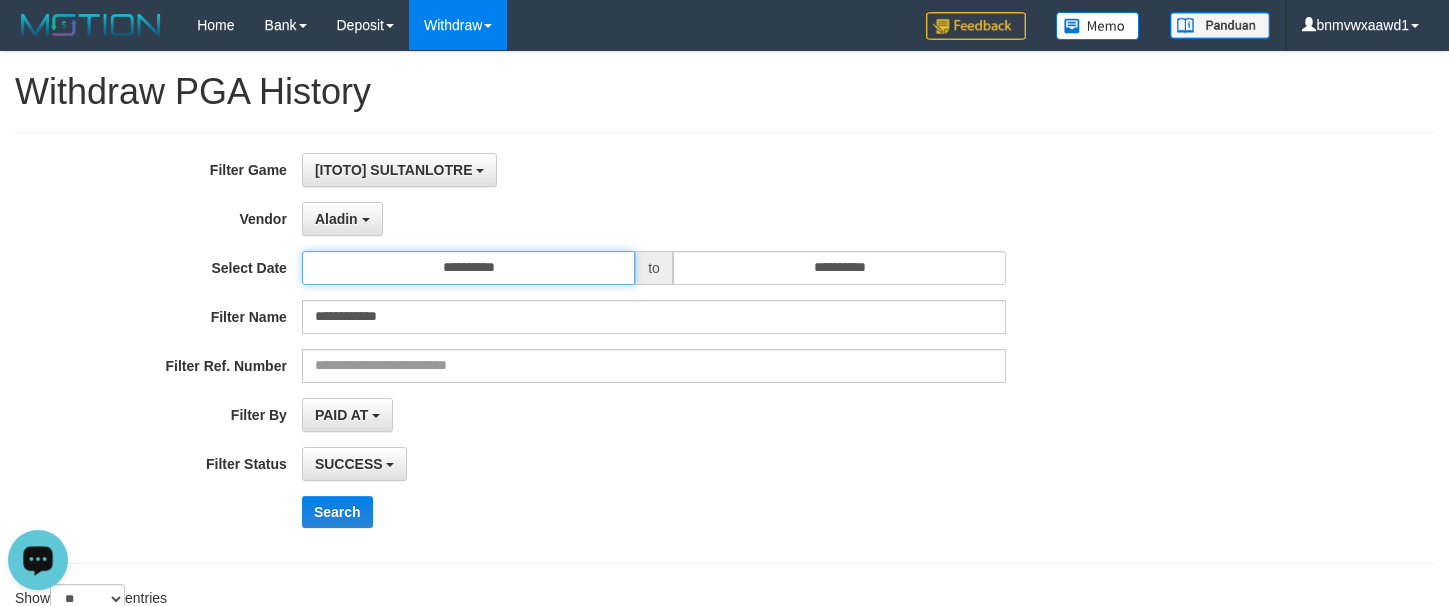 click on "**********" at bounding box center [468, 268] 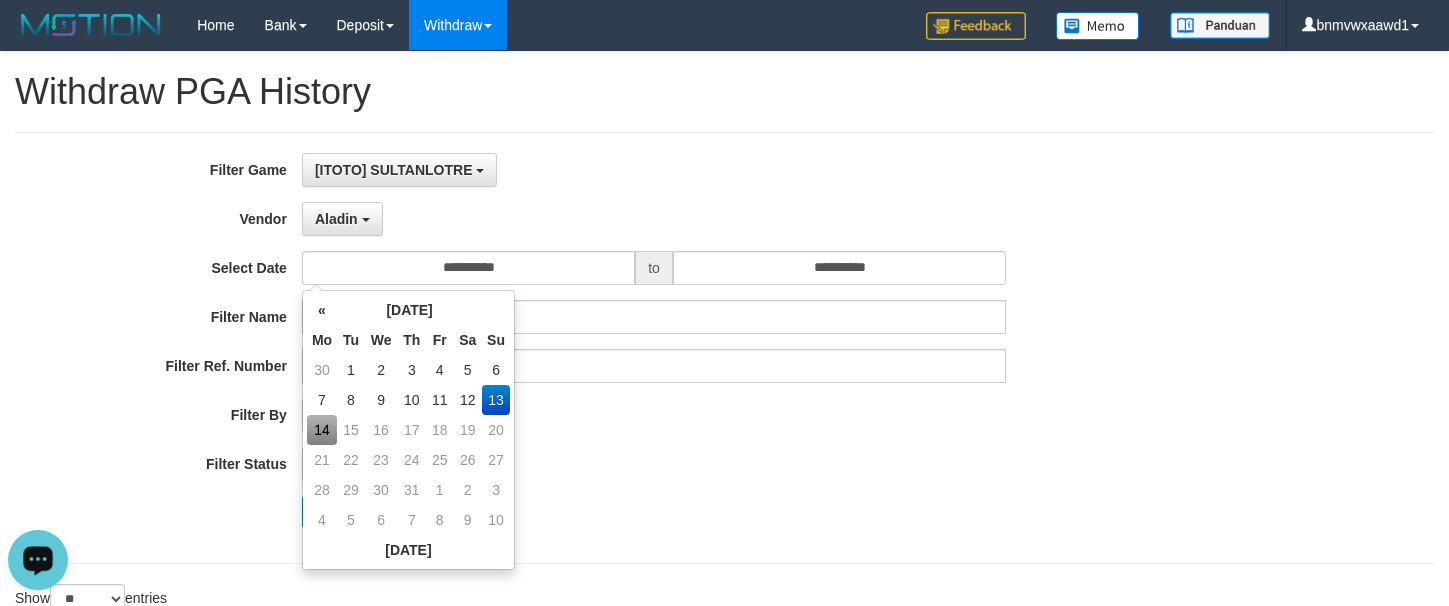 click on "14" at bounding box center (322, 430) 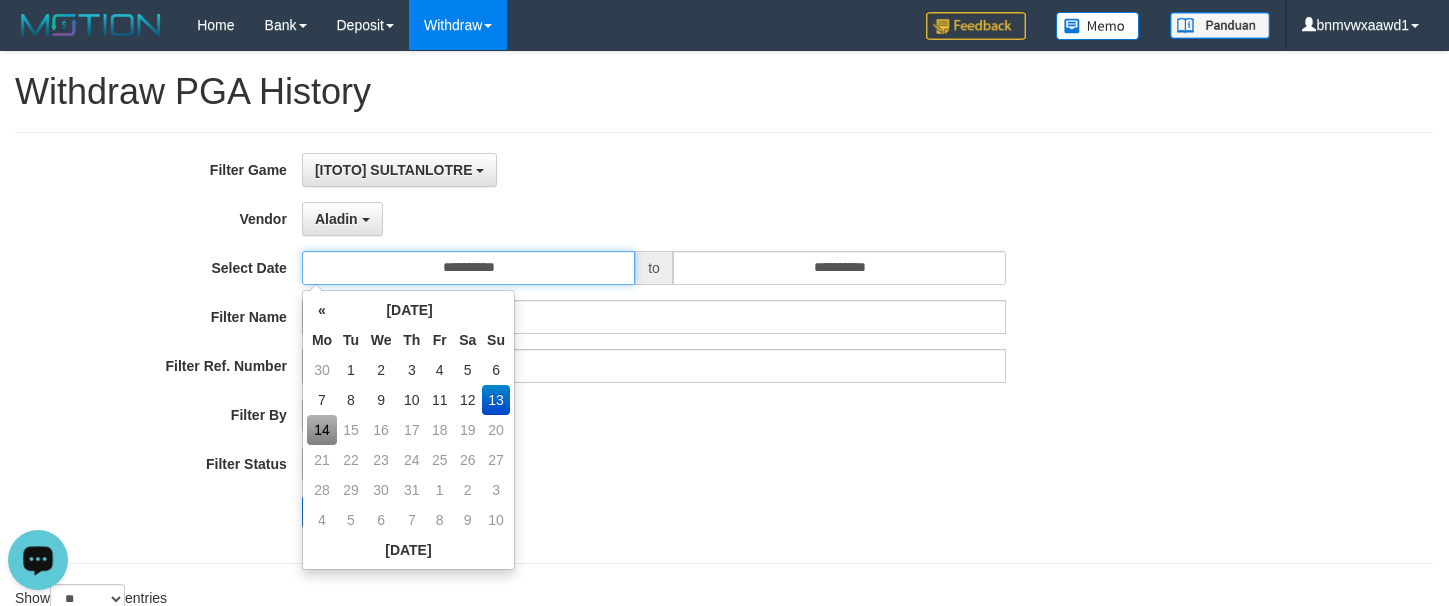 type on "**********" 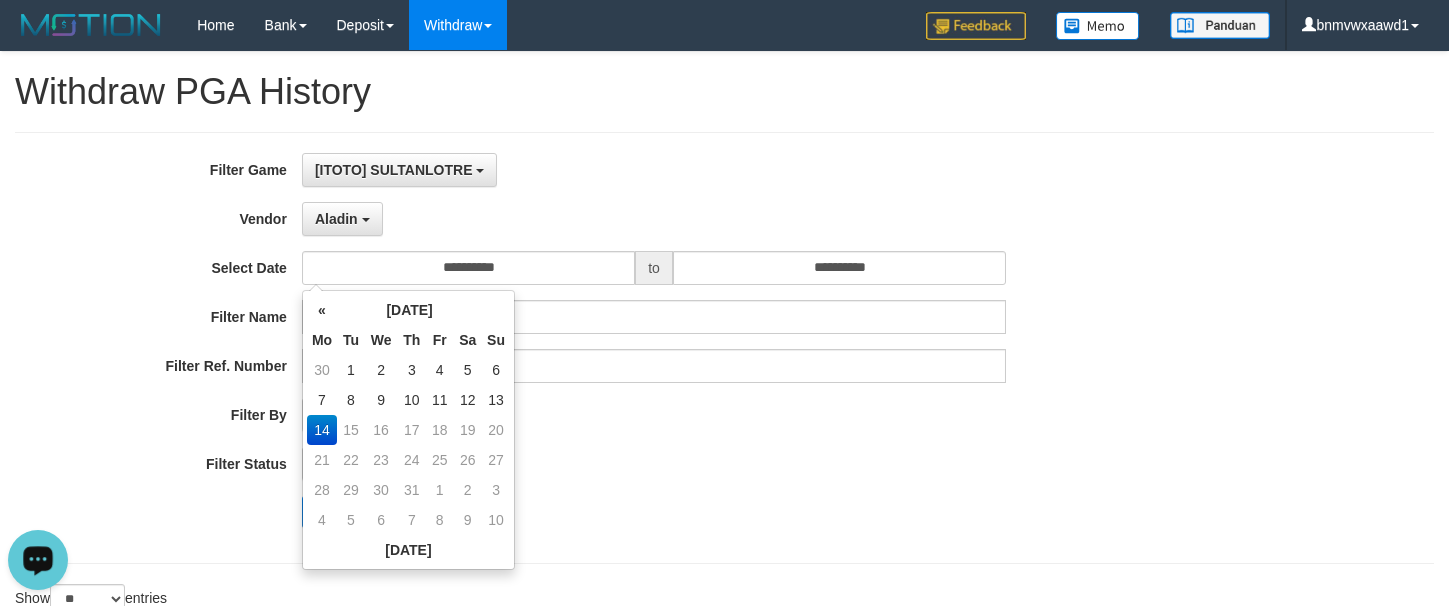 click on "SUCCESS
SUCCESS
ON PROCESS
FAILED" at bounding box center [654, 464] 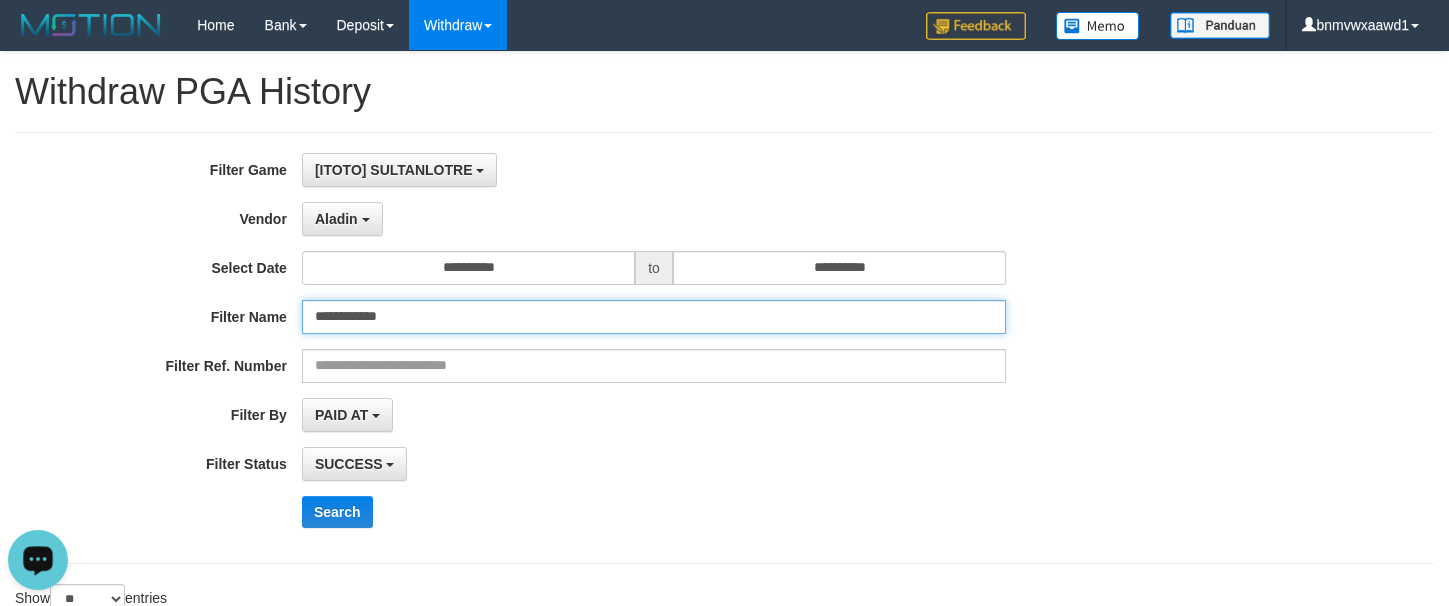click on "**********" at bounding box center (654, 317) 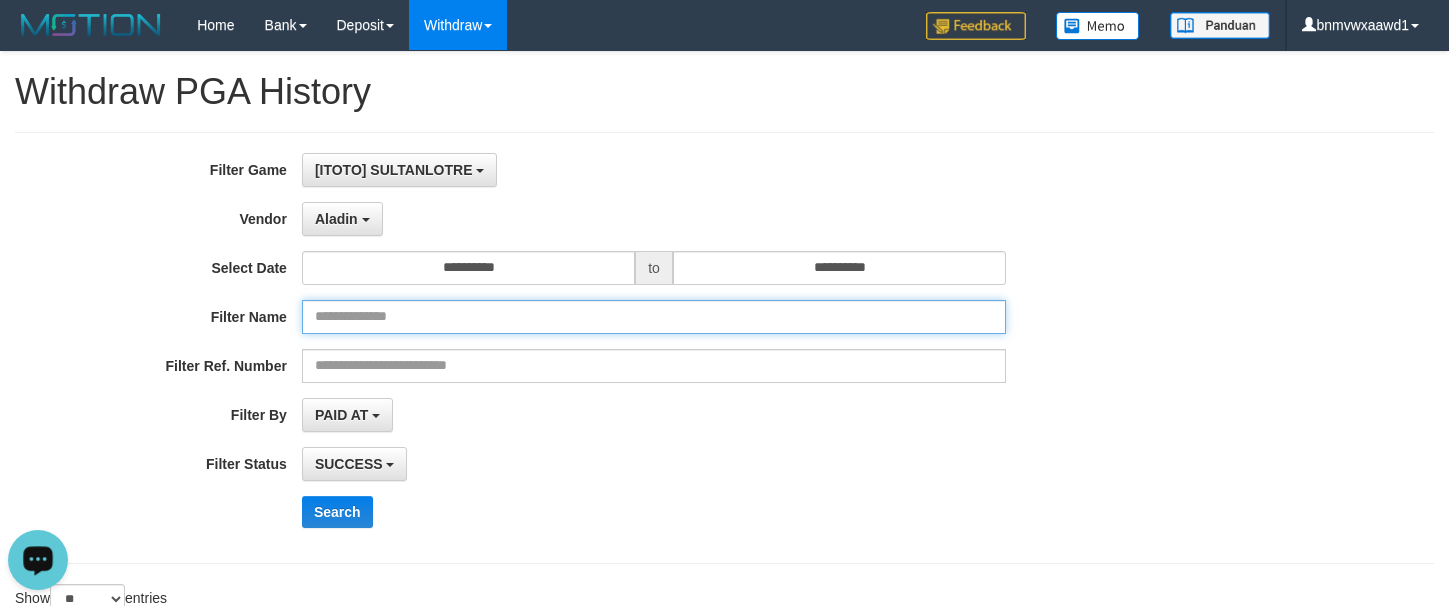 type 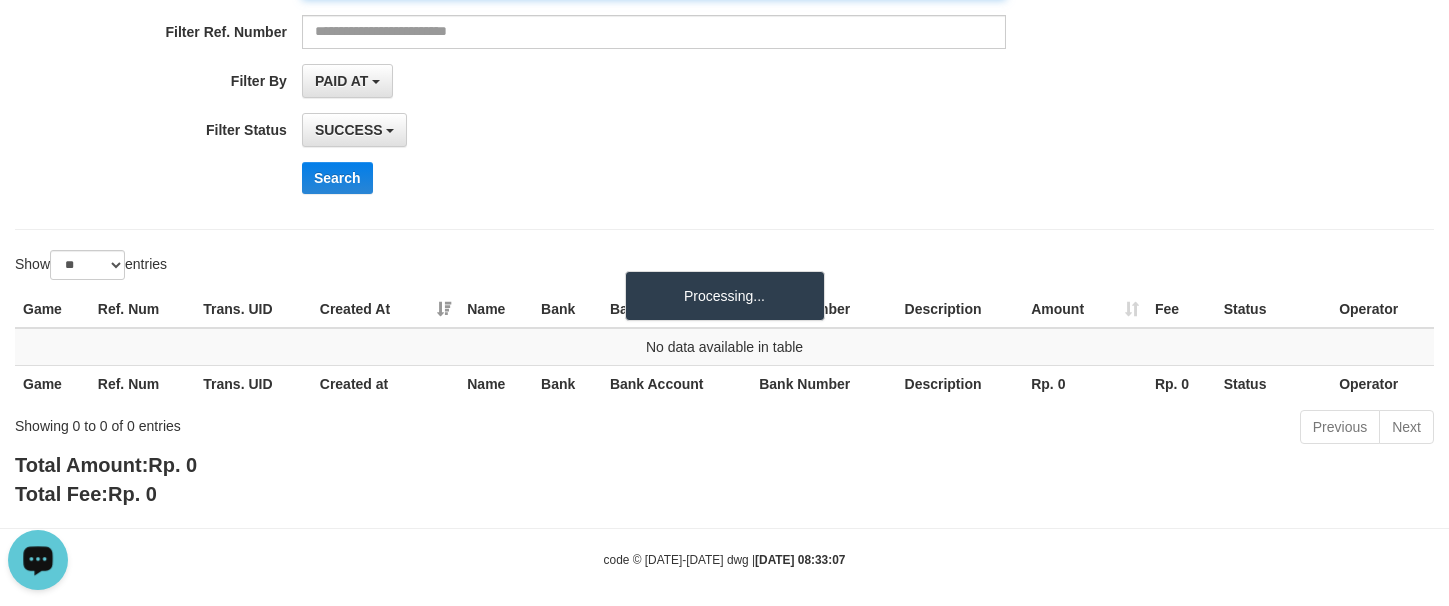 scroll, scrollTop: 355, scrollLeft: 0, axis: vertical 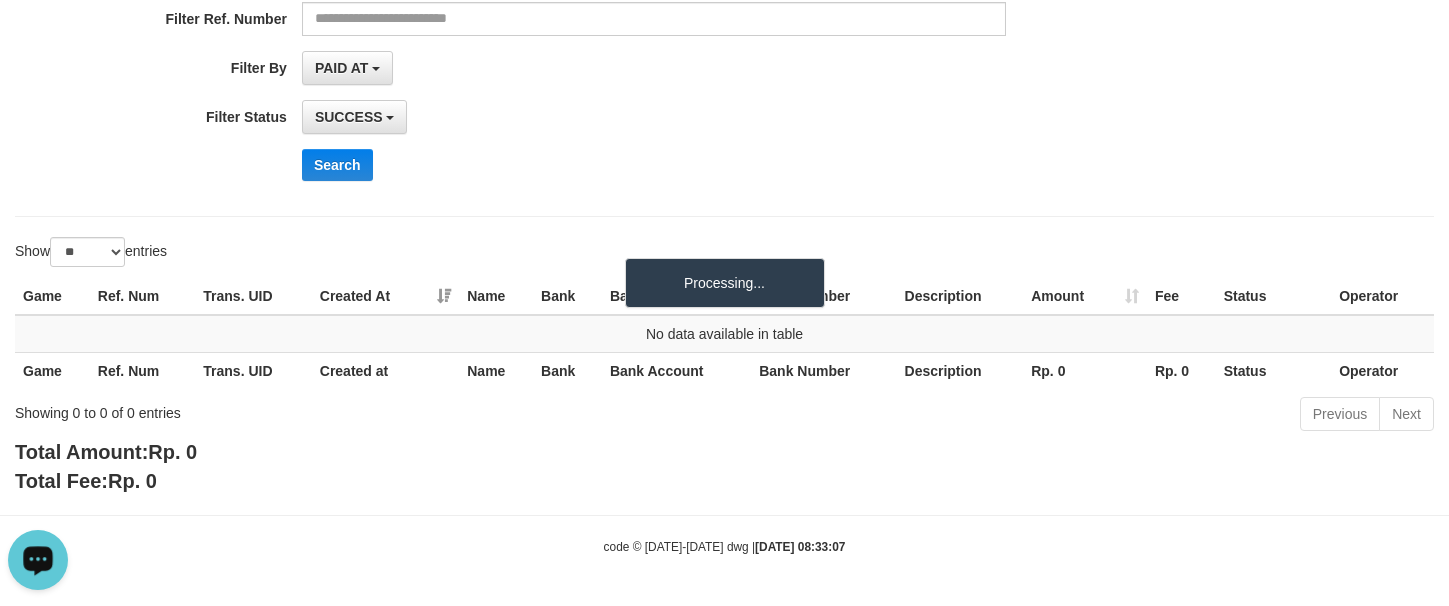 click on "**********" at bounding box center (724, 1) 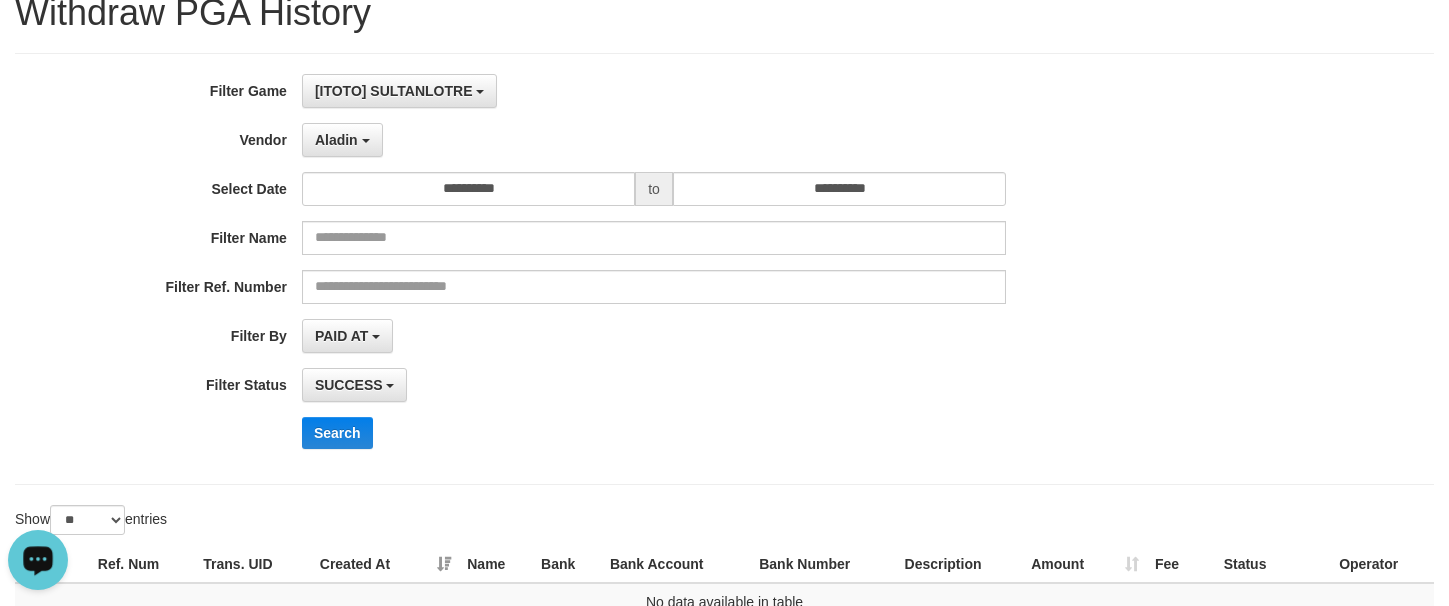 scroll, scrollTop: 55, scrollLeft: 0, axis: vertical 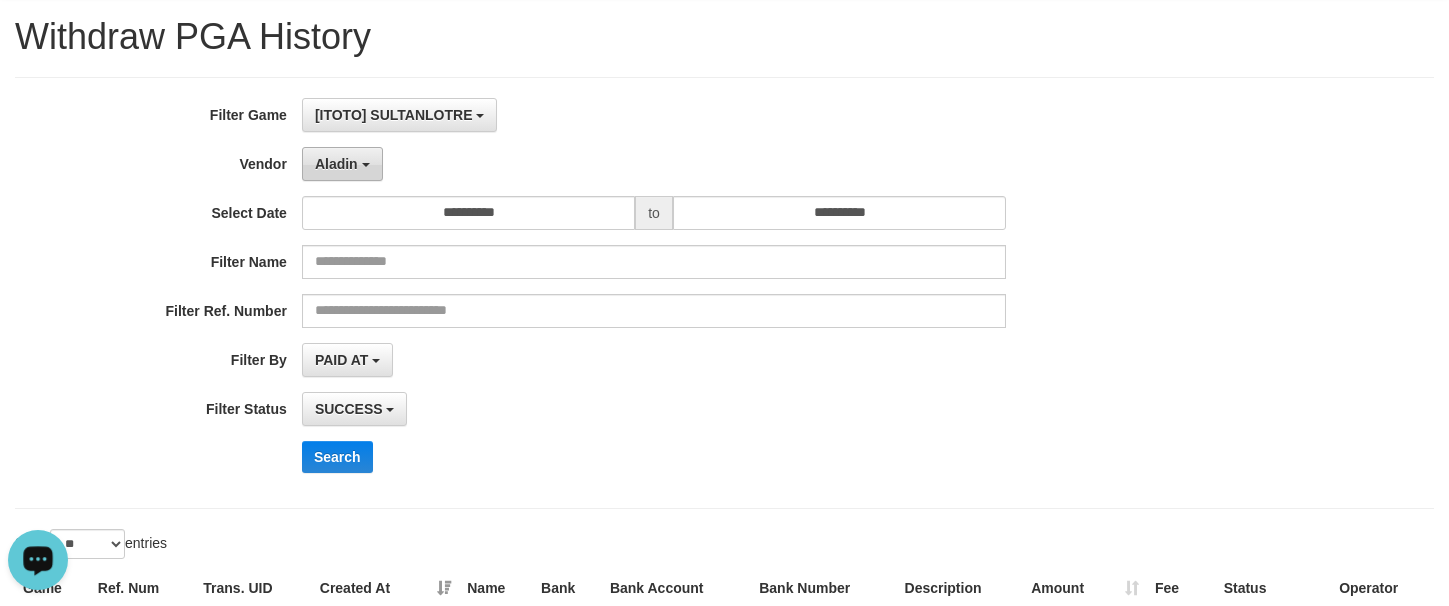 click on "Aladin" at bounding box center (342, 164) 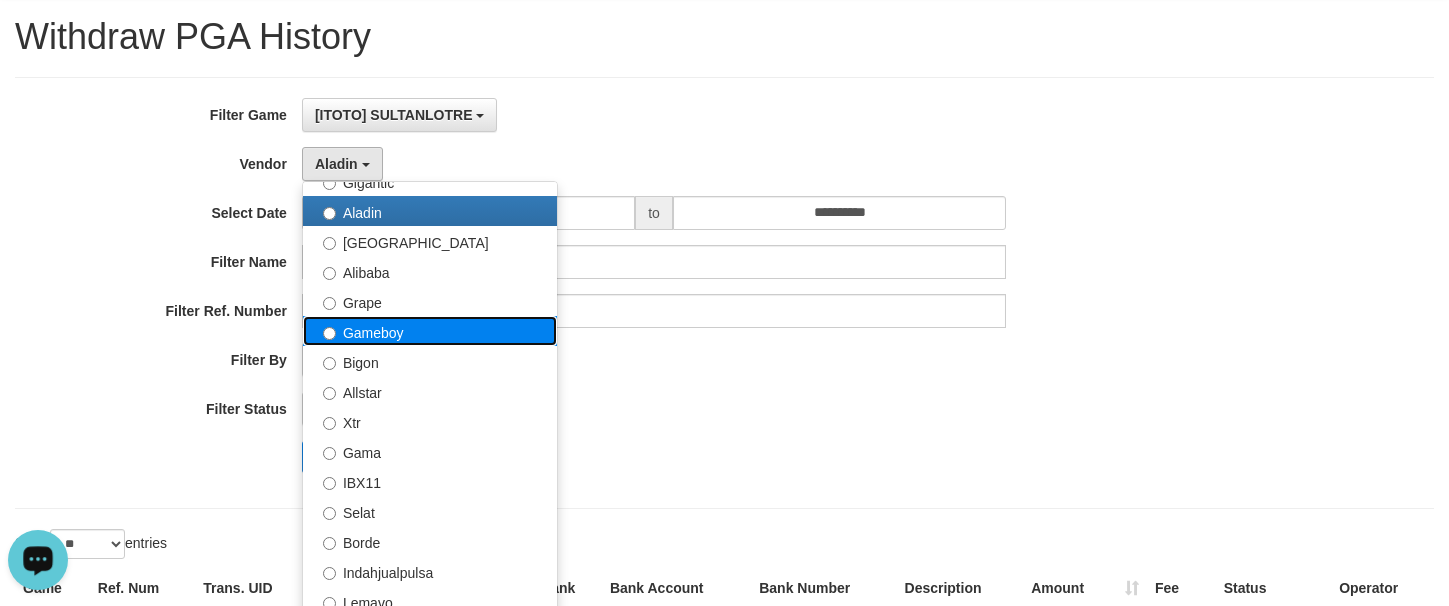 click on "Gameboy" at bounding box center [430, 331] 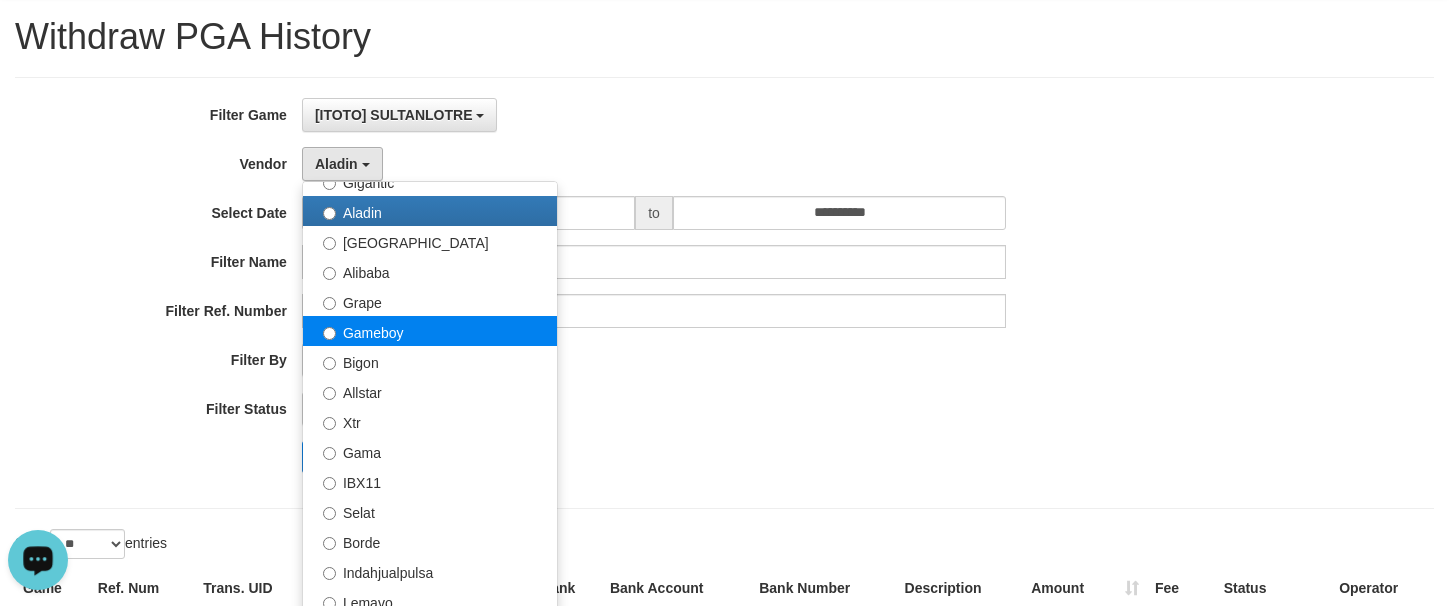 select on "**********" 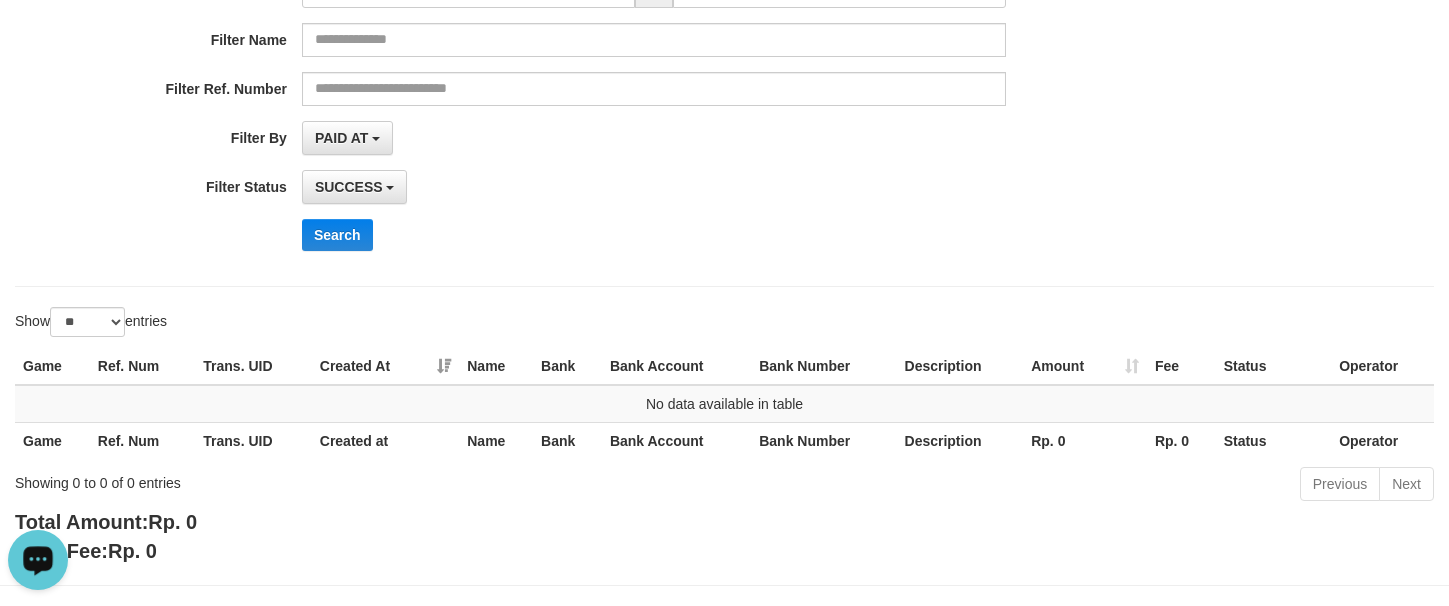 scroll, scrollTop: 355, scrollLeft: 0, axis: vertical 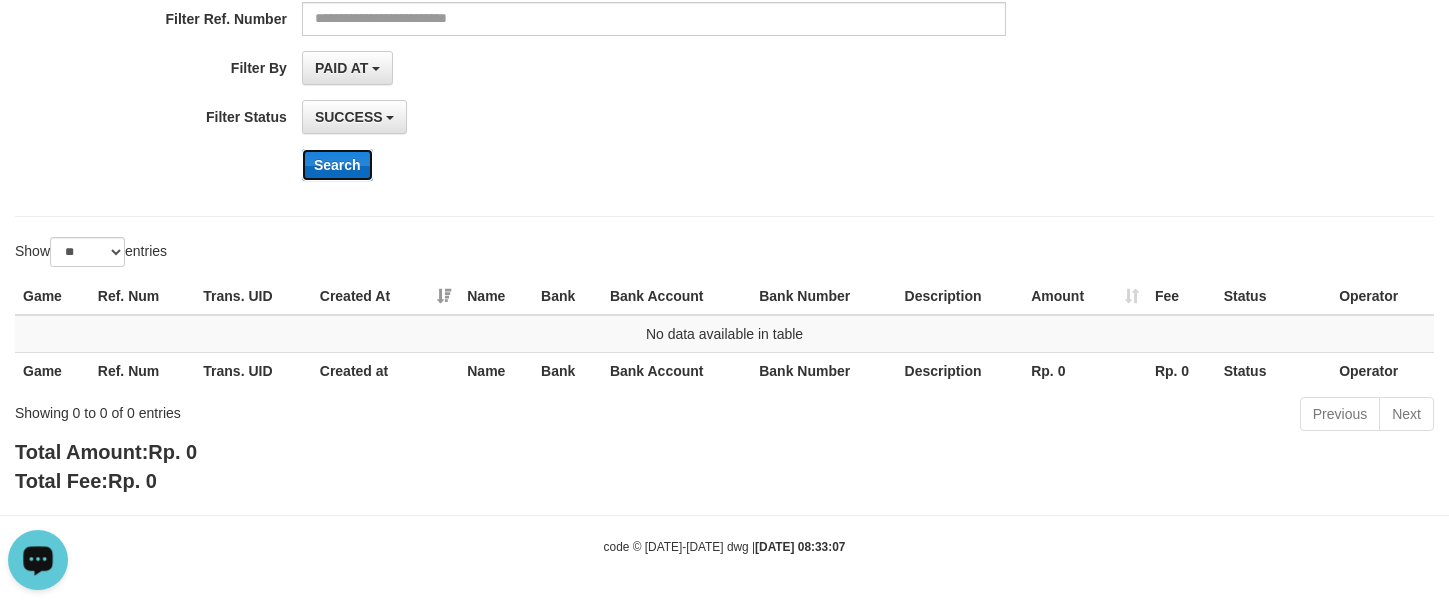 click on "Search" at bounding box center [337, 165] 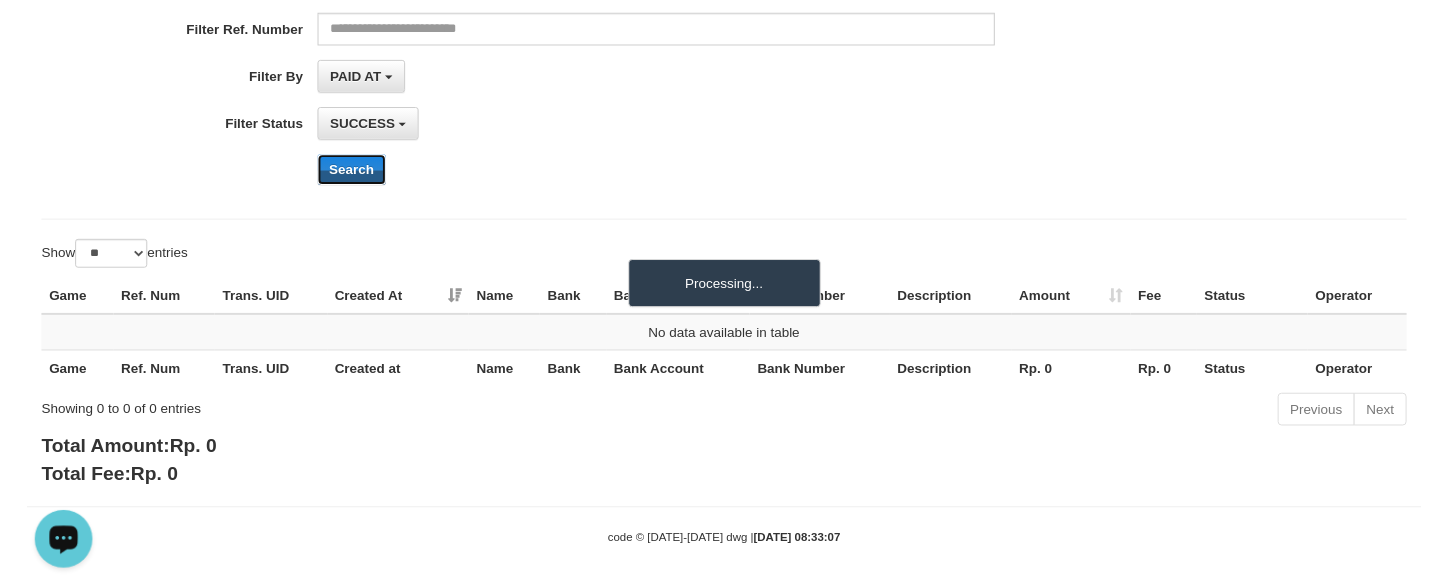 scroll, scrollTop: 355, scrollLeft: 0, axis: vertical 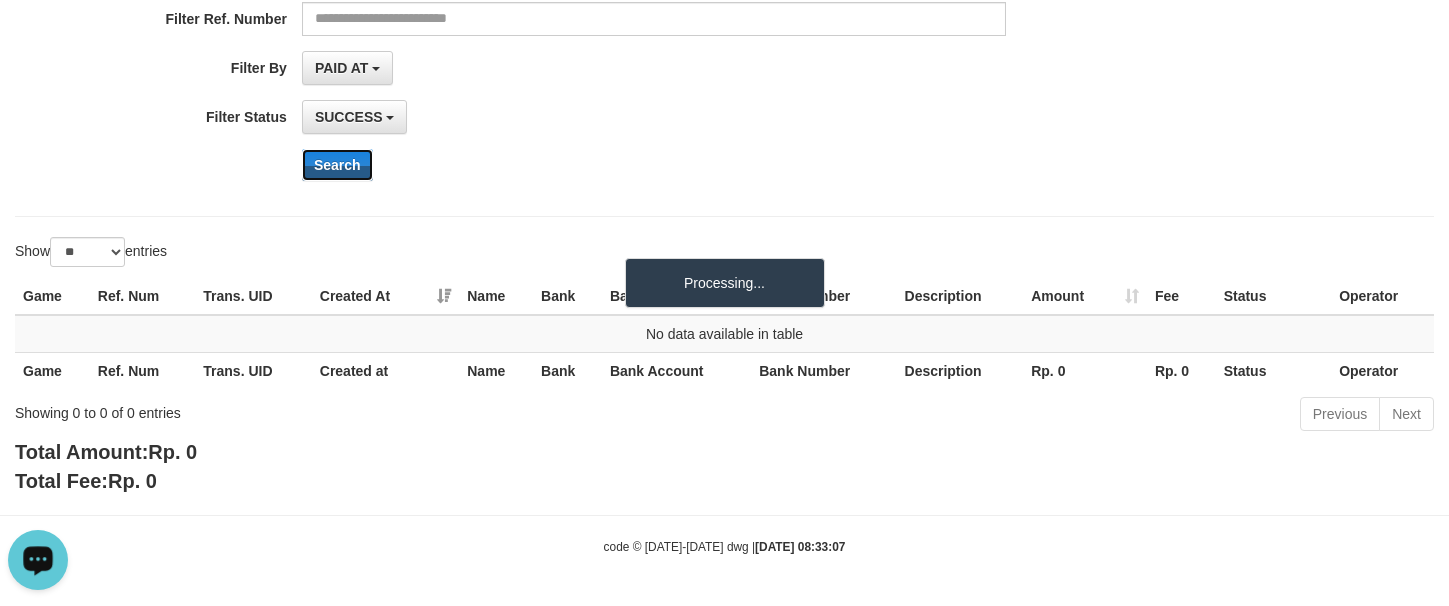 type 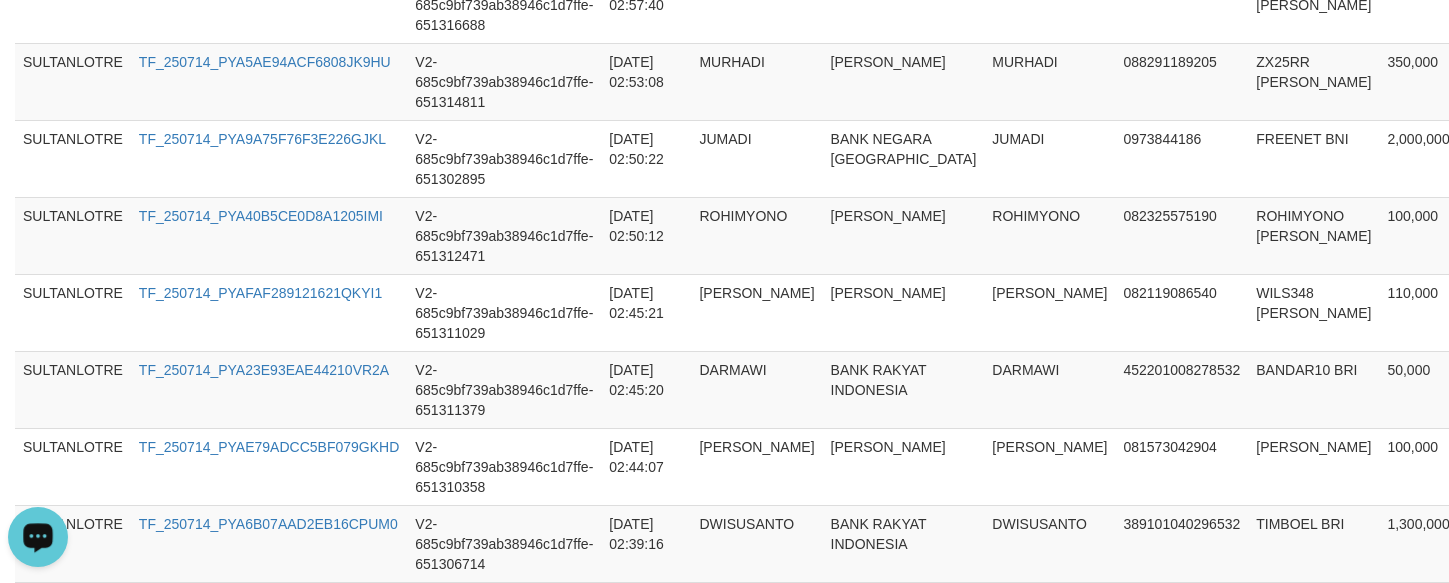 scroll, scrollTop: 1105, scrollLeft: 0, axis: vertical 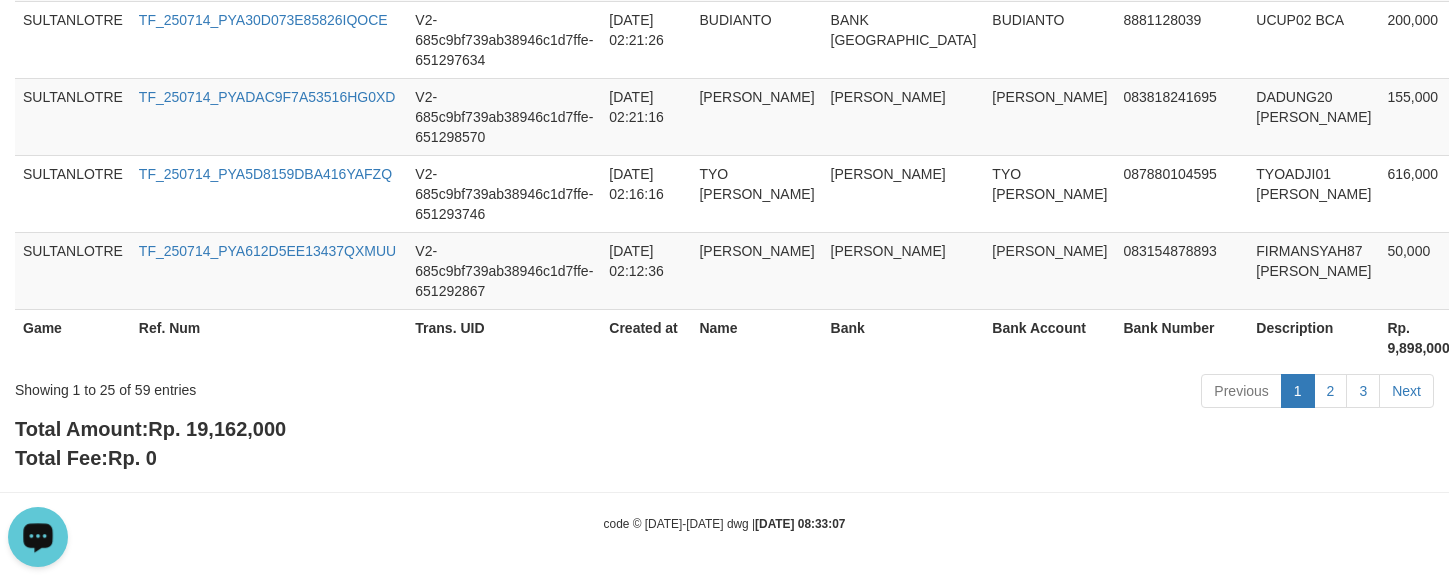 click on "Rp. 19,162,000" at bounding box center (217, 429) 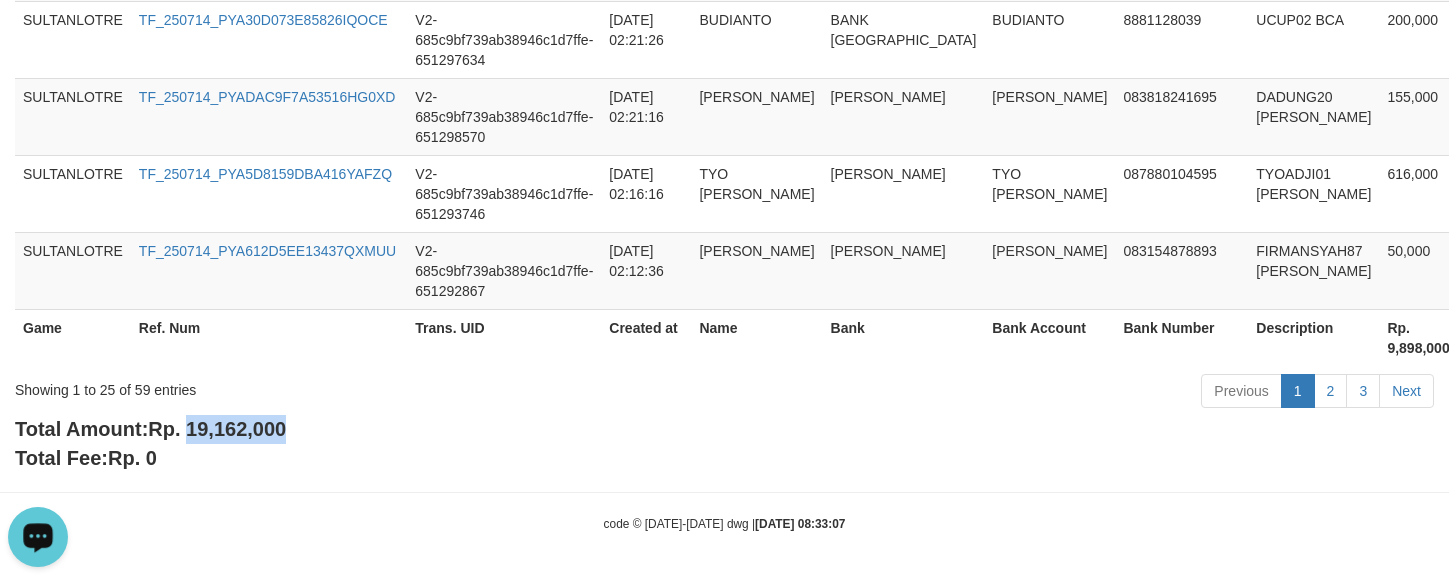 click on "Rp. 19,162,000" at bounding box center (217, 429) 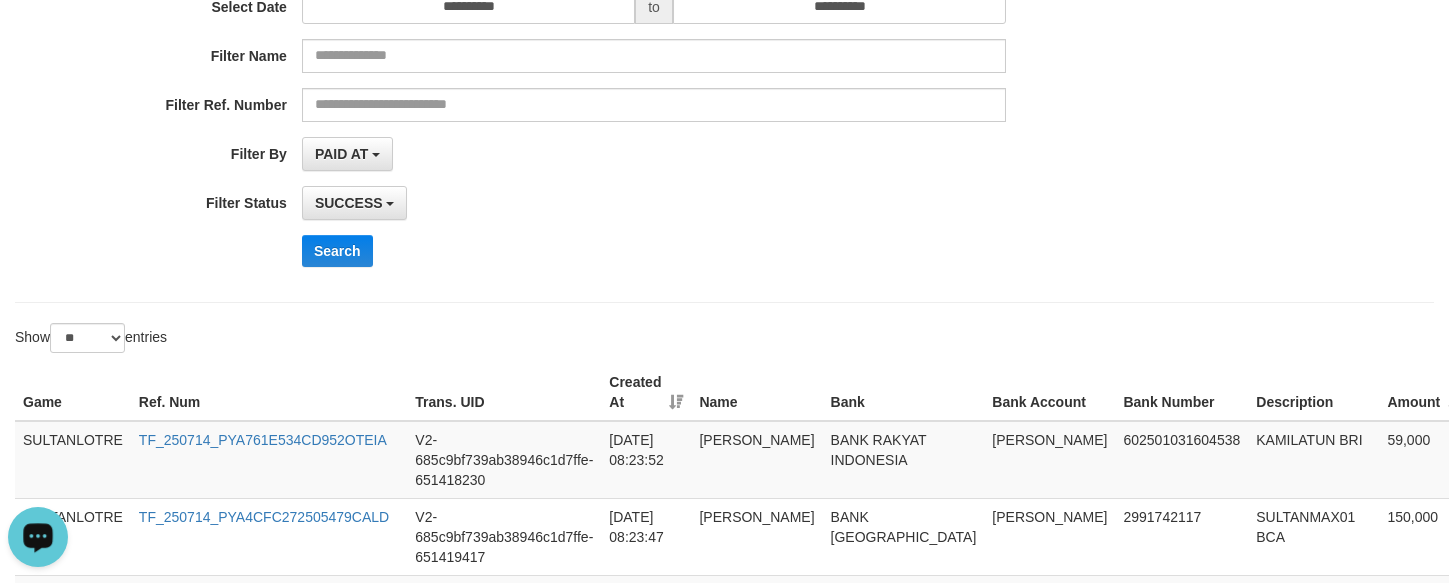 scroll, scrollTop: 0, scrollLeft: 0, axis: both 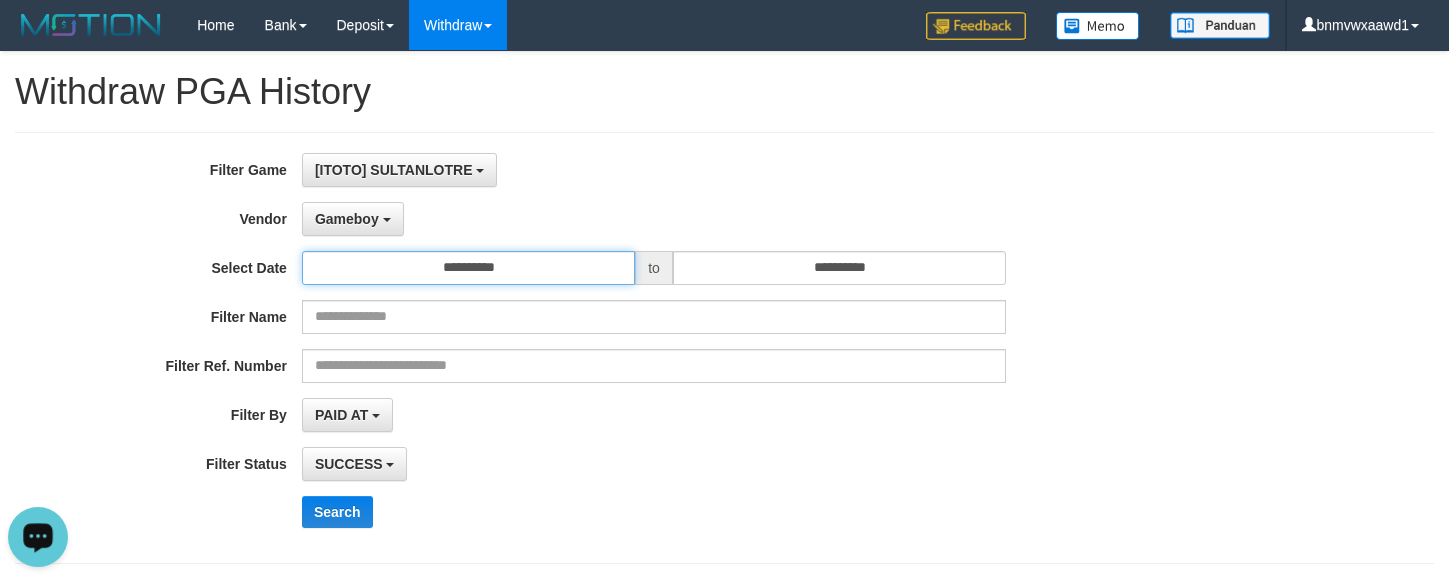 click on "**********" at bounding box center [468, 268] 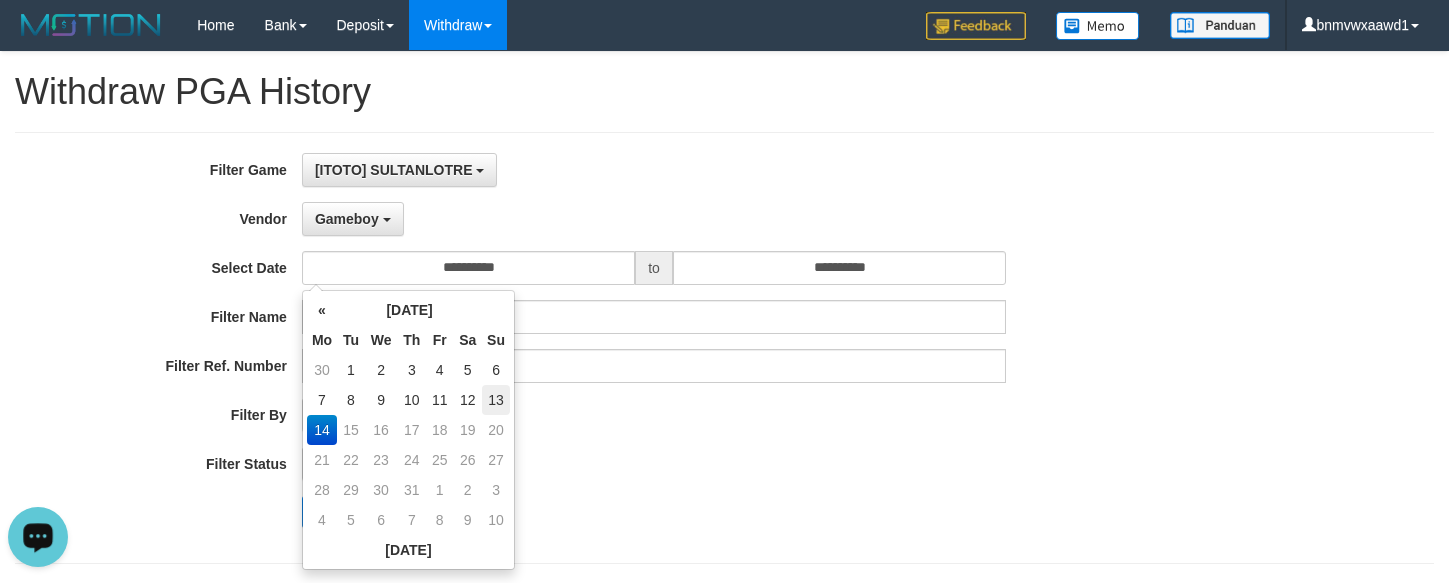 click on "13" at bounding box center (496, 400) 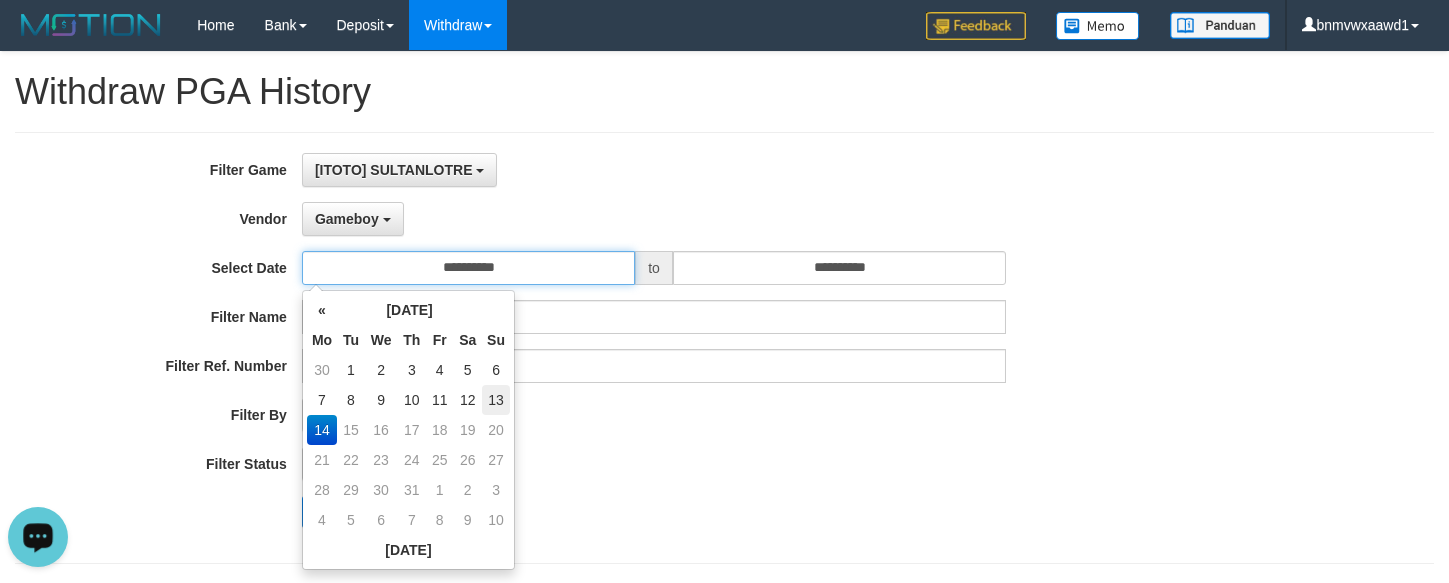 type on "**********" 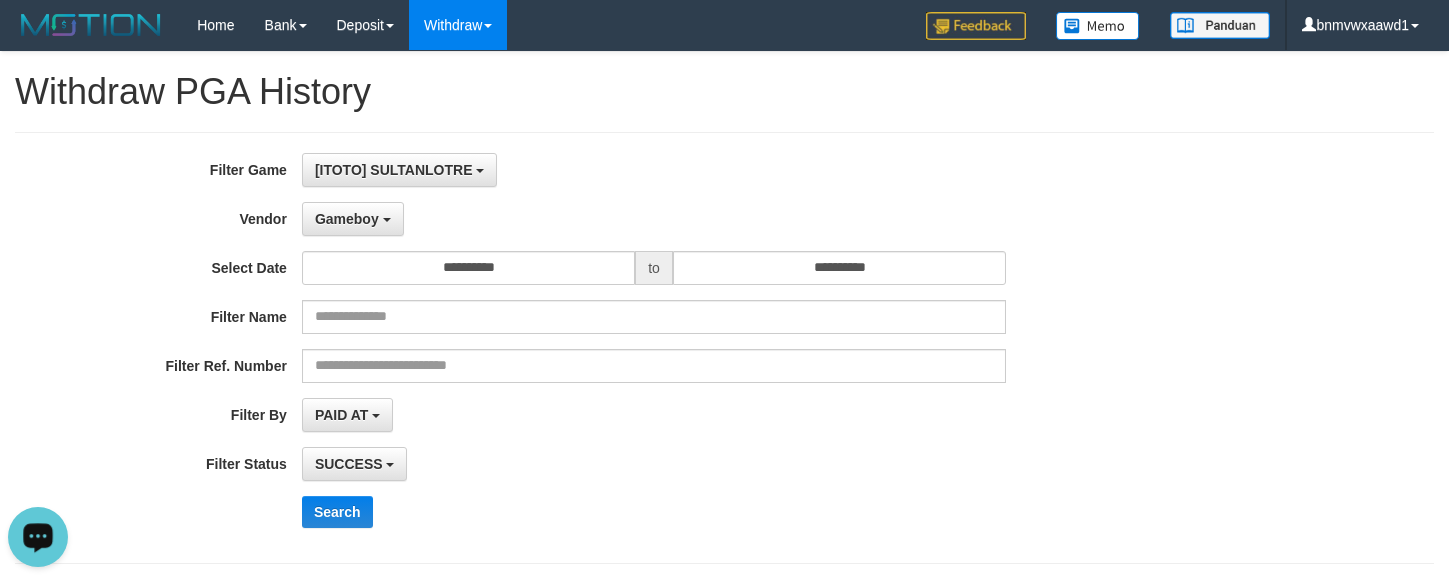 click on "SUCCESS
SUCCESS
ON PROCESS
FAILED" at bounding box center (654, 464) 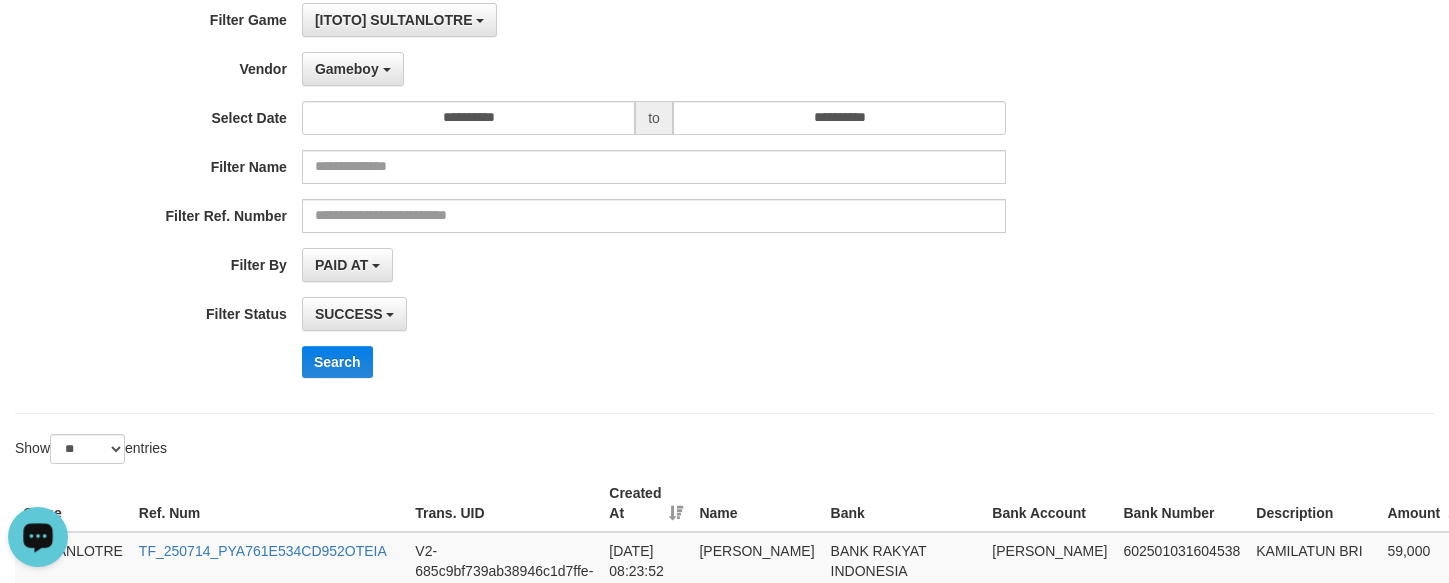 scroll, scrollTop: 0, scrollLeft: 0, axis: both 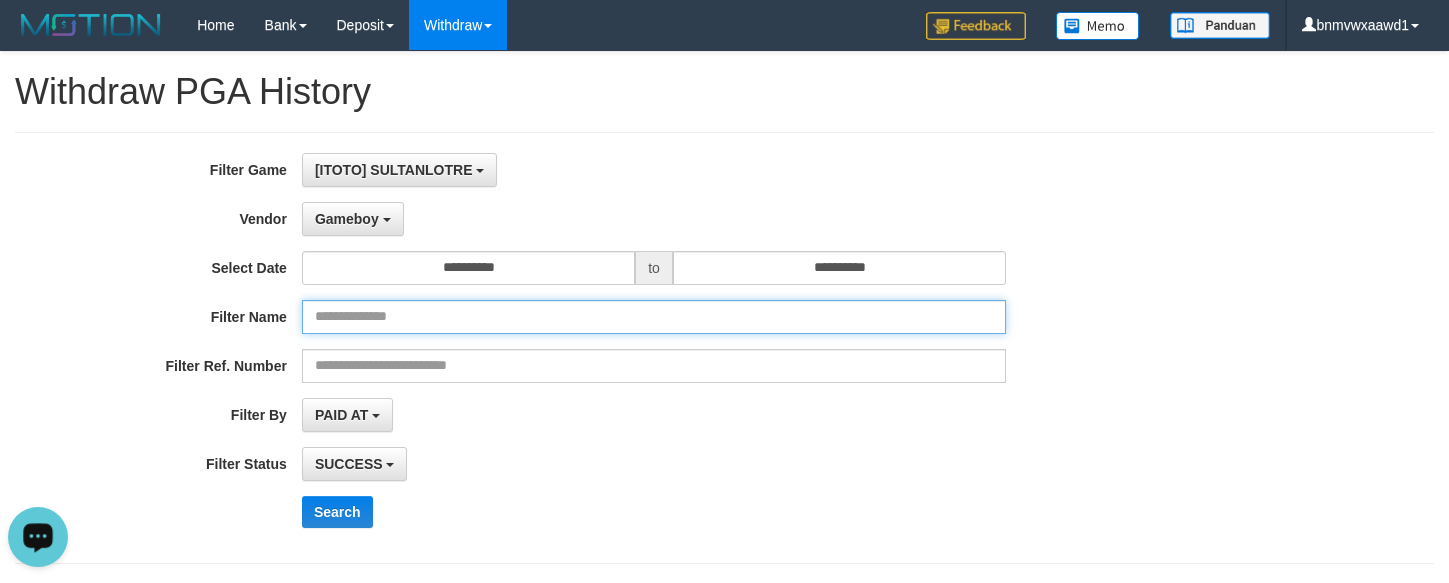 click at bounding box center (654, 317) 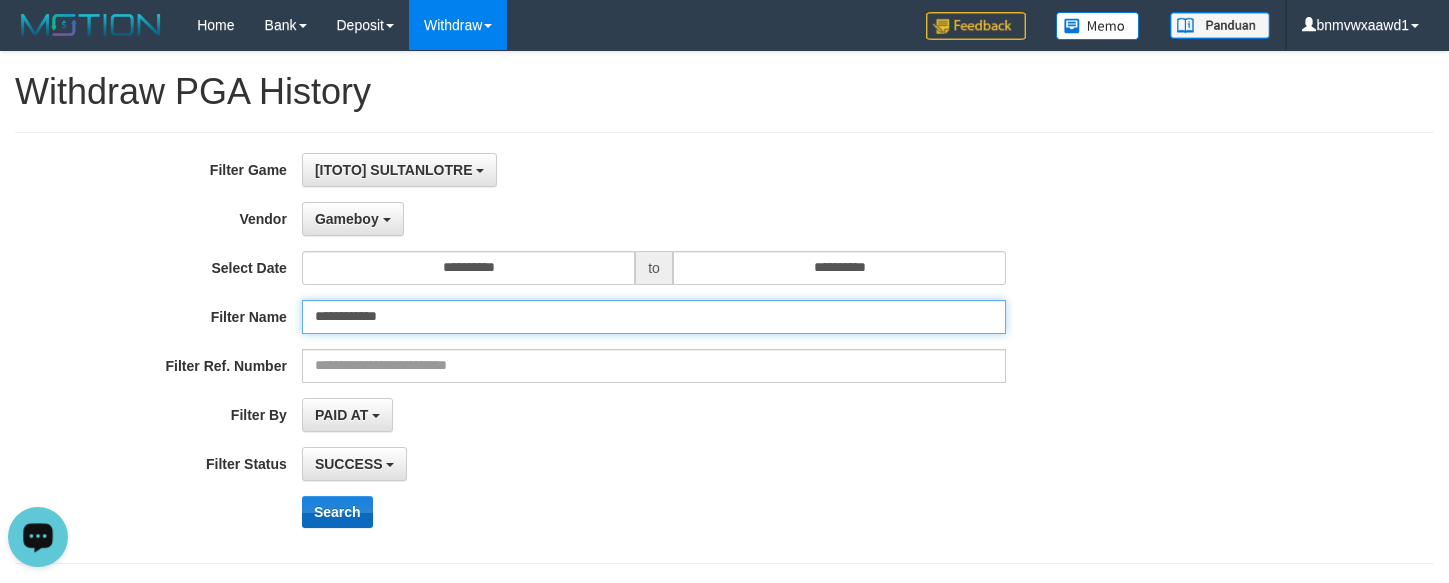 type on "**********" 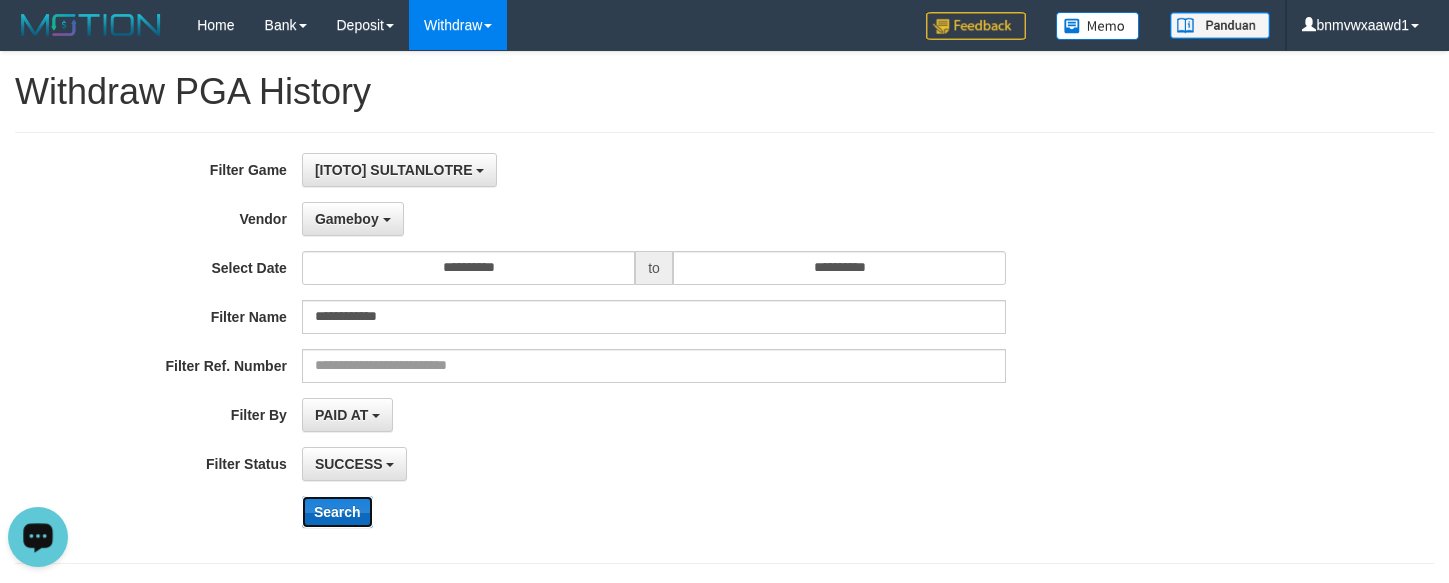 click on "Search" at bounding box center (337, 512) 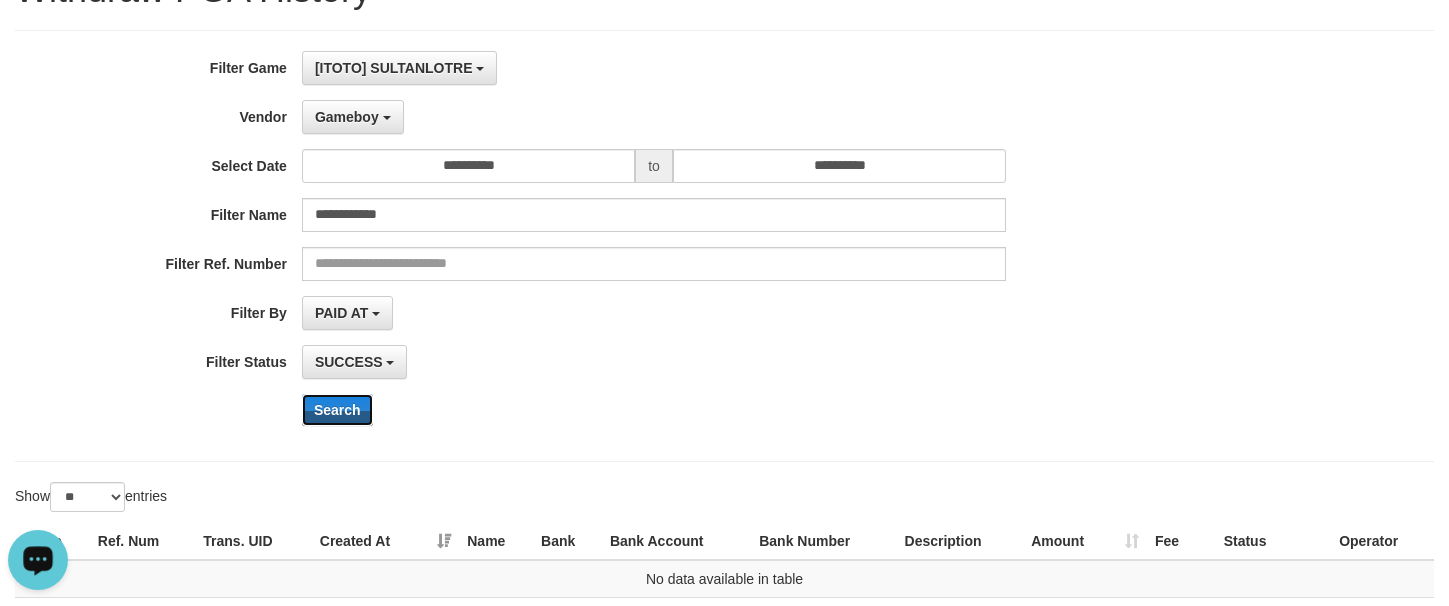 scroll, scrollTop: 0, scrollLeft: 0, axis: both 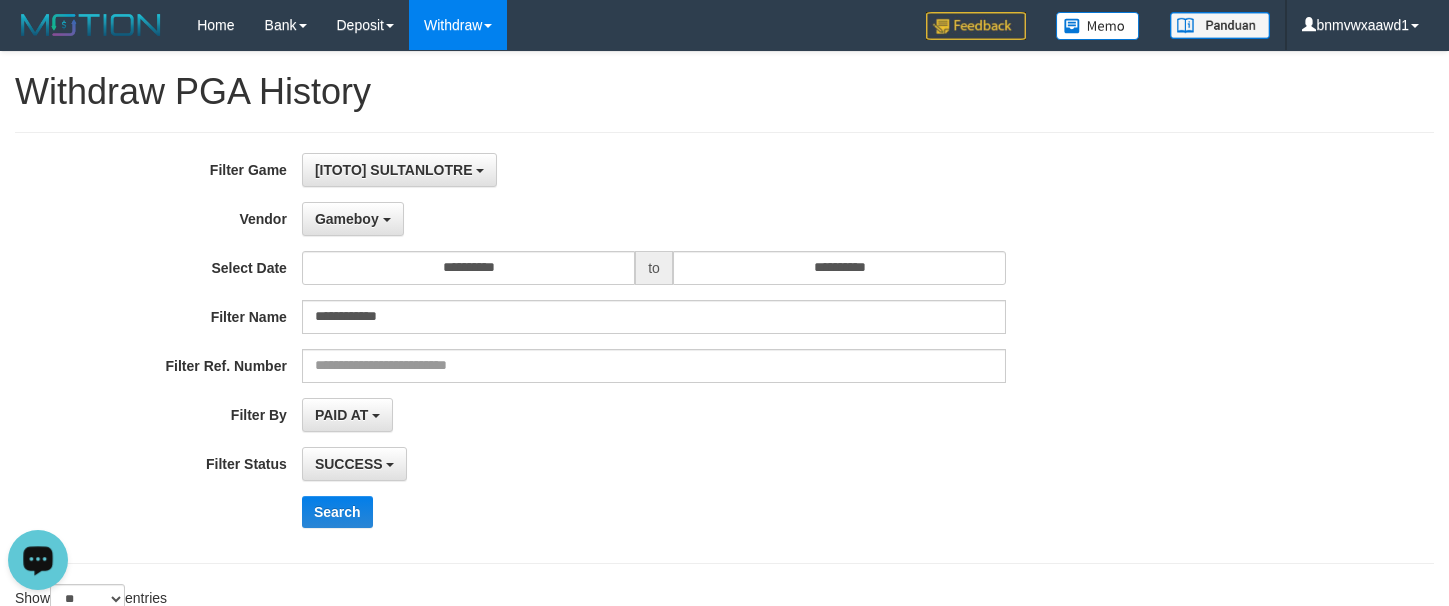 click on "**********" at bounding box center [604, 348] 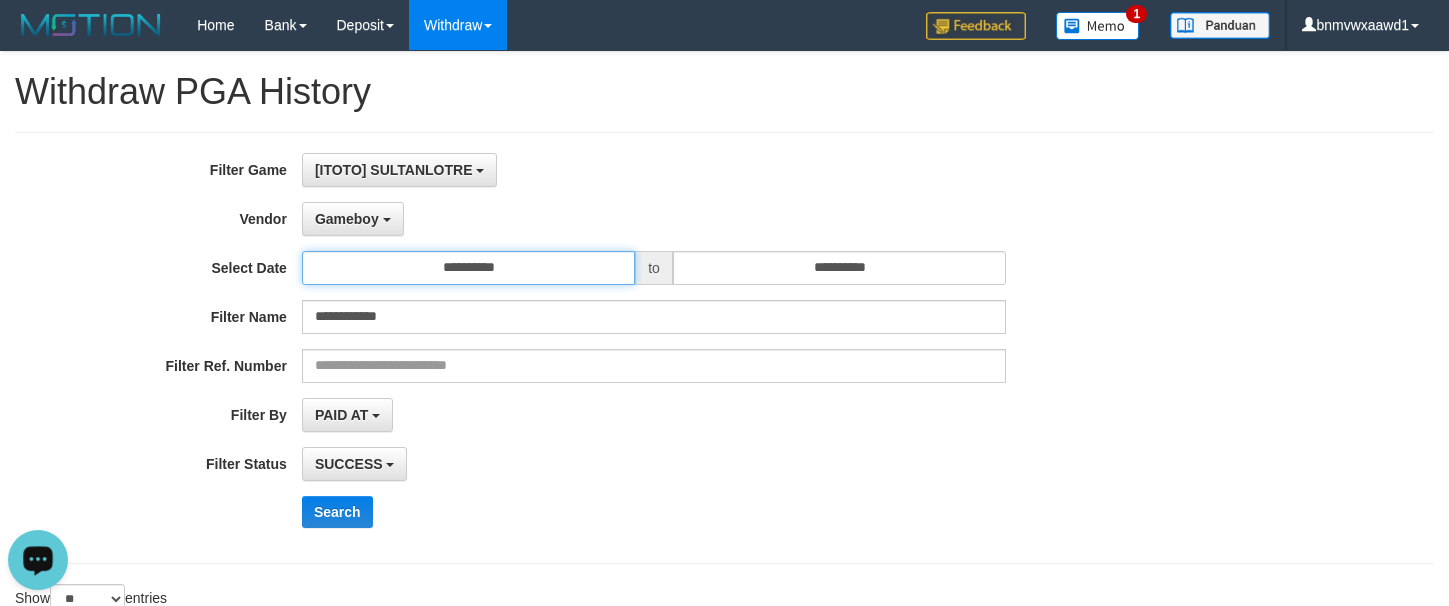 click on "**********" at bounding box center (468, 268) 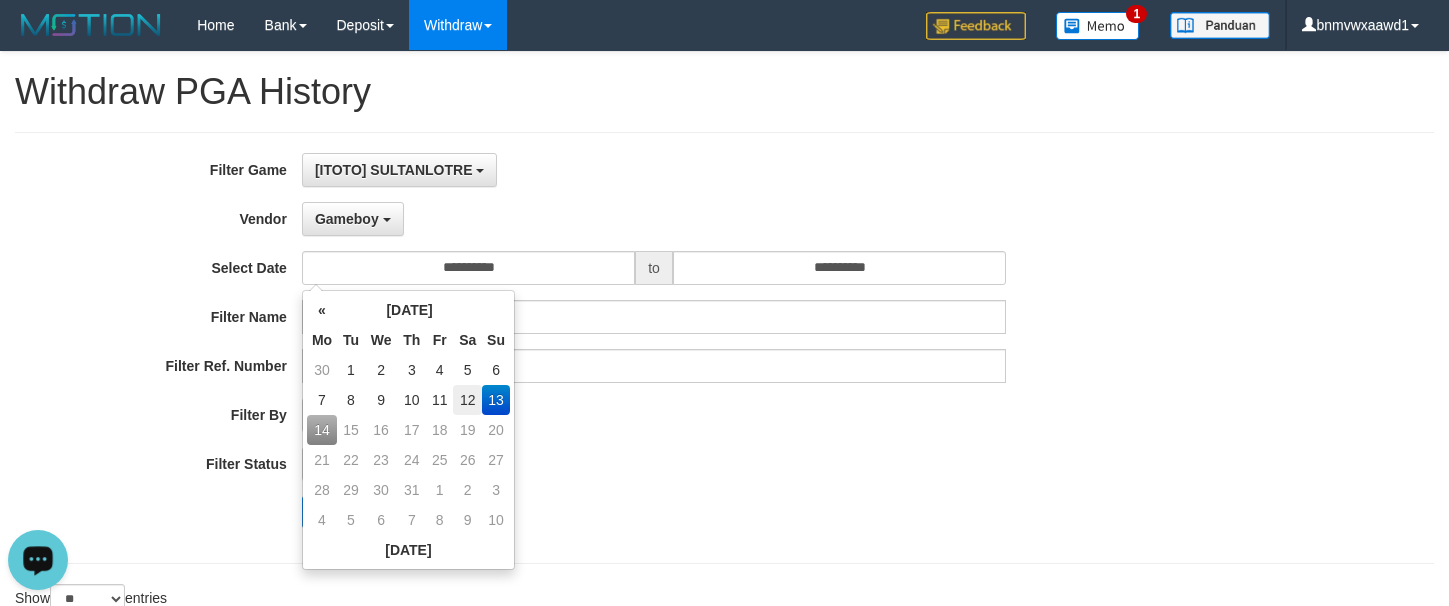 click on "12" at bounding box center [467, 400] 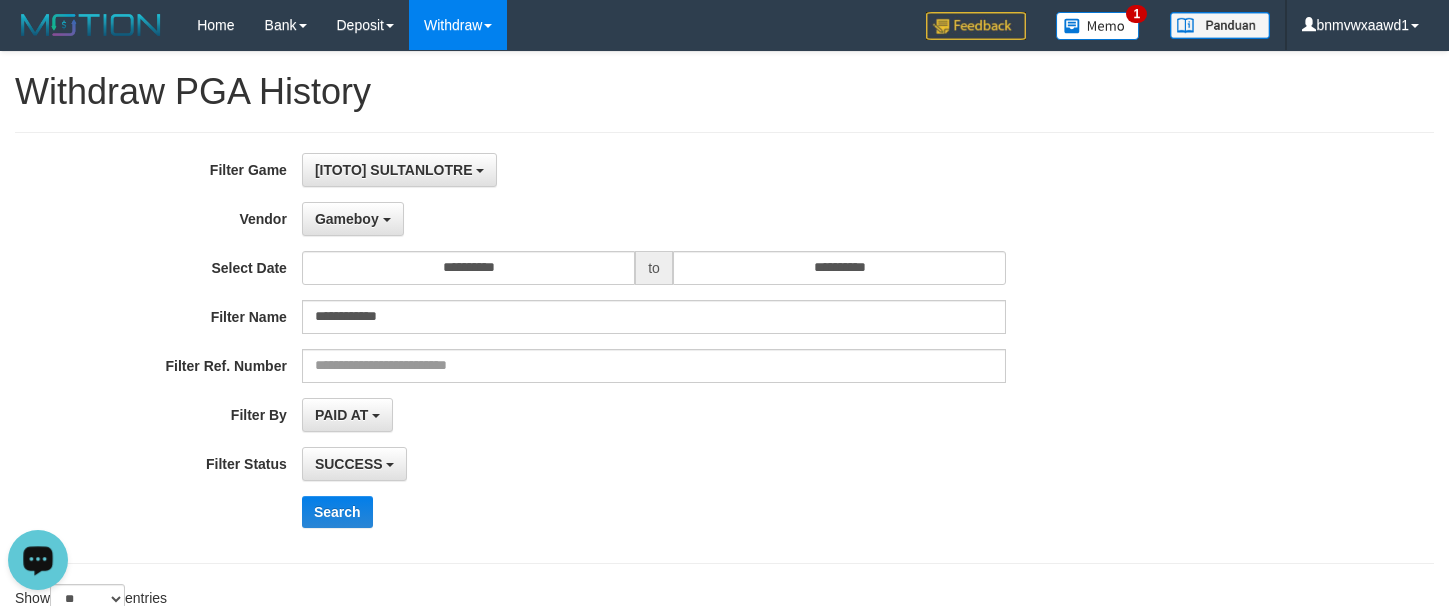 click on "SUCCESS
SUCCESS
ON PROCESS
FAILED" at bounding box center (654, 464) 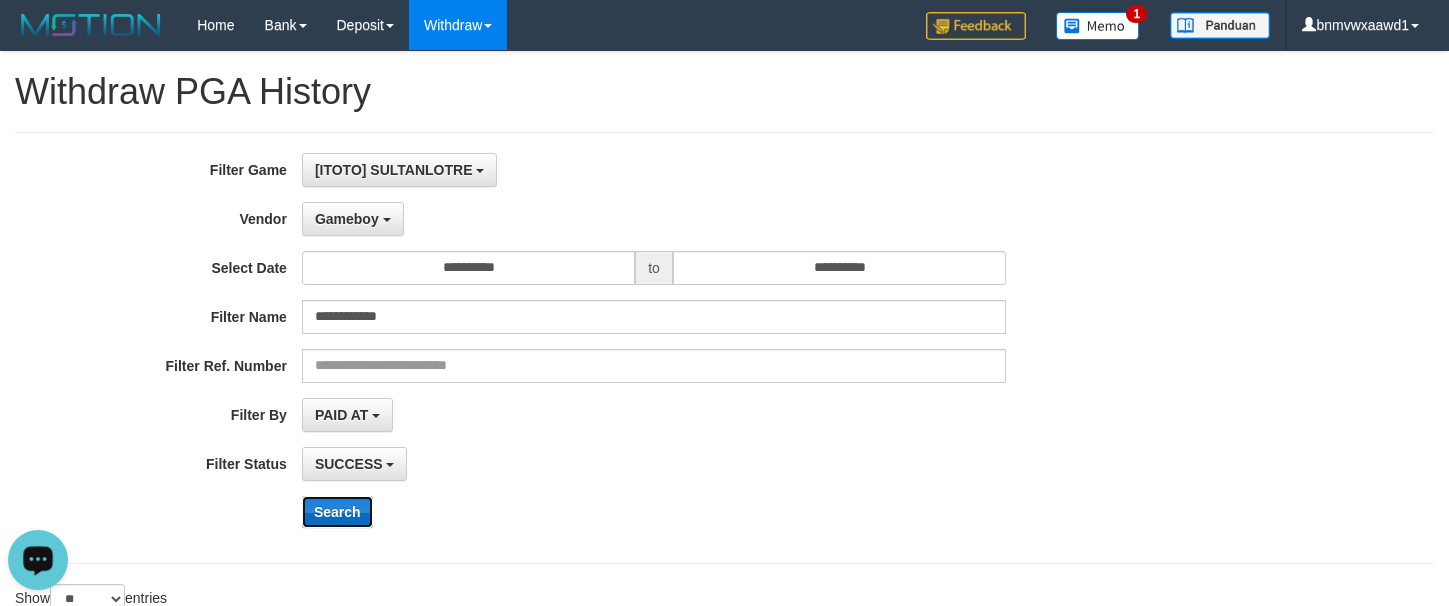 click on "Search" at bounding box center [337, 512] 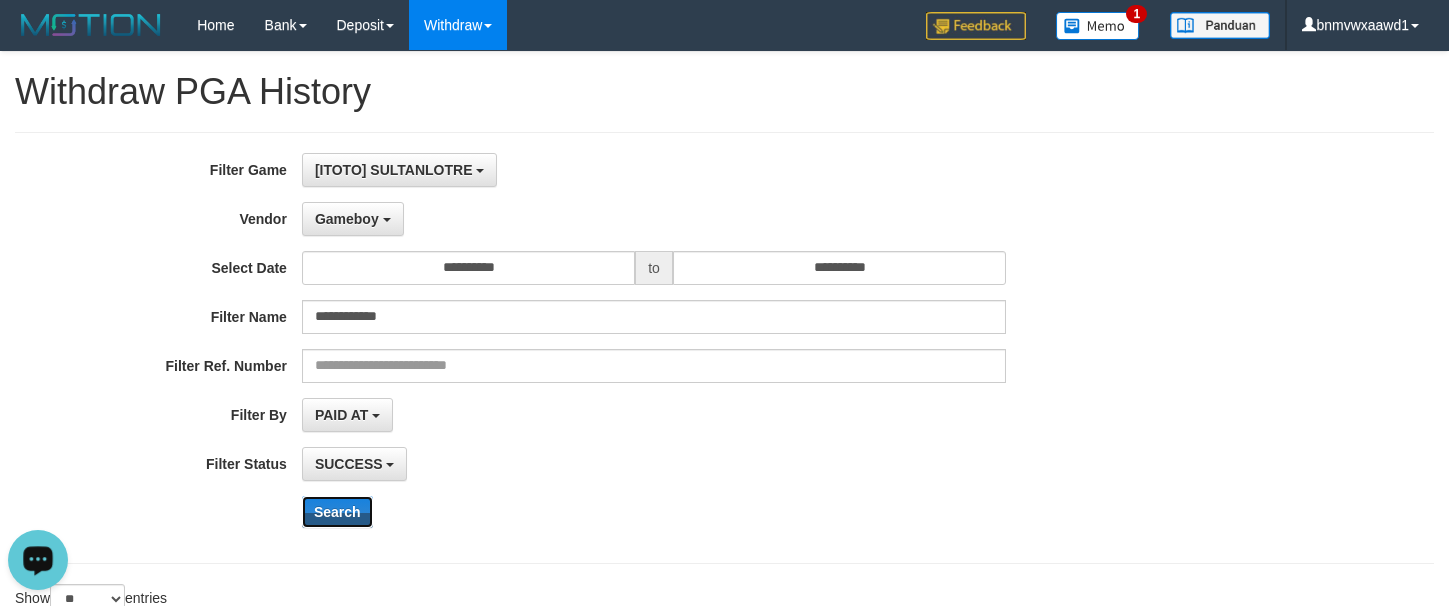 scroll, scrollTop: 435, scrollLeft: 0, axis: vertical 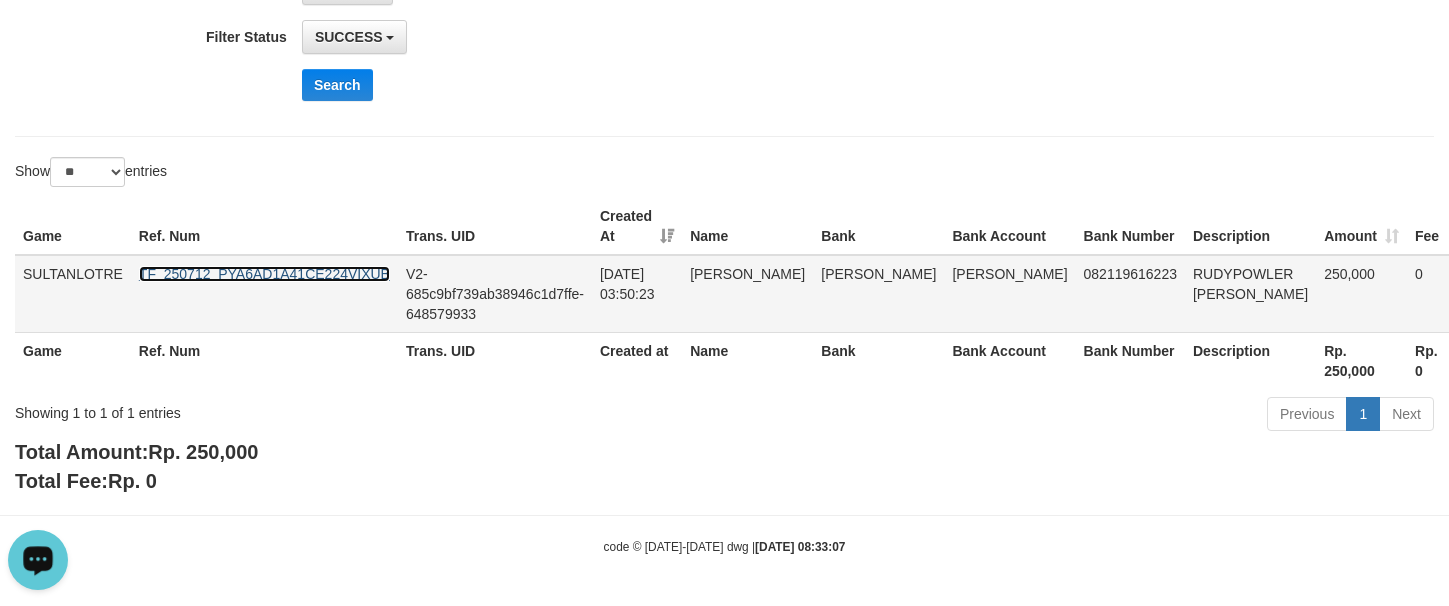 click on "TF_250712_PYA6AD1A41CE224VIXUB" at bounding box center [264, 274] 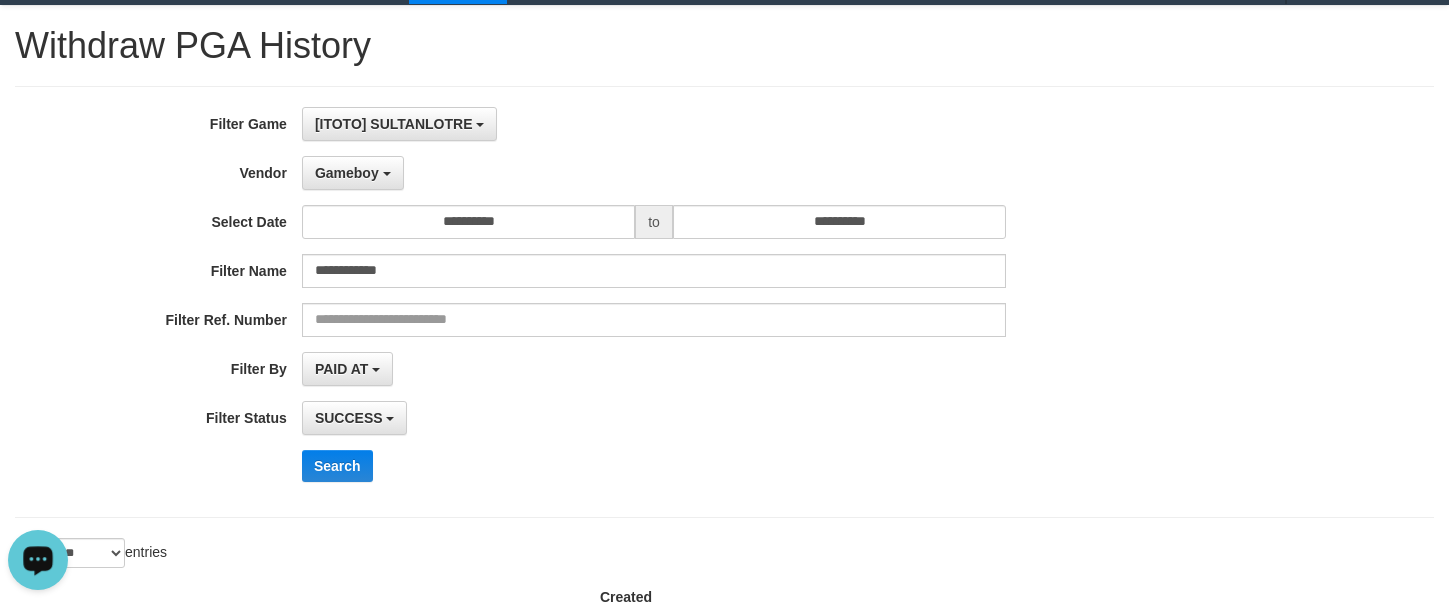 scroll, scrollTop: 0, scrollLeft: 0, axis: both 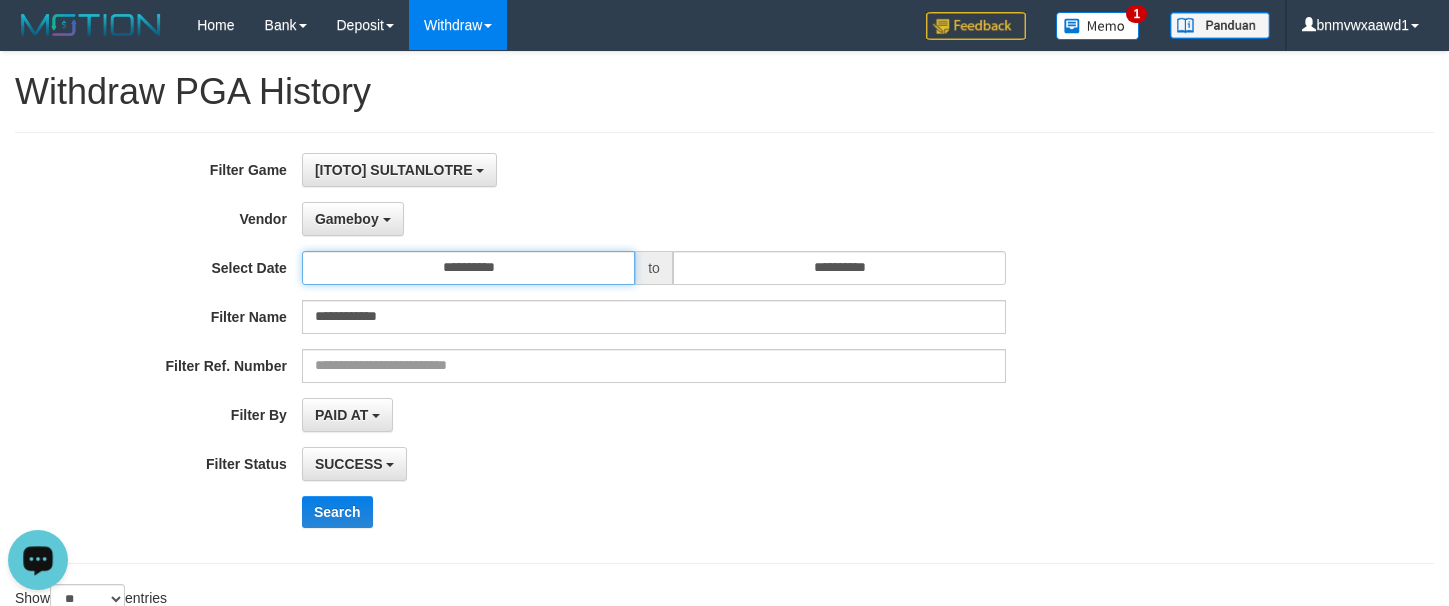 click on "**********" at bounding box center [468, 268] 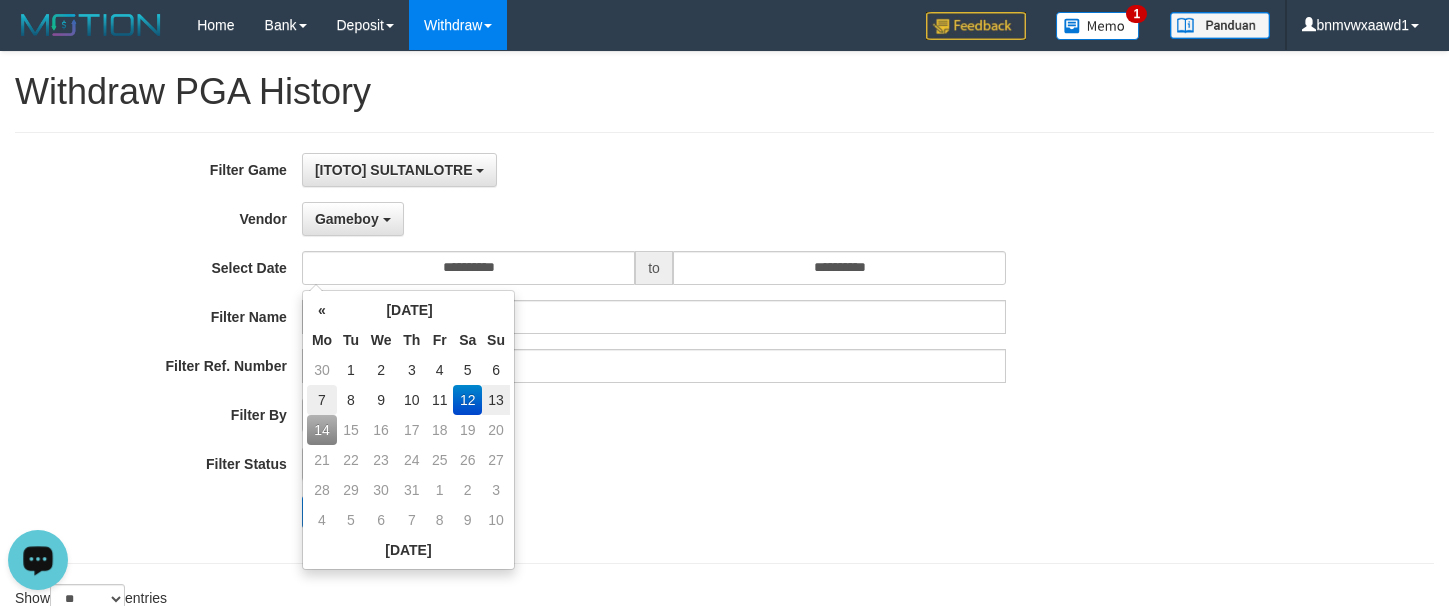 click on "7" at bounding box center [322, 400] 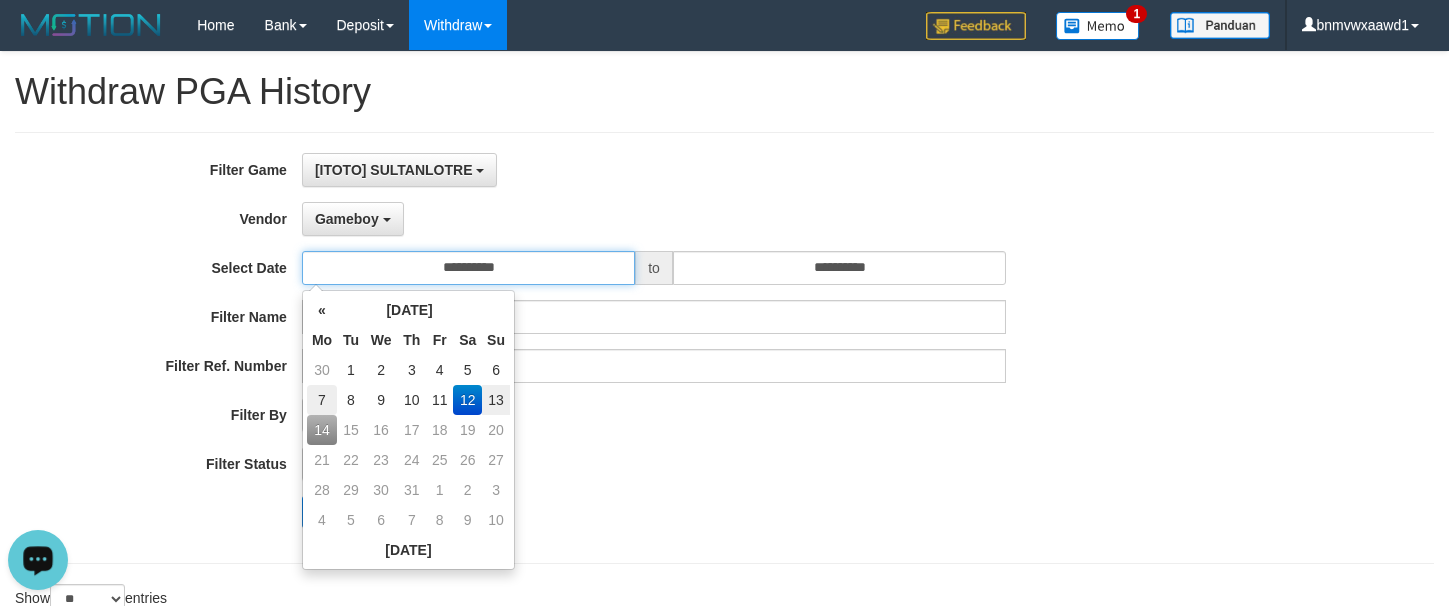 type on "**********" 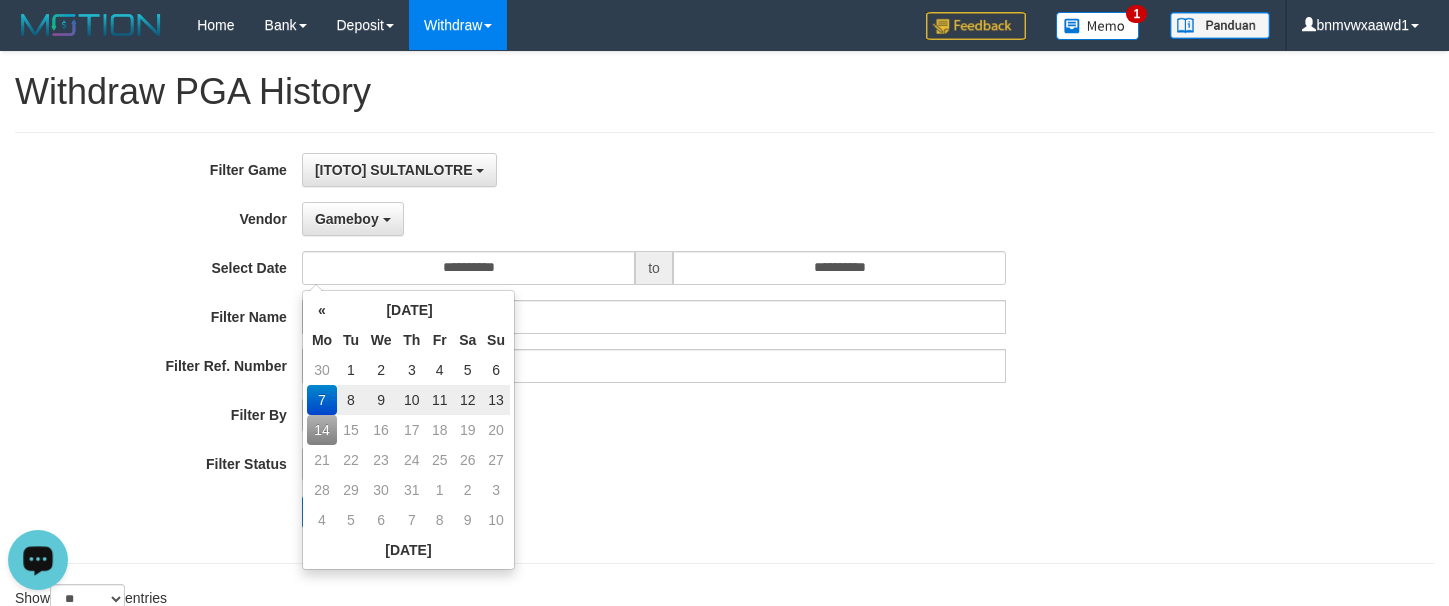 click on "**********" at bounding box center [604, 348] 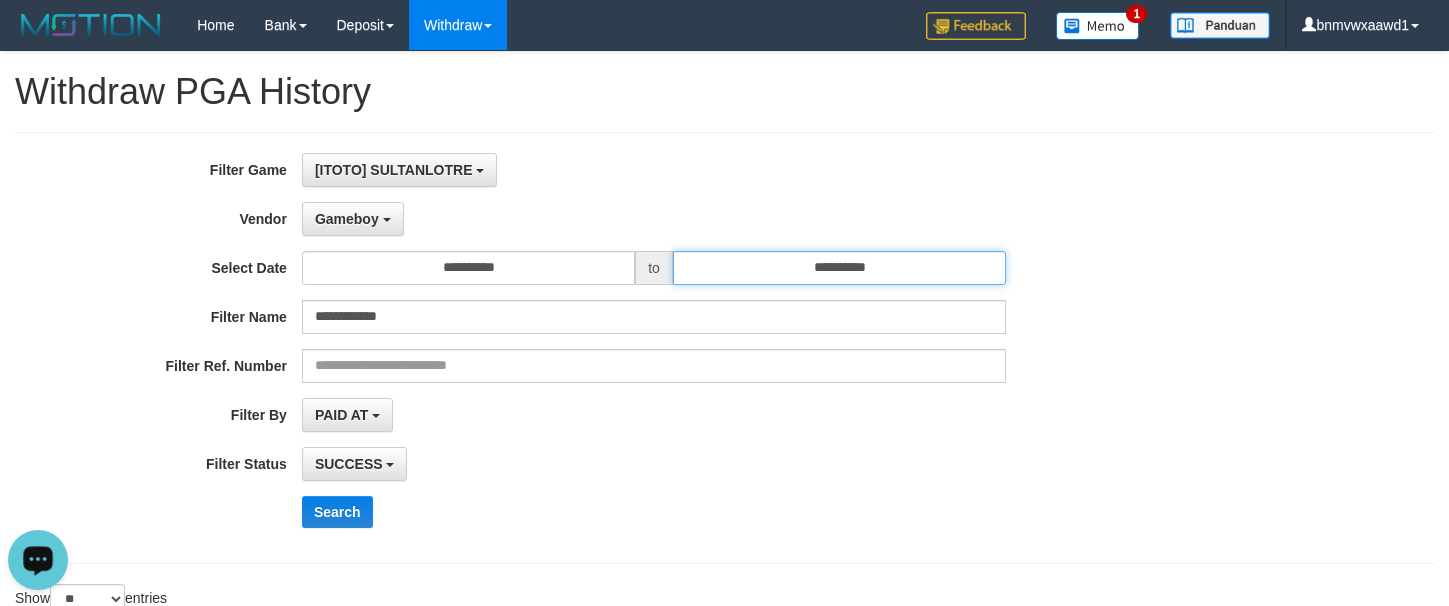 click on "**********" at bounding box center [839, 268] 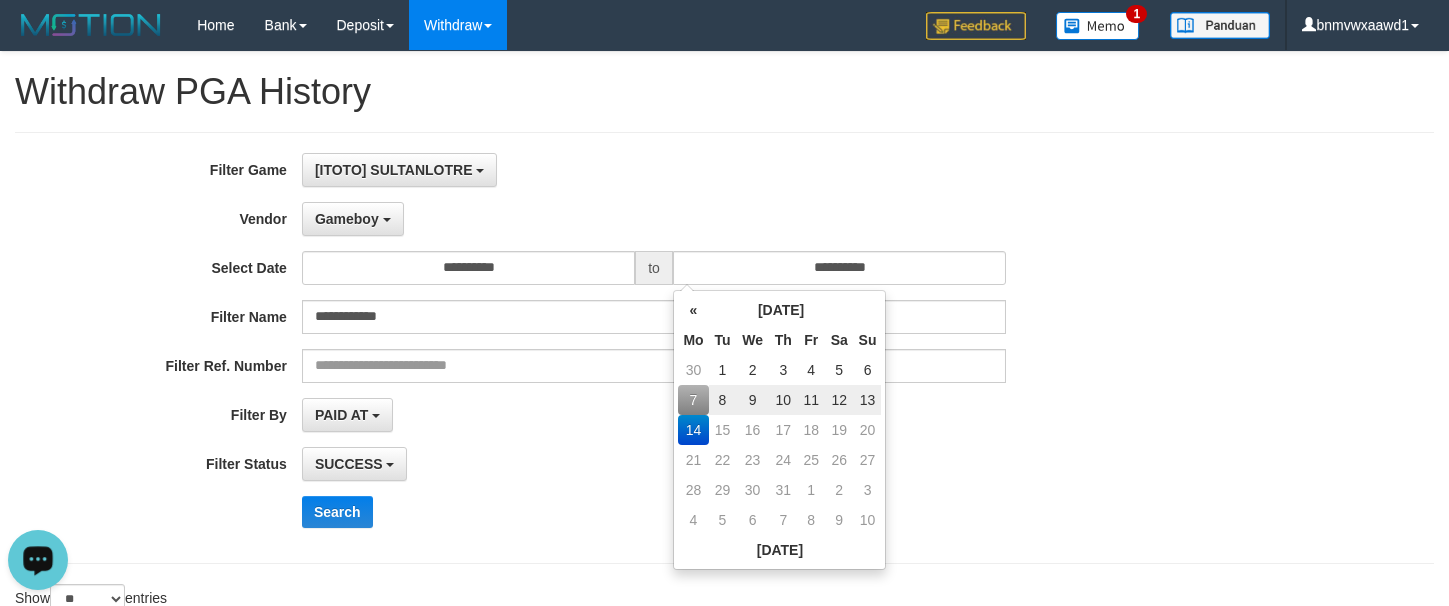 click on "13" at bounding box center [868, 400] 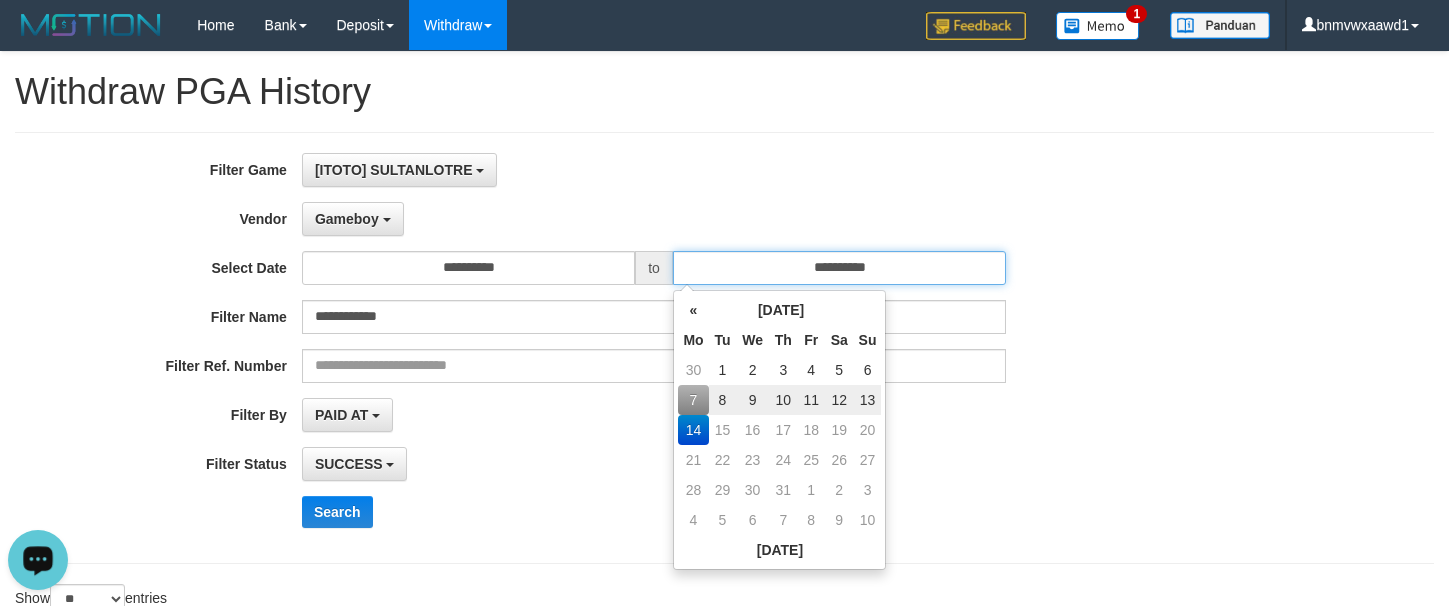 type on "**********" 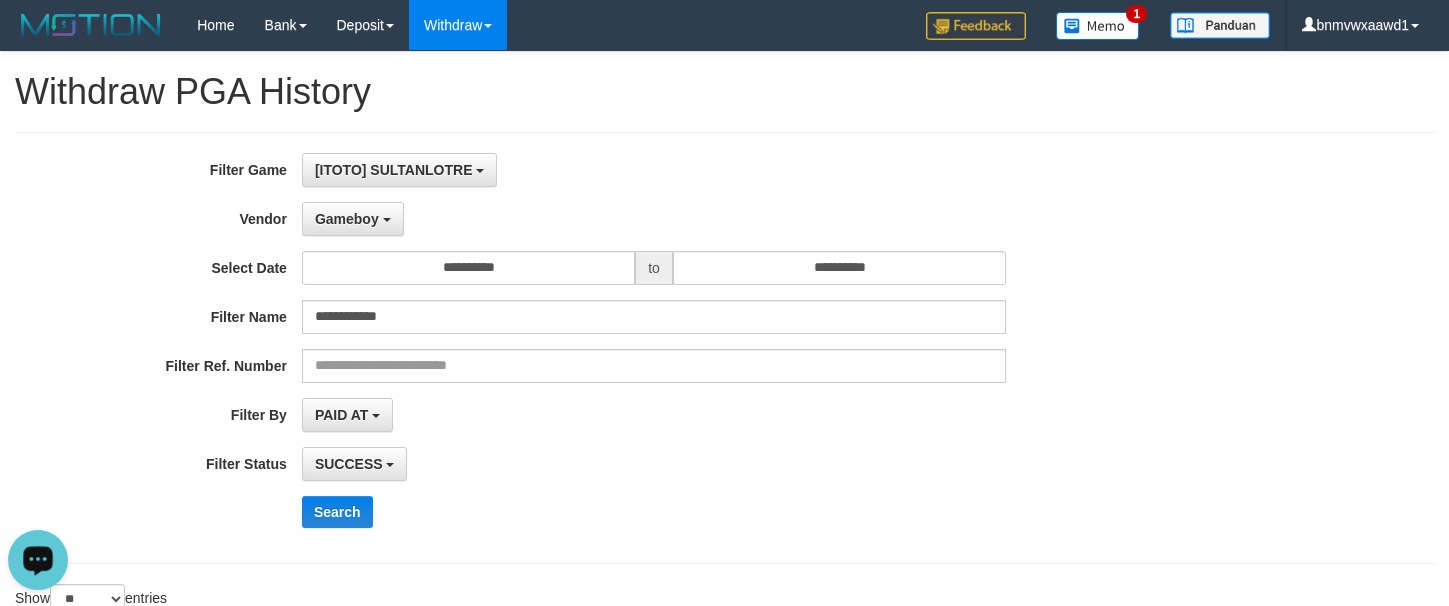 click on "**********" at bounding box center [604, 464] 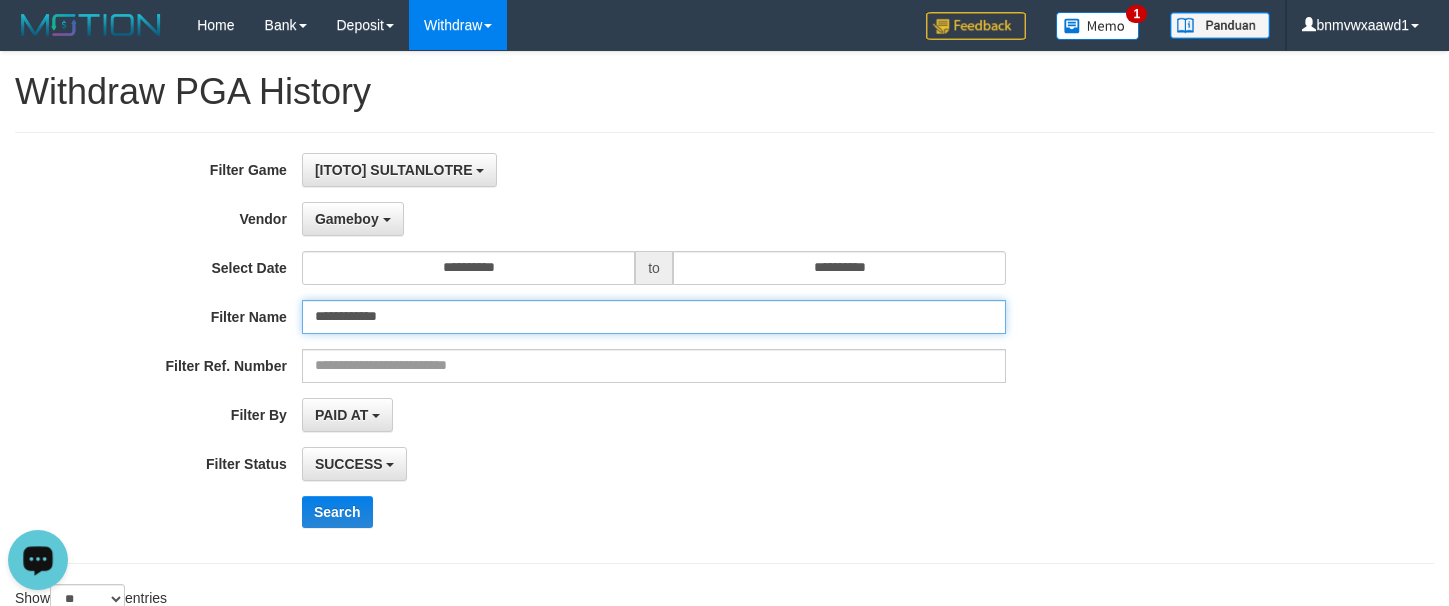 click on "**********" at bounding box center [654, 317] 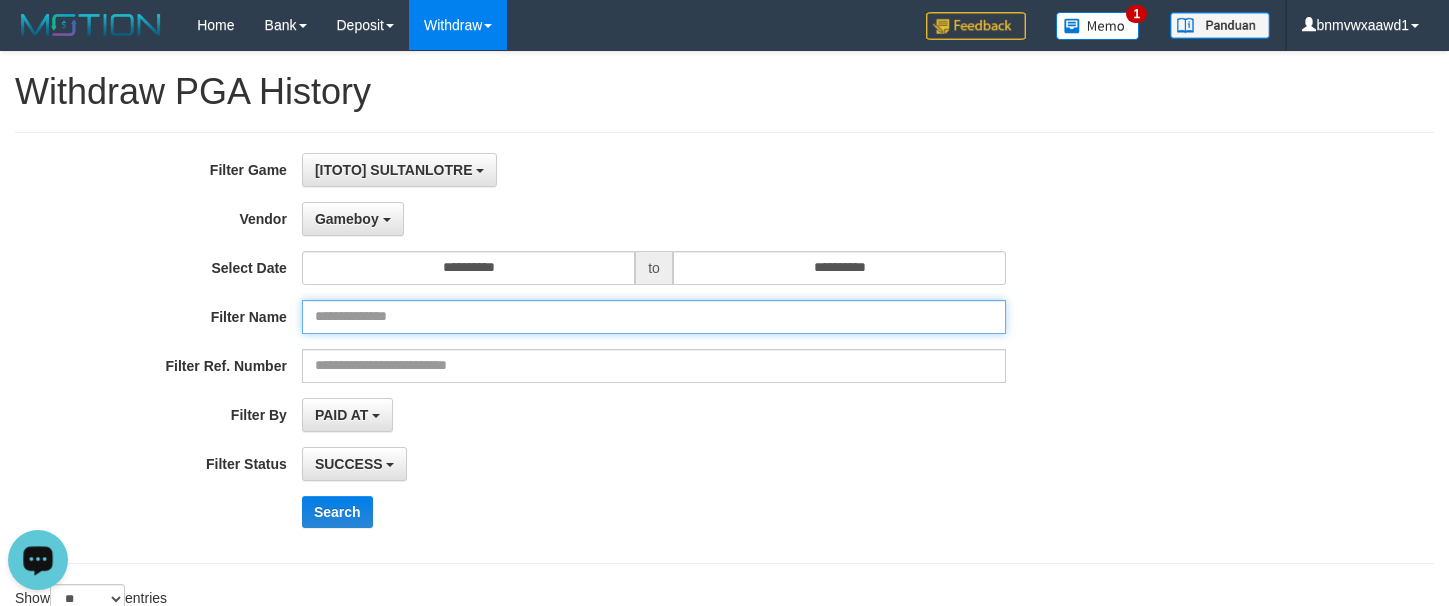 type 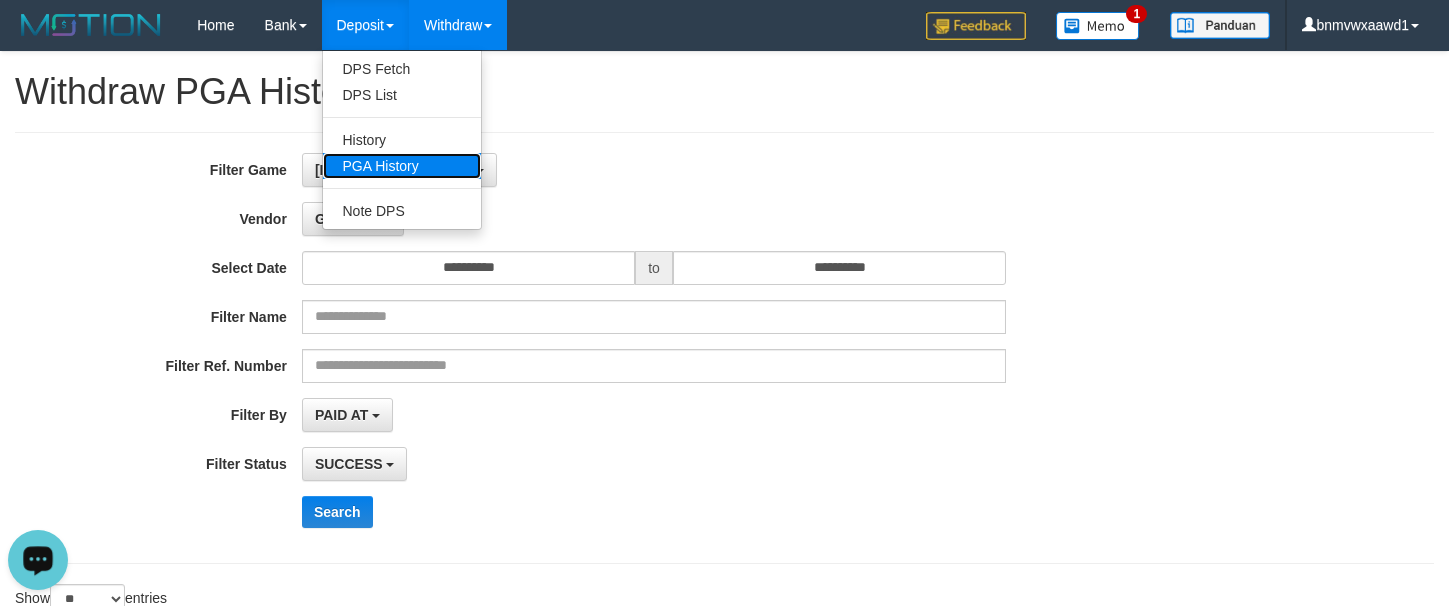 click on "PGA History" at bounding box center (402, 166) 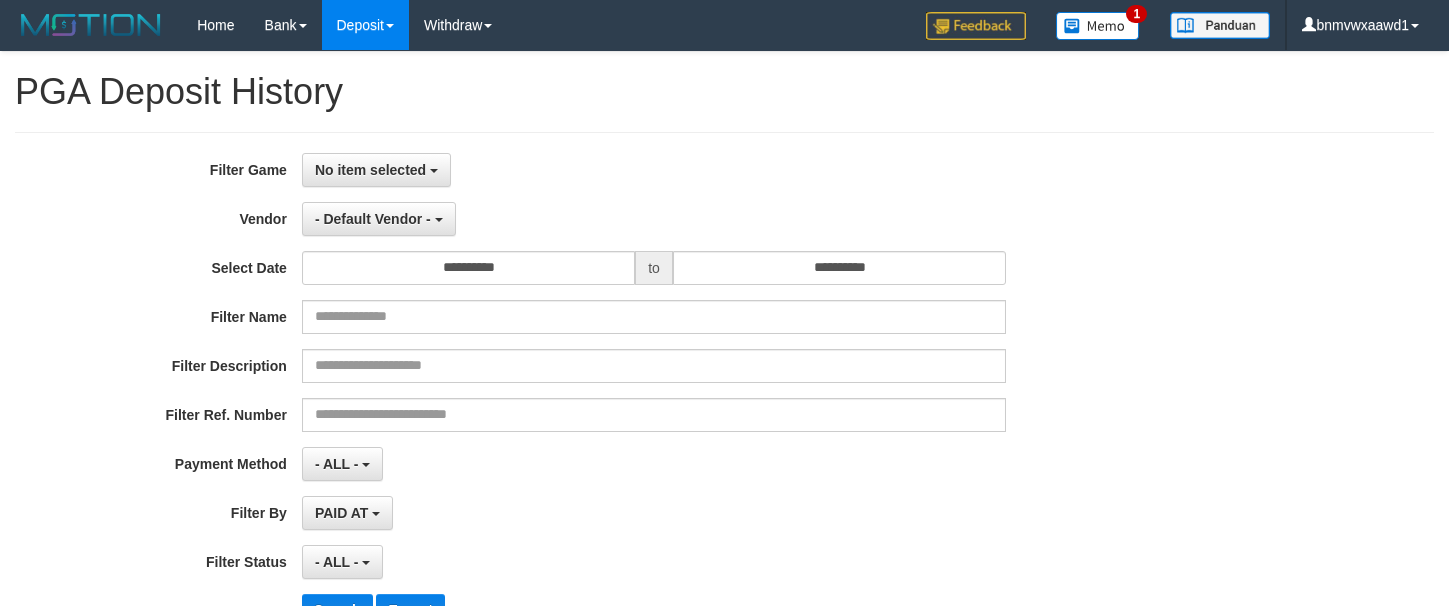 select 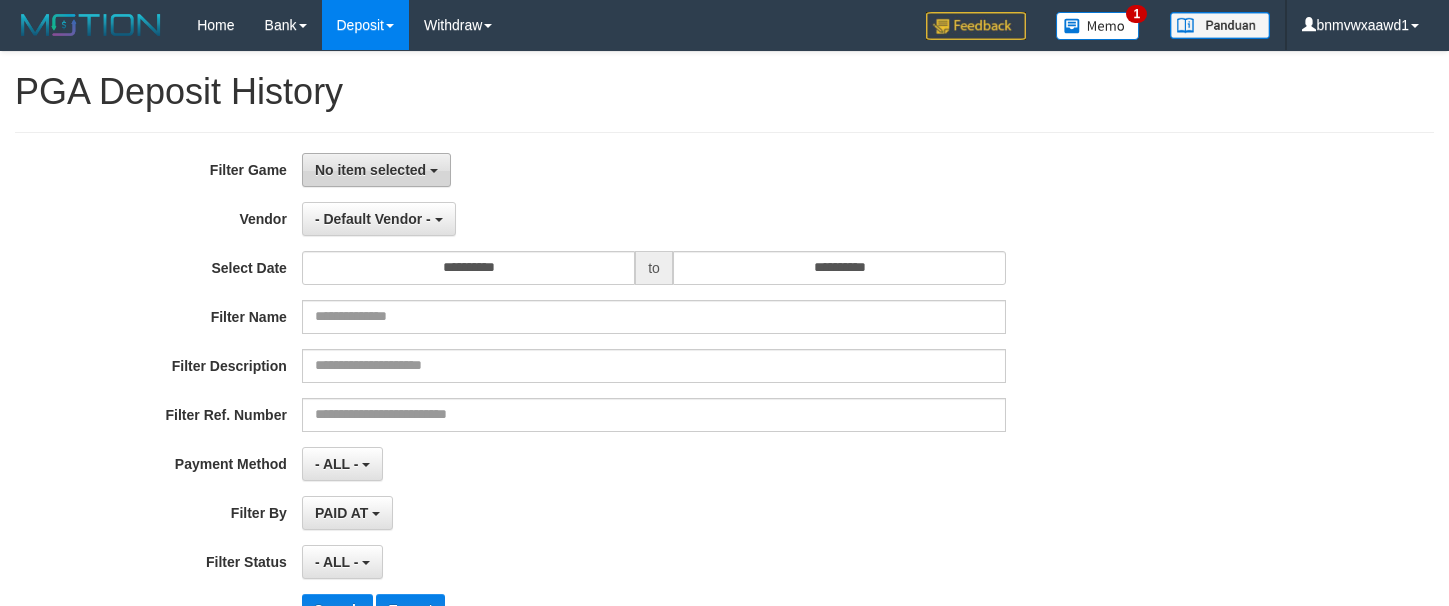 scroll, scrollTop: 0, scrollLeft: 0, axis: both 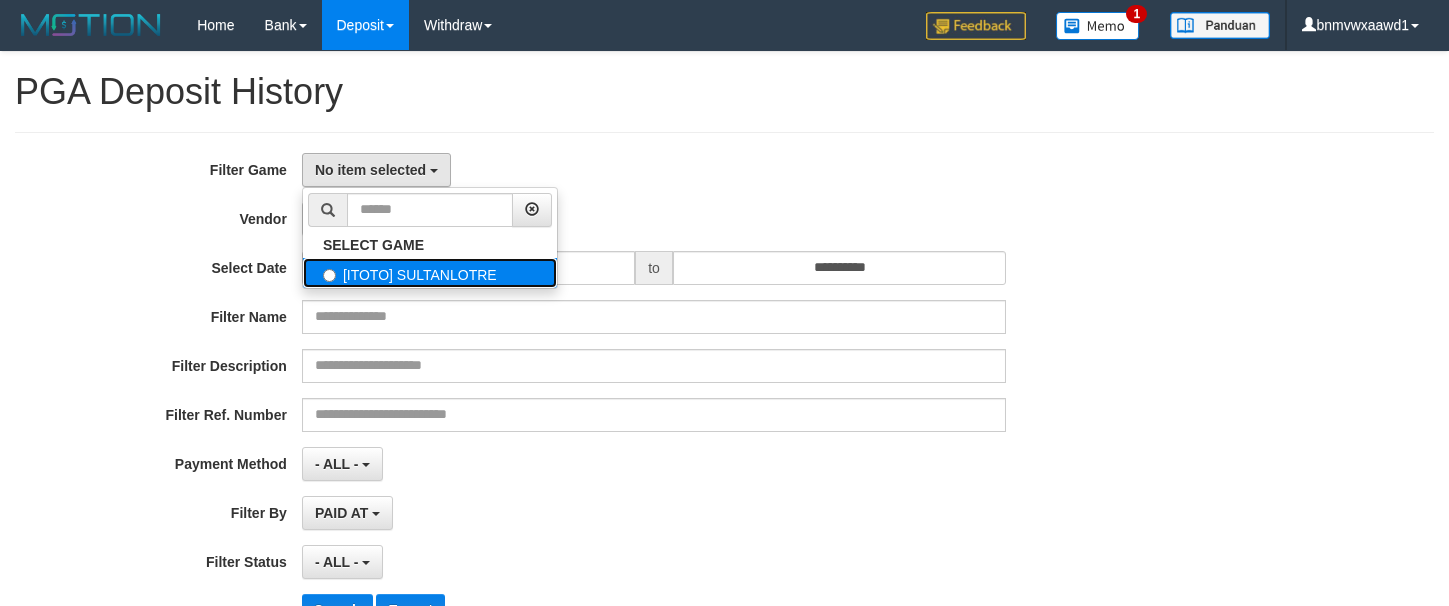 click on "[ITOTO] SULTANLOTRE" at bounding box center [430, 273] 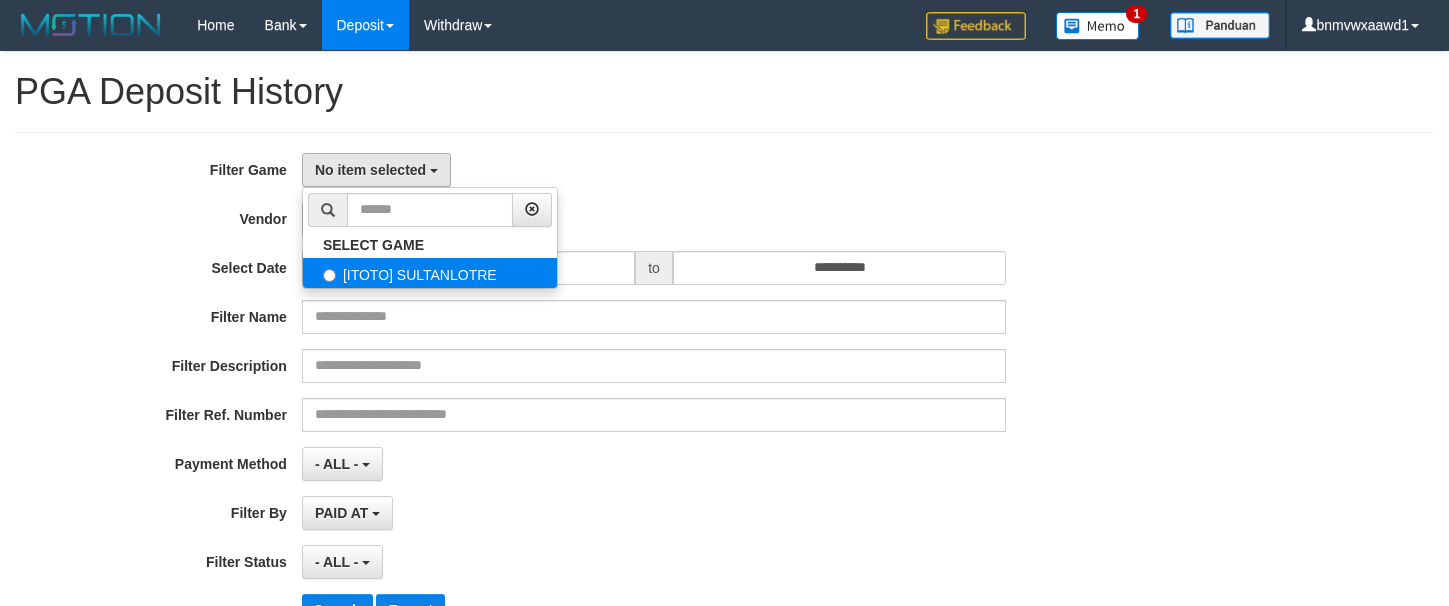 select on "****" 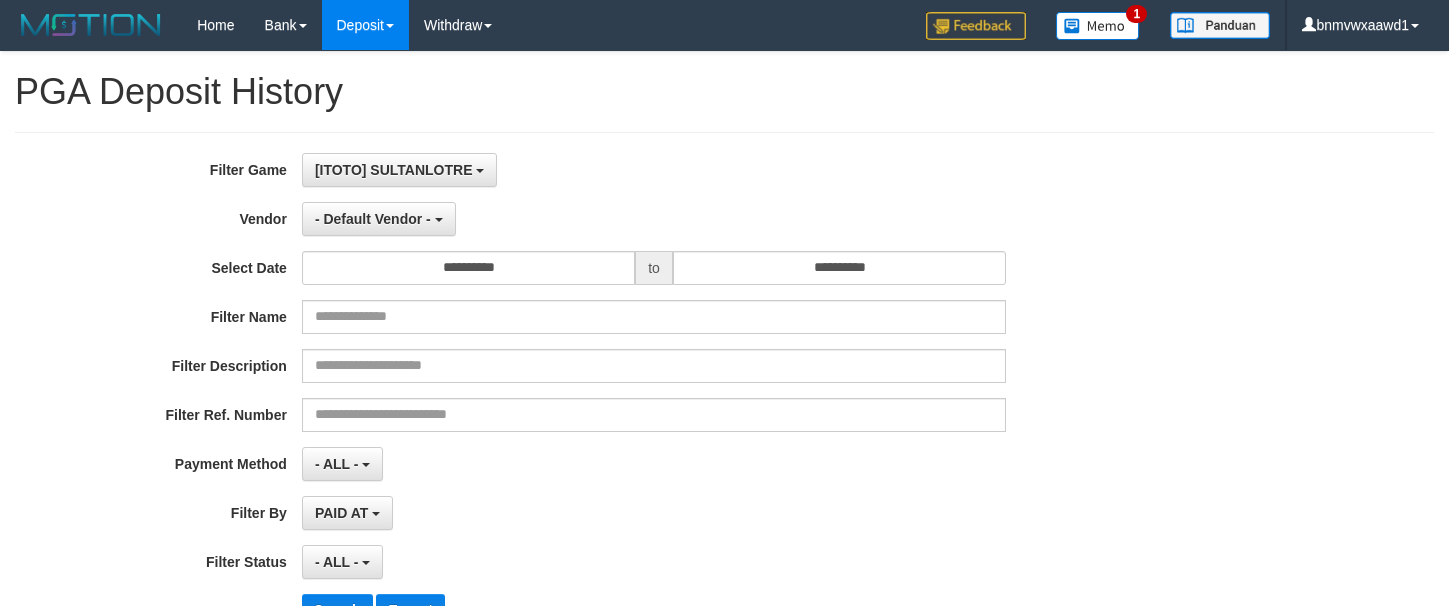 scroll, scrollTop: 18, scrollLeft: 0, axis: vertical 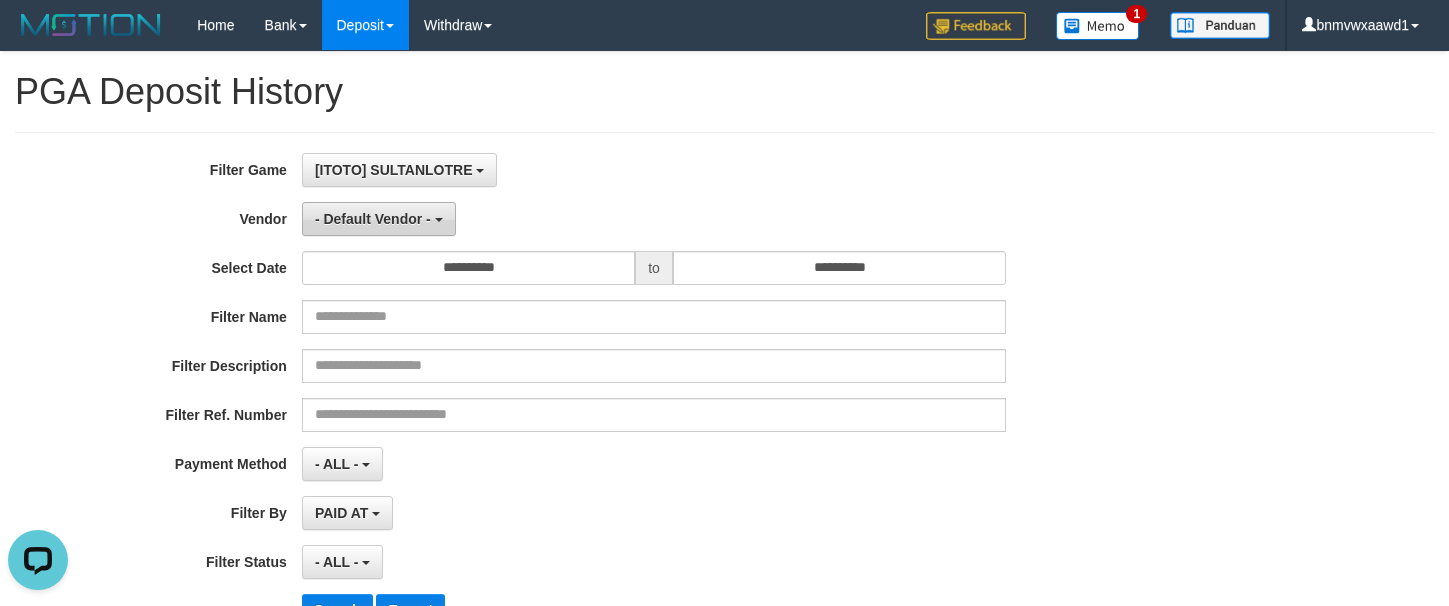 click on "- Default Vendor -" at bounding box center [379, 219] 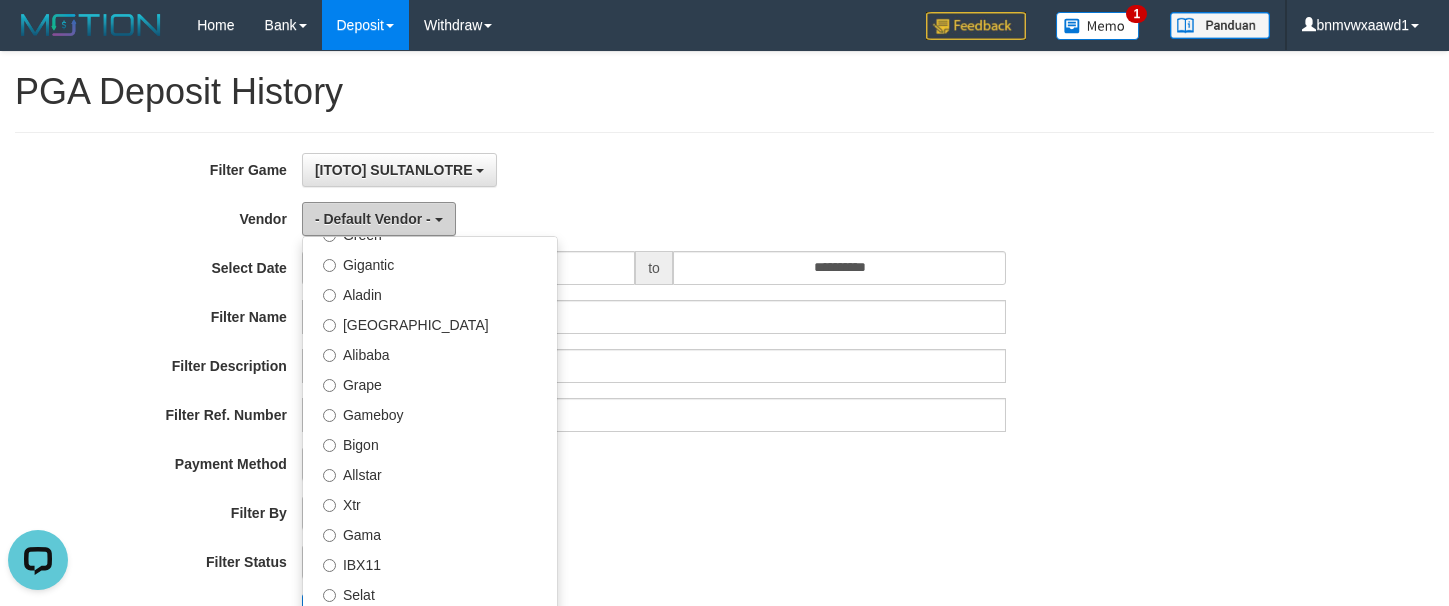 scroll, scrollTop: 300, scrollLeft: 0, axis: vertical 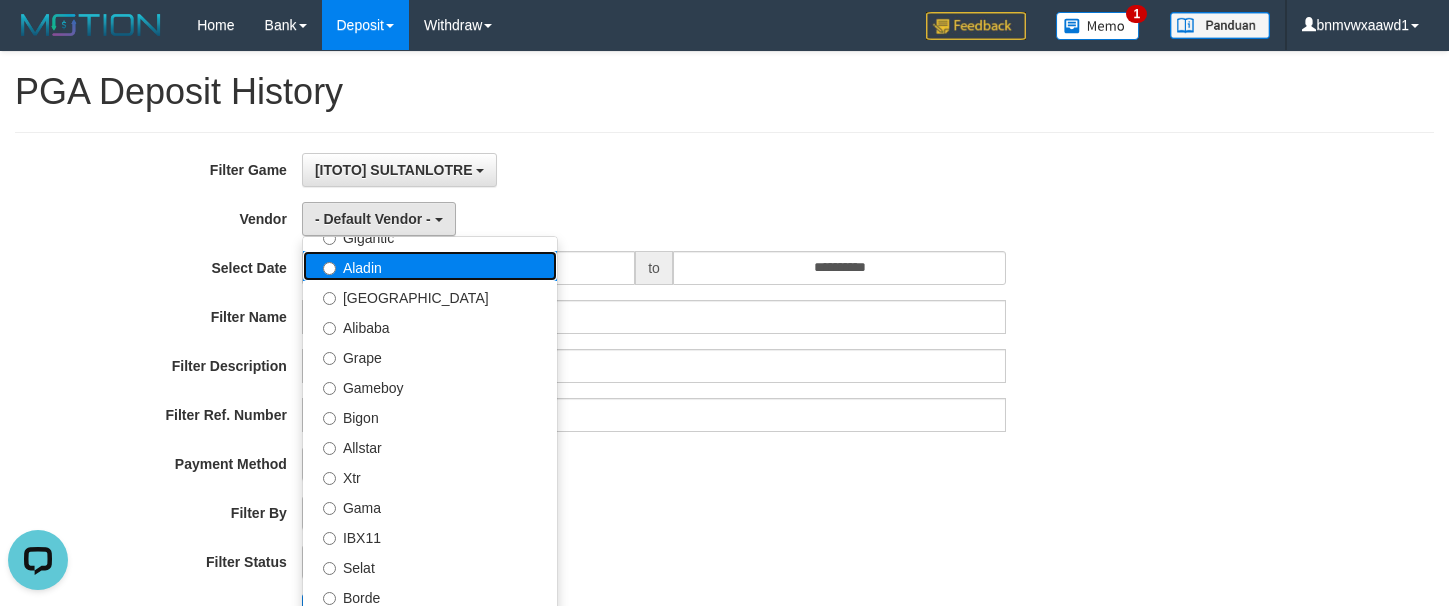 click on "Aladin" at bounding box center (430, 266) 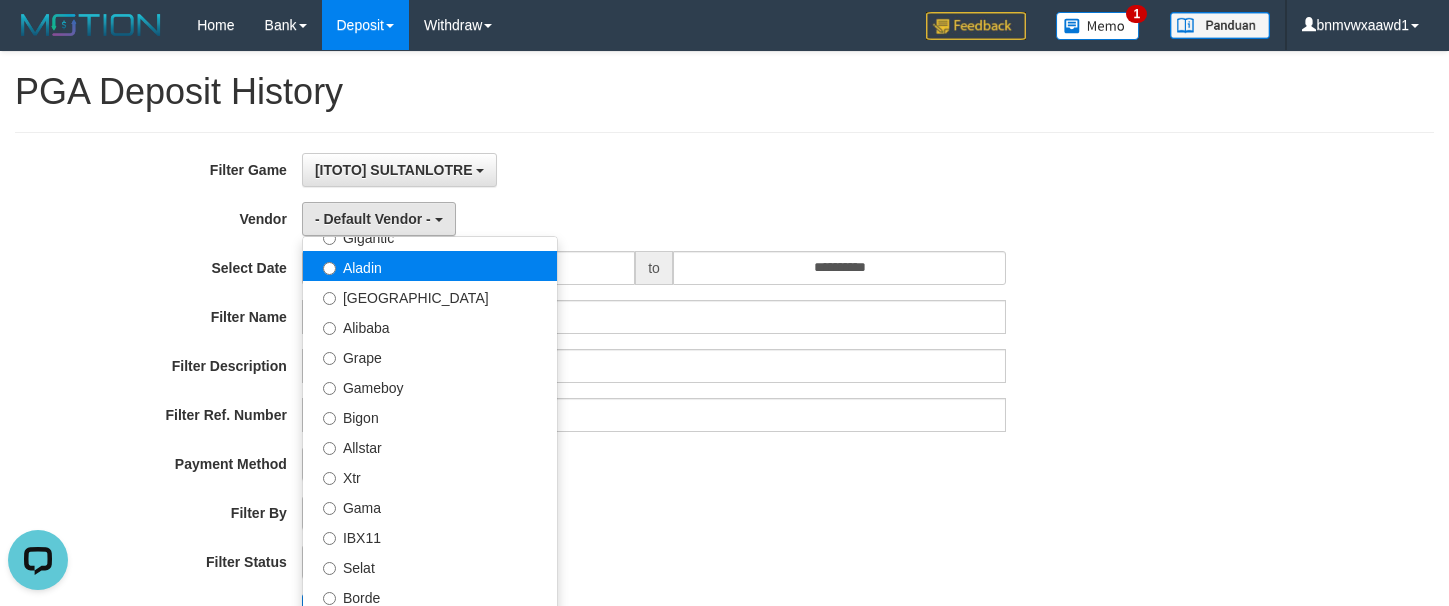 select on "**********" 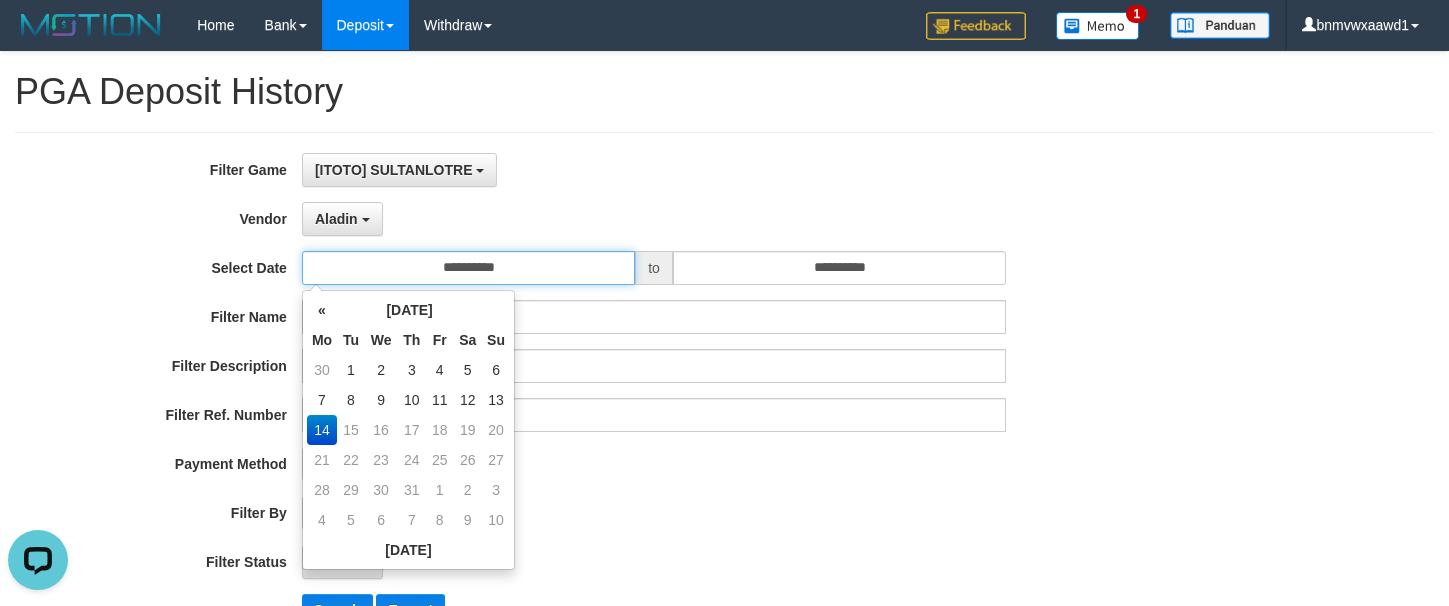 click on "**********" at bounding box center (468, 268) 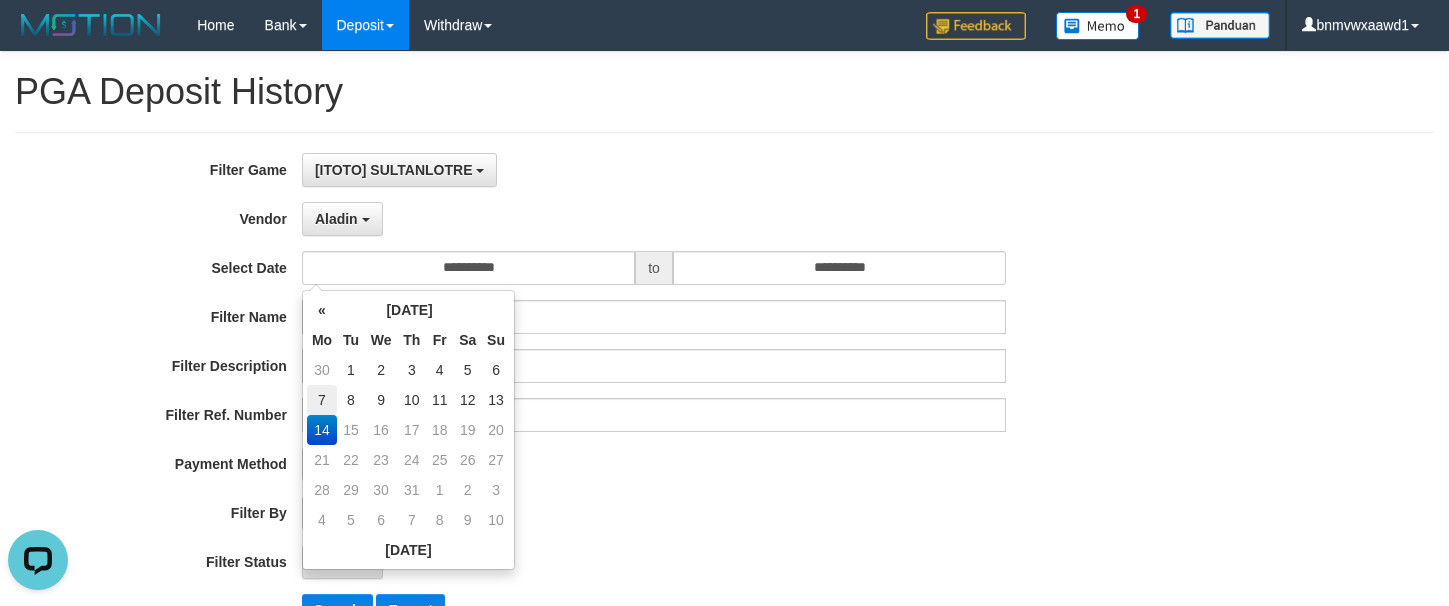 click on "7" at bounding box center (322, 400) 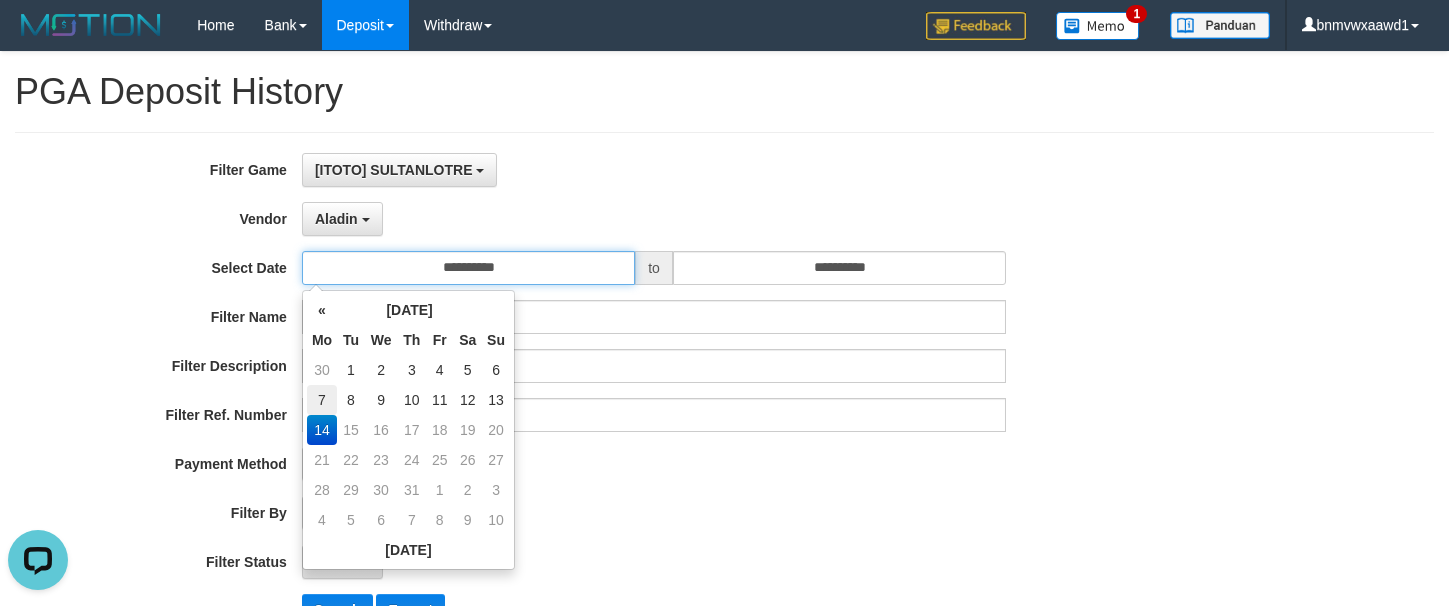 type on "**********" 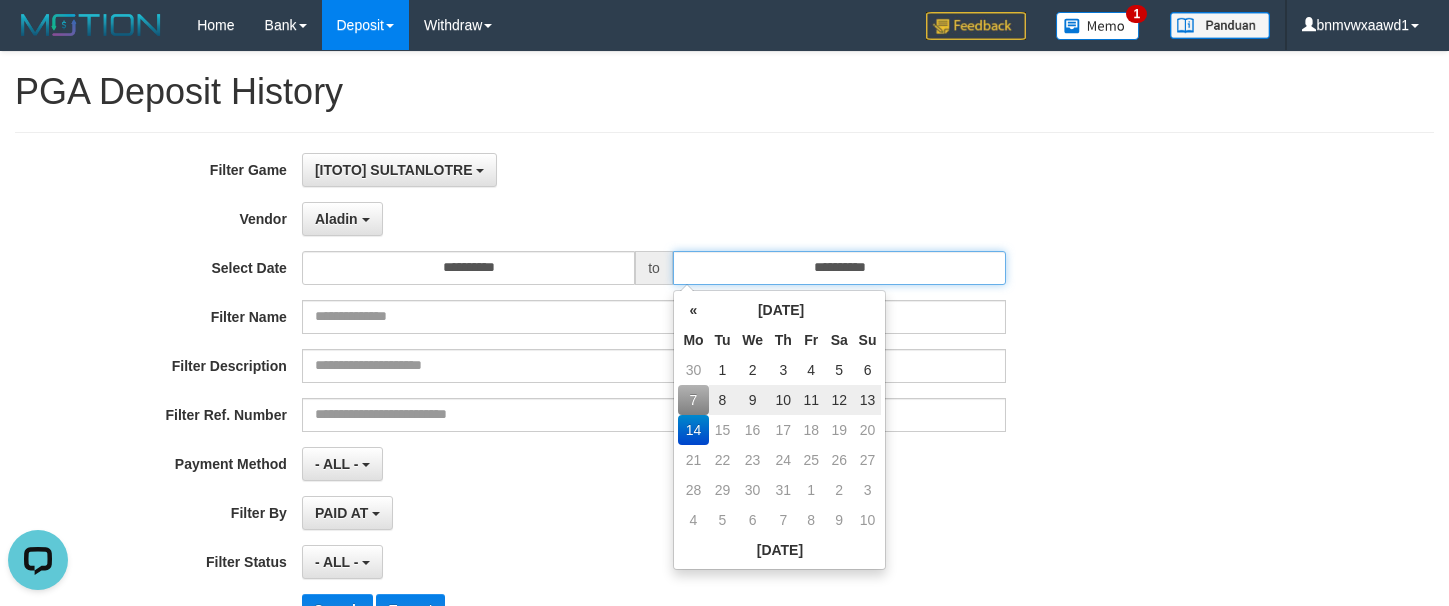 click on "**********" at bounding box center (839, 268) 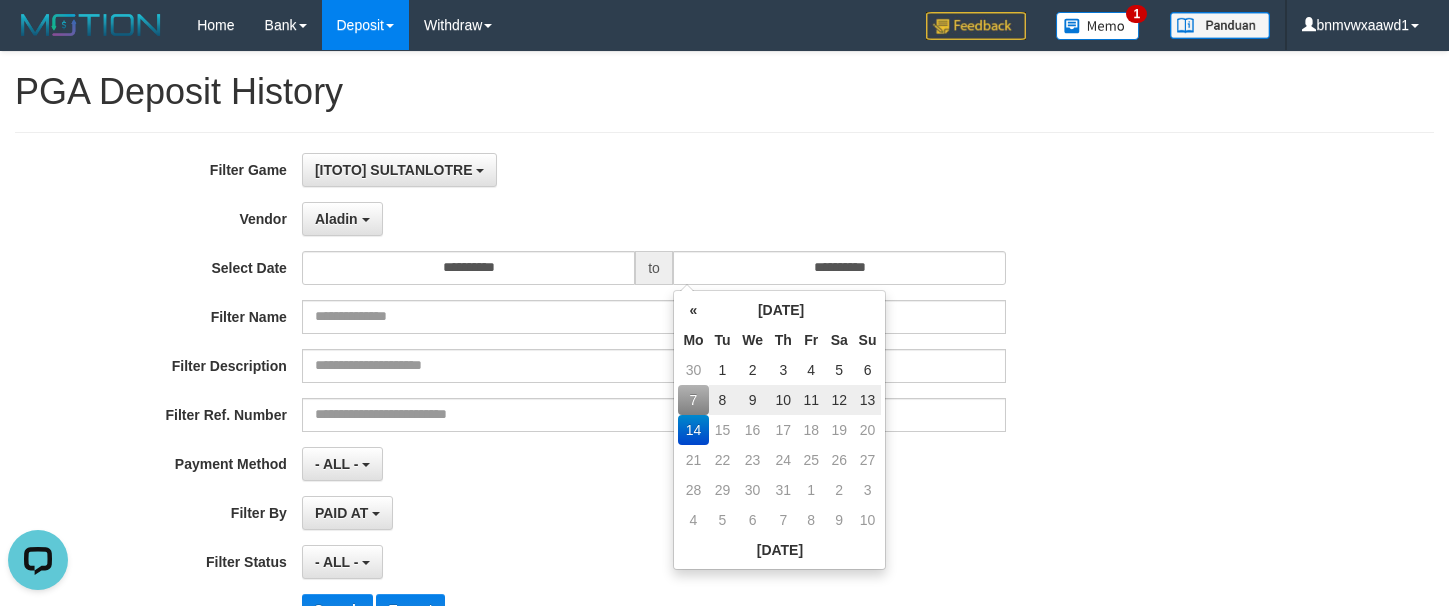 click on "13" at bounding box center [868, 400] 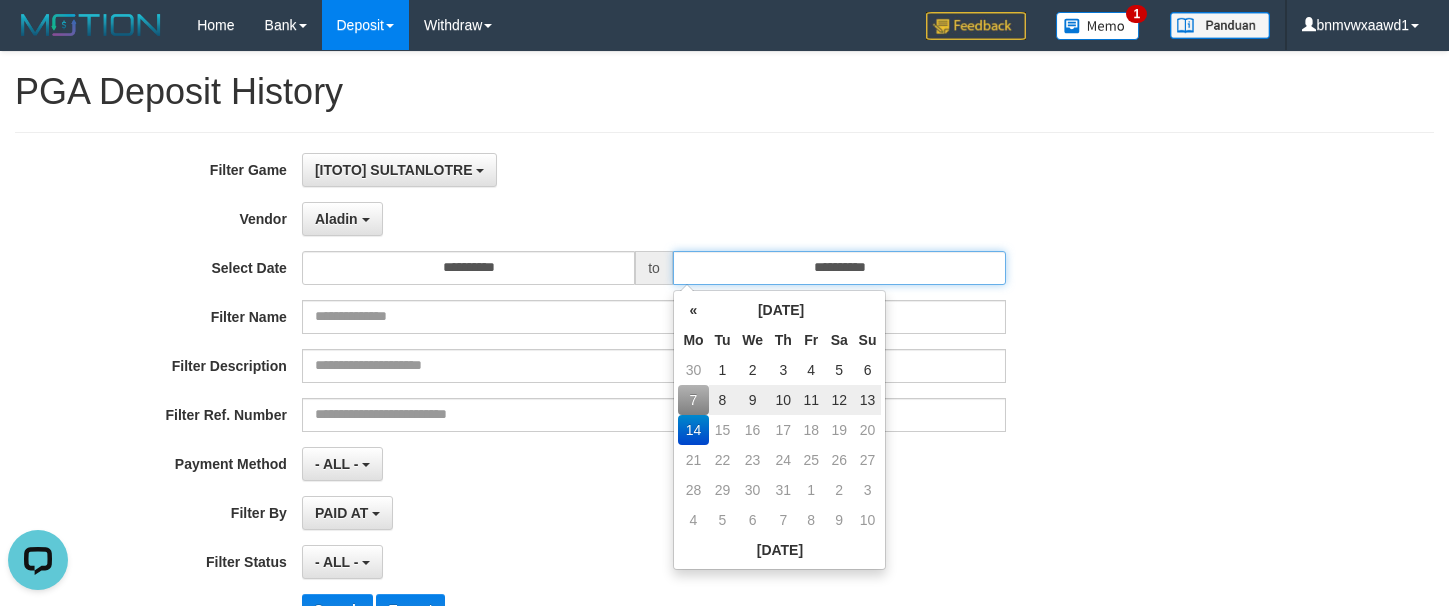 type on "**********" 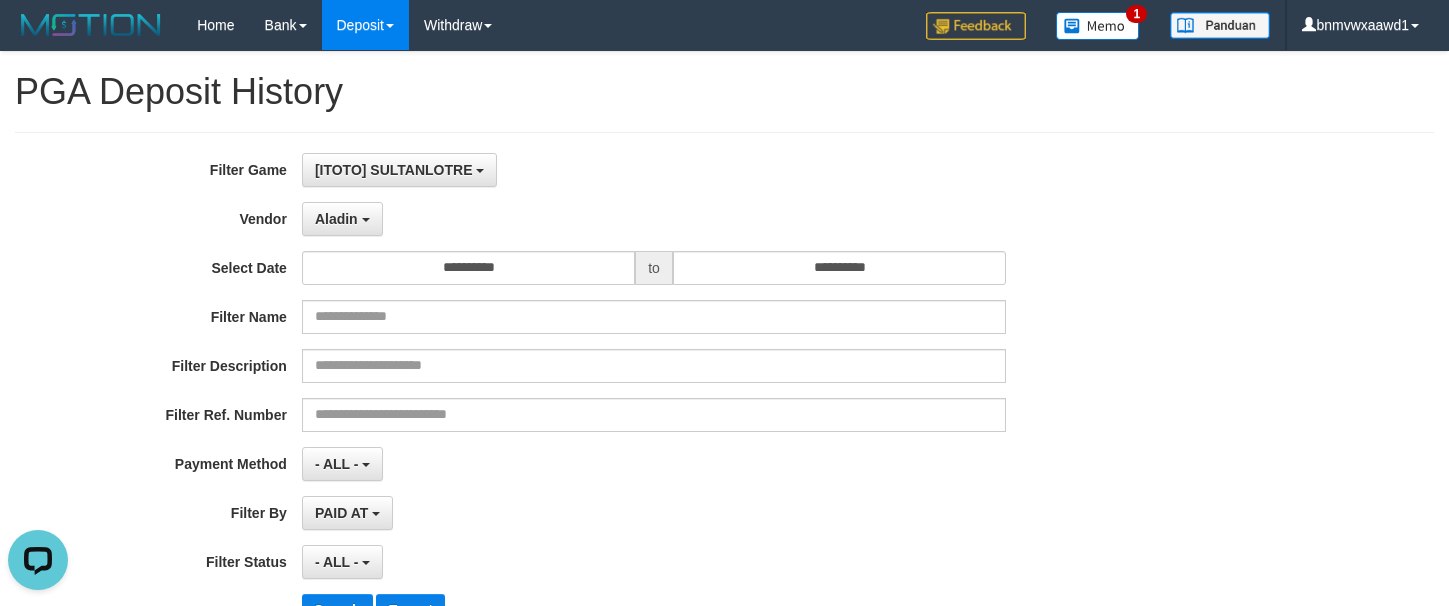 click on "**********" at bounding box center (604, 513) 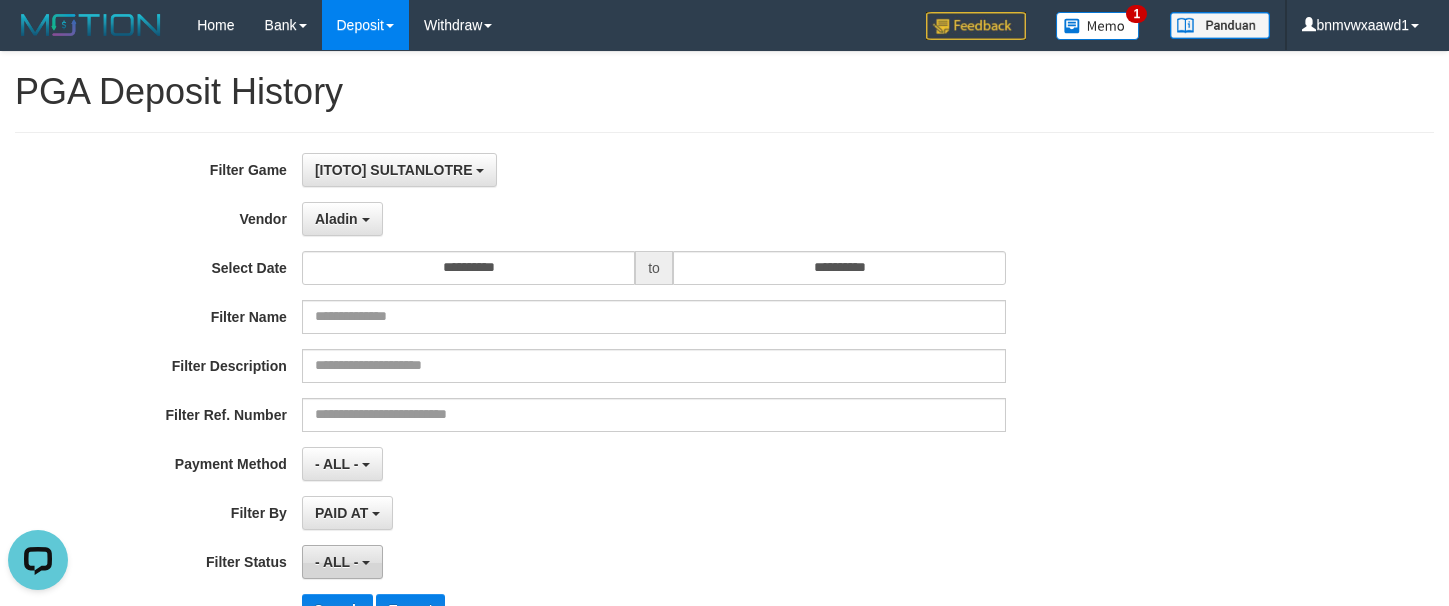 click on "- ALL -" at bounding box center (337, 562) 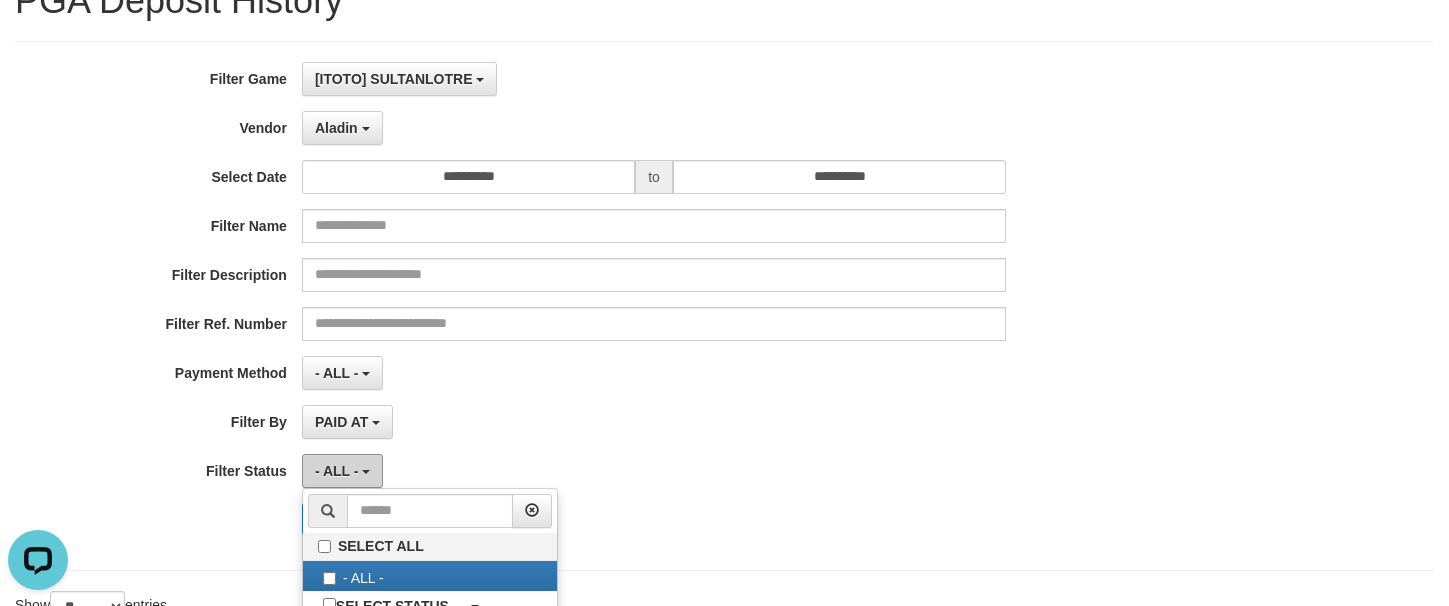 scroll, scrollTop: 322, scrollLeft: 0, axis: vertical 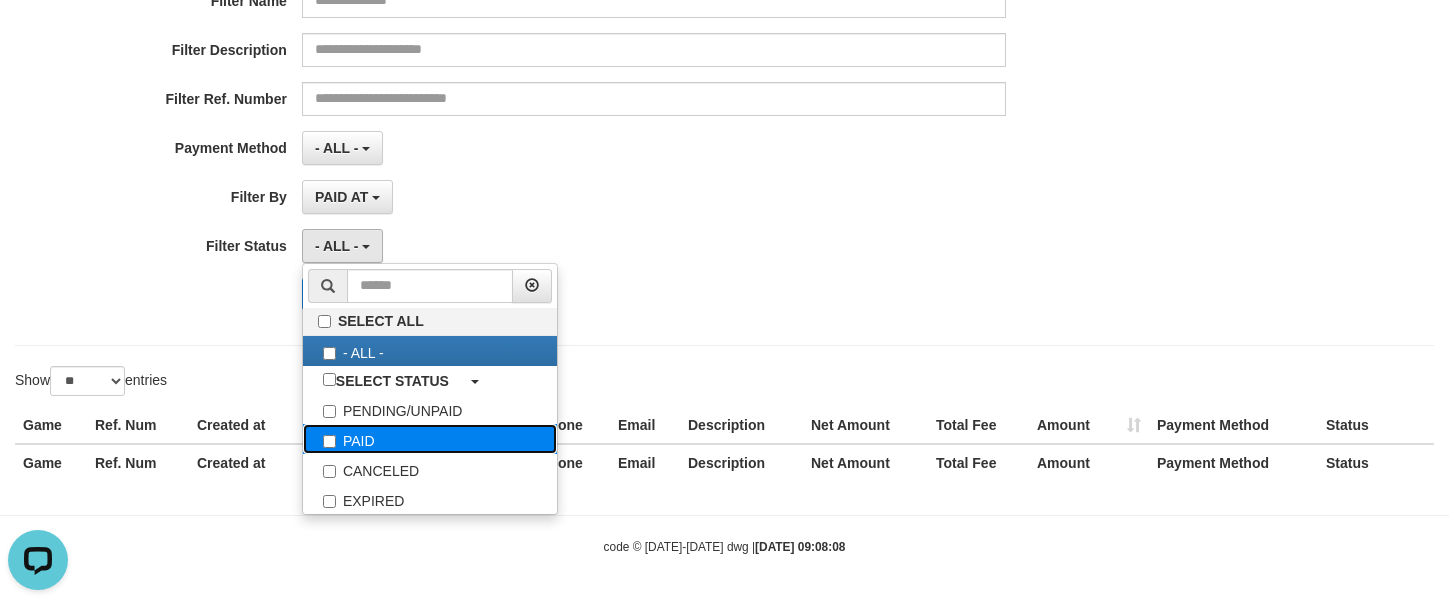 click on "PAID" at bounding box center (430, 439) 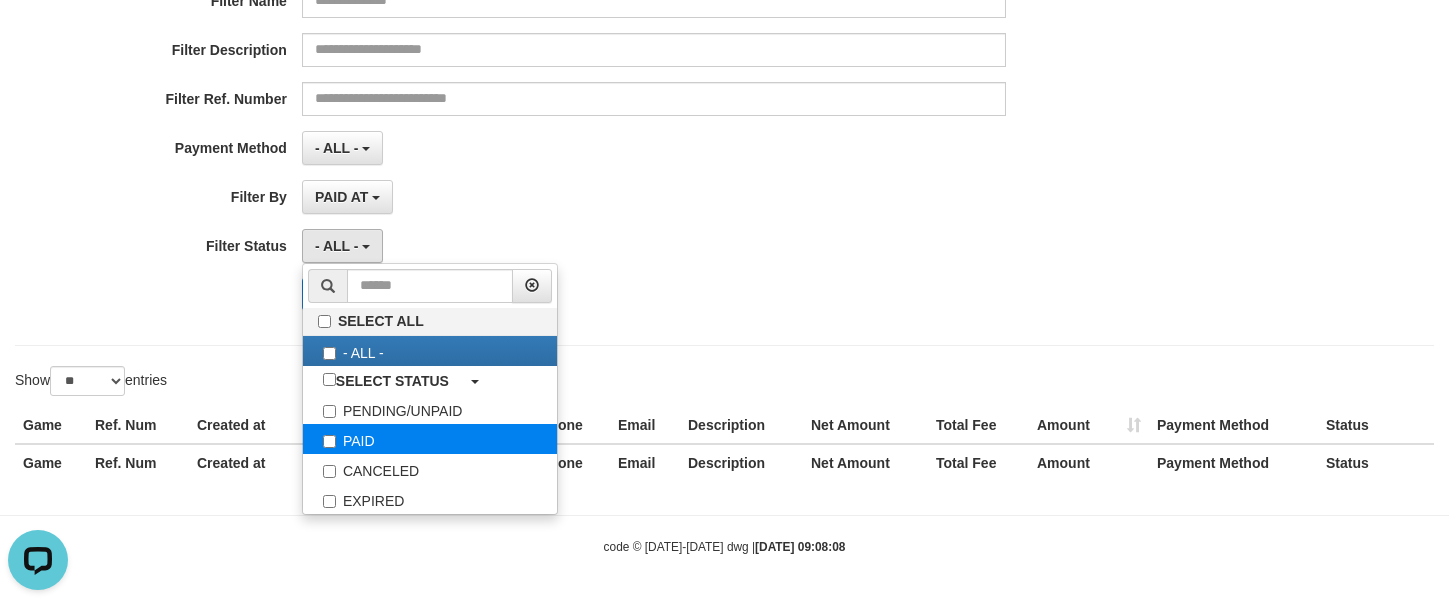 select on "*" 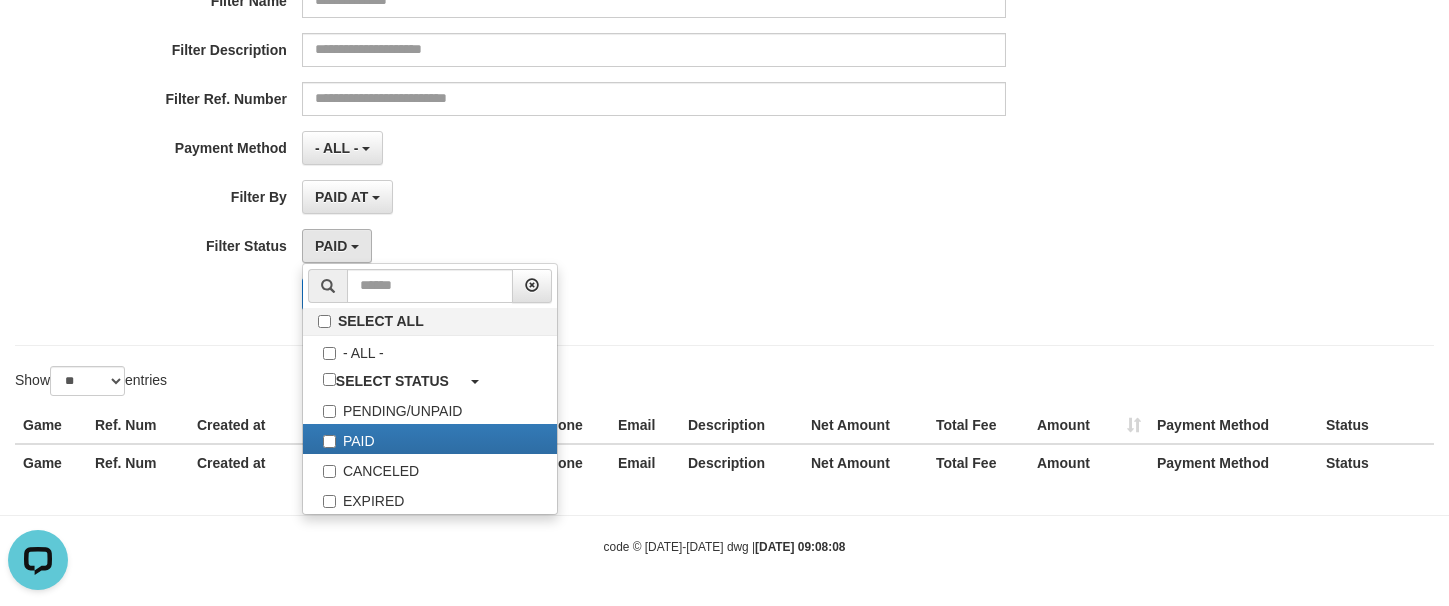 click on "**********" at bounding box center (604, 246) 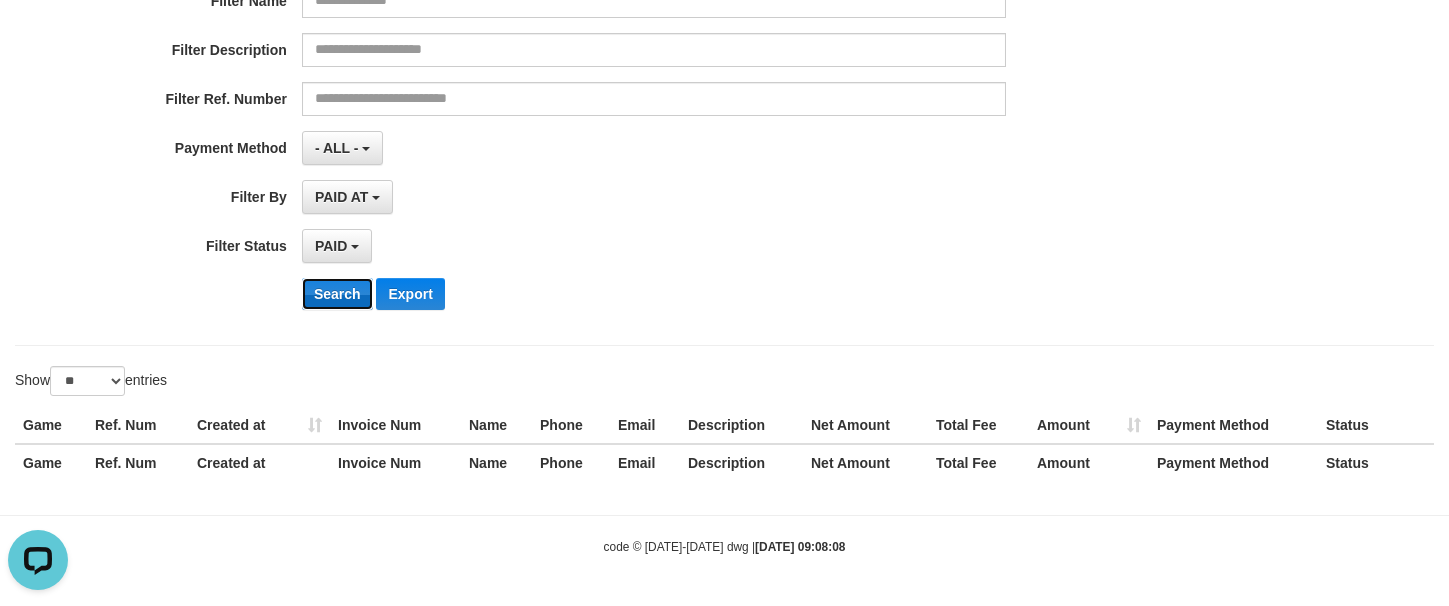 click on "Search" at bounding box center (337, 294) 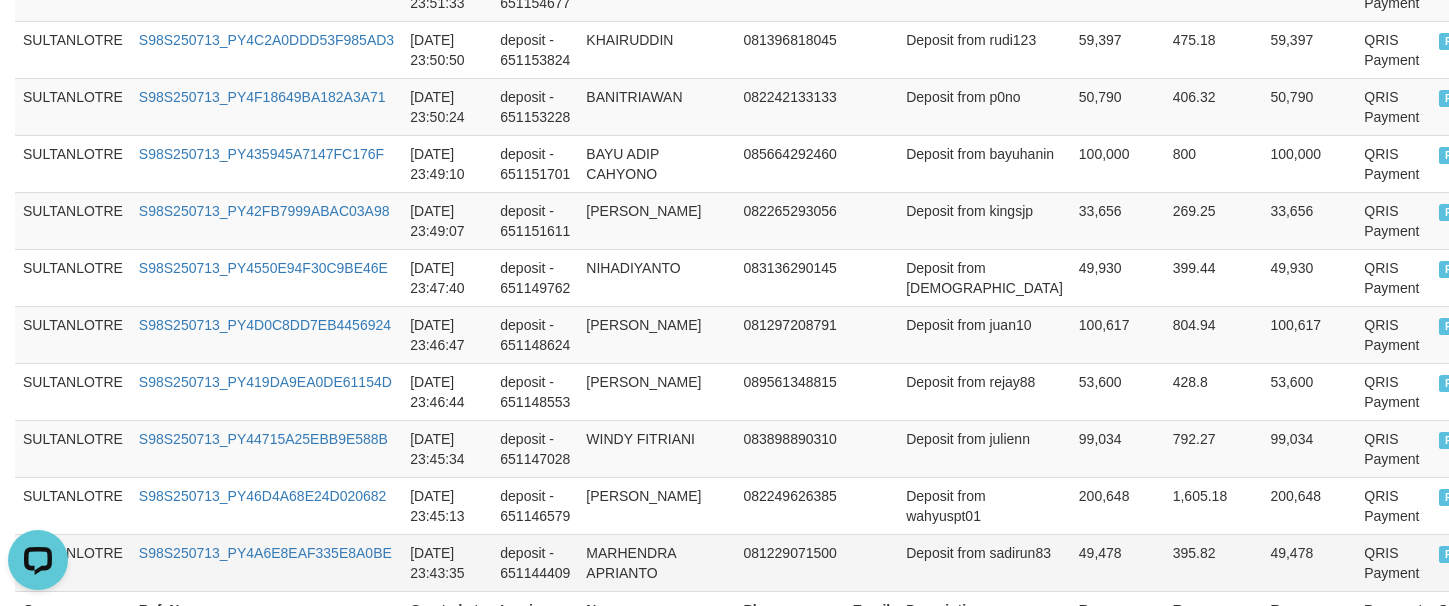 scroll, scrollTop: 1834, scrollLeft: 0, axis: vertical 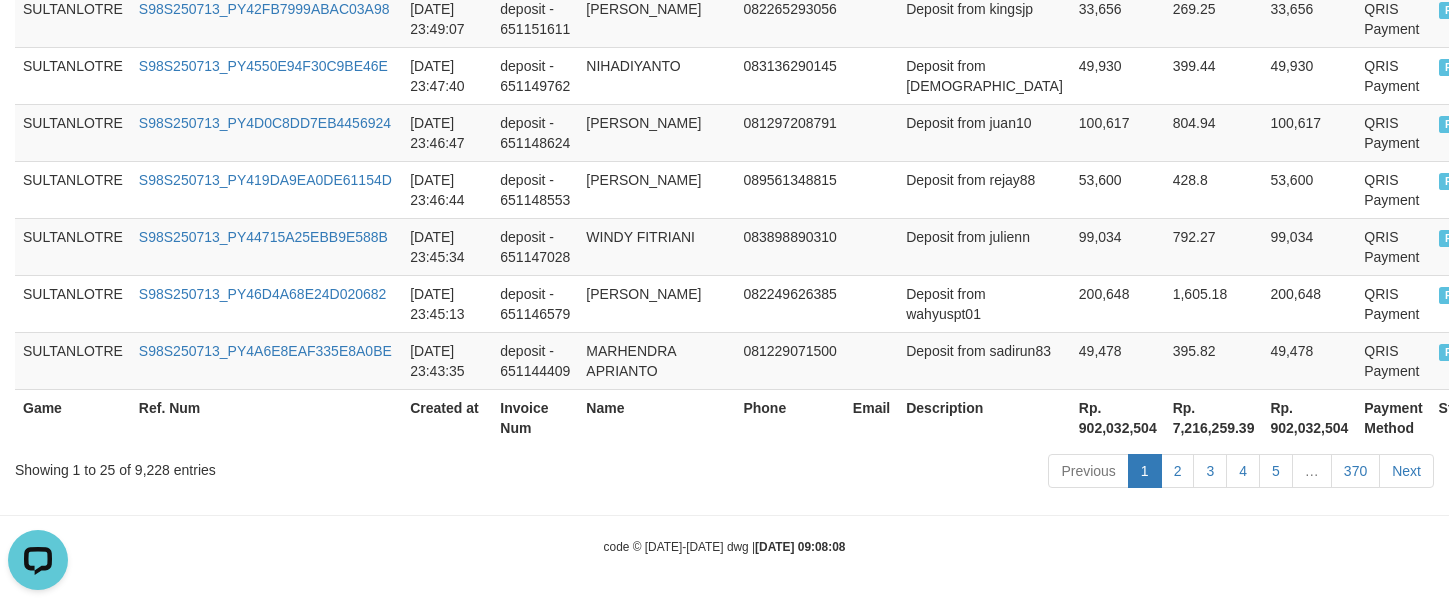 click on "Rp. 902,032,504" at bounding box center (1118, 417) 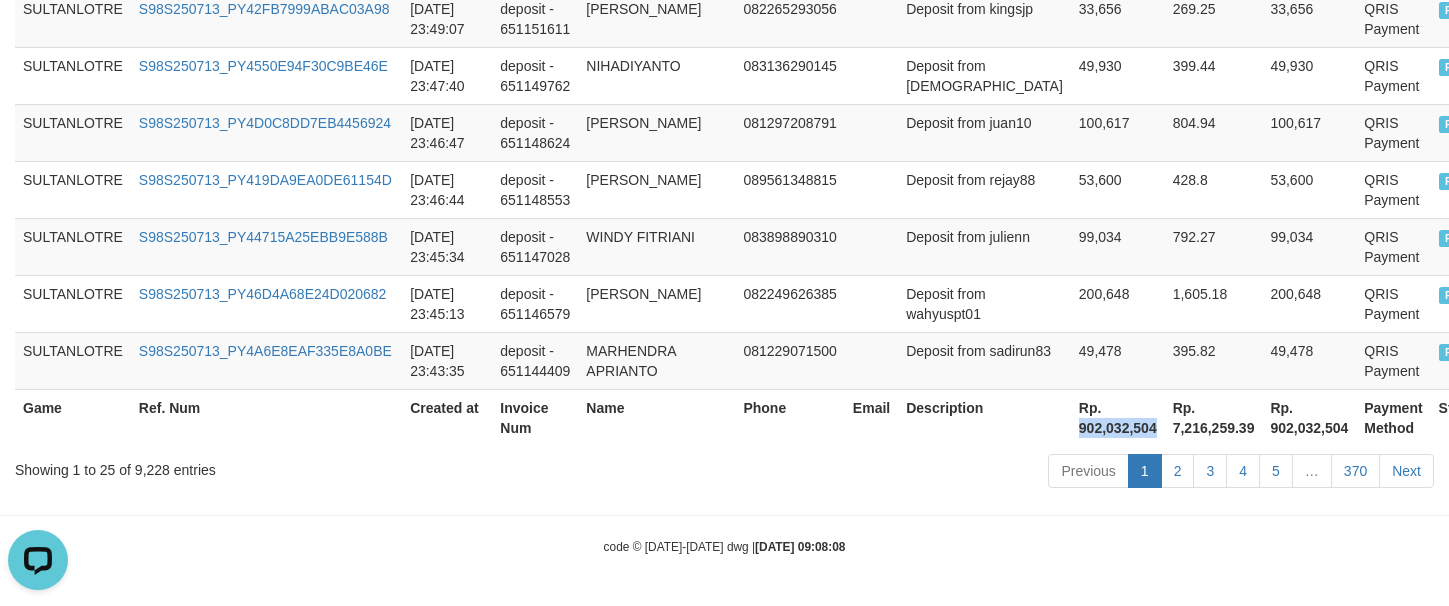click on "Rp. 902,032,504" at bounding box center (1118, 417) 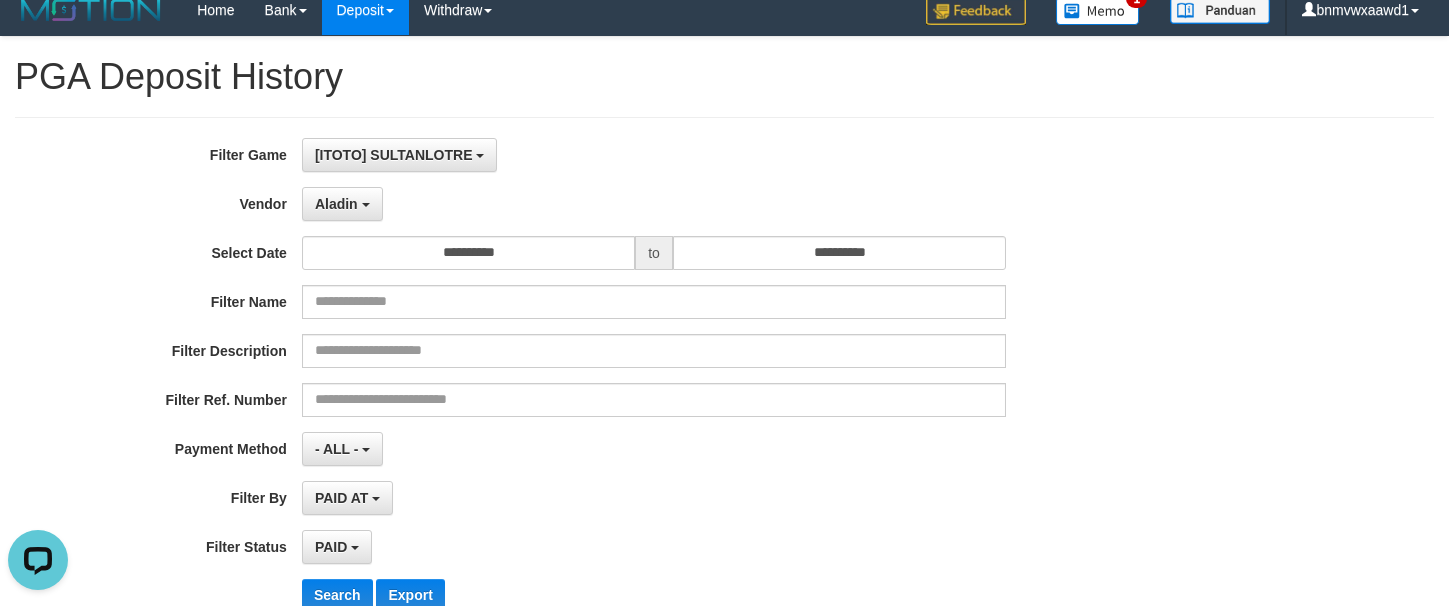 scroll, scrollTop: 0, scrollLeft: 0, axis: both 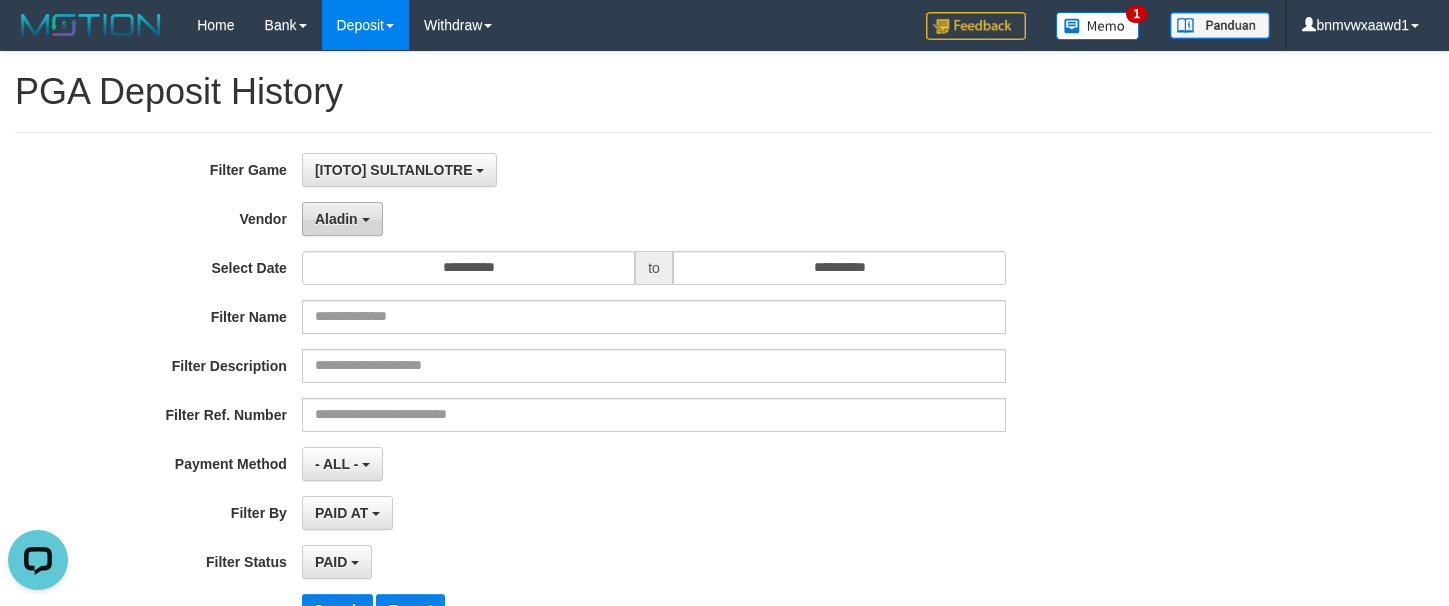 click on "Aladin" at bounding box center [336, 219] 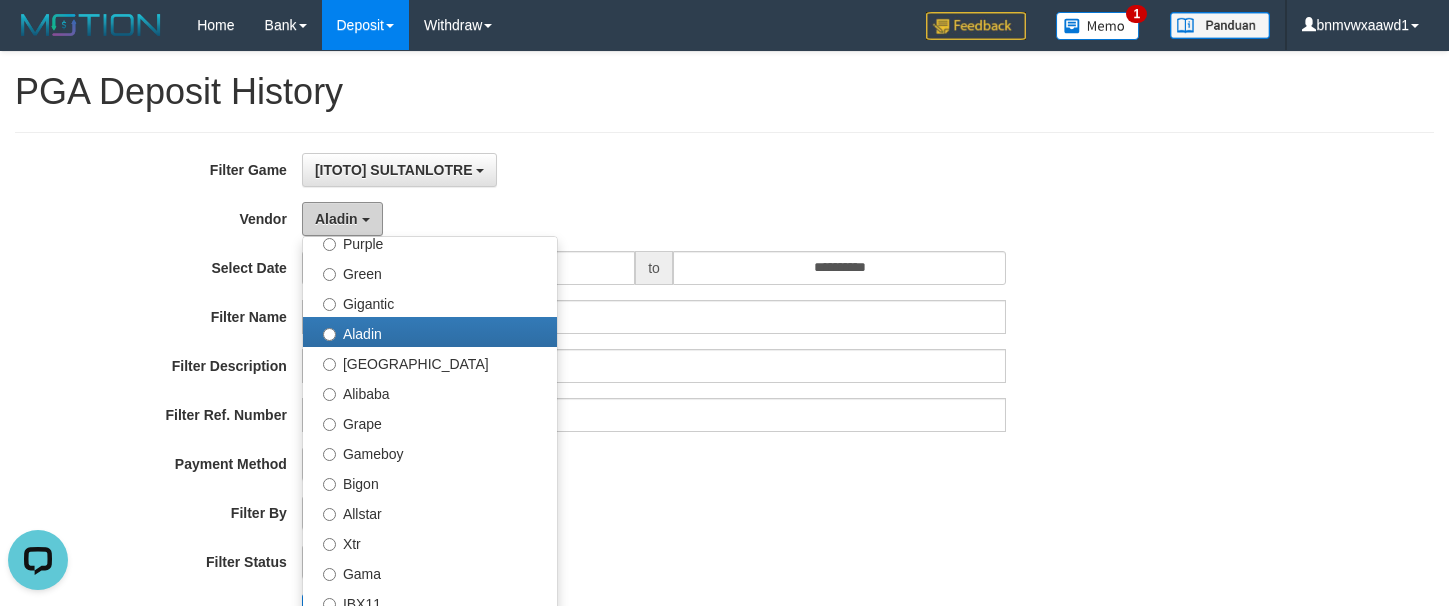 scroll, scrollTop: 300, scrollLeft: 0, axis: vertical 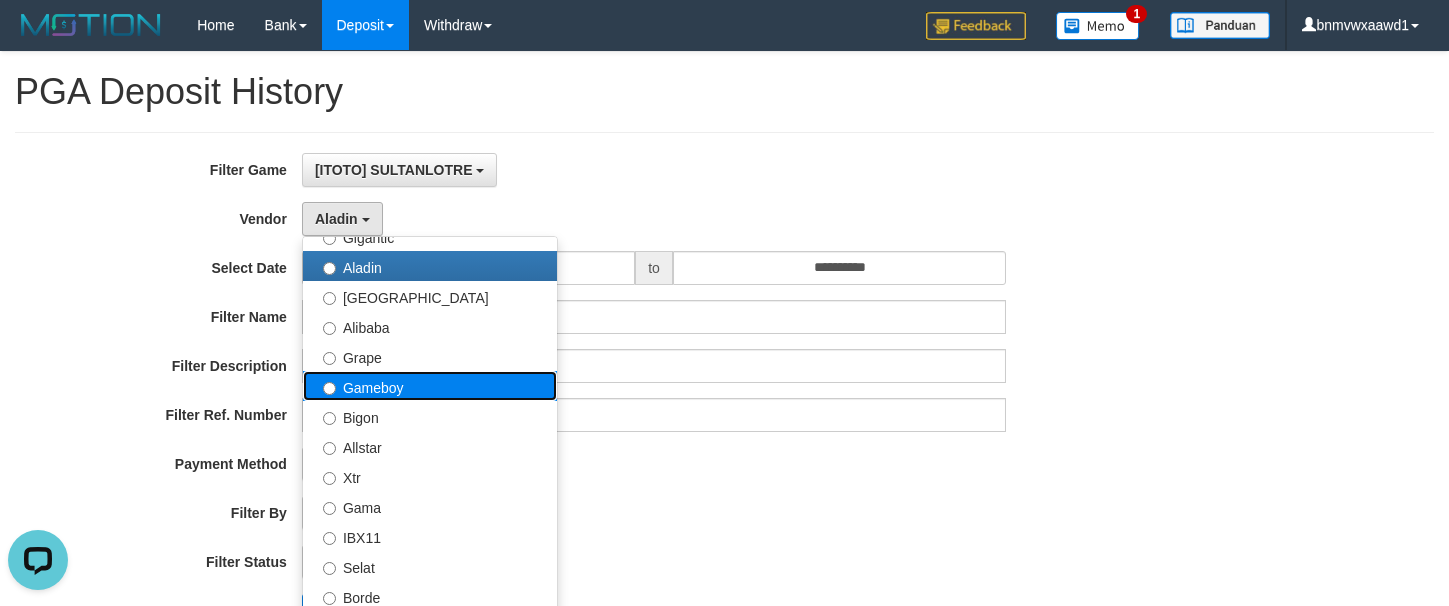 click on "Gameboy" at bounding box center [430, 386] 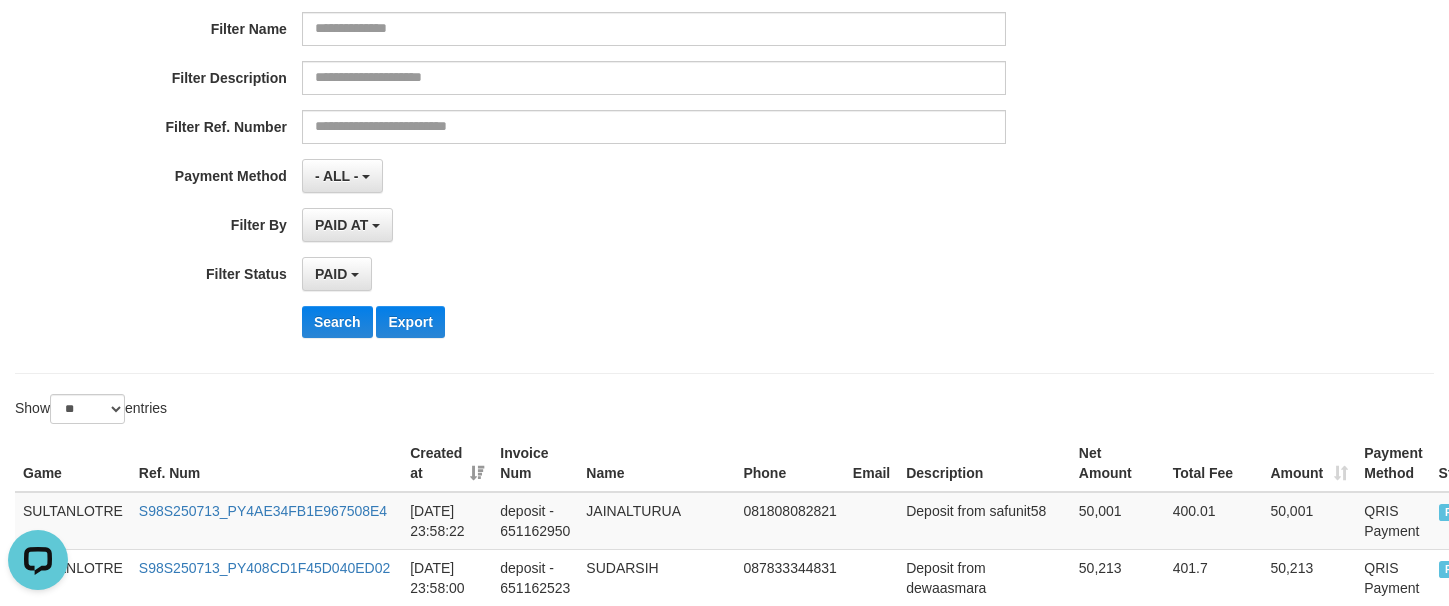 scroll, scrollTop: 300, scrollLeft: 0, axis: vertical 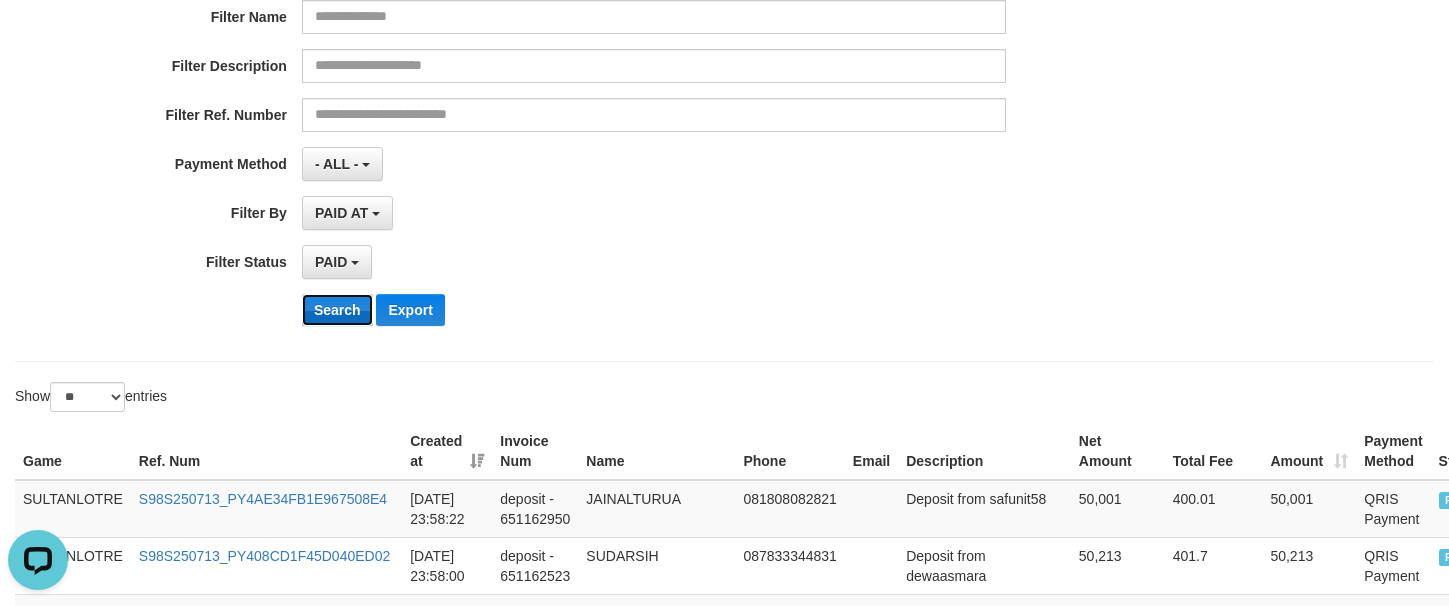 click on "Search" at bounding box center [337, 310] 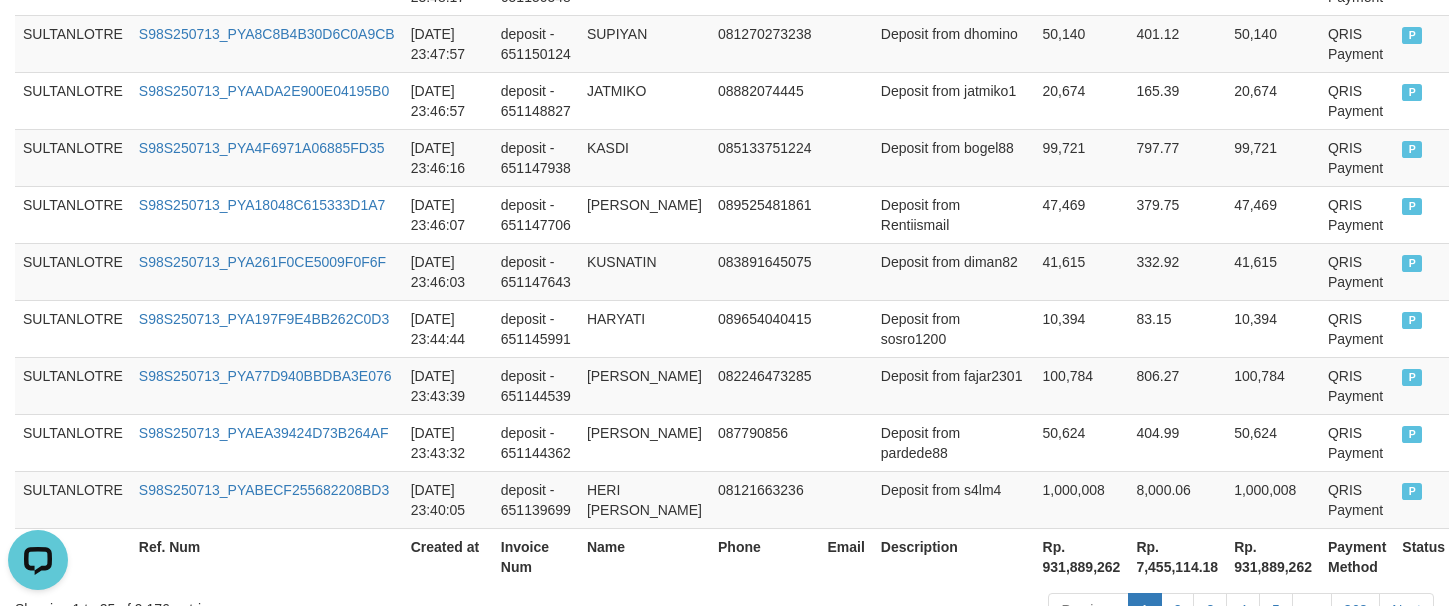 scroll, scrollTop: 1855, scrollLeft: 0, axis: vertical 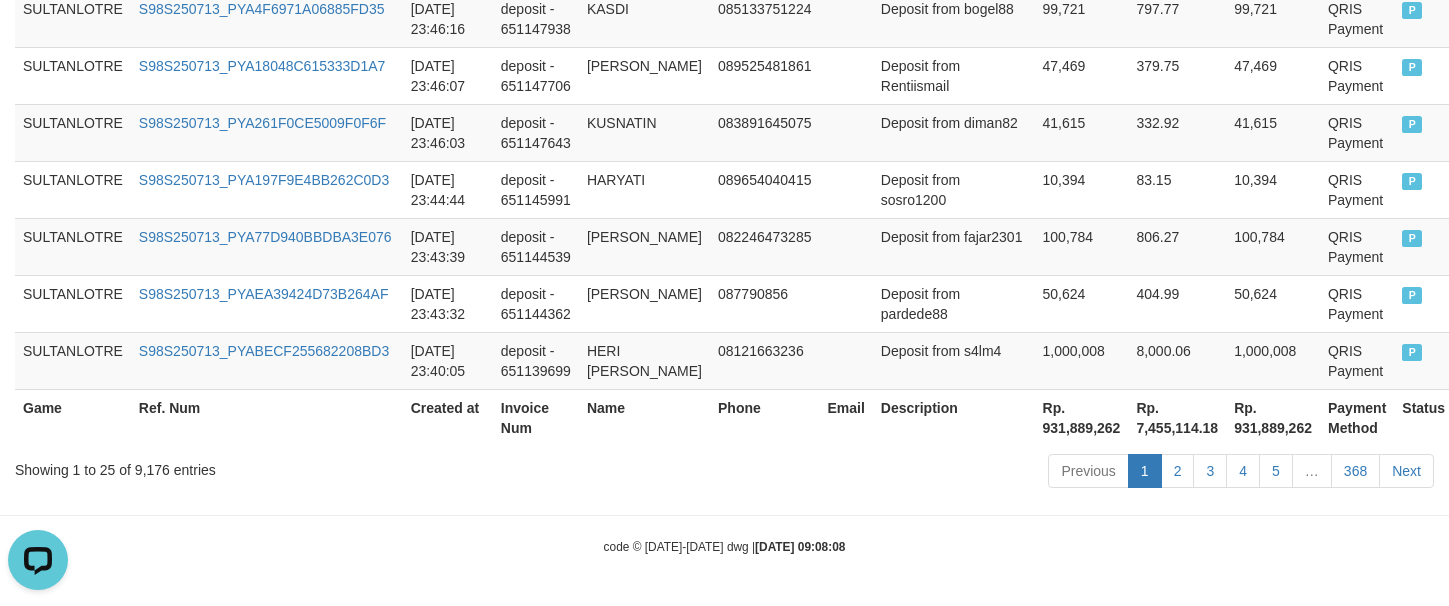 click on "Rp. 931,889,262" at bounding box center (1082, 417) 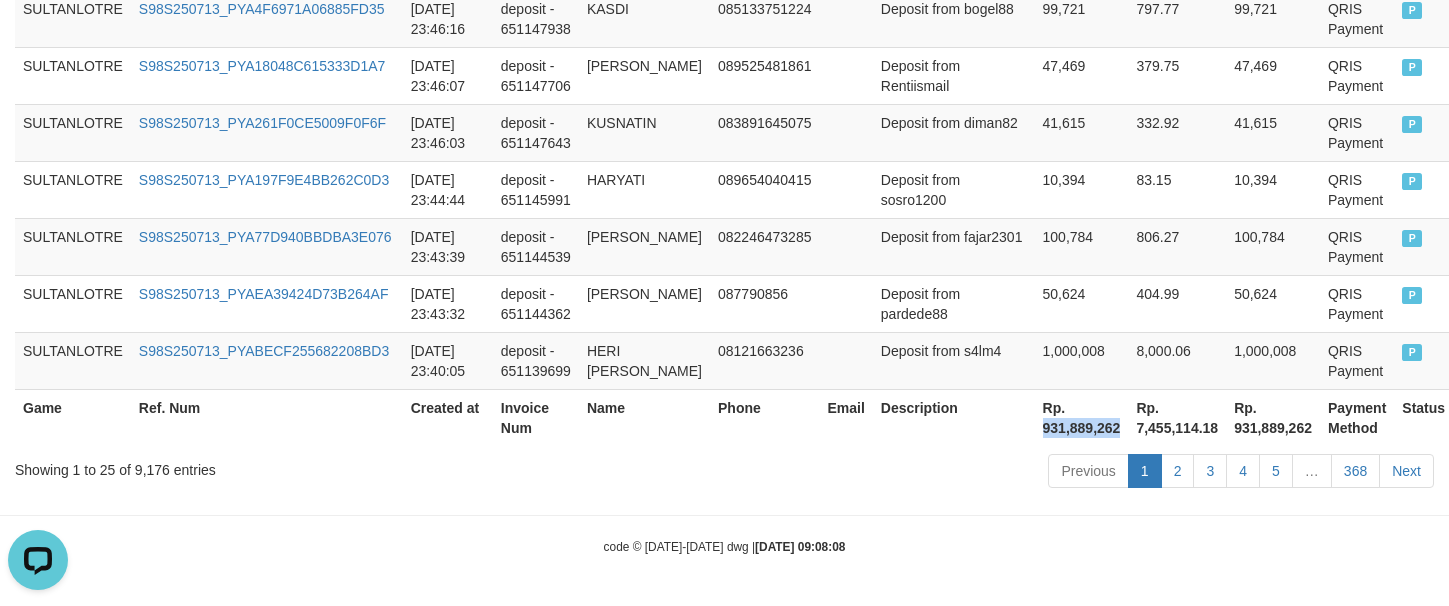 click on "Rp. 931,889,262" at bounding box center (1082, 417) 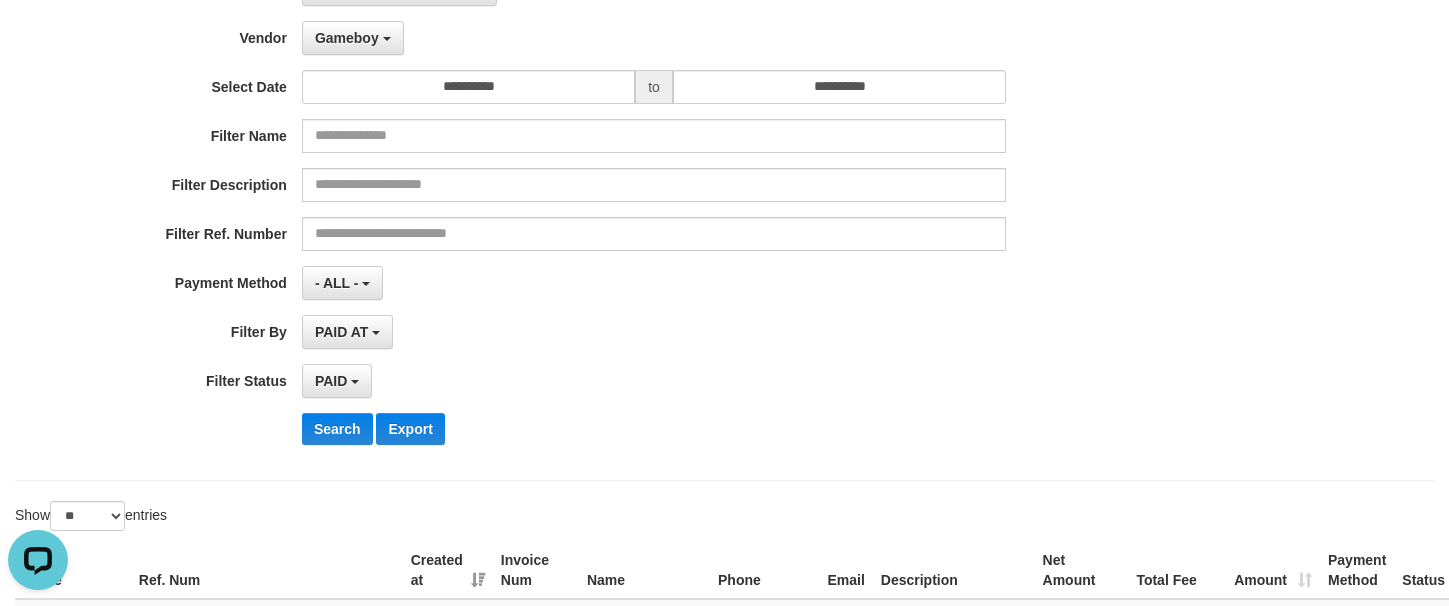 scroll, scrollTop: 0, scrollLeft: 0, axis: both 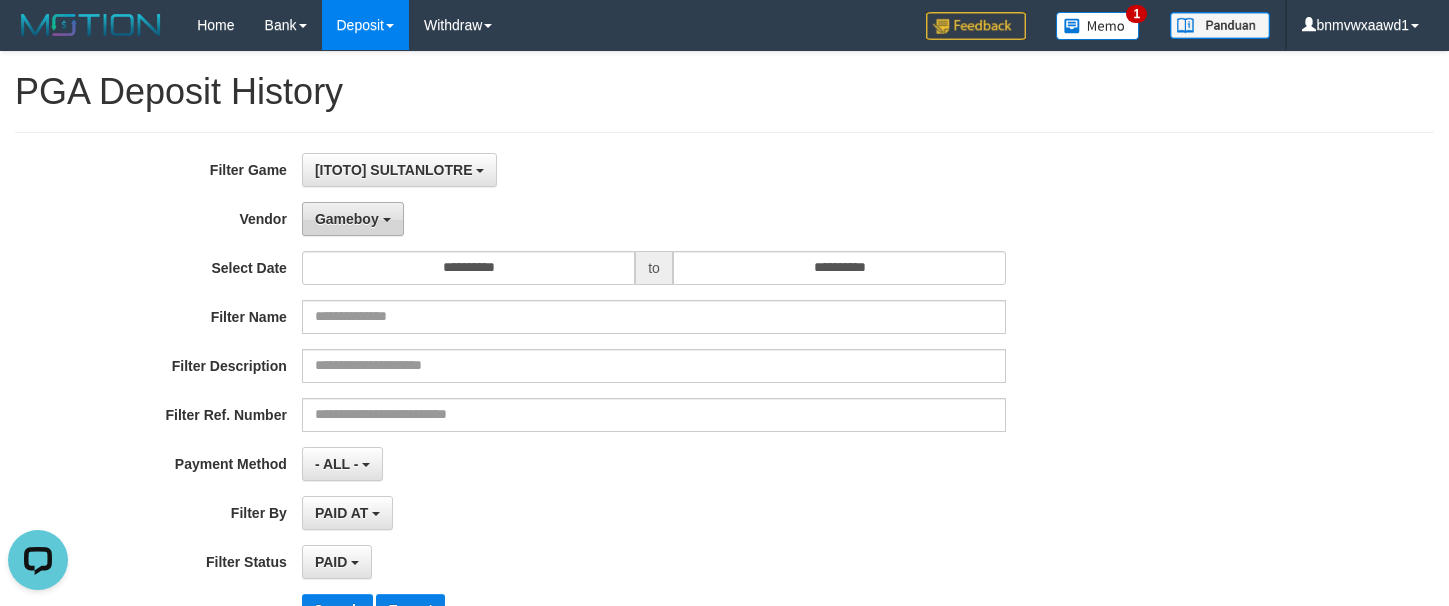 click on "Gameboy" at bounding box center (347, 219) 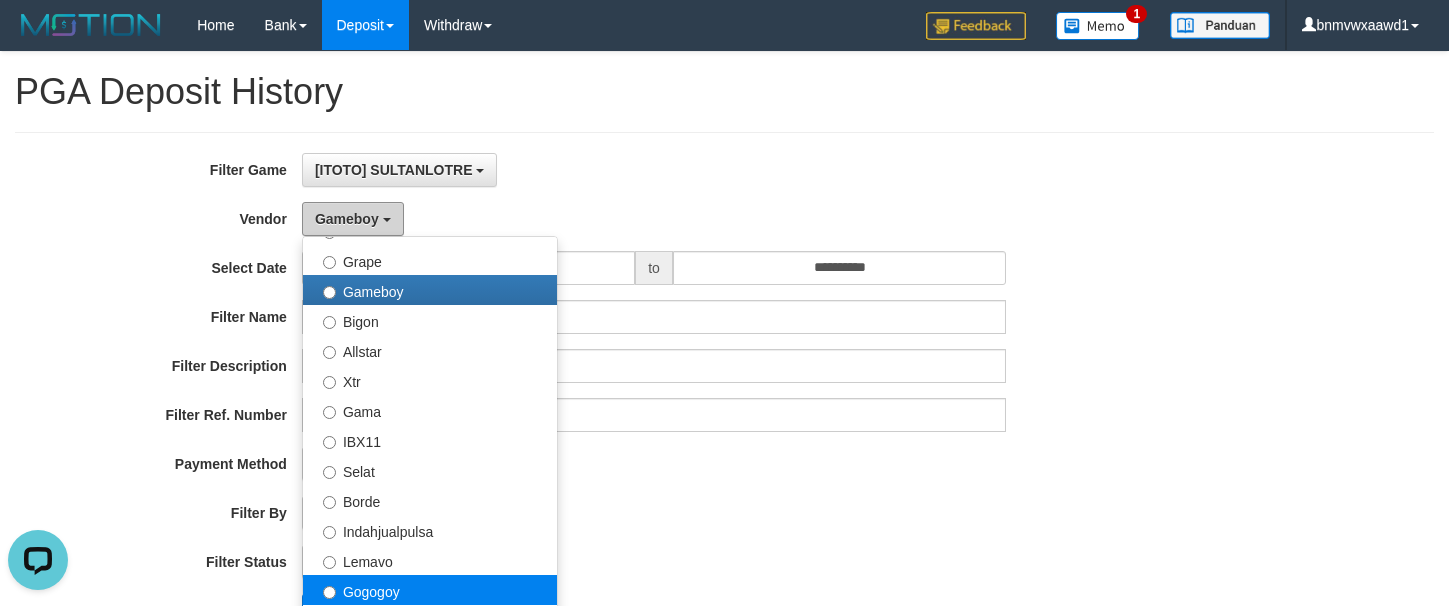 scroll, scrollTop: 450, scrollLeft: 0, axis: vertical 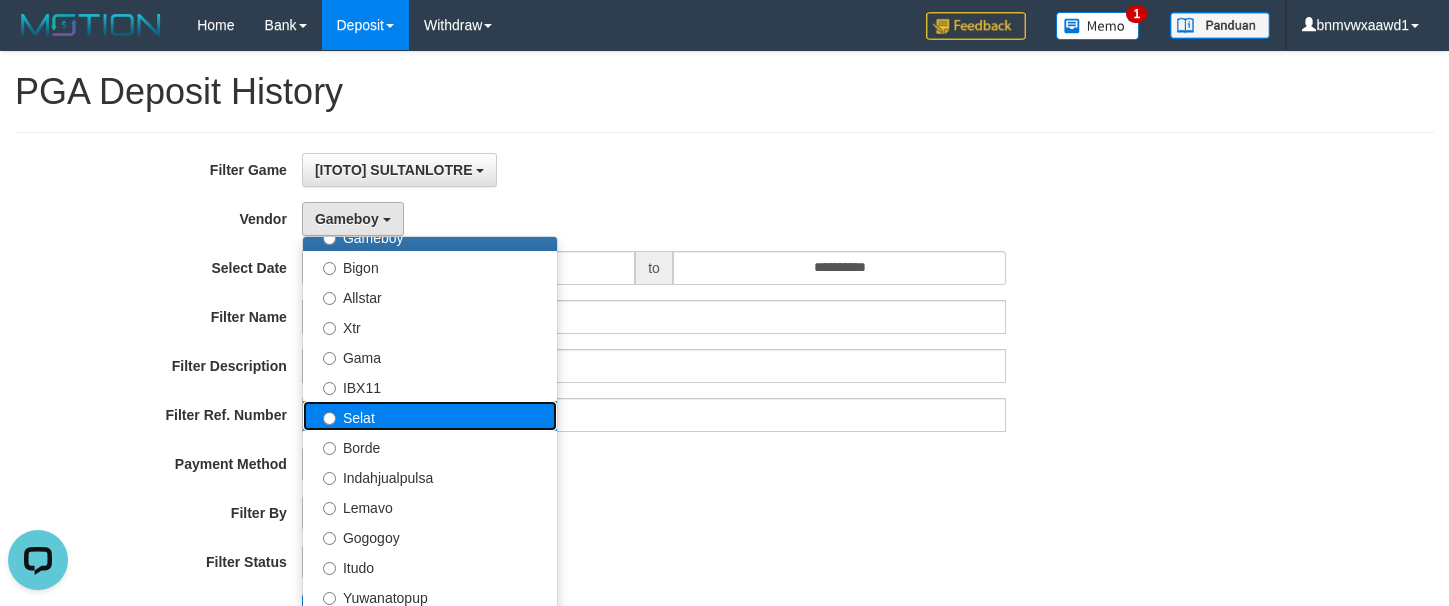 click on "Selat" at bounding box center [430, 416] 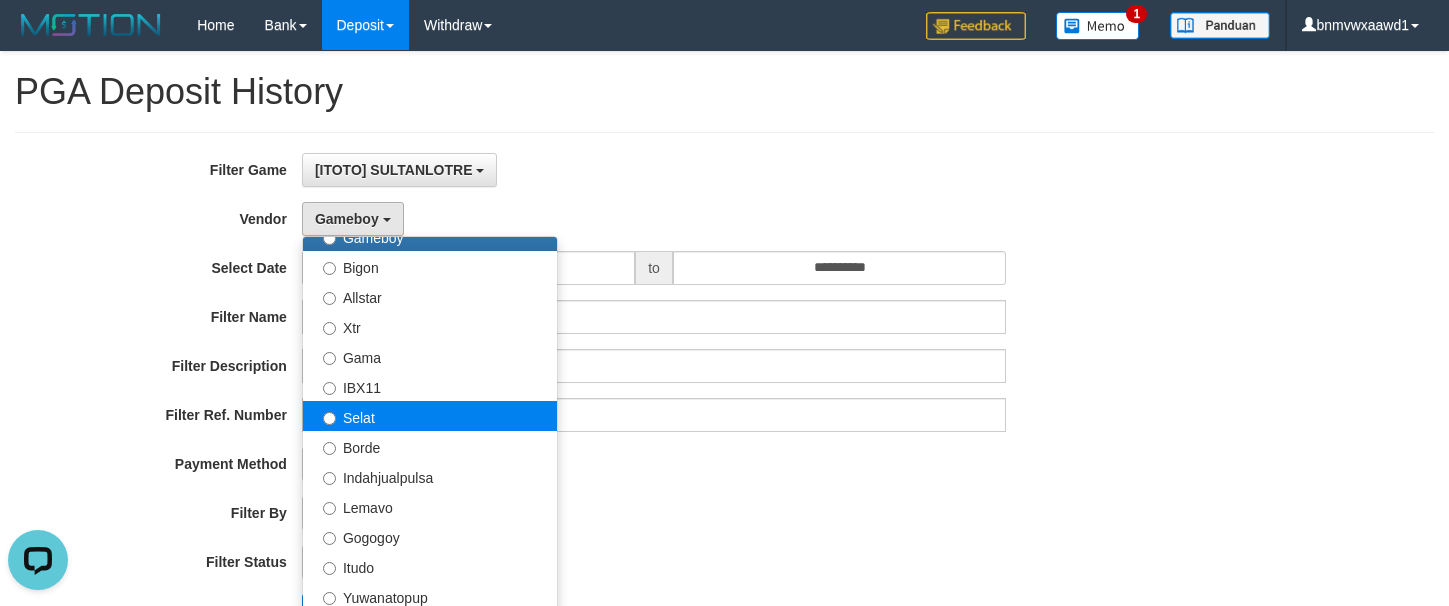 select on "**********" 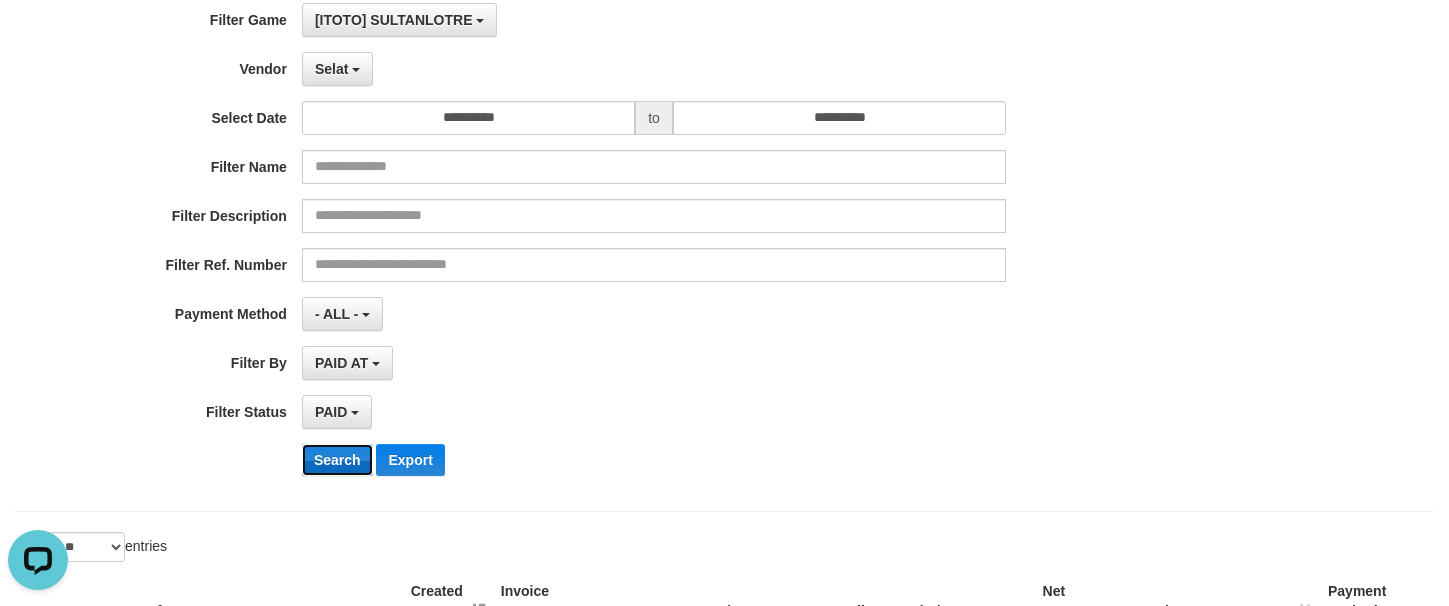 click on "Search" at bounding box center [337, 460] 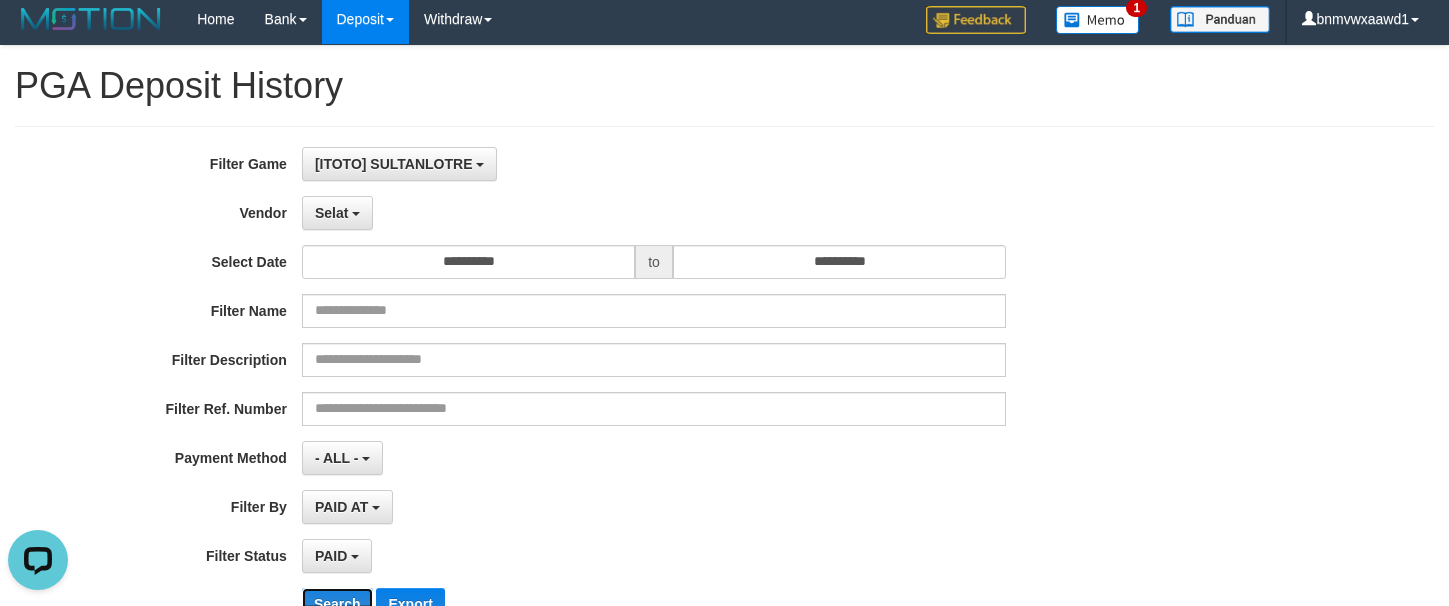 scroll, scrollTop: 0, scrollLeft: 0, axis: both 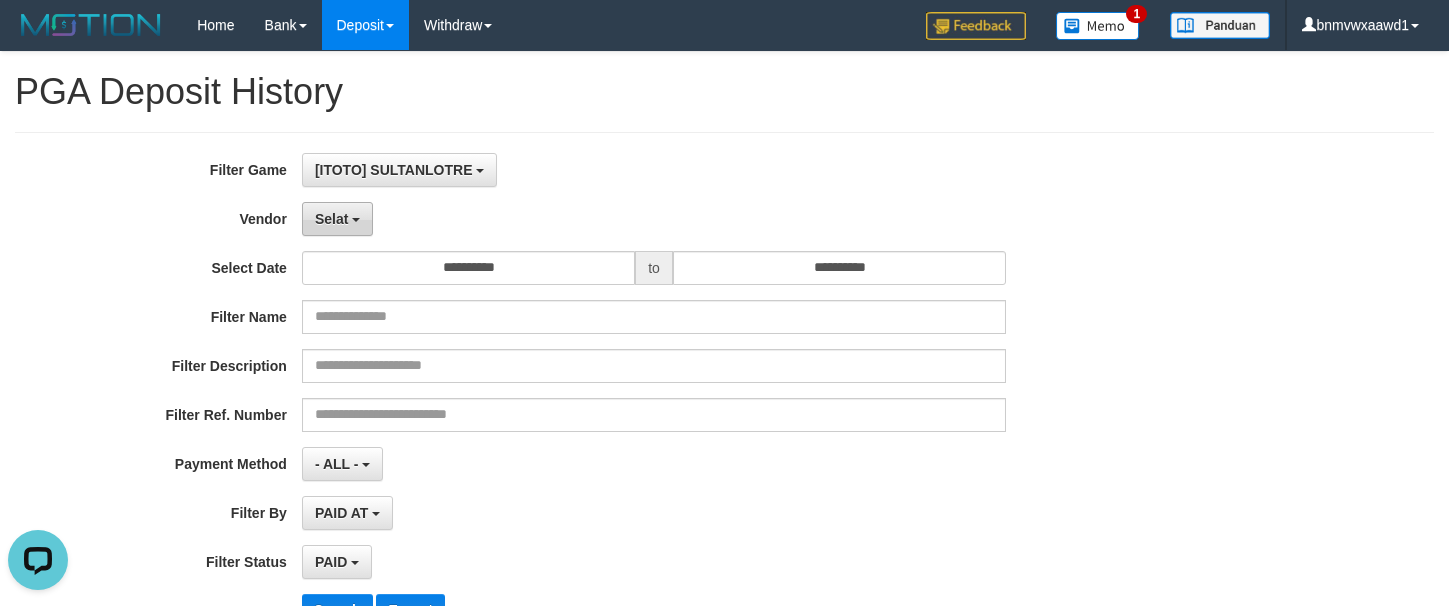 click on "Selat" at bounding box center (337, 219) 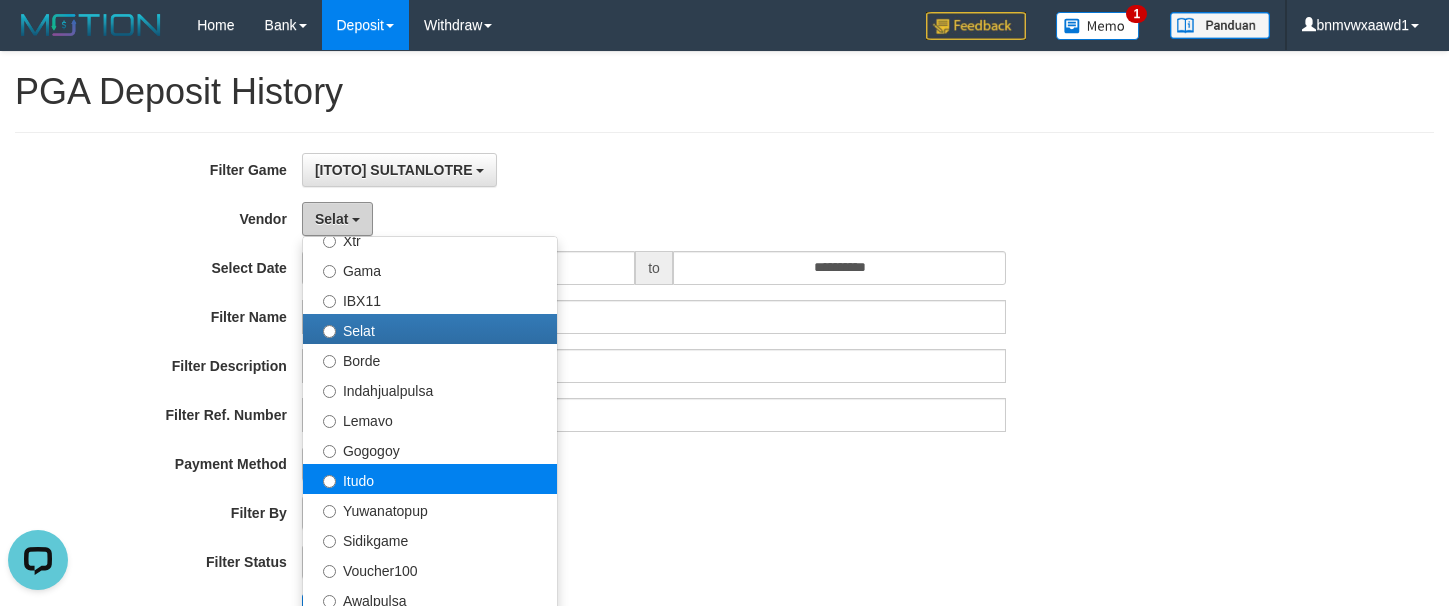 scroll, scrollTop: 685, scrollLeft: 0, axis: vertical 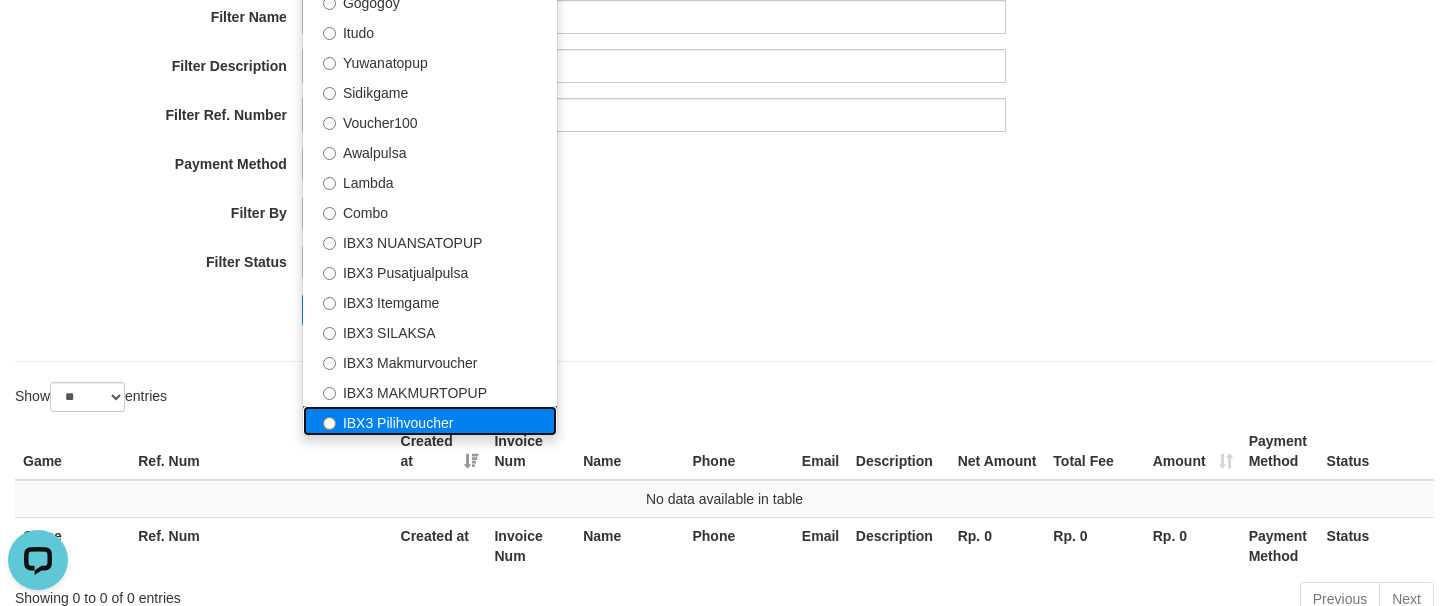 click on "IBX3 Pilihvoucher" at bounding box center (430, 421) 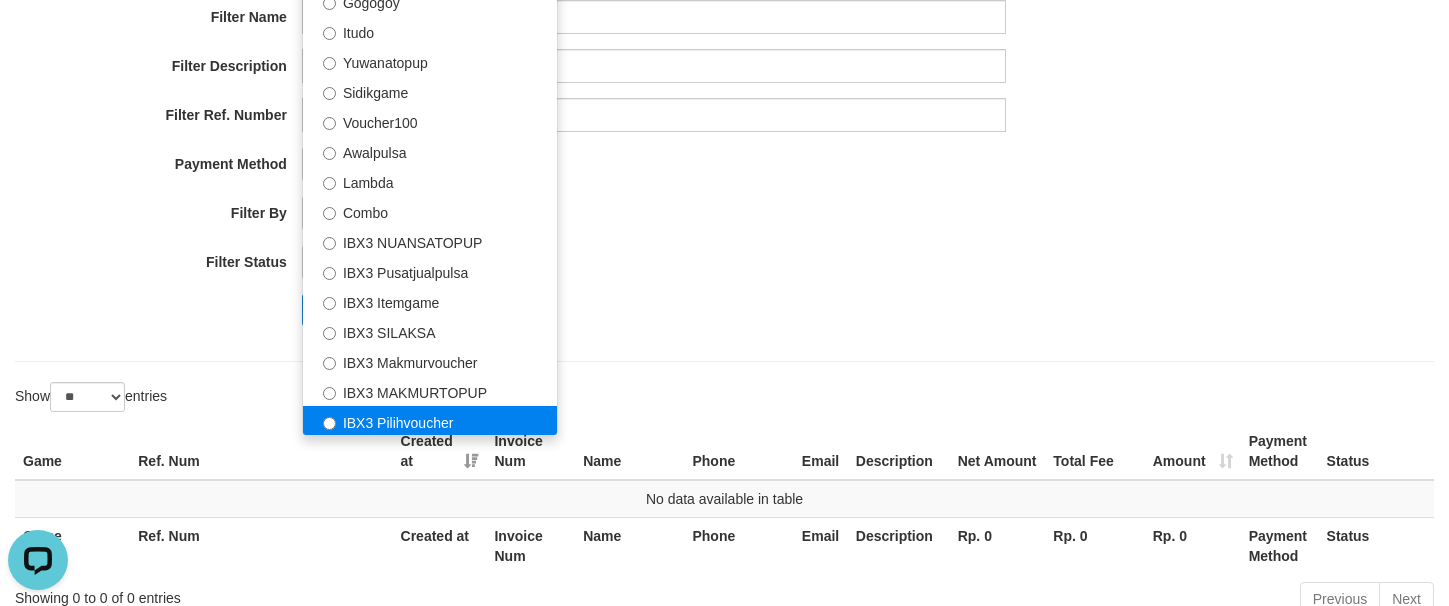 select on "**********" 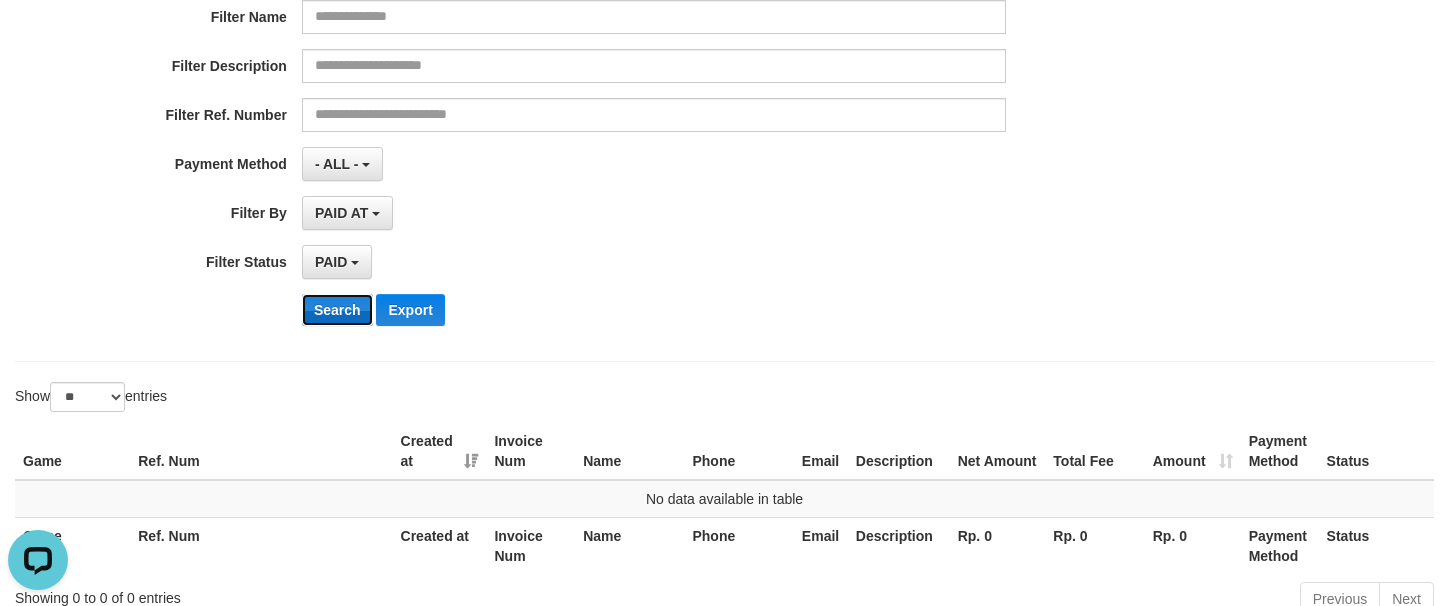 click on "Search" at bounding box center [337, 310] 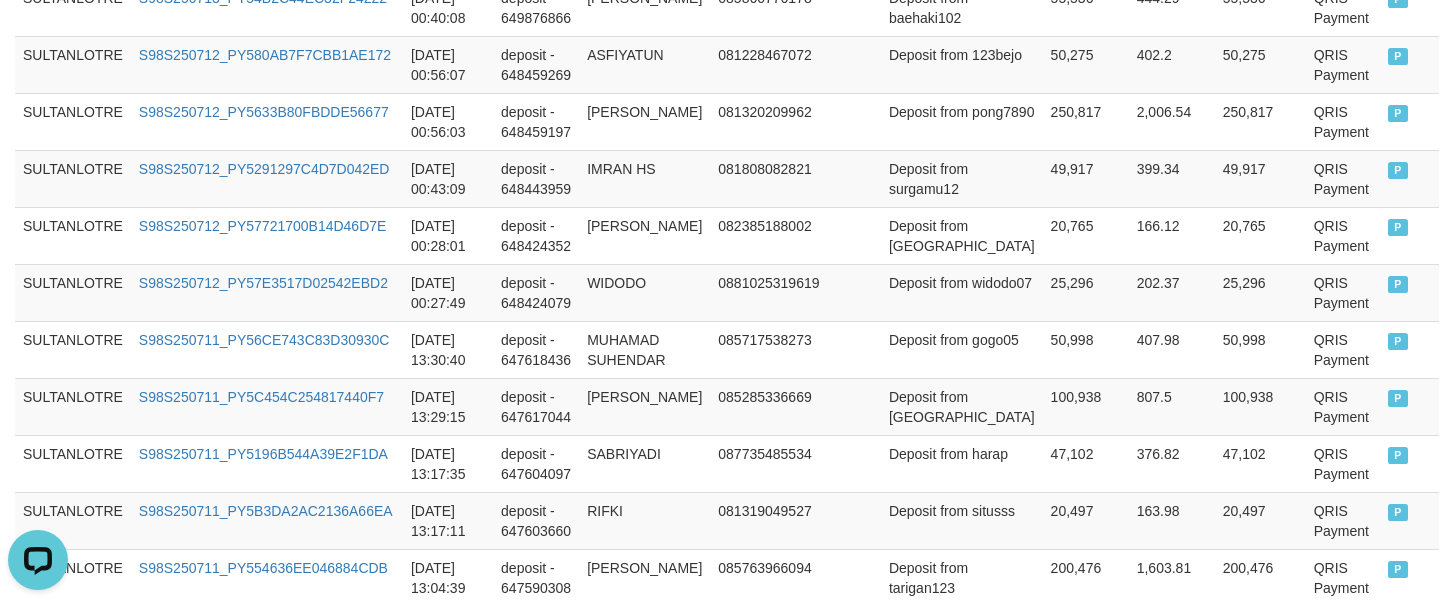 scroll, scrollTop: 1855, scrollLeft: 0, axis: vertical 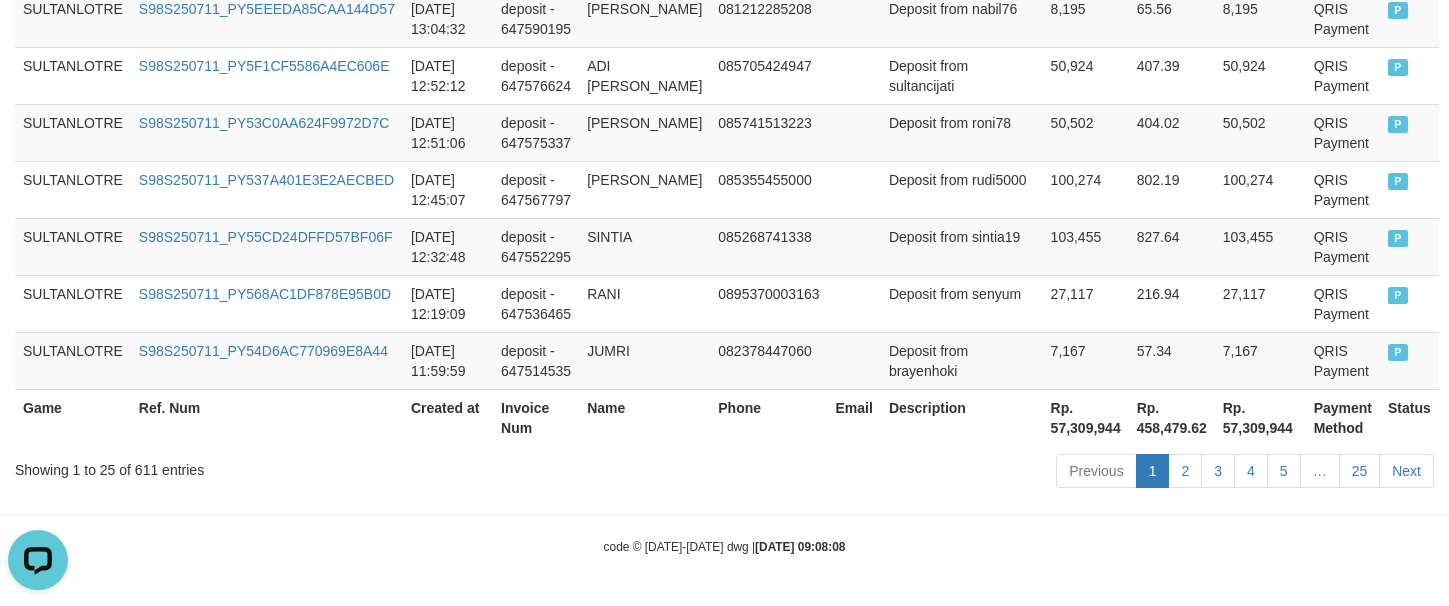 click on "Rp. 57,309,944" at bounding box center (1086, 417) 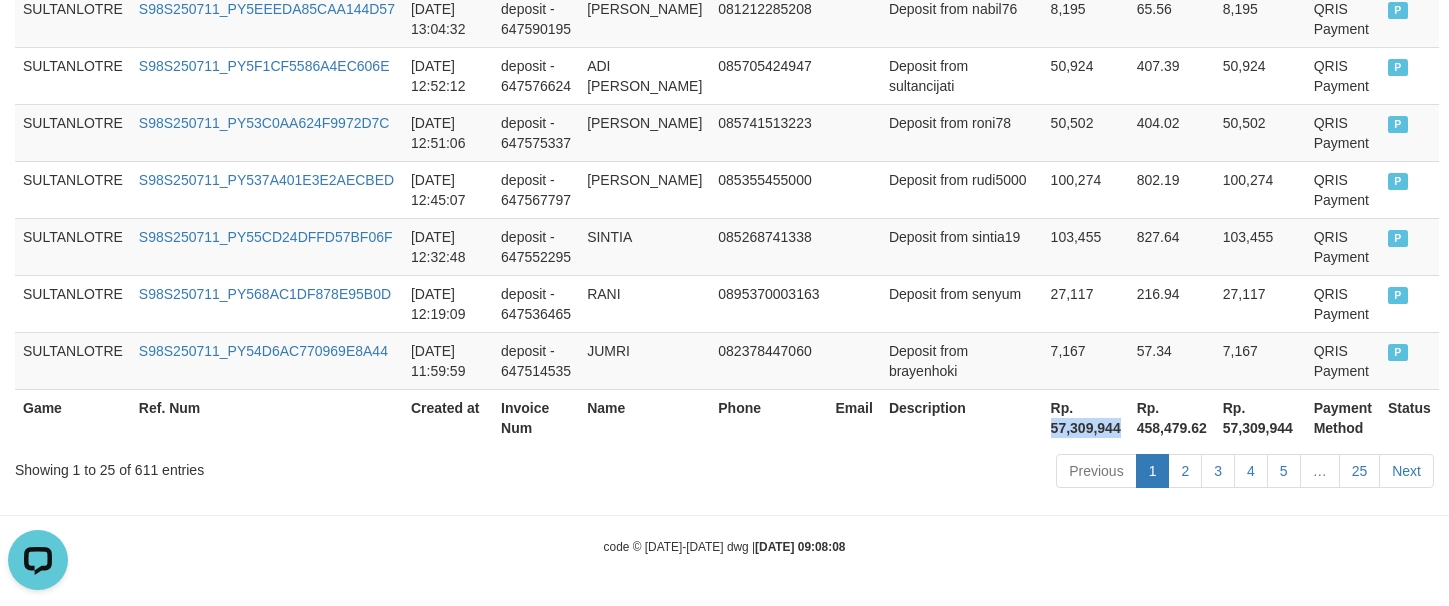 click on "Rp. 57,309,944" at bounding box center (1086, 417) 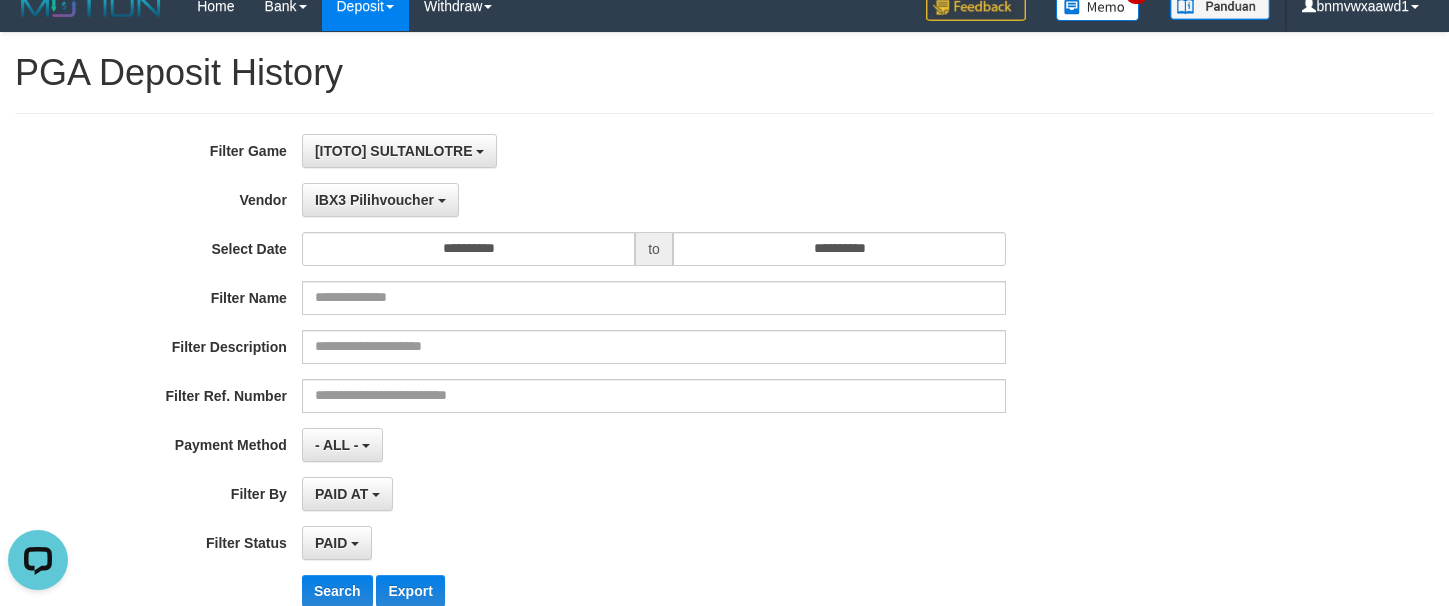 scroll, scrollTop: 0, scrollLeft: 0, axis: both 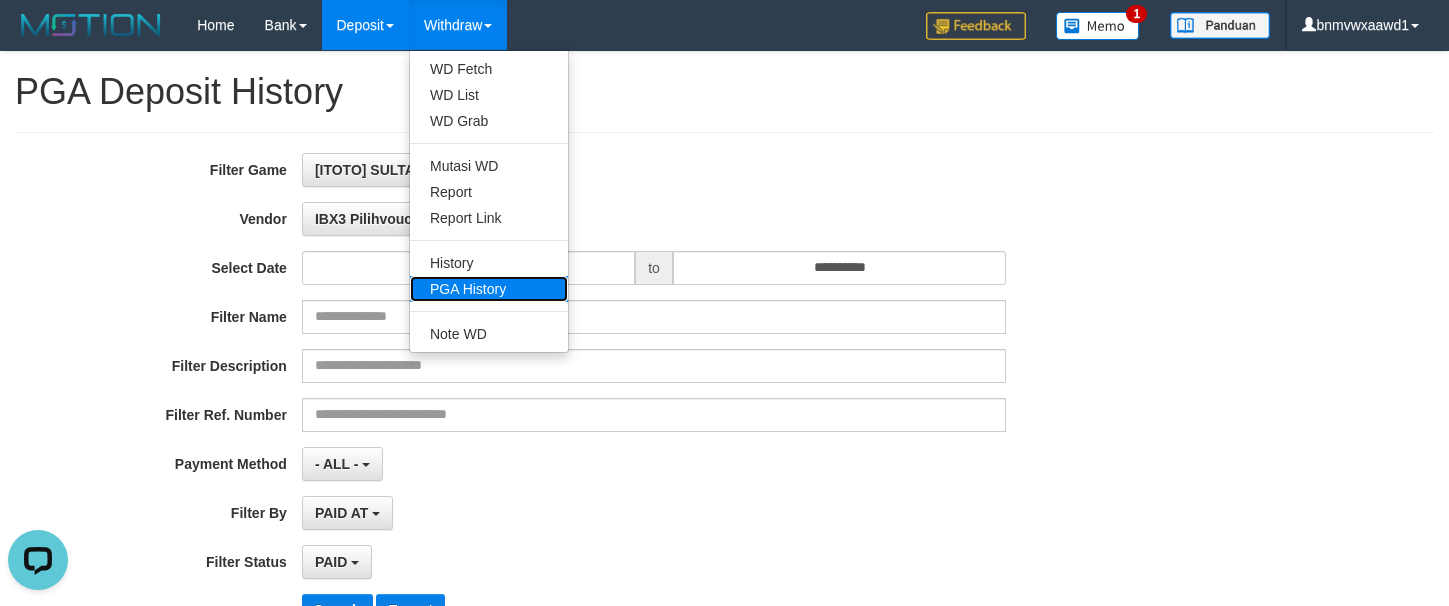 click on "PGA History" at bounding box center (489, 289) 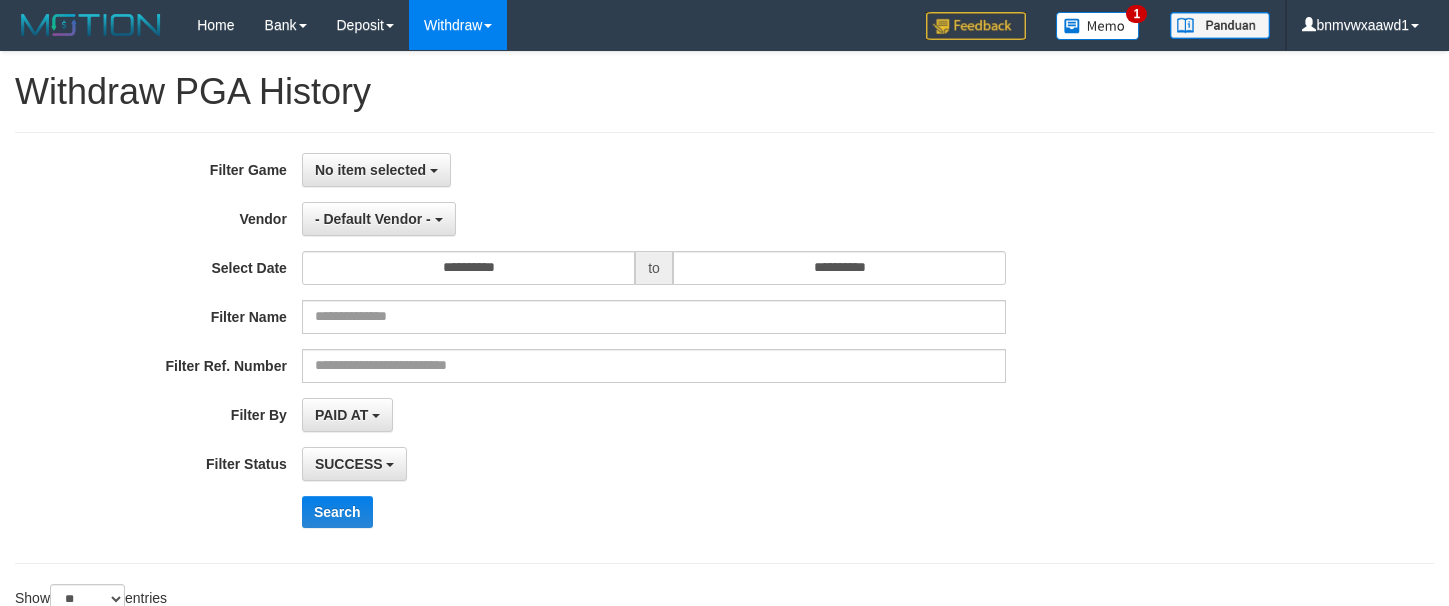 select 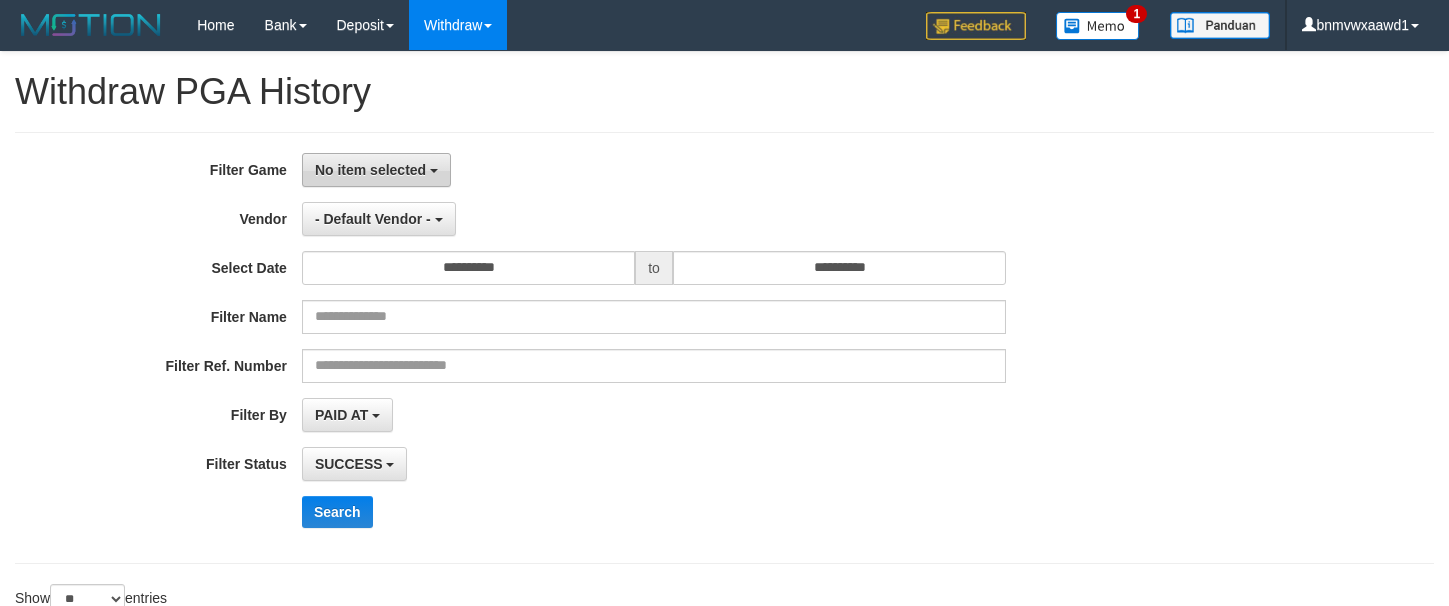 scroll, scrollTop: 0, scrollLeft: 0, axis: both 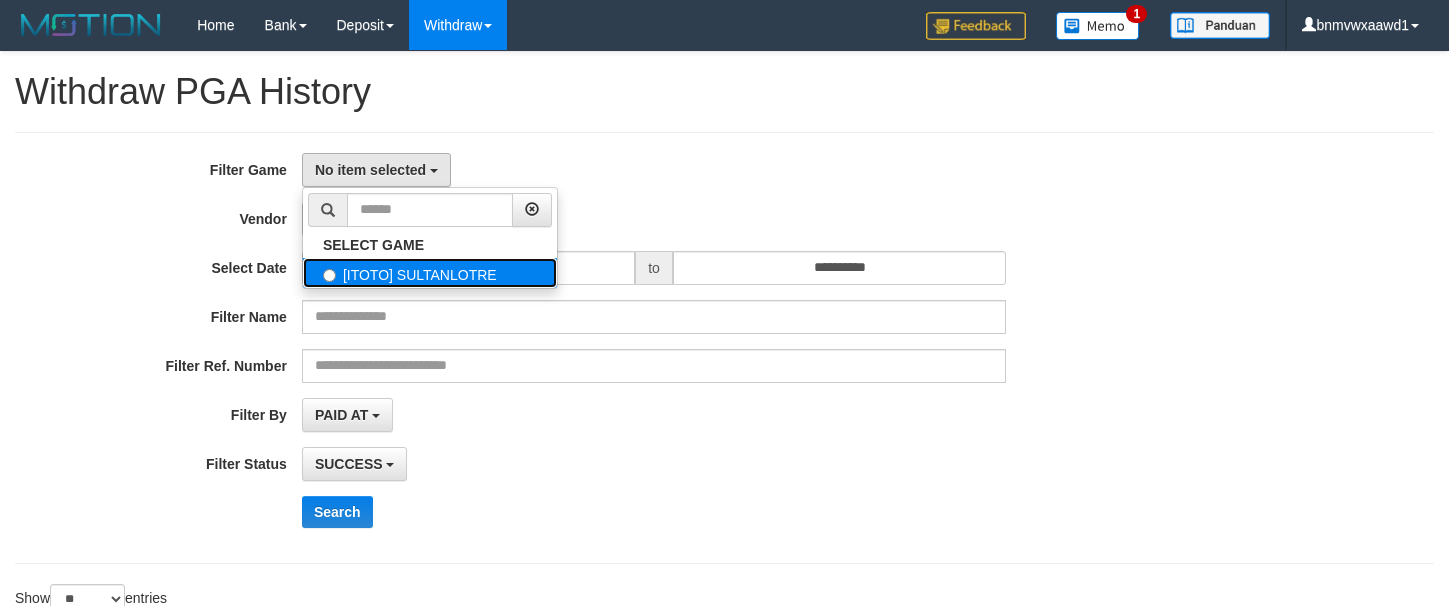 click on "[ITOTO] SULTANLOTRE" at bounding box center [430, 273] 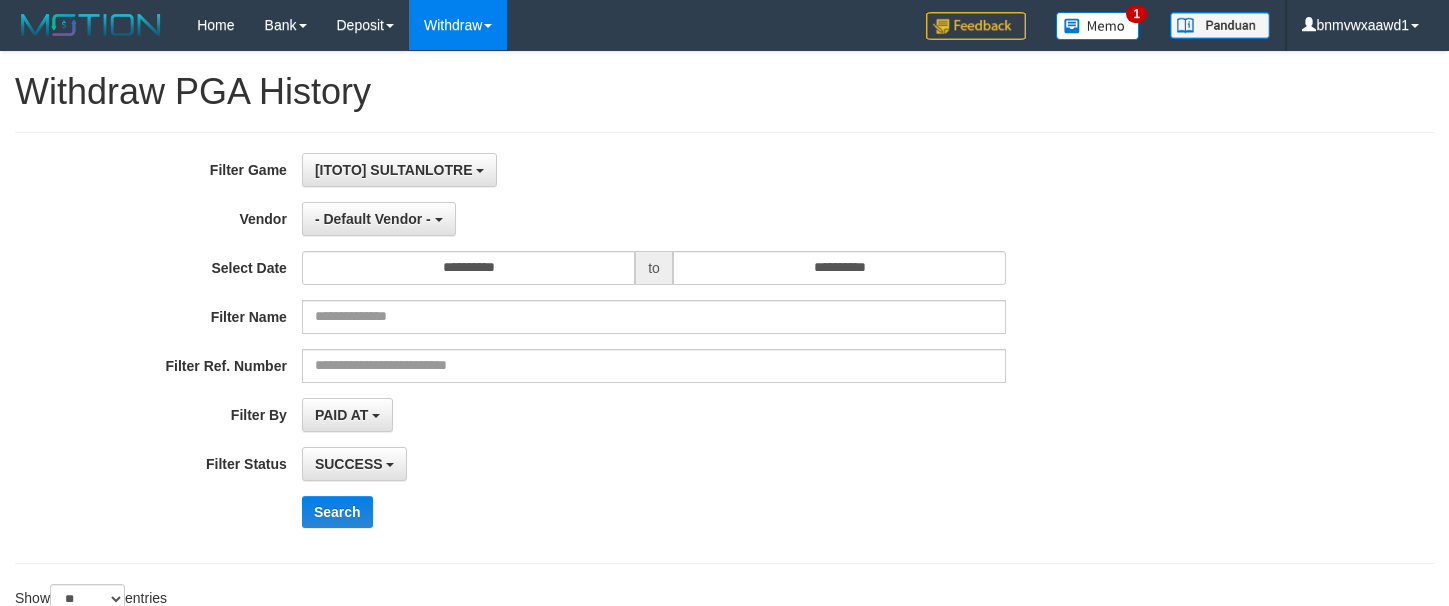 select on "****" 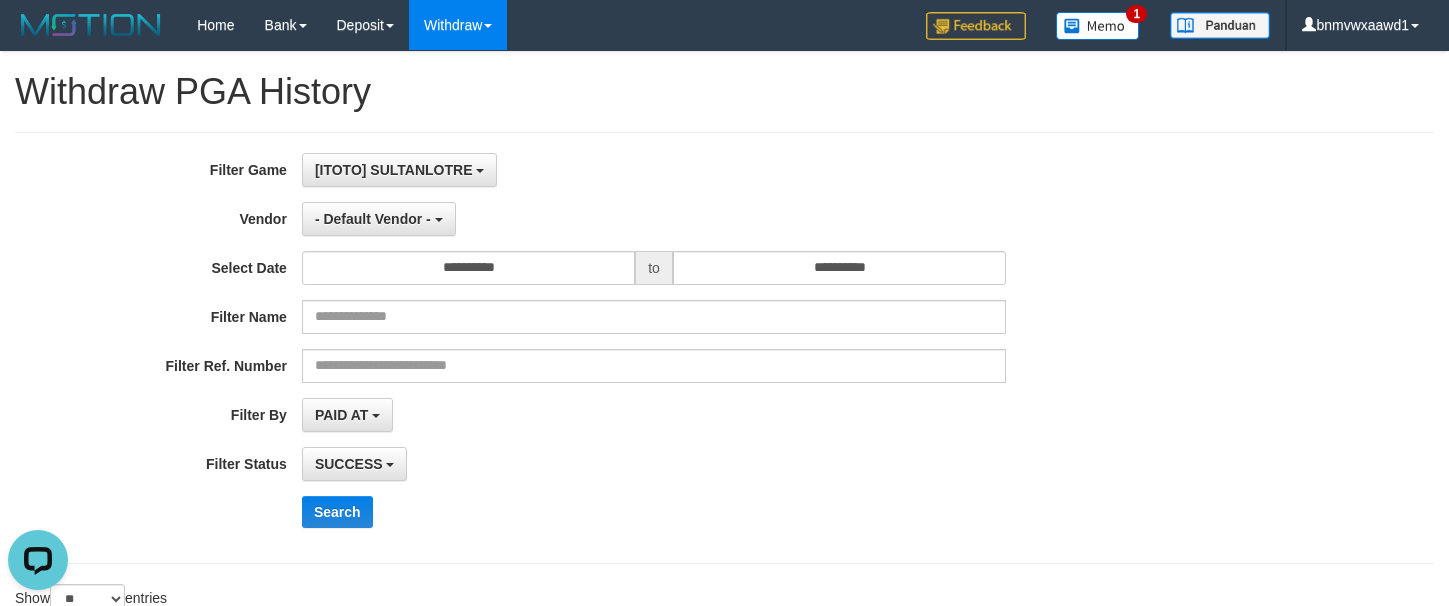 scroll, scrollTop: 0, scrollLeft: 0, axis: both 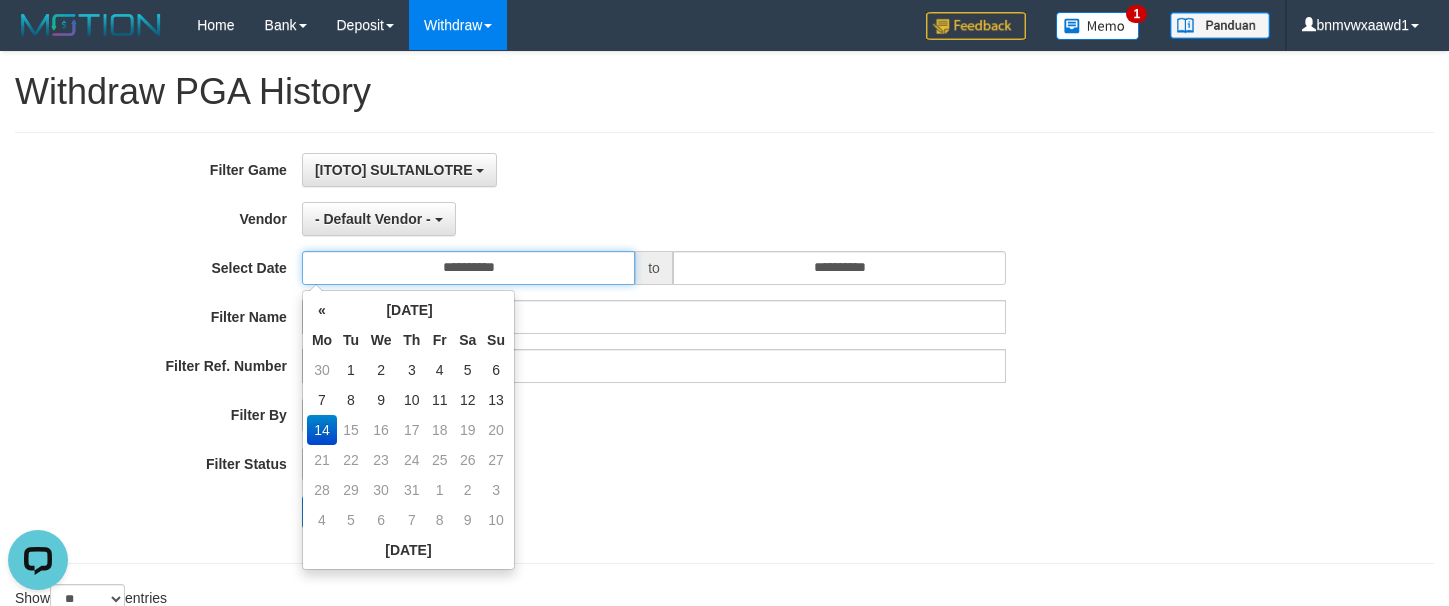 click on "**********" at bounding box center [468, 268] 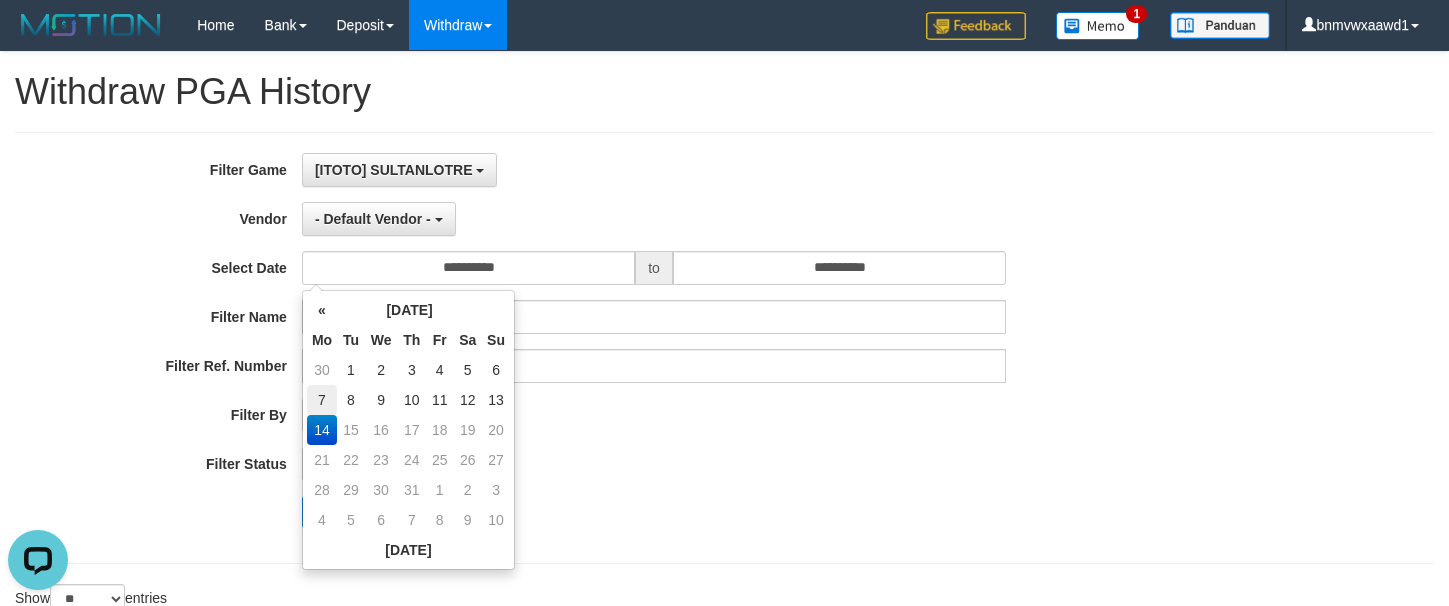 click on "7" at bounding box center [322, 400] 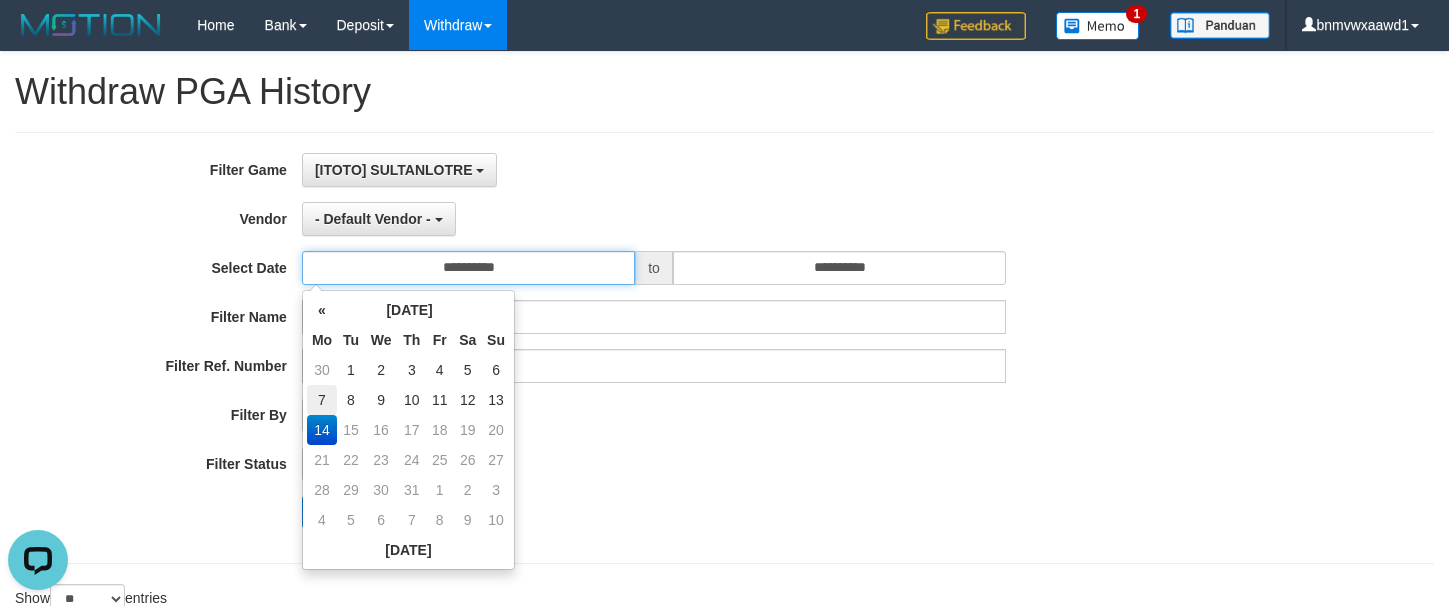 type on "**********" 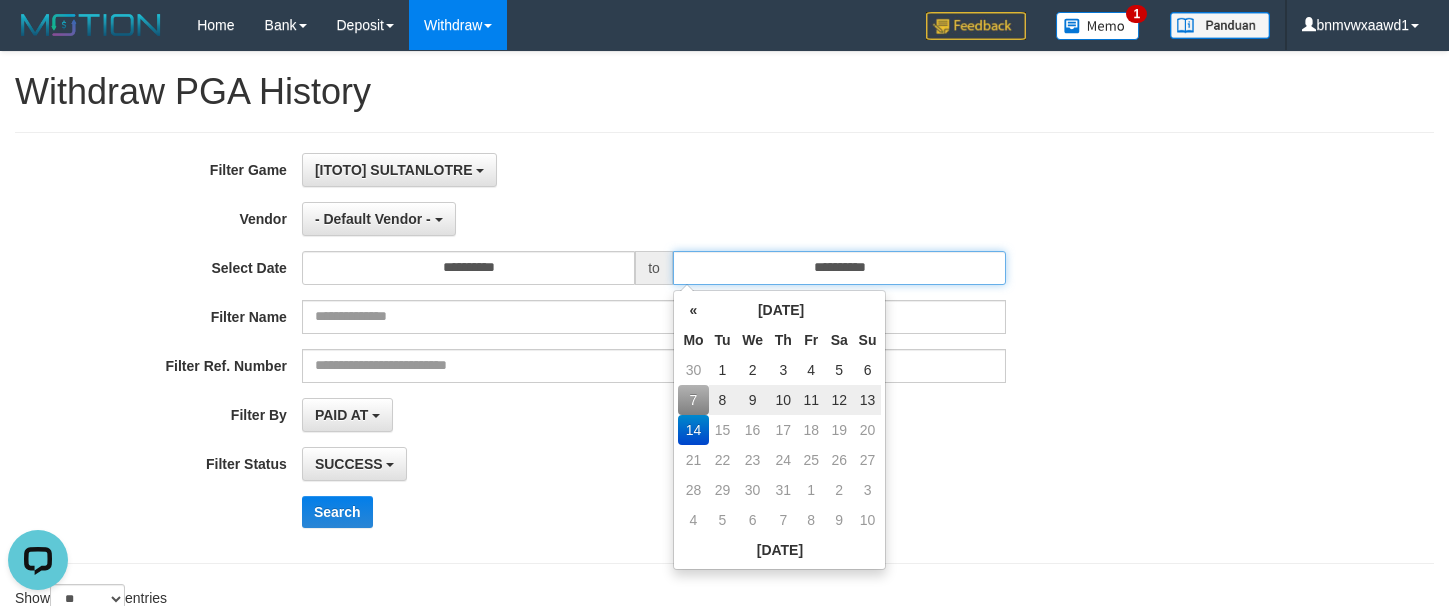 click on "**********" at bounding box center (839, 268) 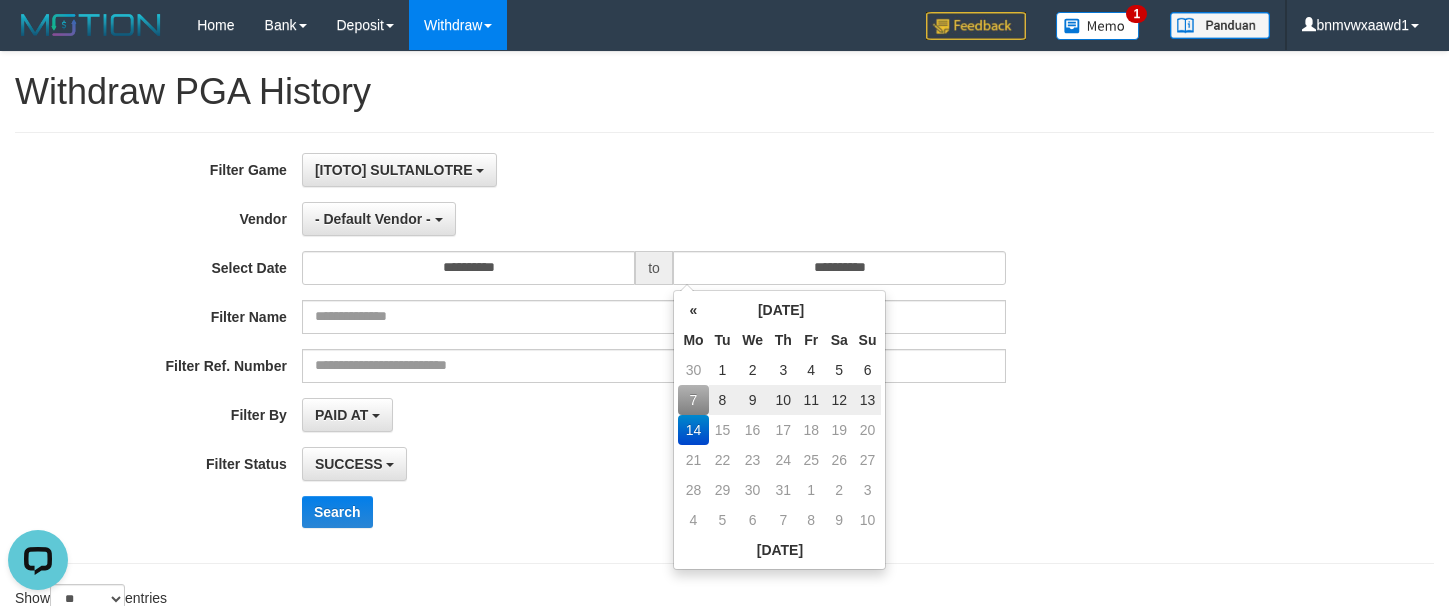 click on "13" at bounding box center (868, 400) 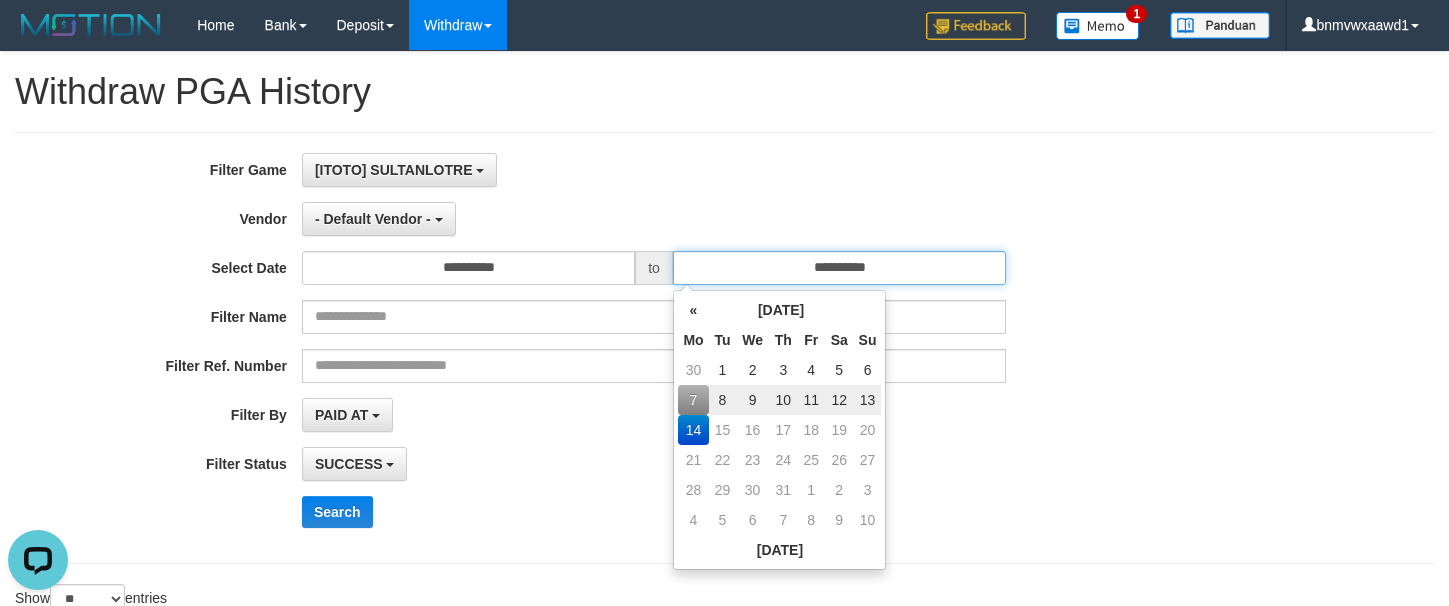 type on "**********" 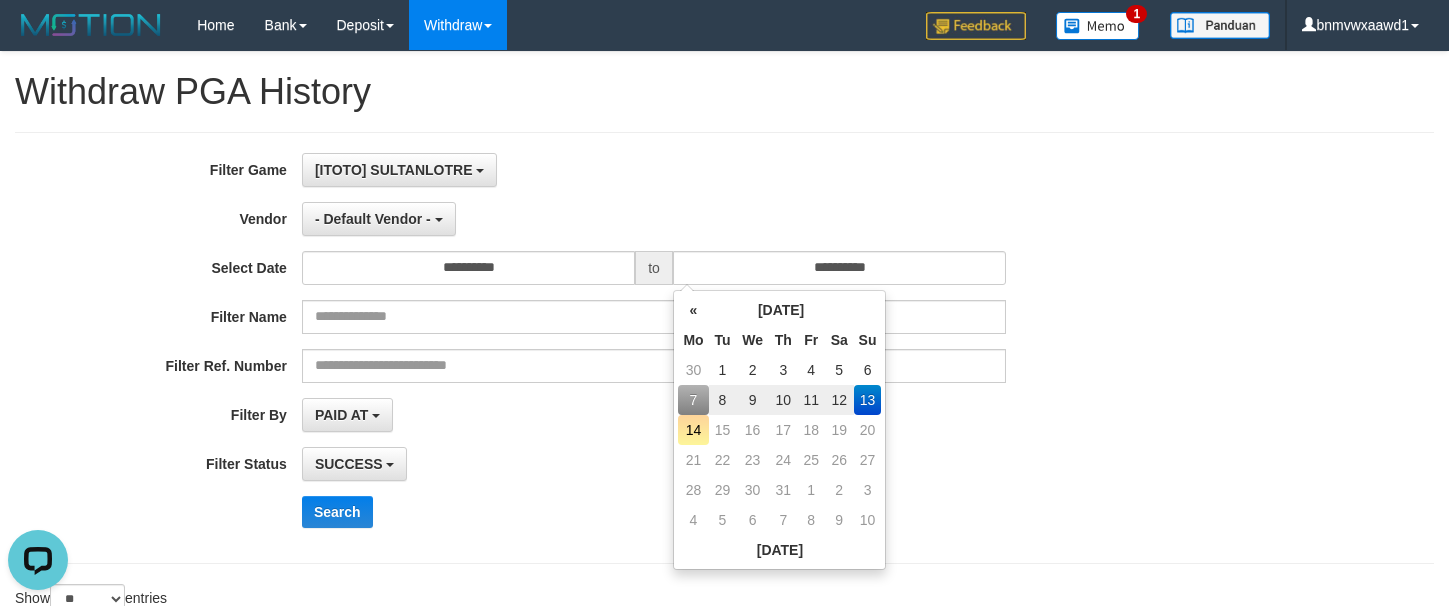 click on "Search" at bounding box center [755, 512] 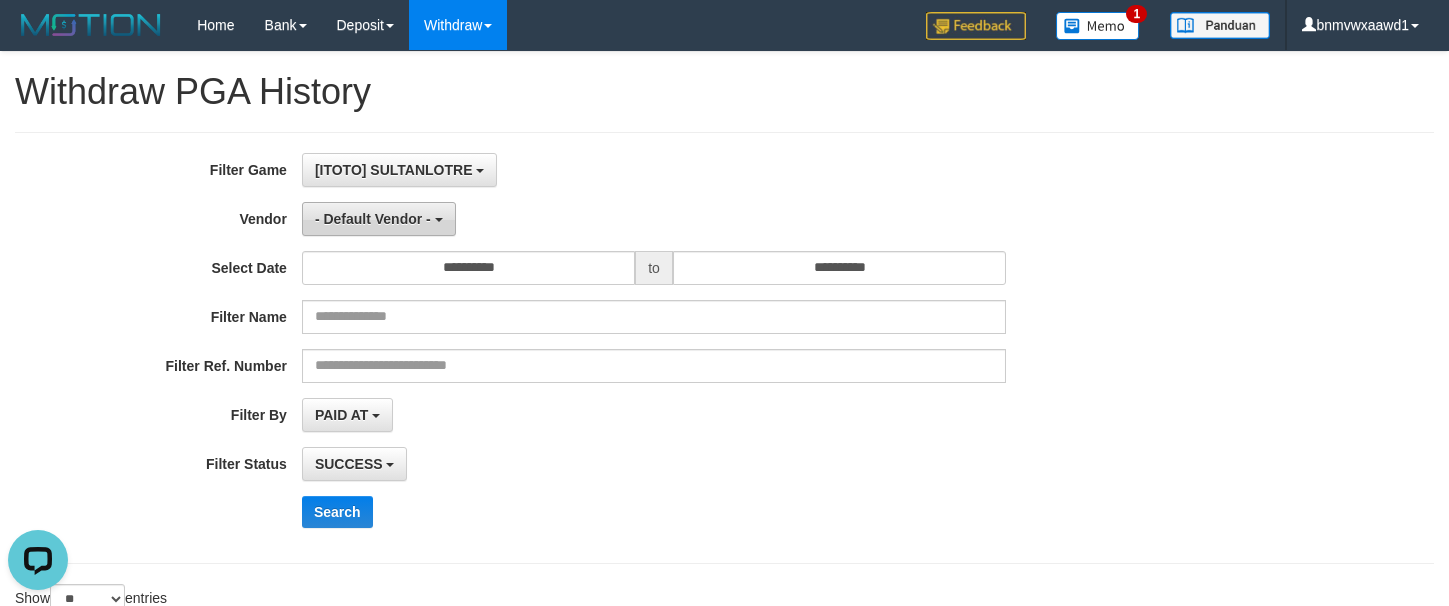 click on "- Default Vendor -" at bounding box center [379, 219] 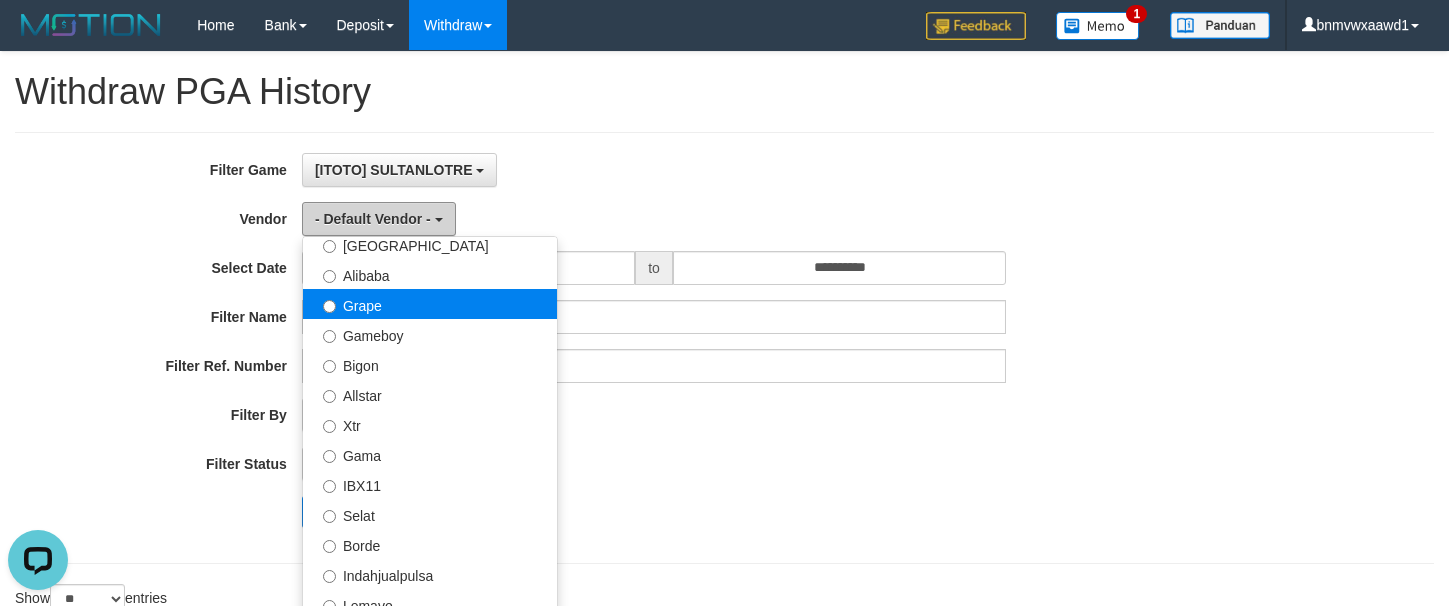 scroll, scrollTop: 300, scrollLeft: 0, axis: vertical 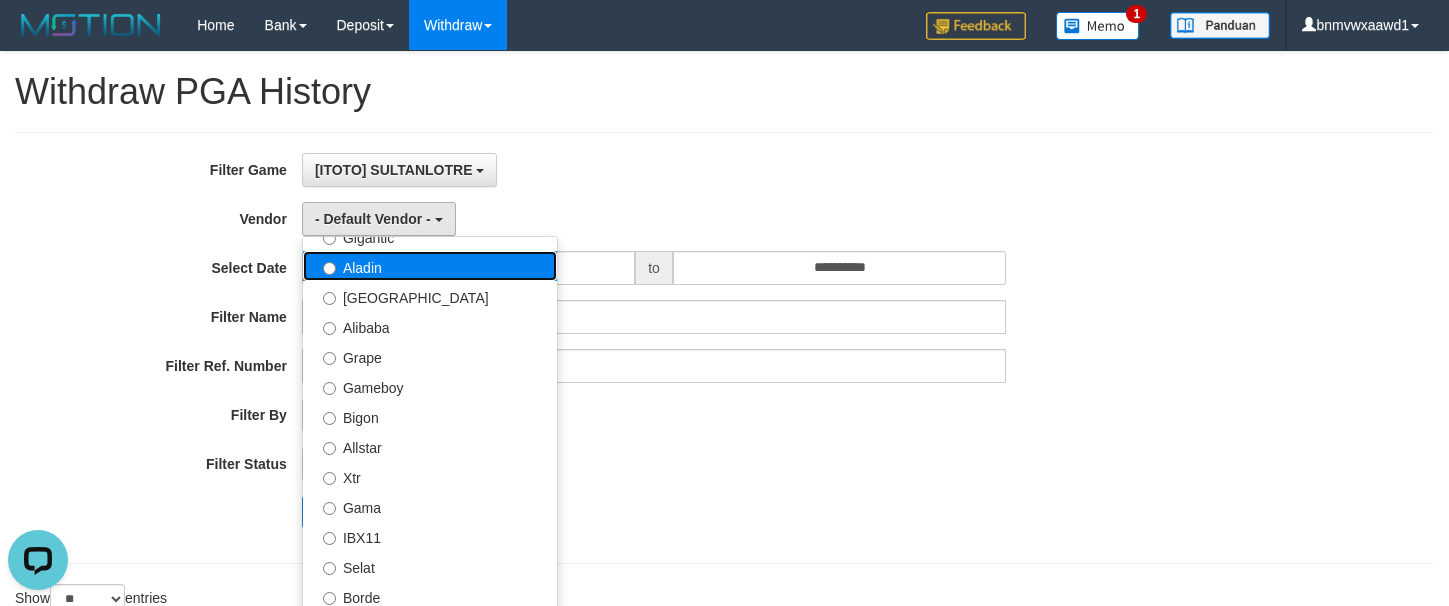 click on "Aladin" at bounding box center [430, 266] 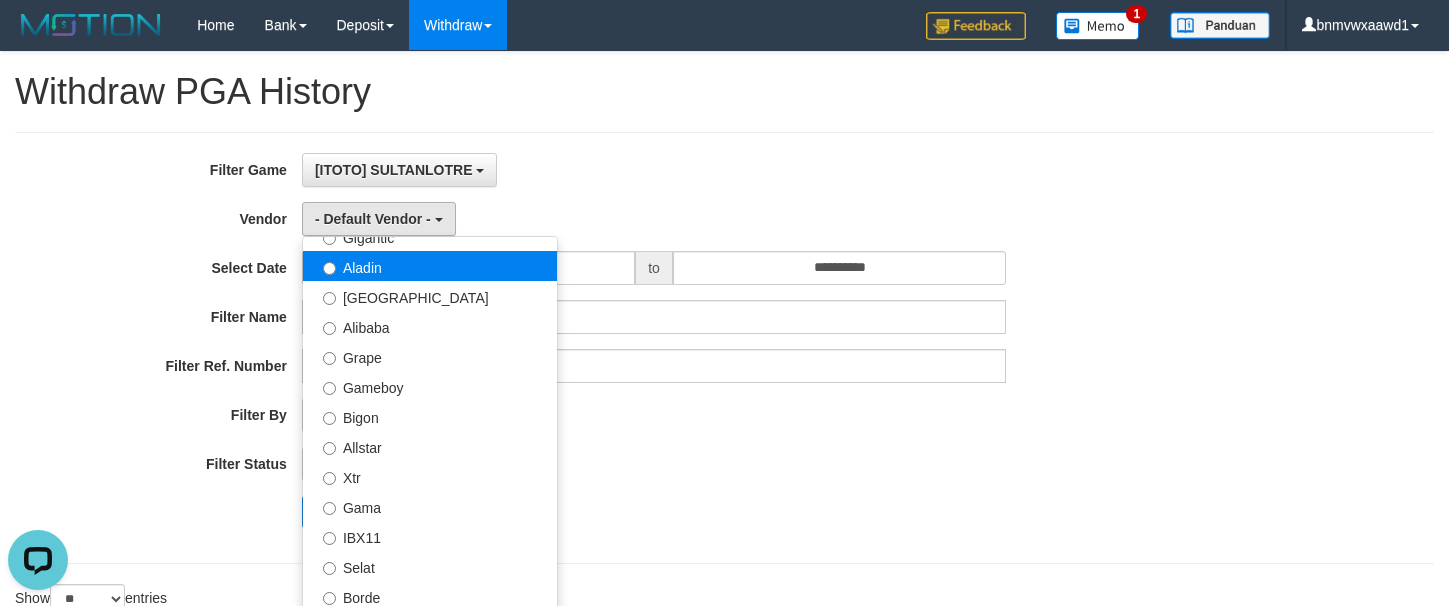 select on "**********" 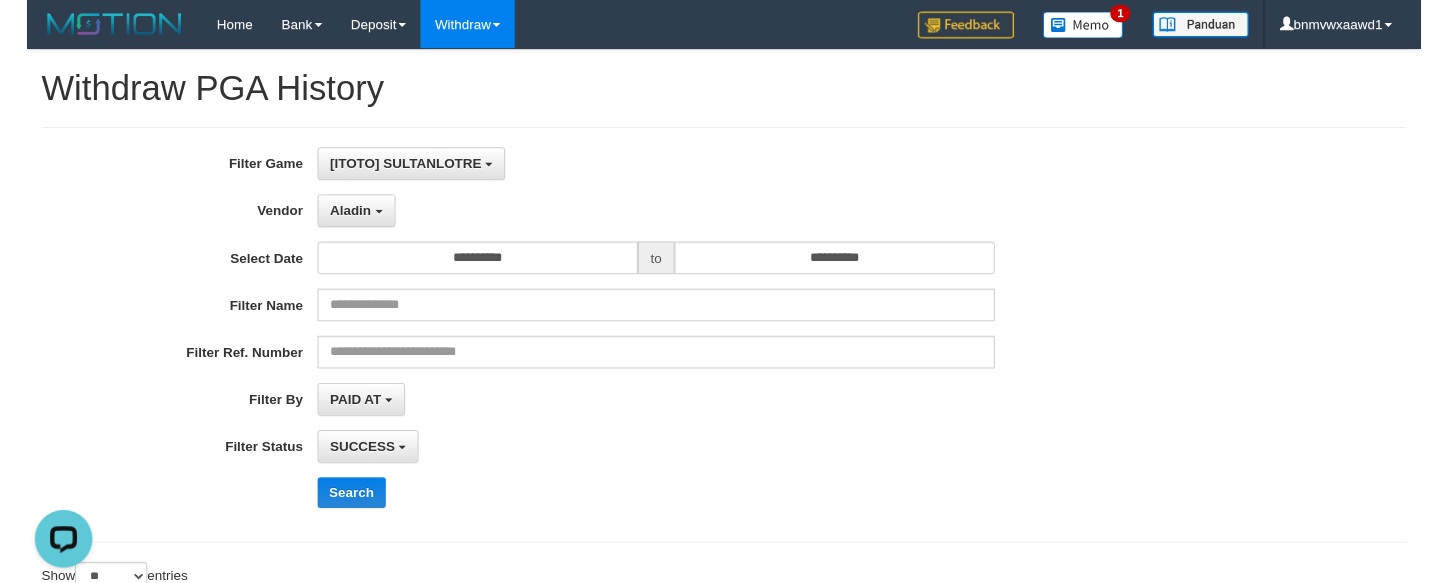 scroll, scrollTop: 150, scrollLeft: 0, axis: vertical 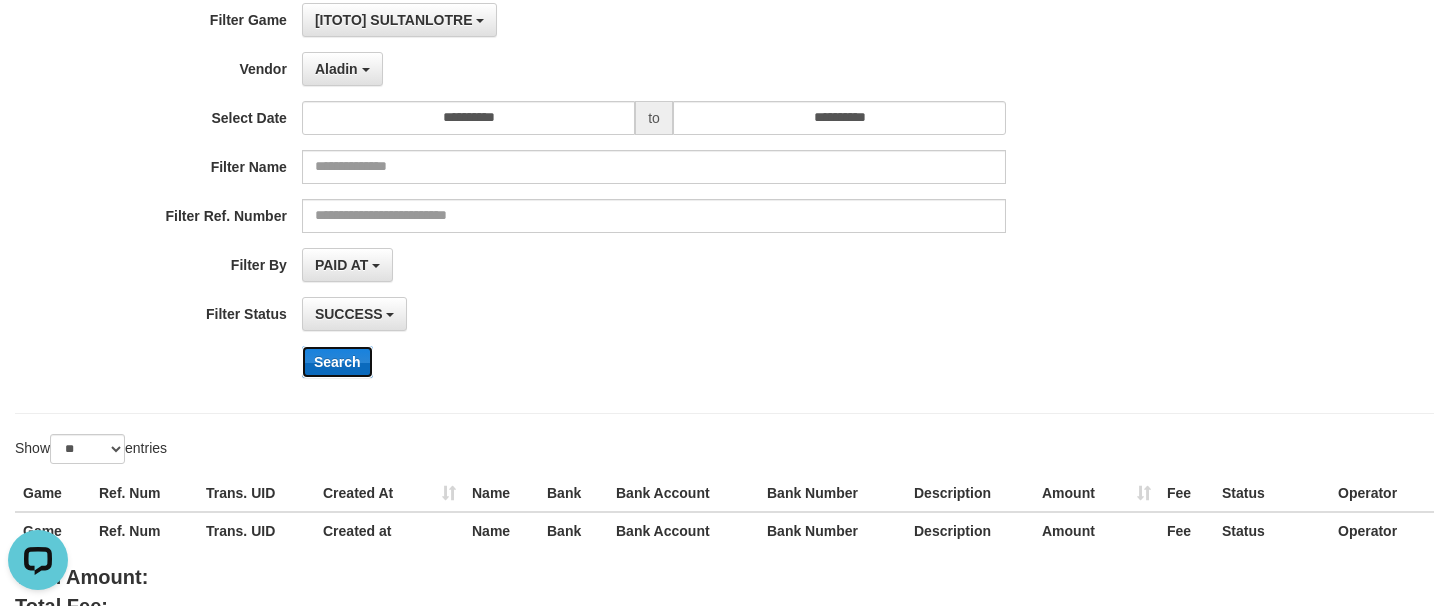 click on "Search" at bounding box center [337, 362] 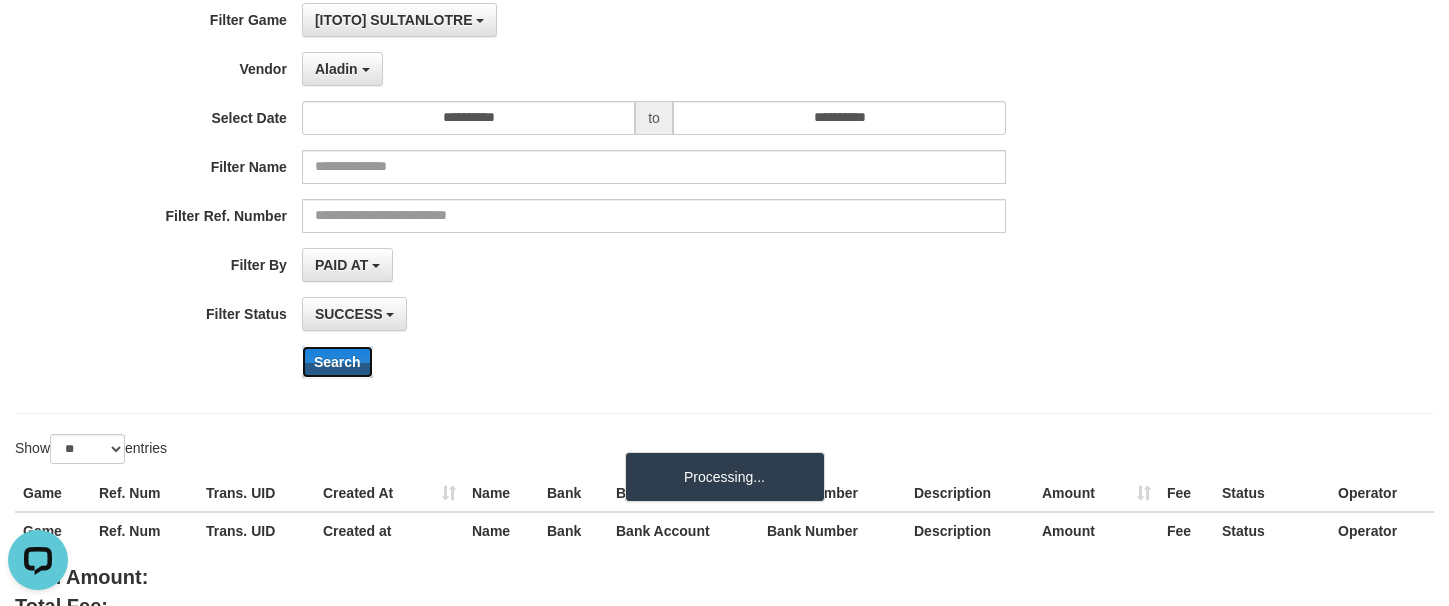 type 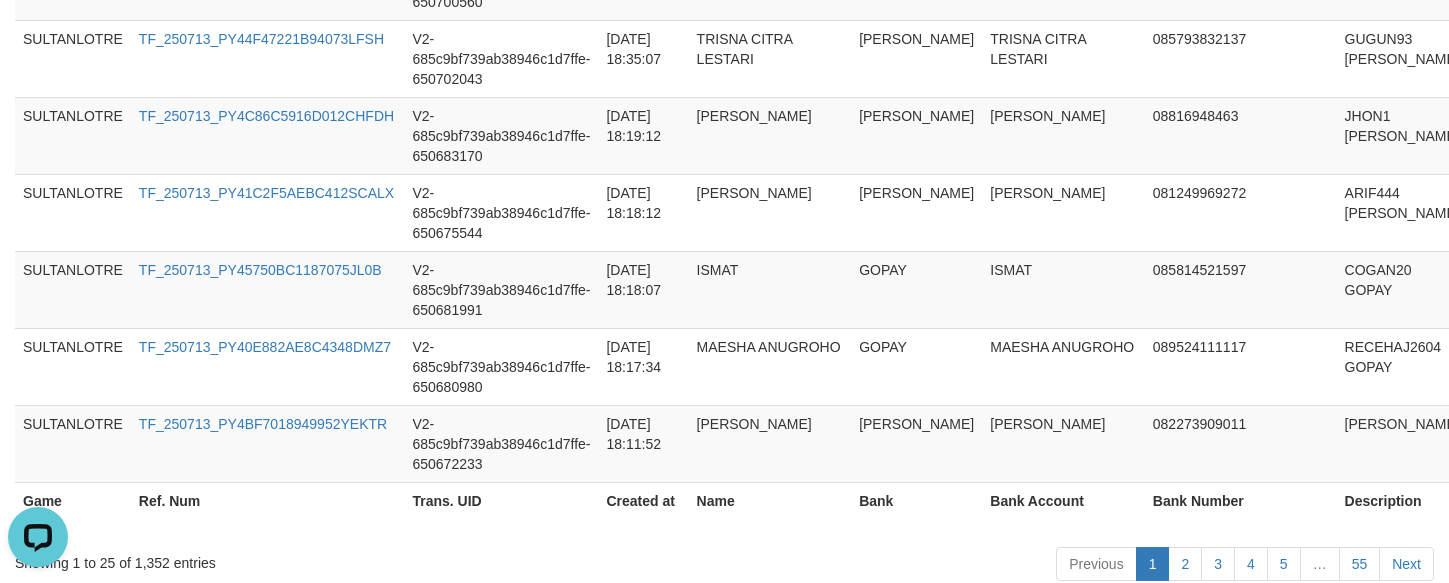 scroll, scrollTop: 2314, scrollLeft: 0, axis: vertical 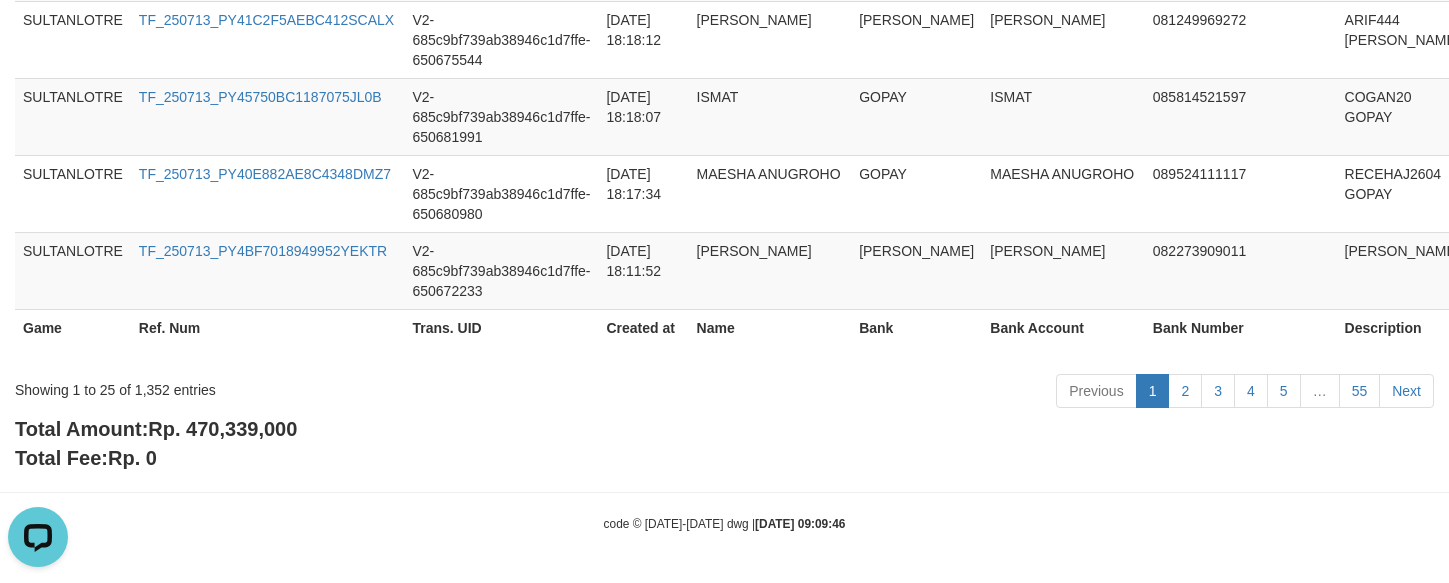 click on "Total Amount:  Rp. 470,339,000" at bounding box center [156, 429] 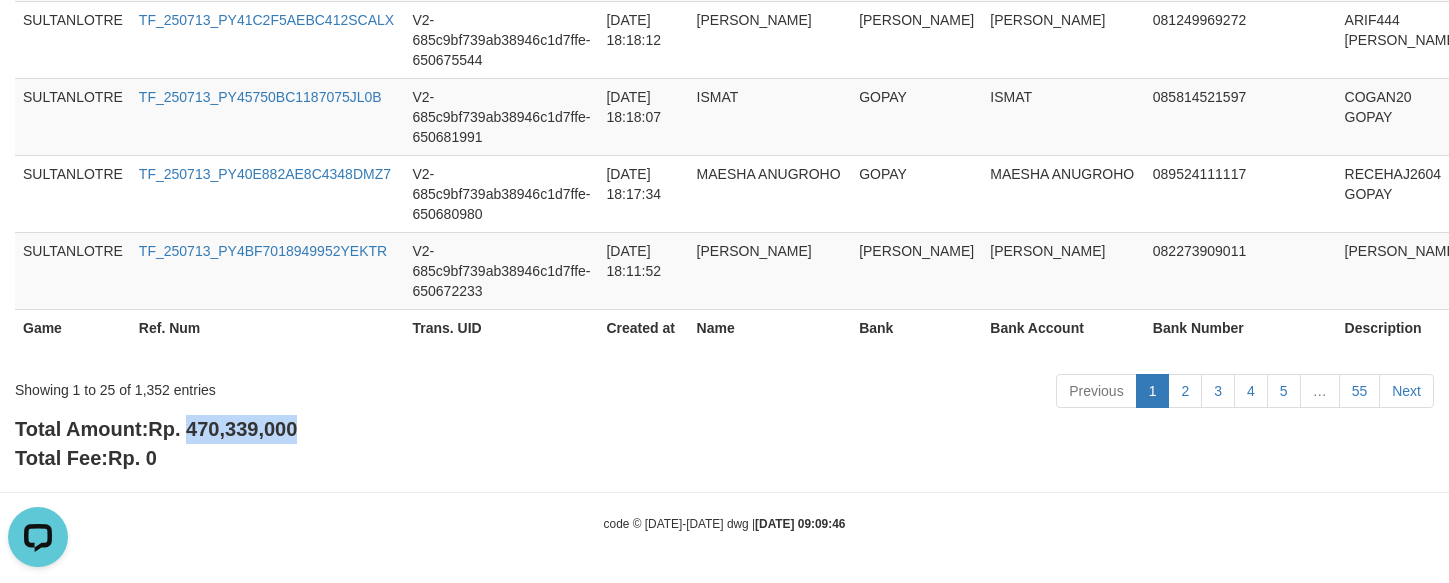 click on "Total Amount:  Rp. 470,339,000" at bounding box center (156, 429) 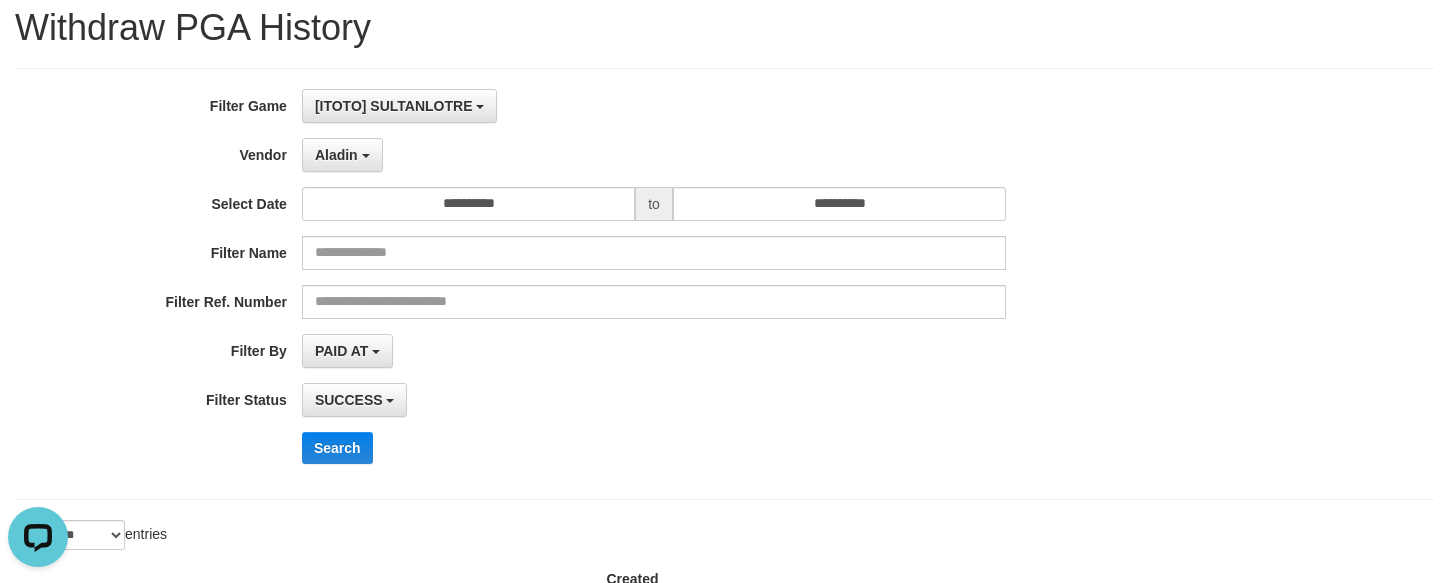 scroll, scrollTop: 0, scrollLeft: 0, axis: both 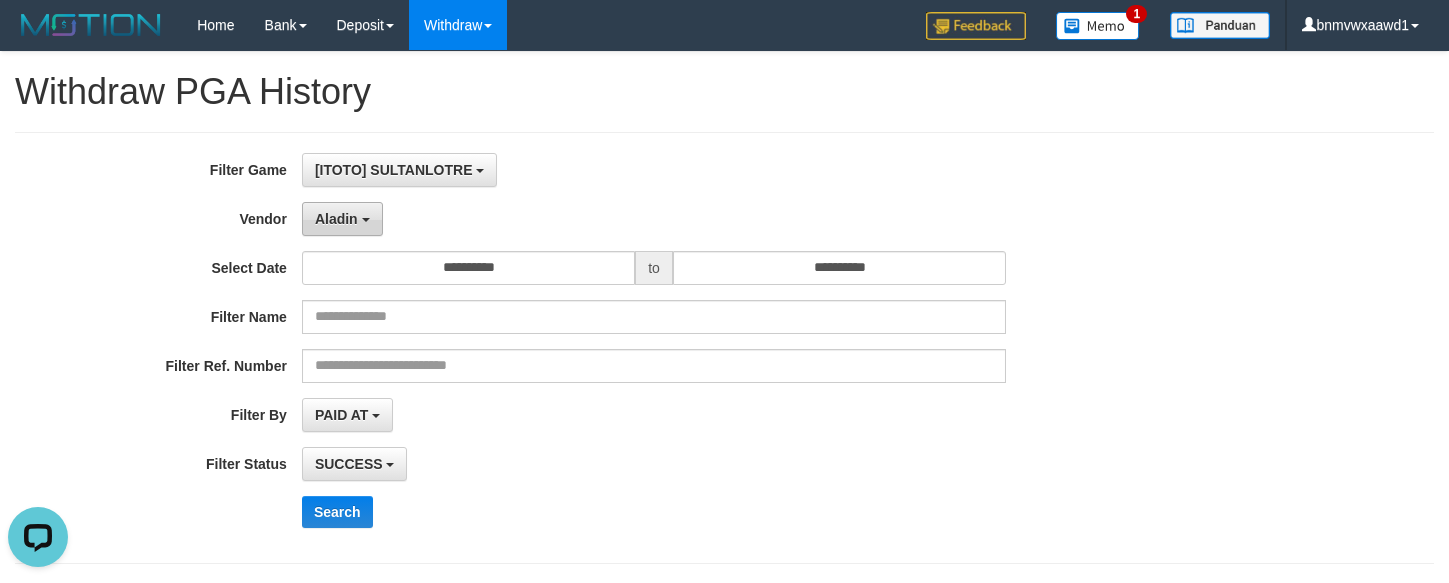 click at bounding box center (366, 220) 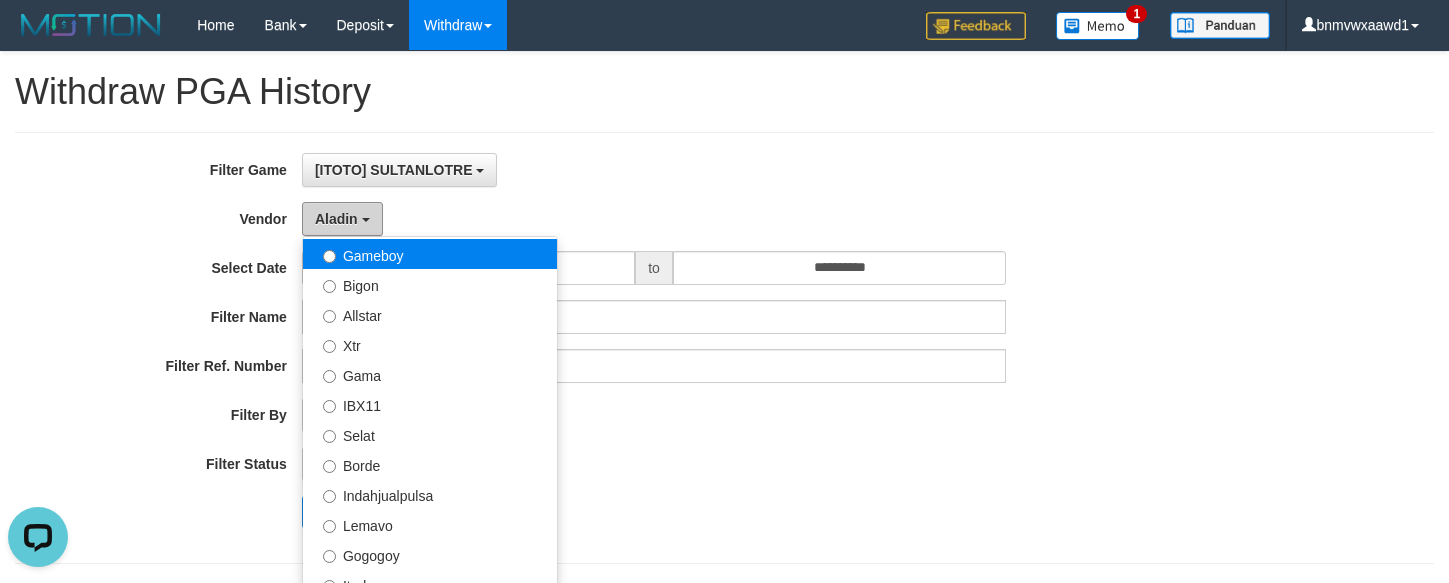 scroll, scrollTop: 385, scrollLeft: 0, axis: vertical 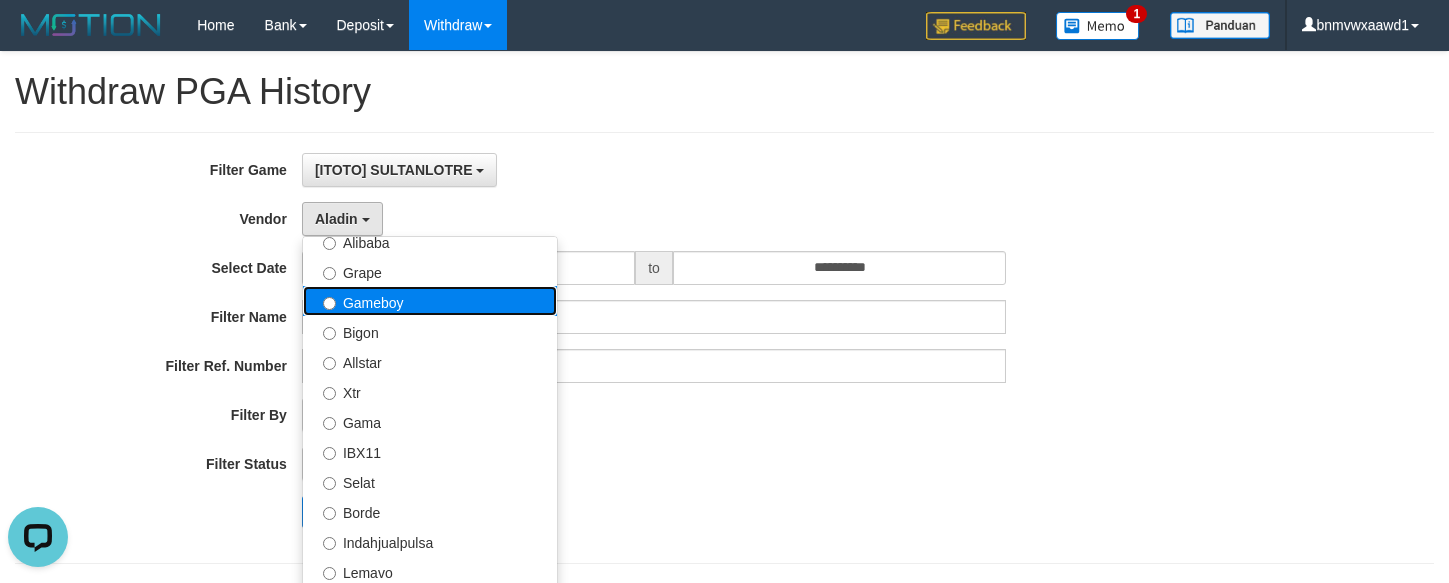 click on "Gameboy" at bounding box center (430, 301) 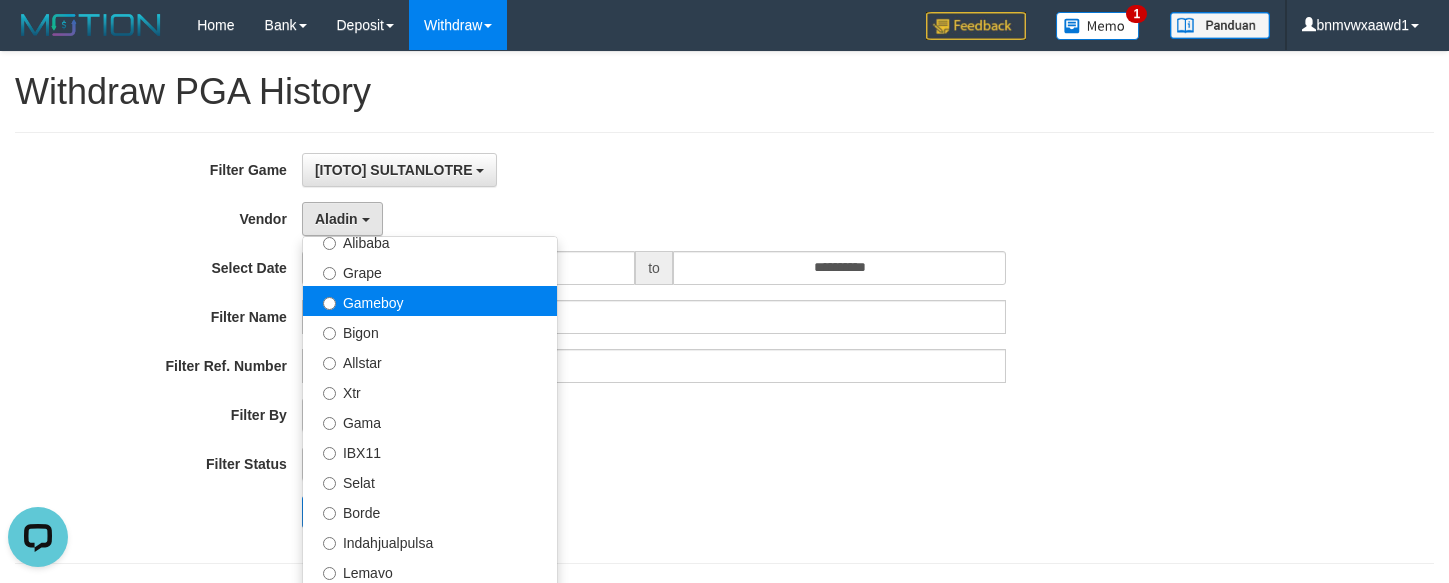 select on "**********" 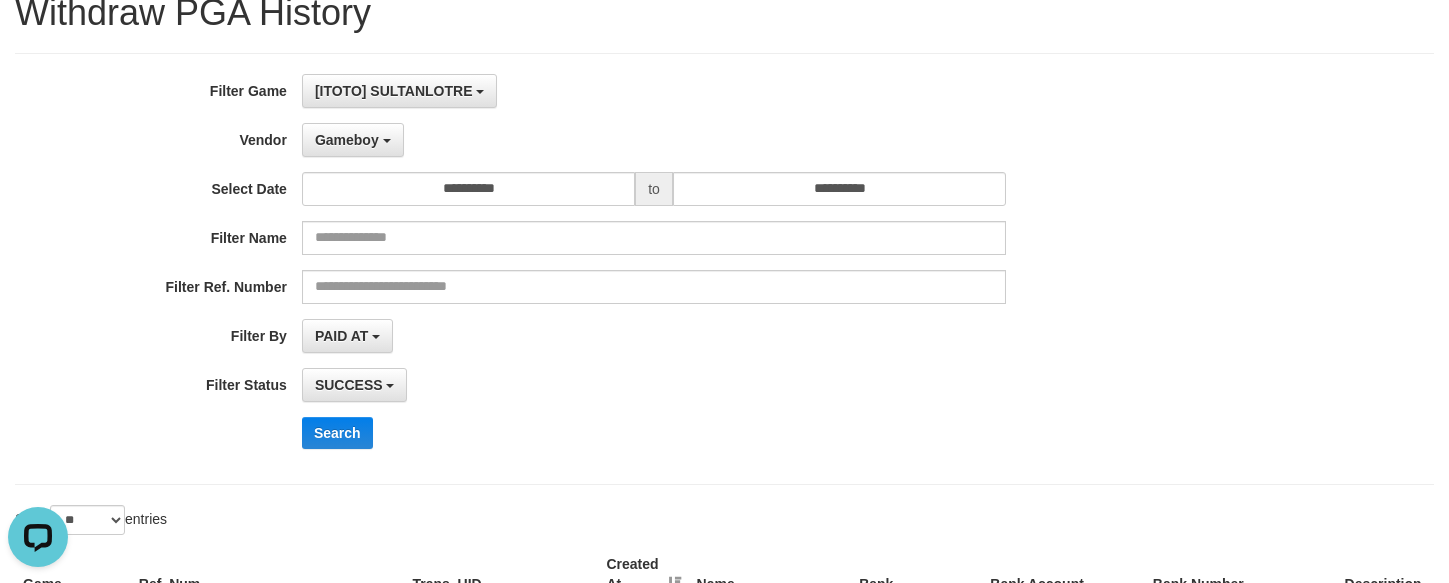 scroll, scrollTop: 300, scrollLeft: 0, axis: vertical 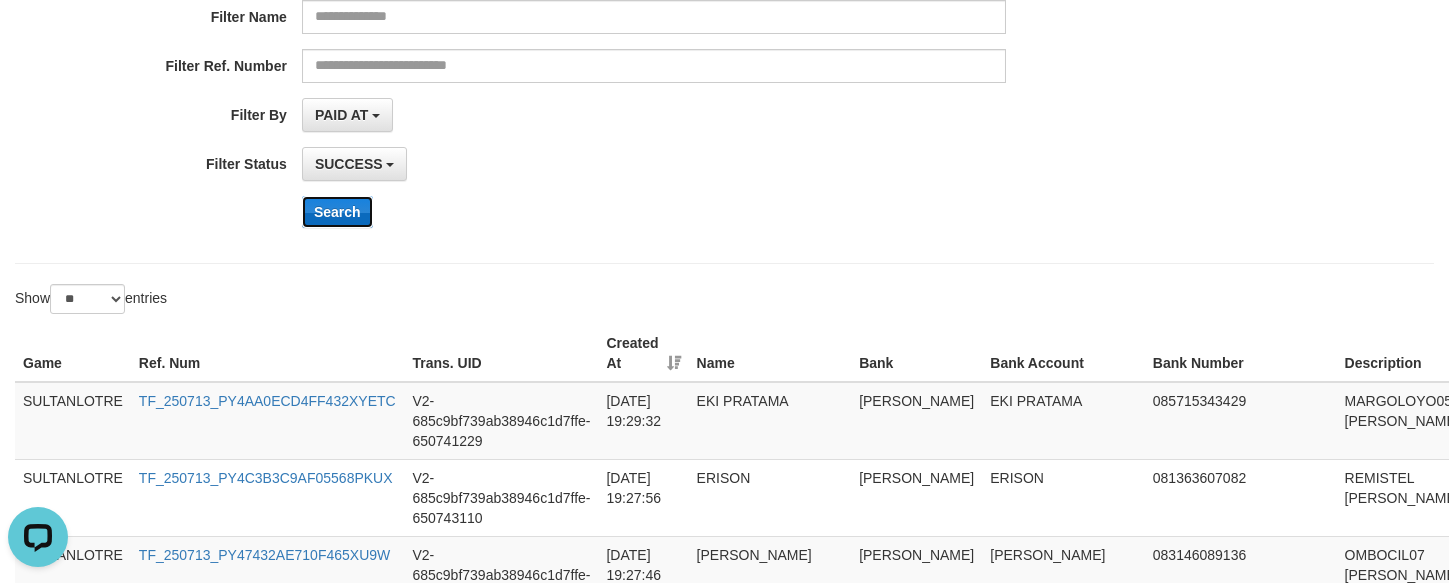 click on "Search" at bounding box center [337, 212] 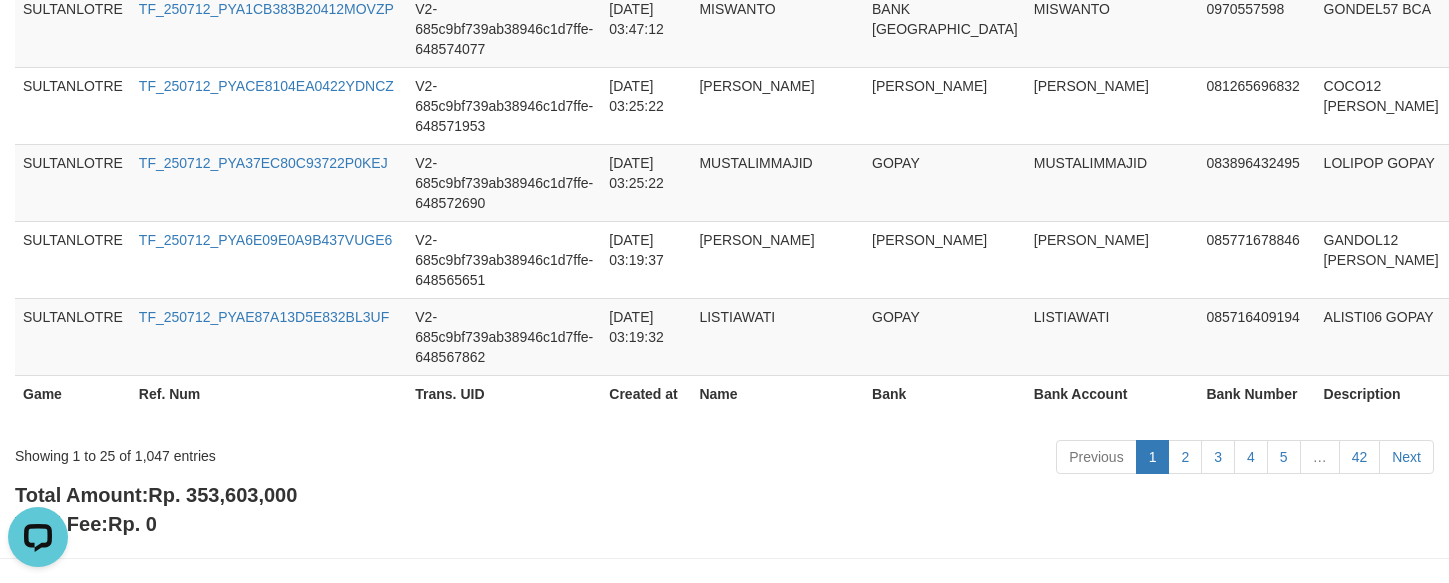 scroll, scrollTop: 2314, scrollLeft: 0, axis: vertical 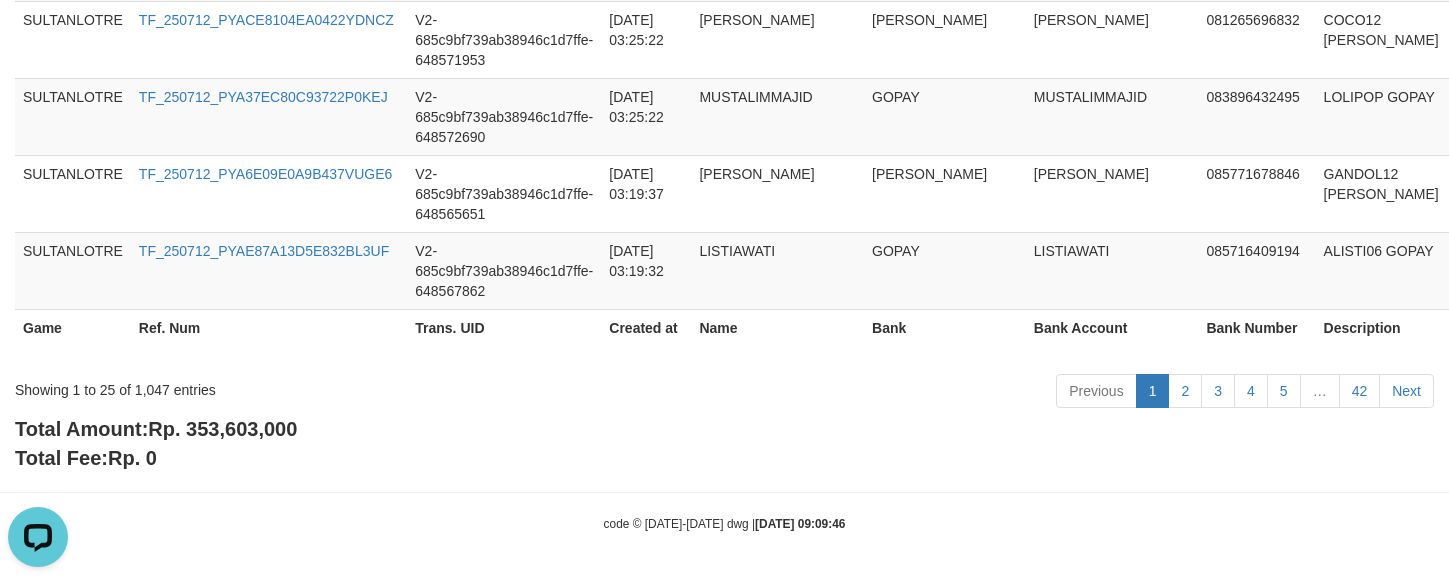 click on "Rp. 353,603,000" at bounding box center (222, 429) 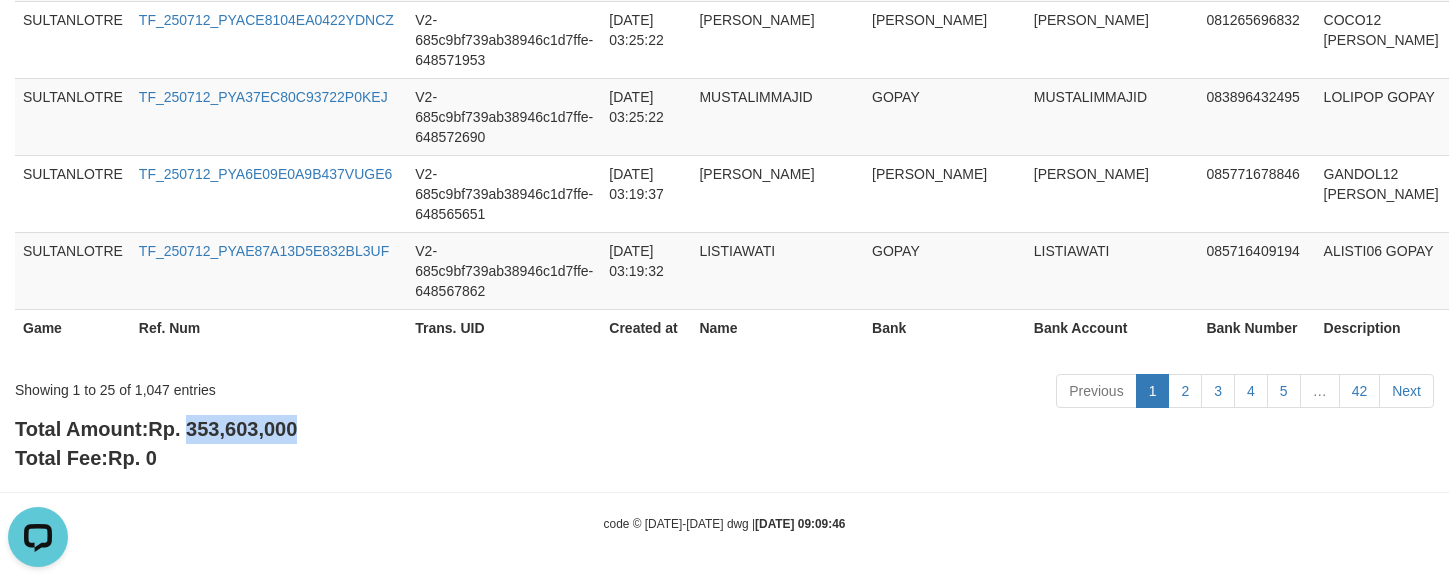 click on "Rp. 353,603,000" at bounding box center (222, 429) 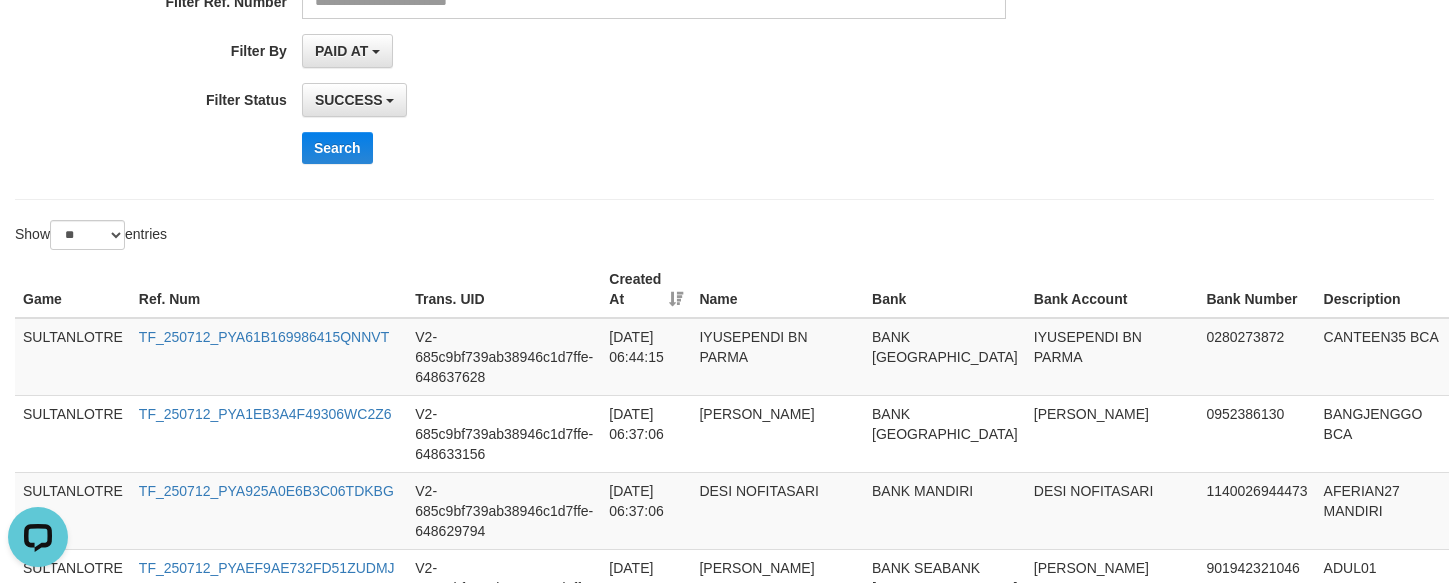 scroll, scrollTop: 0, scrollLeft: 0, axis: both 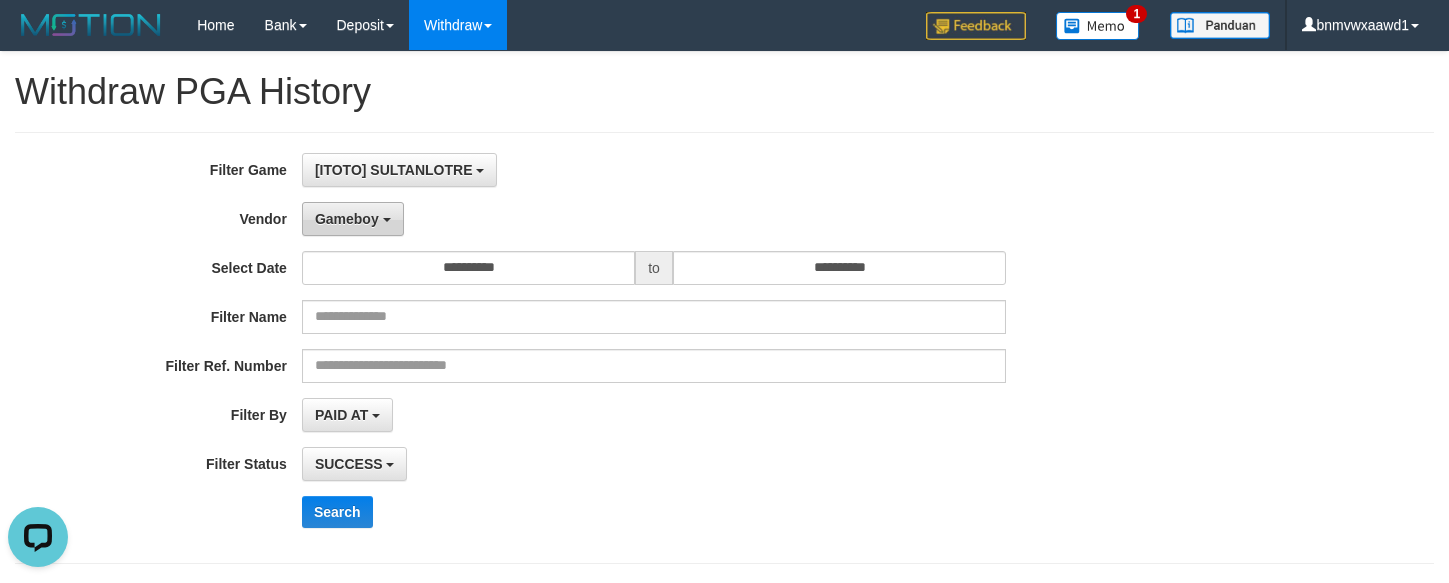 click on "Gameboy" at bounding box center (353, 219) 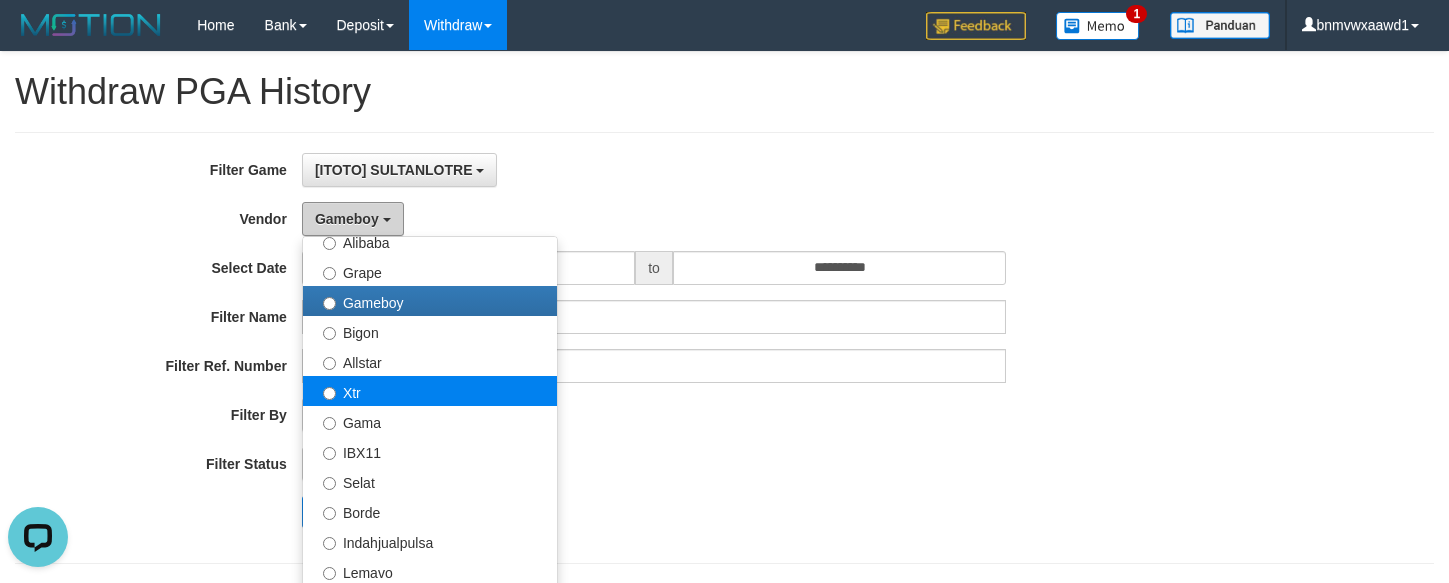 scroll, scrollTop: 235, scrollLeft: 0, axis: vertical 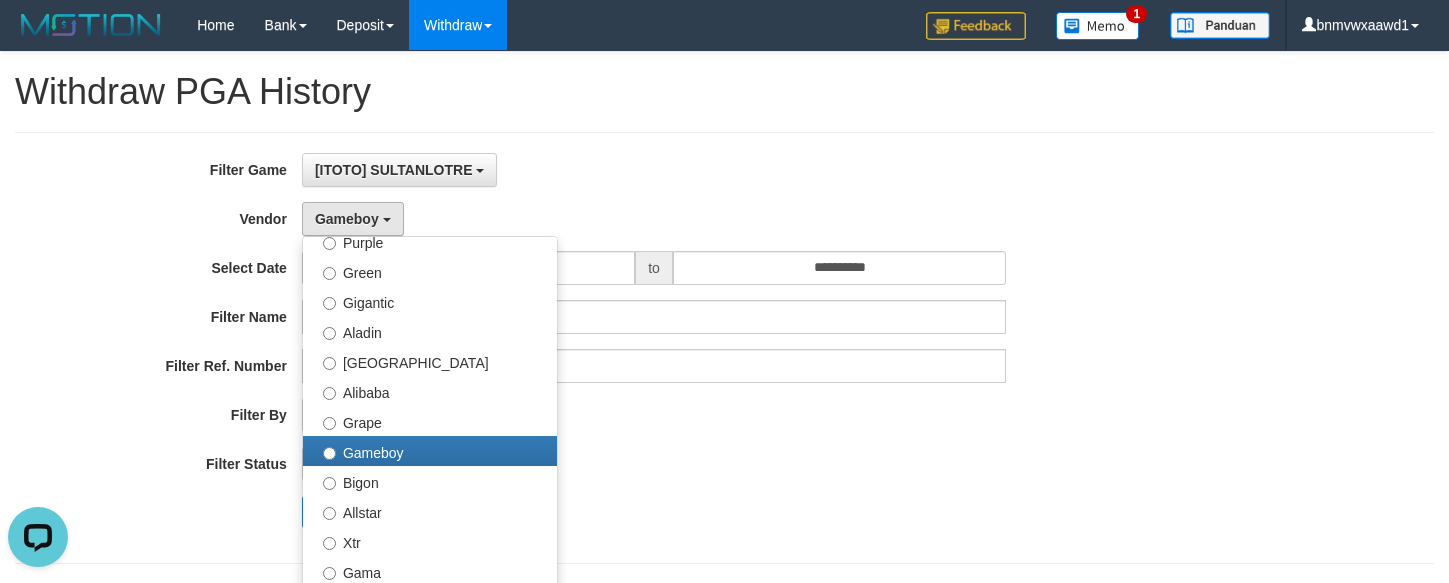 click on "**********" at bounding box center (604, 348) 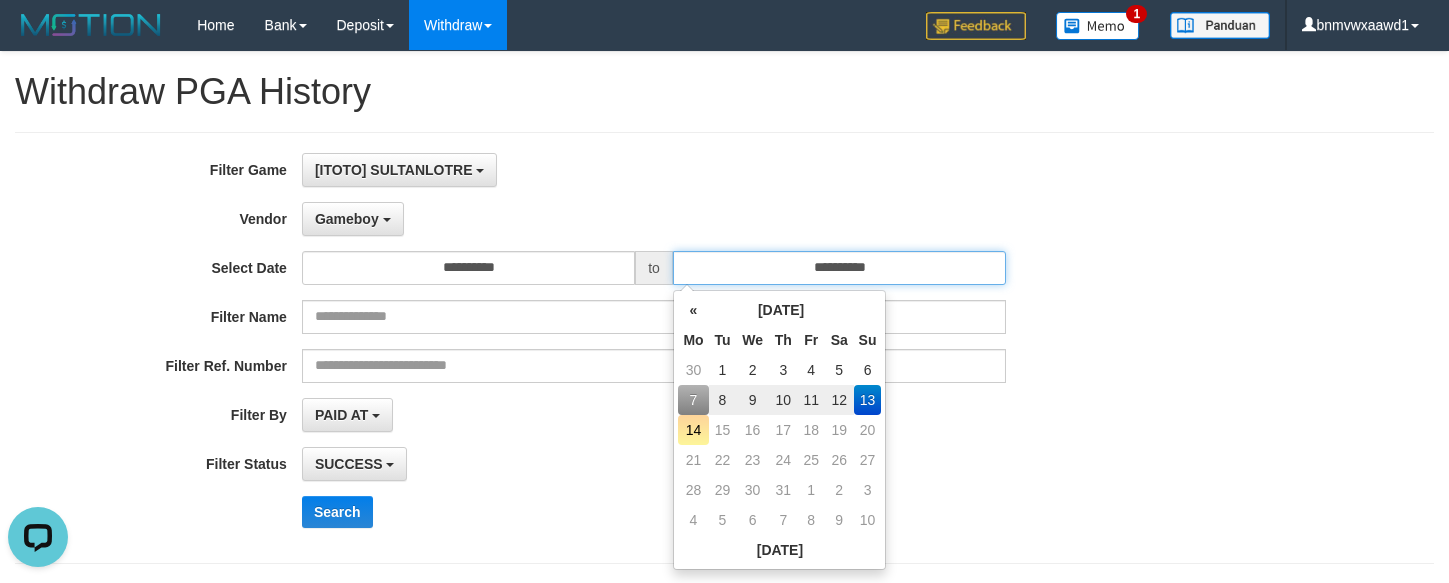 click on "**********" at bounding box center [839, 268] 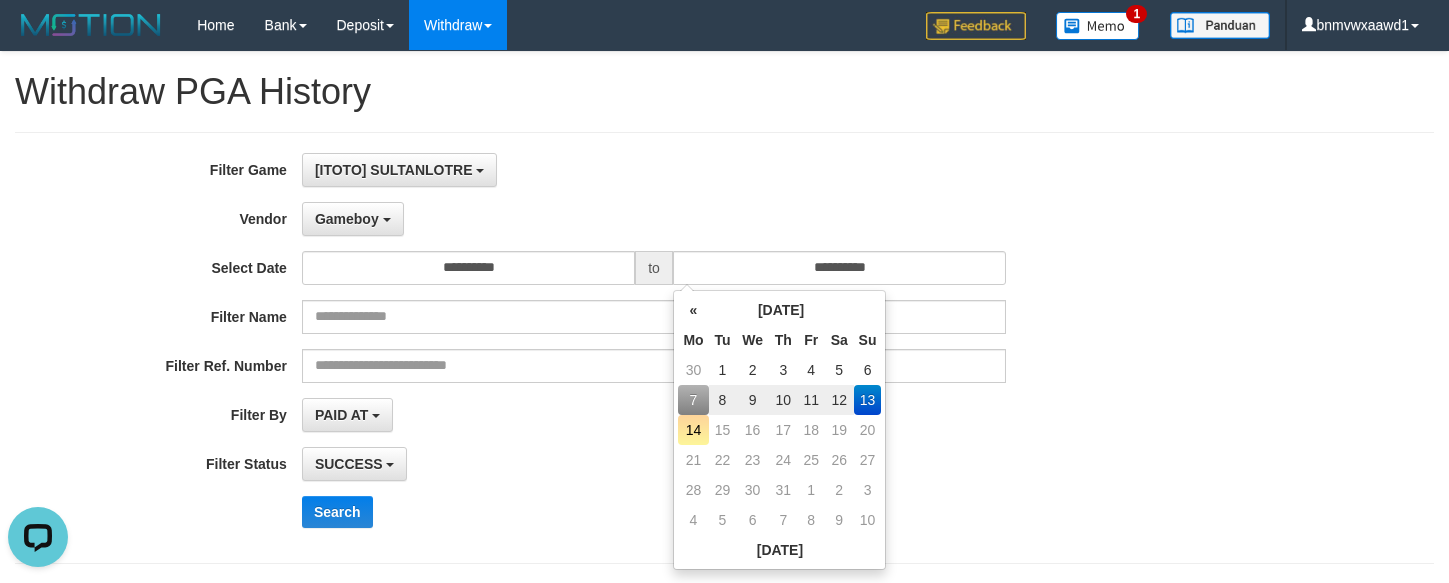 click on "7" at bounding box center (693, 400) 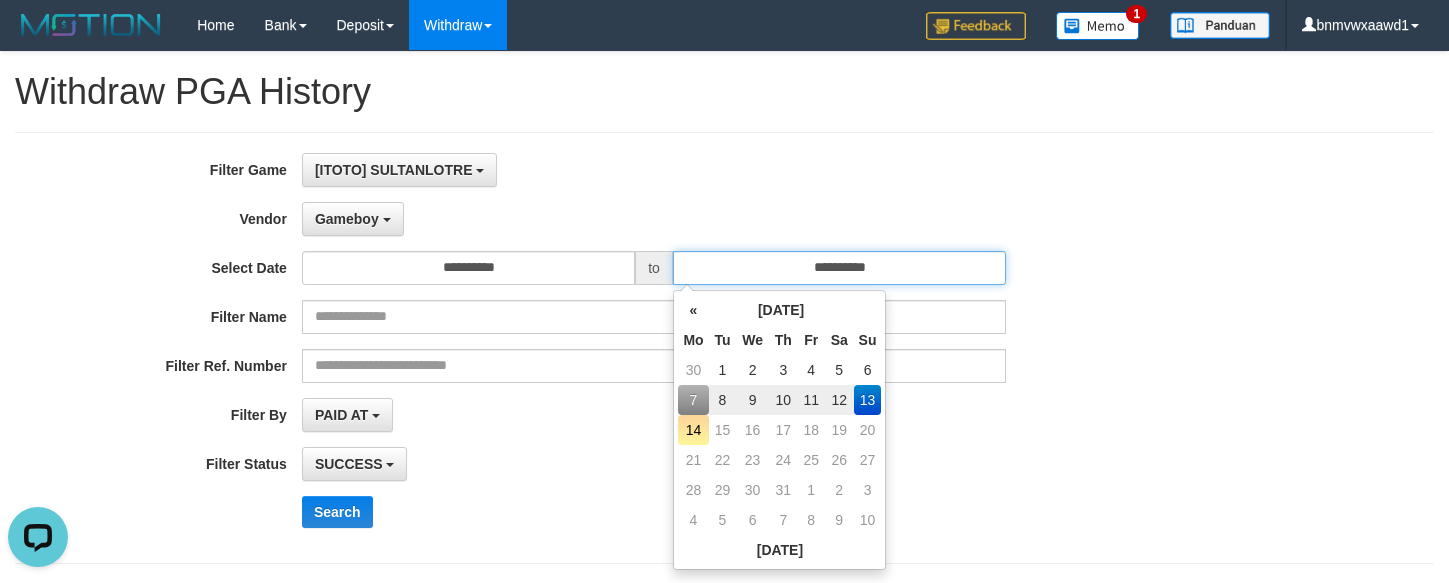 type on "**********" 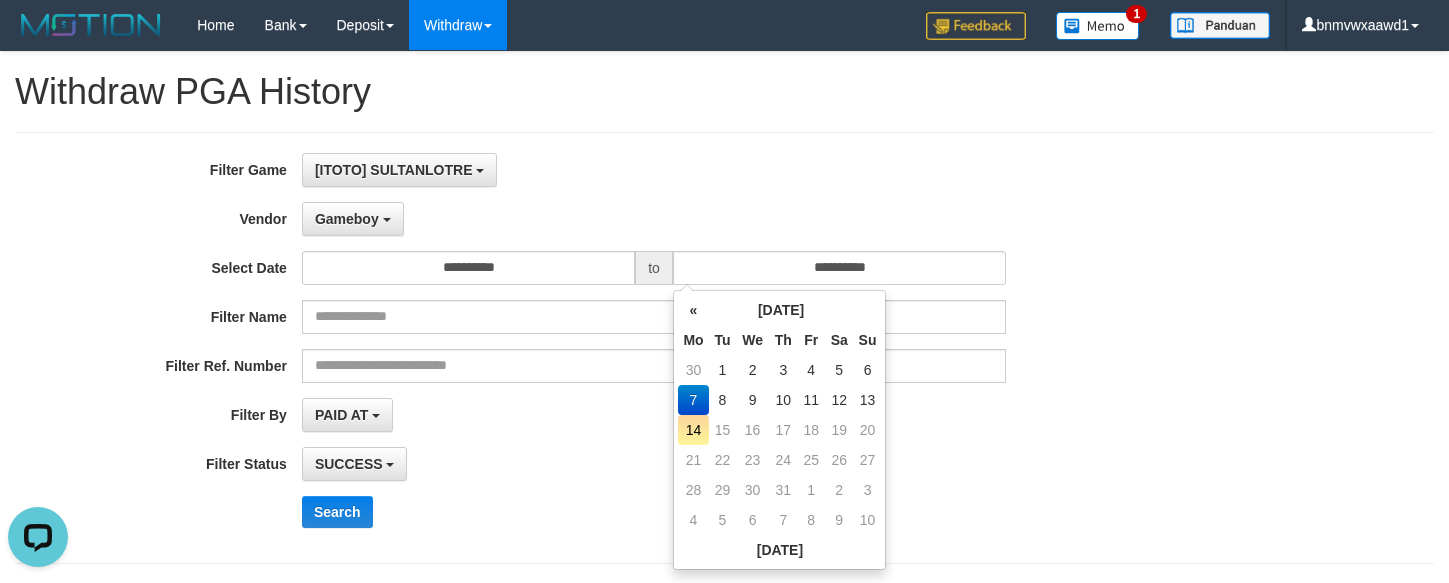click on "Search" at bounding box center (755, 512) 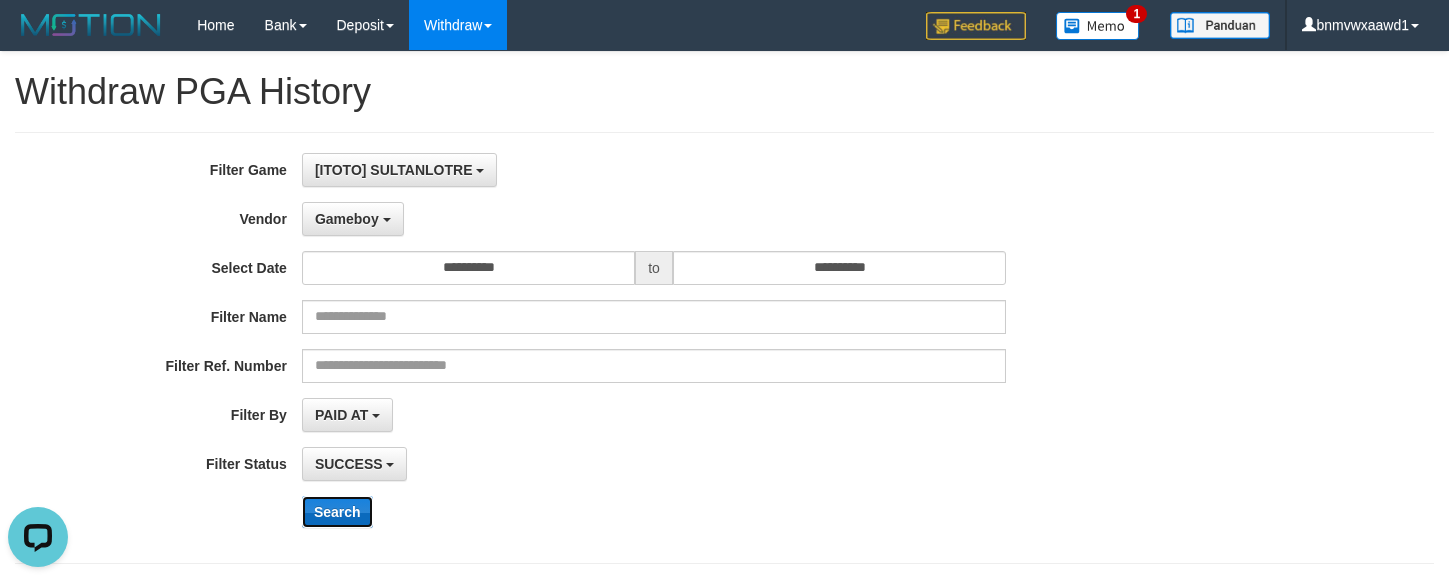 click on "Search" at bounding box center [337, 512] 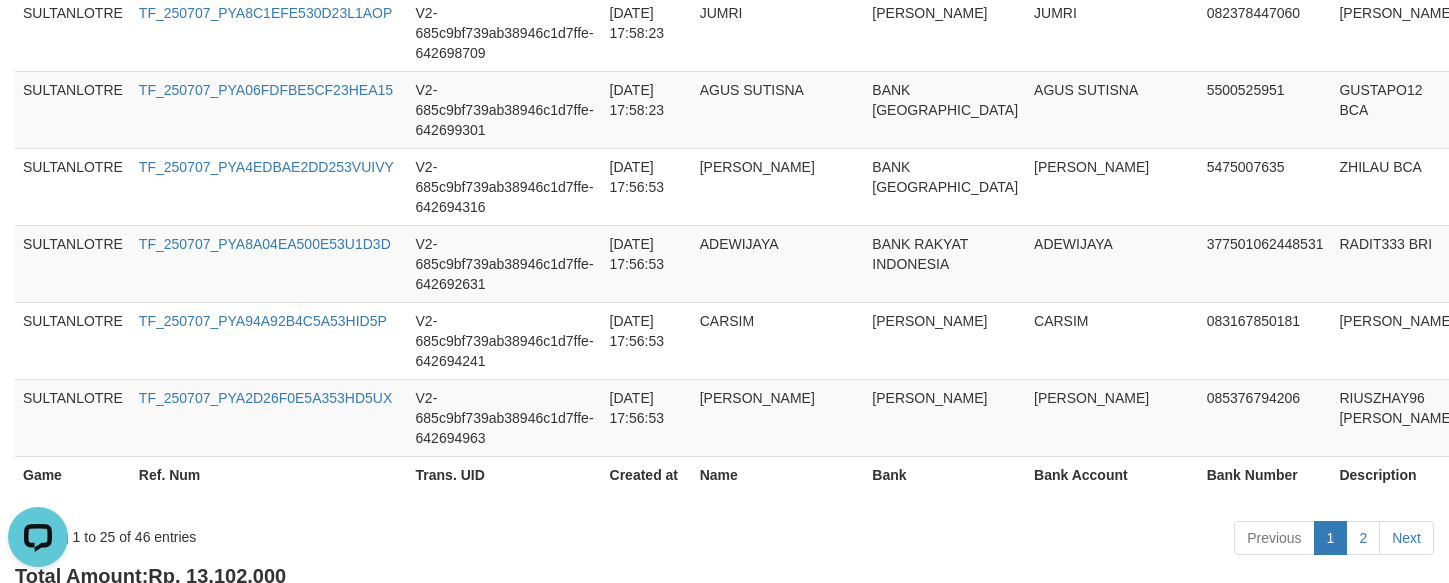 scroll, scrollTop: 2314, scrollLeft: 0, axis: vertical 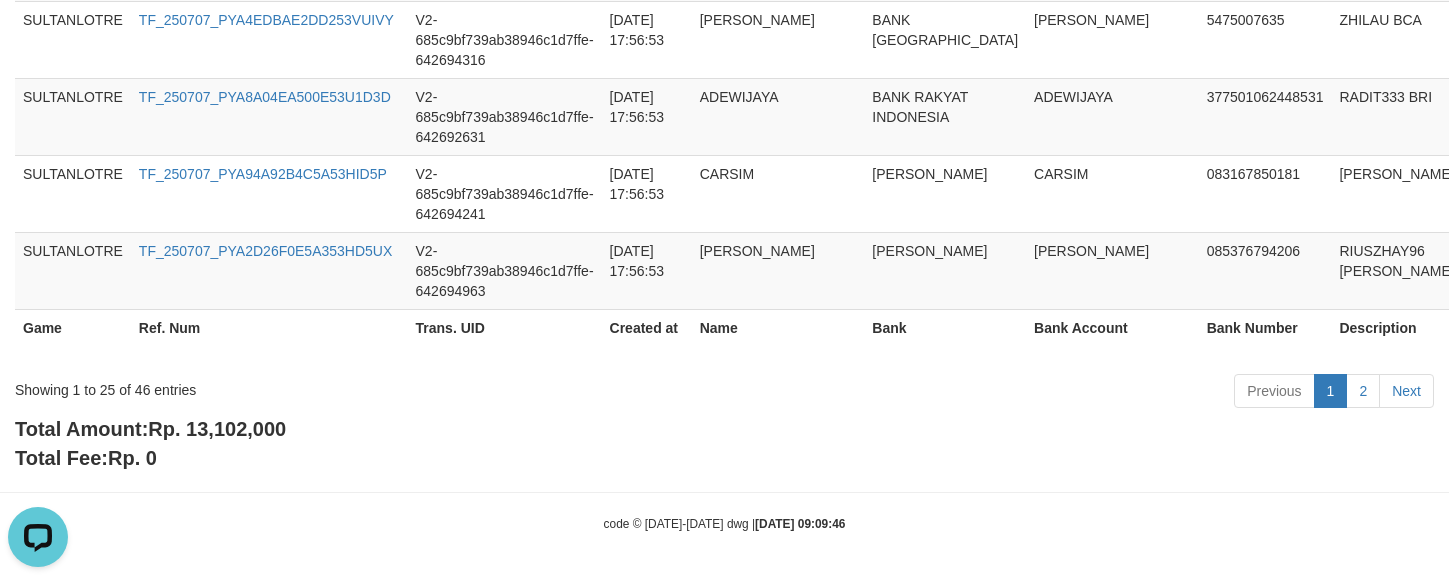 click on "Rp. 13,102,000" at bounding box center (217, 429) 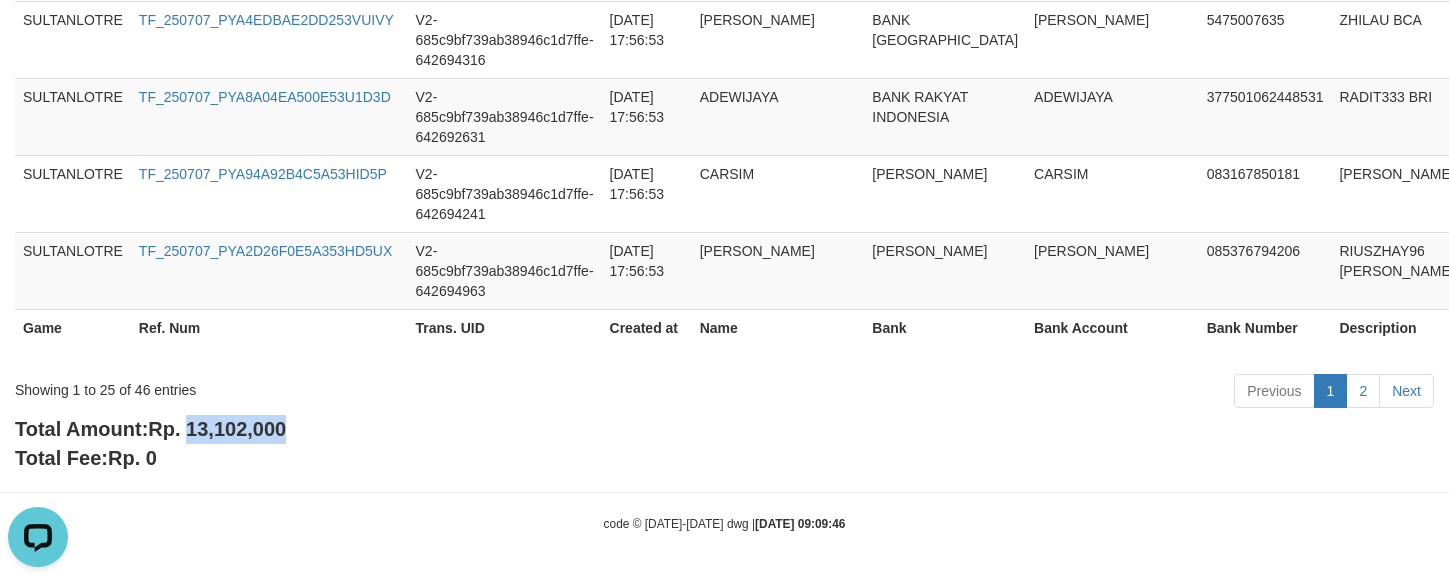click on "Rp. 13,102,000" at bounding box center [217, 429] 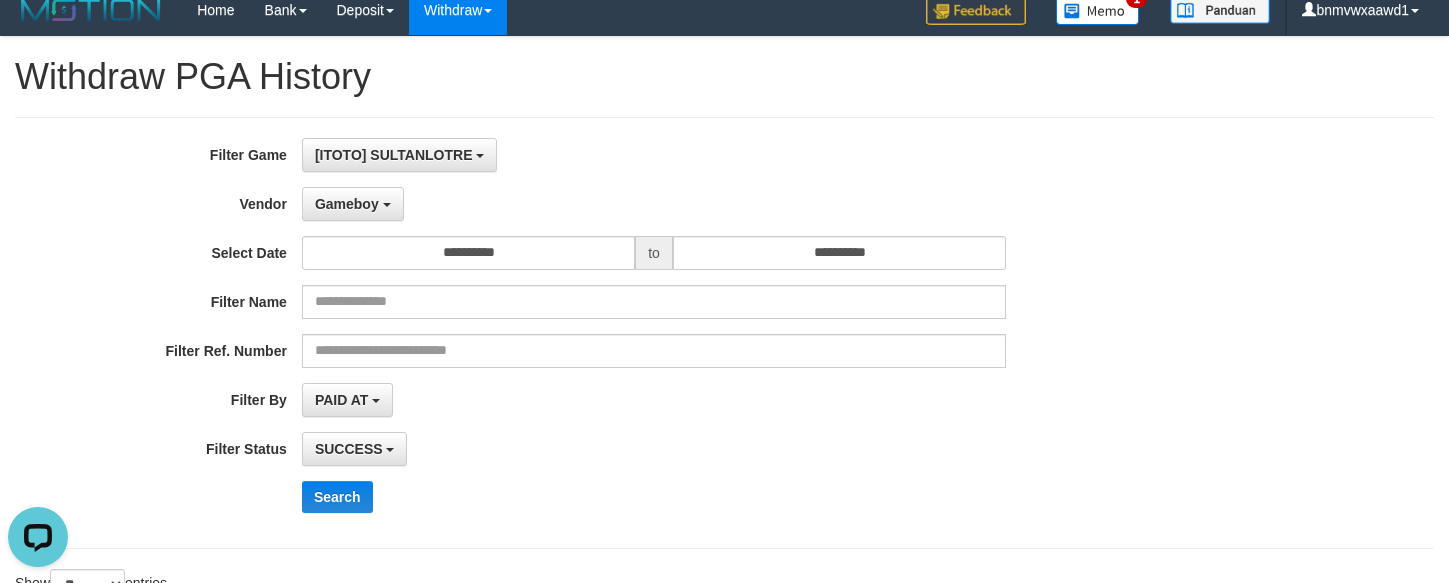 scroll, scrollTop: 0, scrollLeft: 0, axis: both 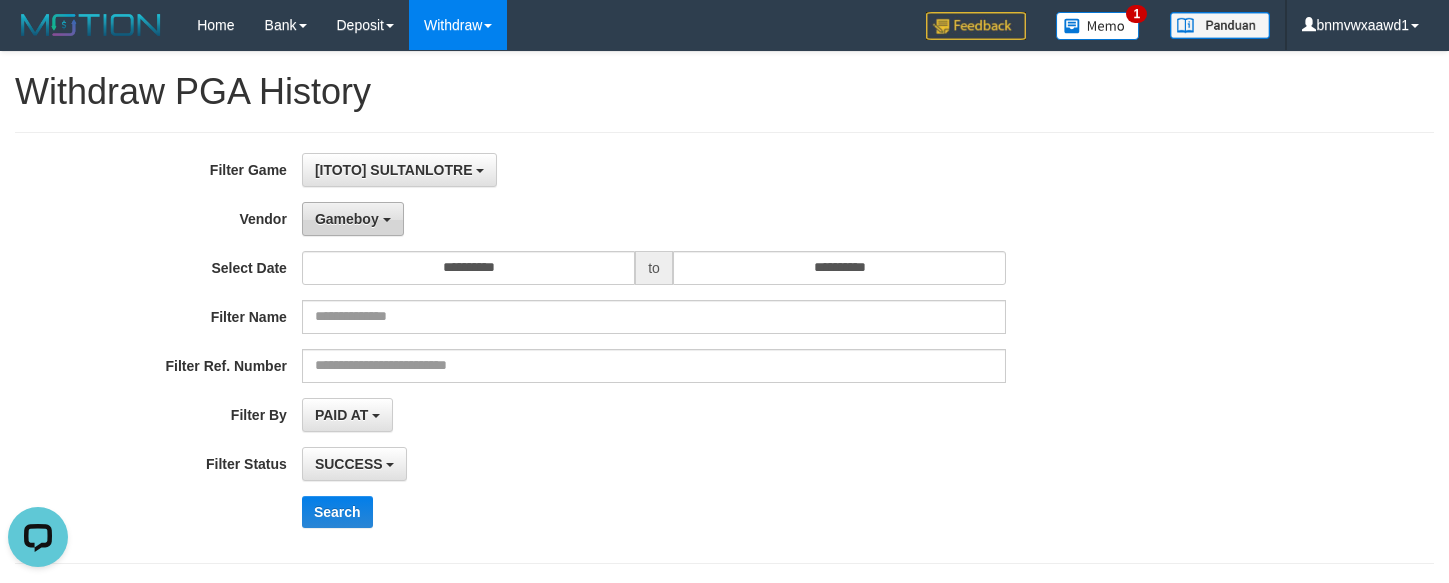 click on "Gameboy" at bounding box center [353, 219] 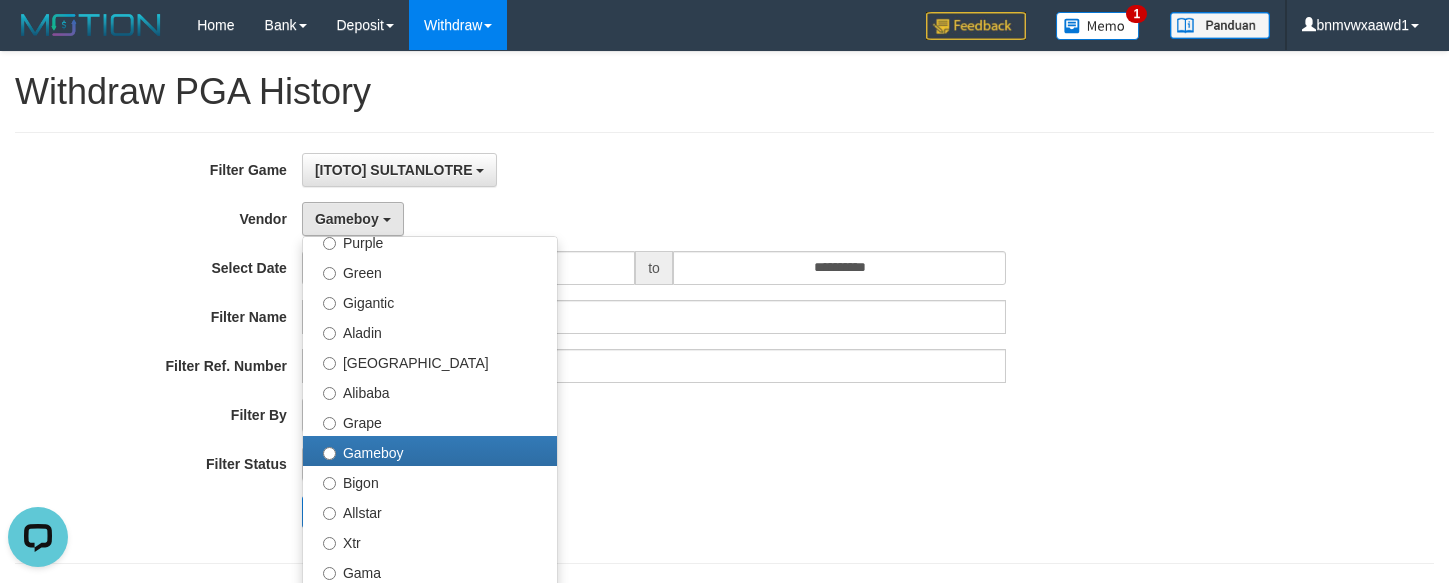 click on "SUCCESS
SUCCESS
ON PROCESS
FAILED" at bounding box center [654, 464] 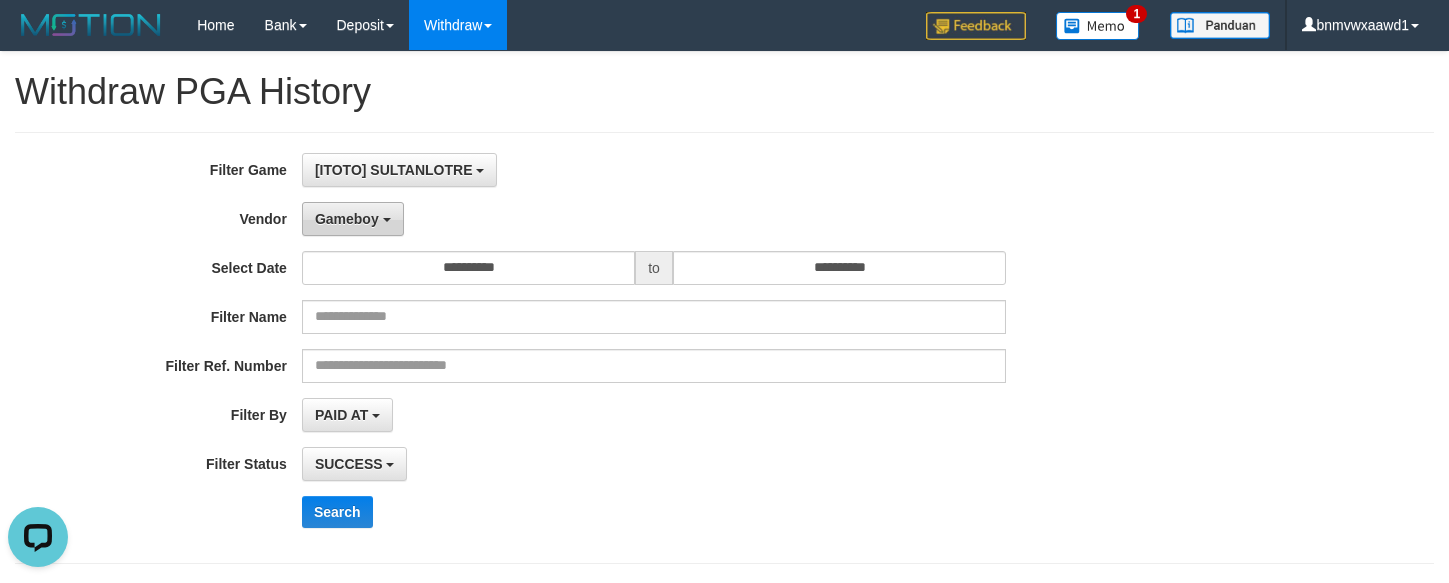 click on "Gameboy" at bounding box center (347, 219) 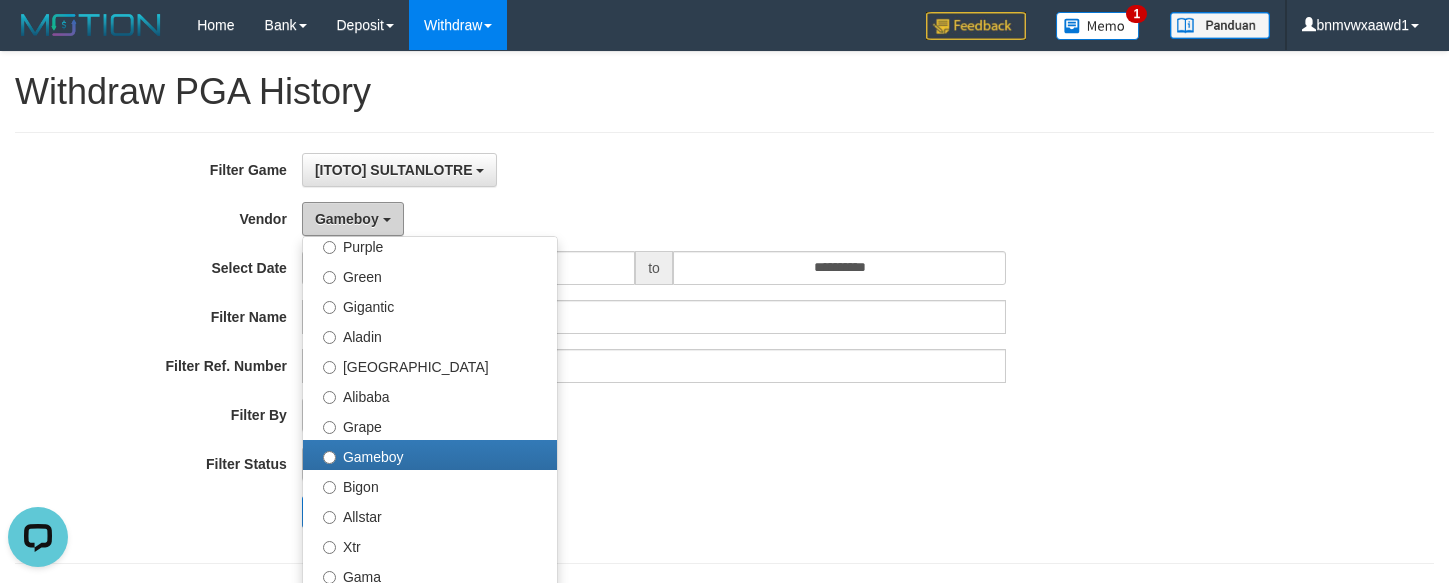 scroll, scrollTop: 300, scrollLeft: 0, axis: vertical 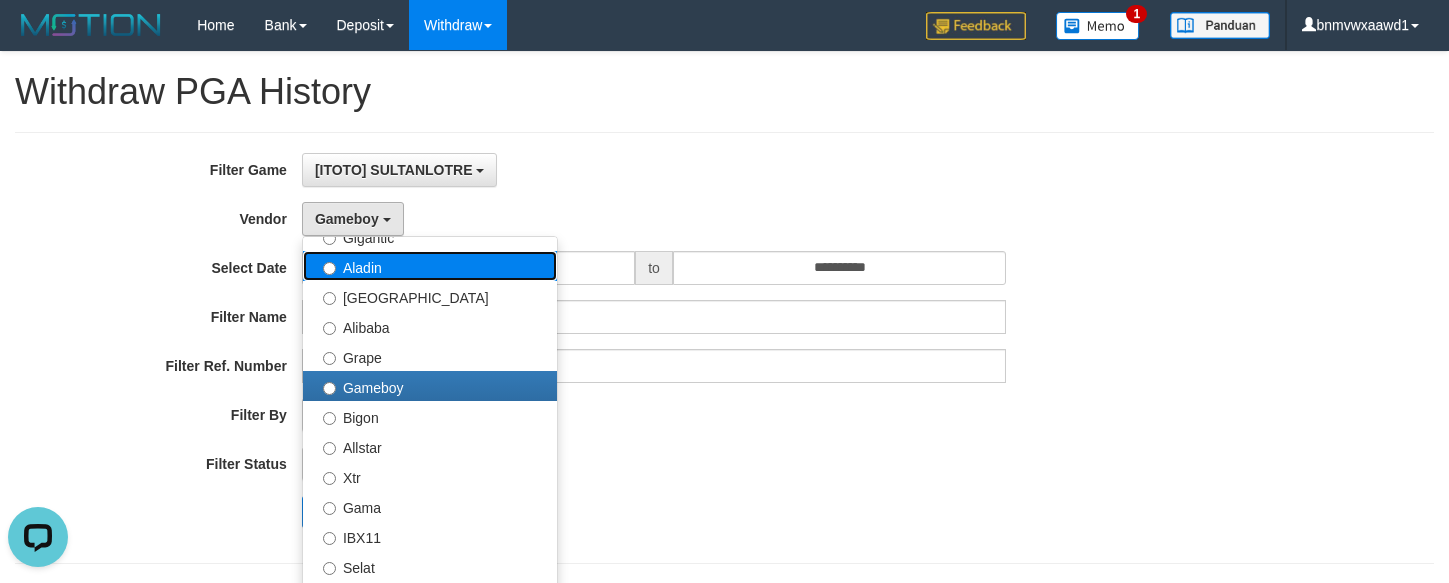 click on "Aladin" at bounding box center [430, 266] 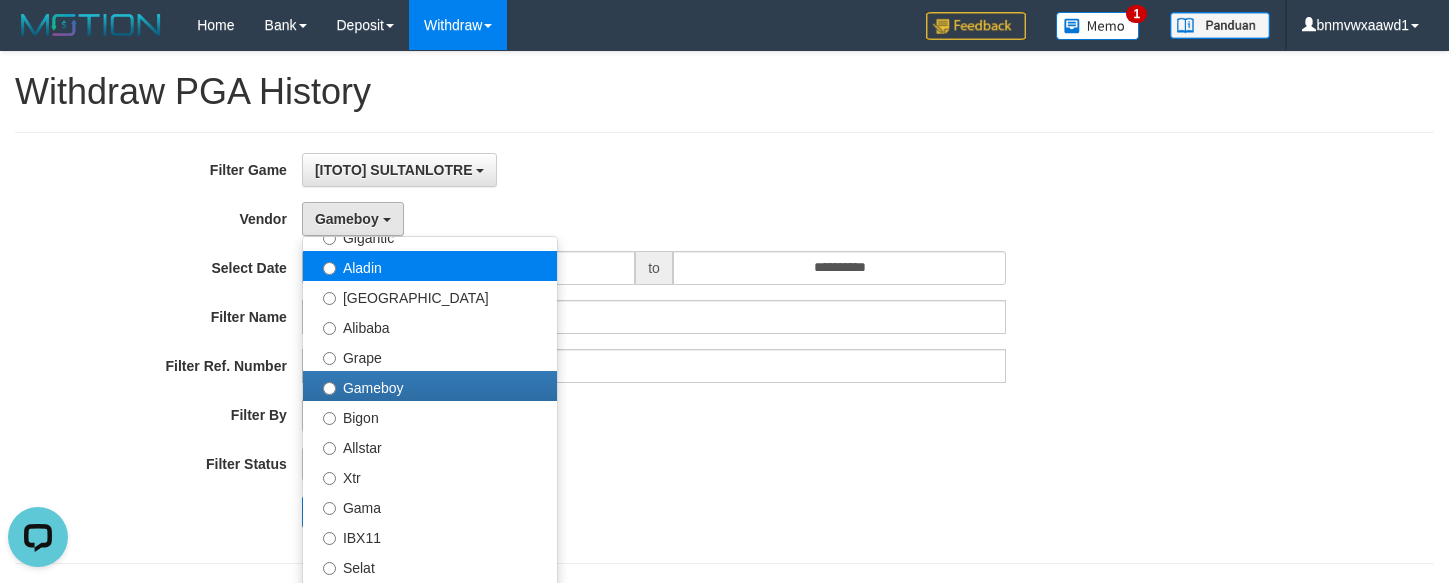 select on "**********" 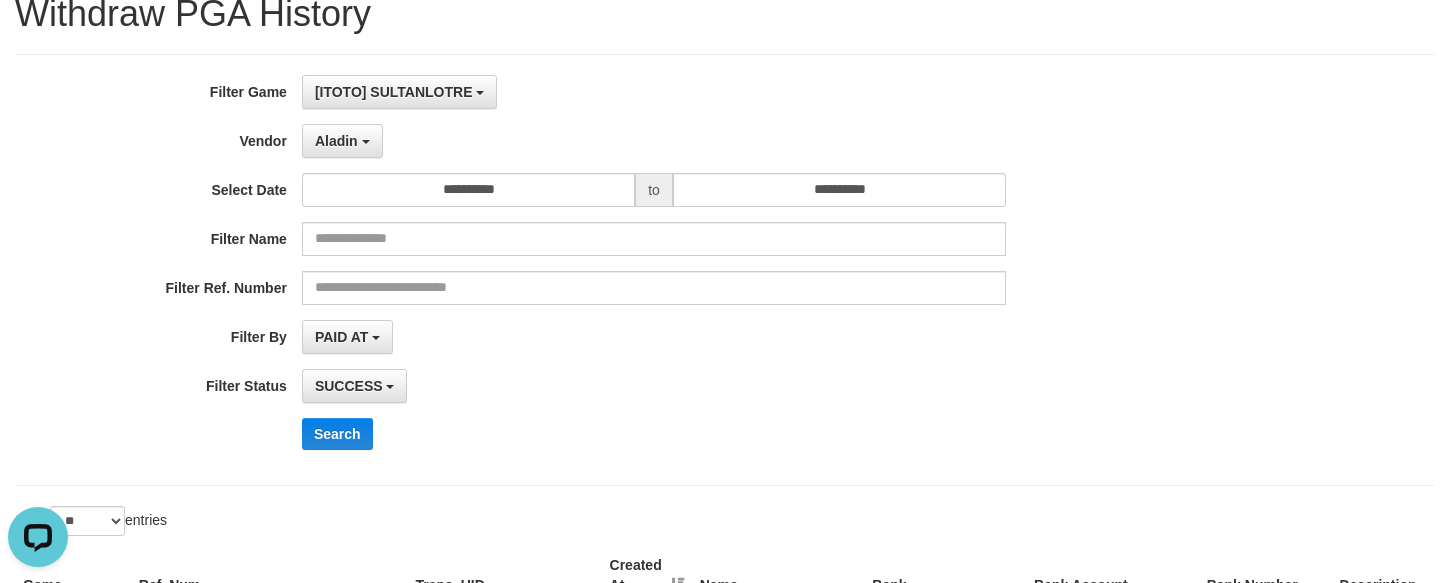 scroll, scrollTop: 150, scrollLeft: 0, axis: vertical 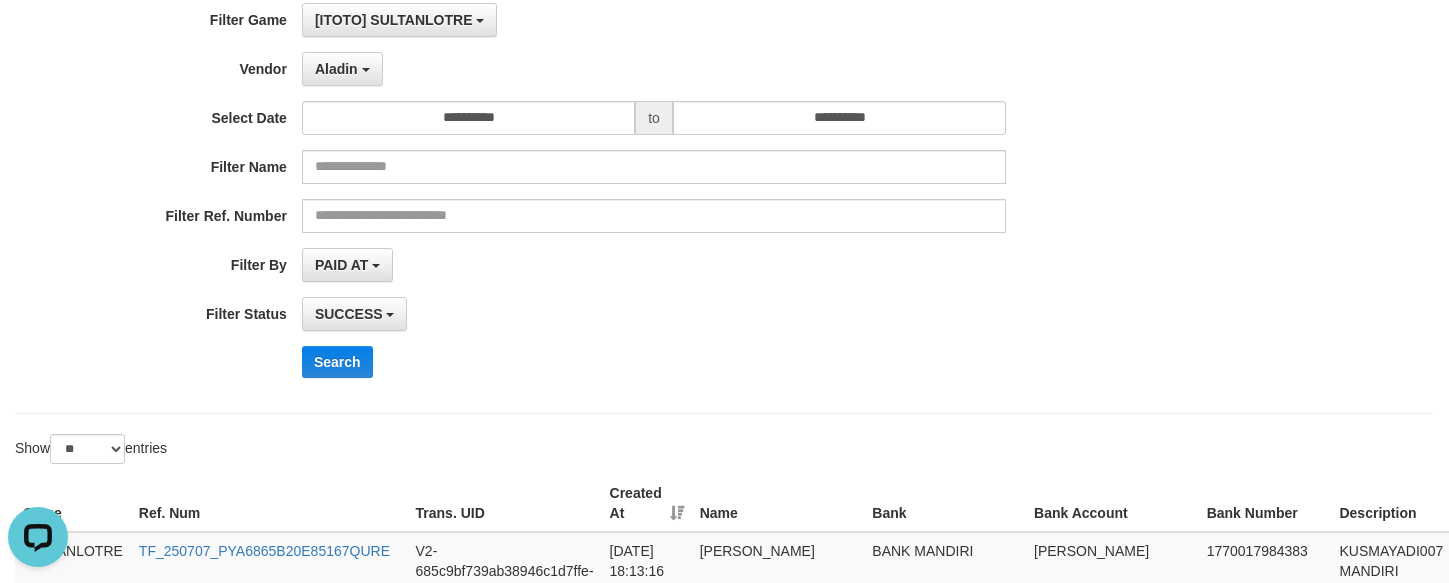 click on "**********" at bounding box center (604, 198) 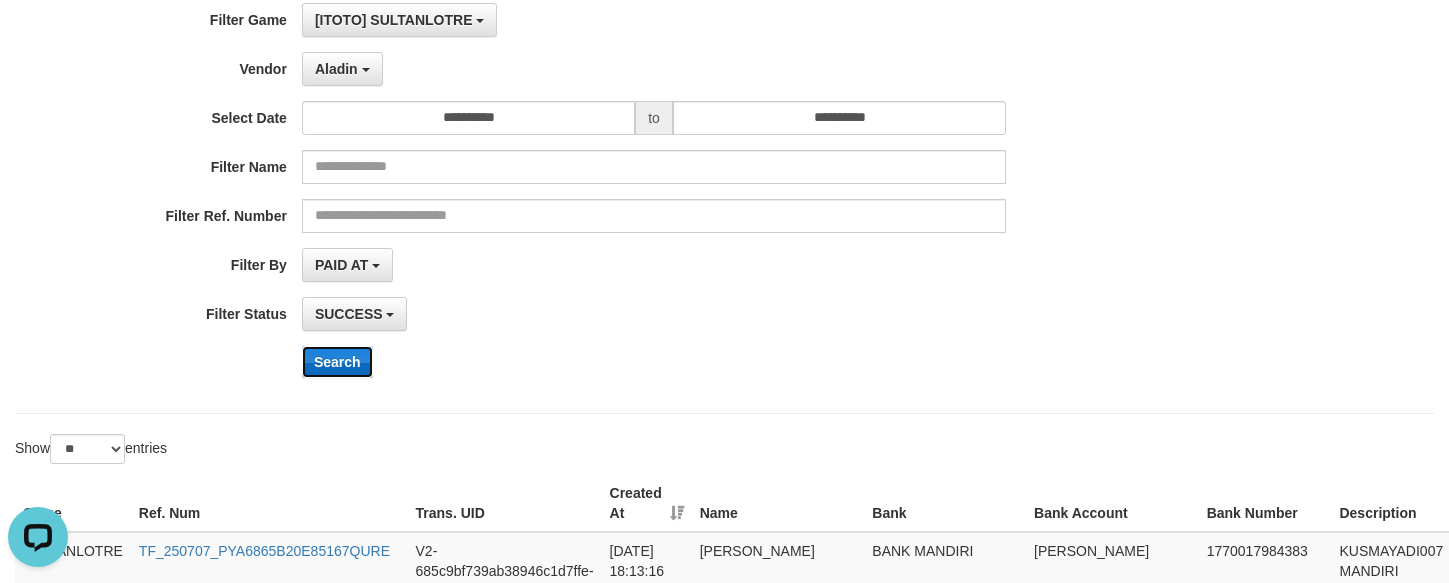 click on "Search" at bounding box center (337, 362) 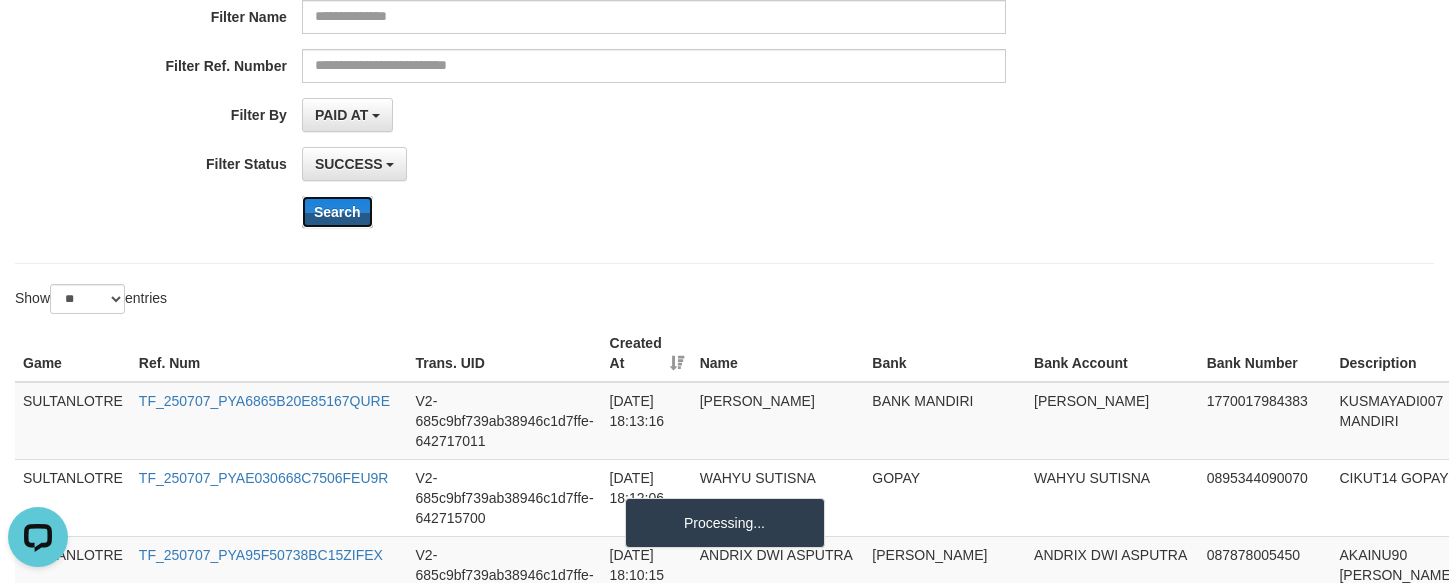 scroll, scrollTop: 450, scrollLeft: 0, axis: vertical 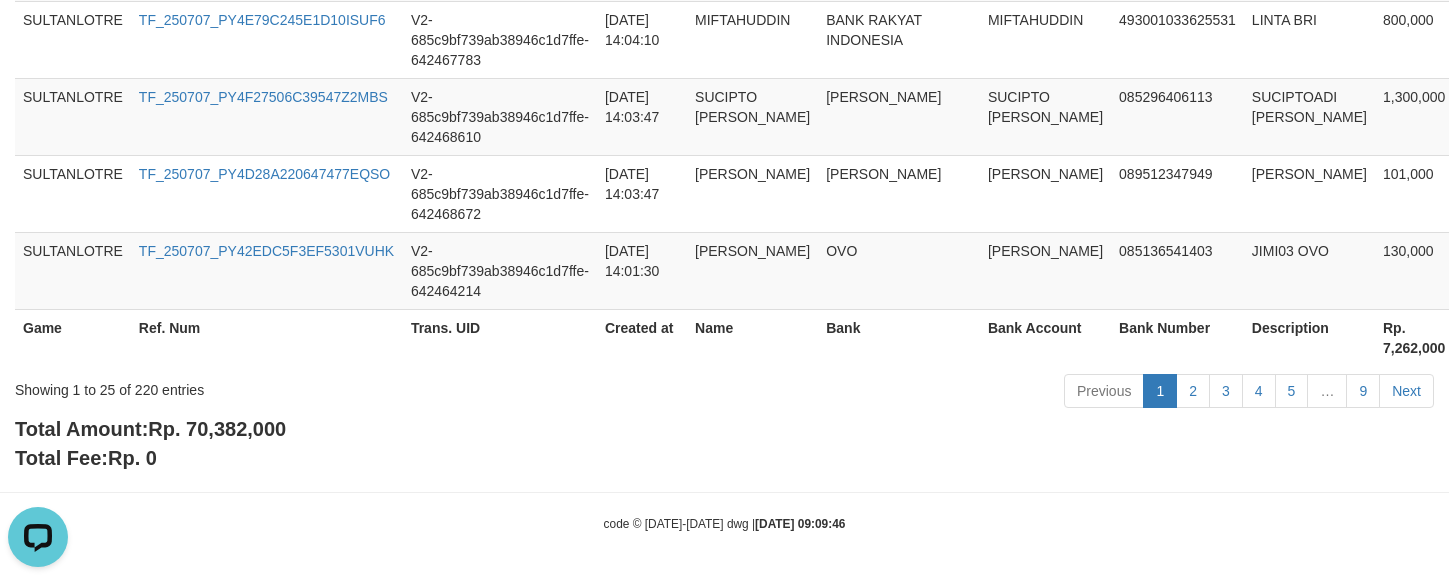 click on "Rp. 70,382,000" at bounding box center (217, 429) 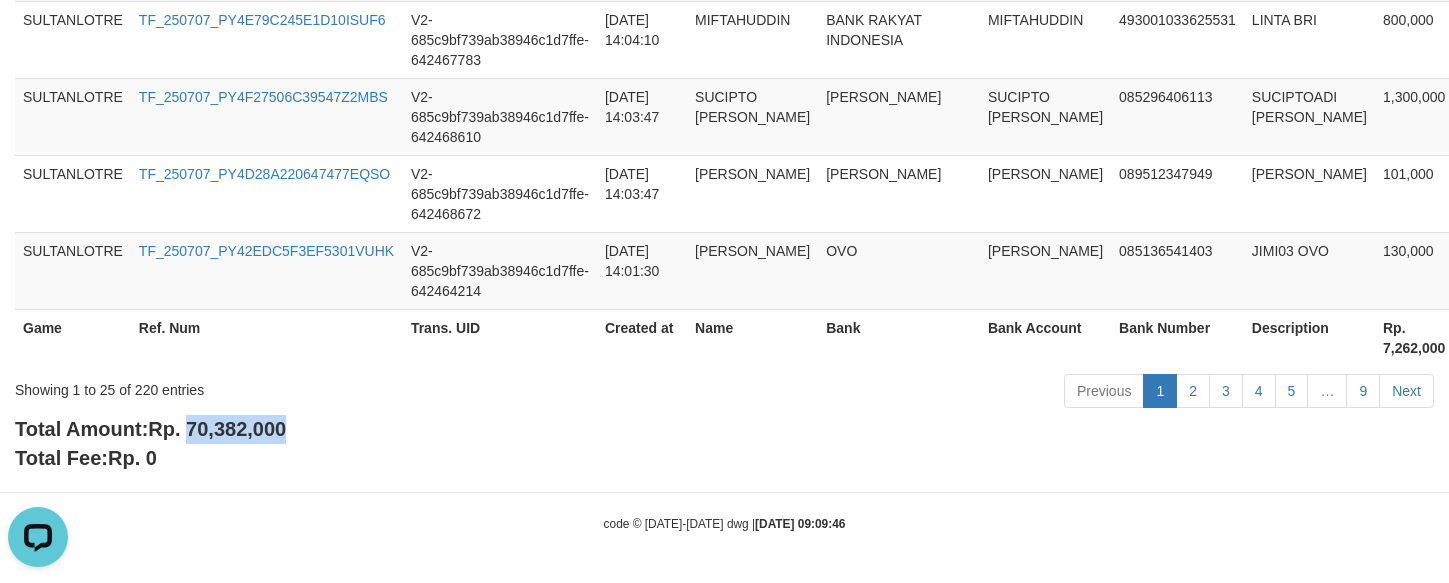 click on "Rp. 70,382,000" at bounding box center [217, 429] 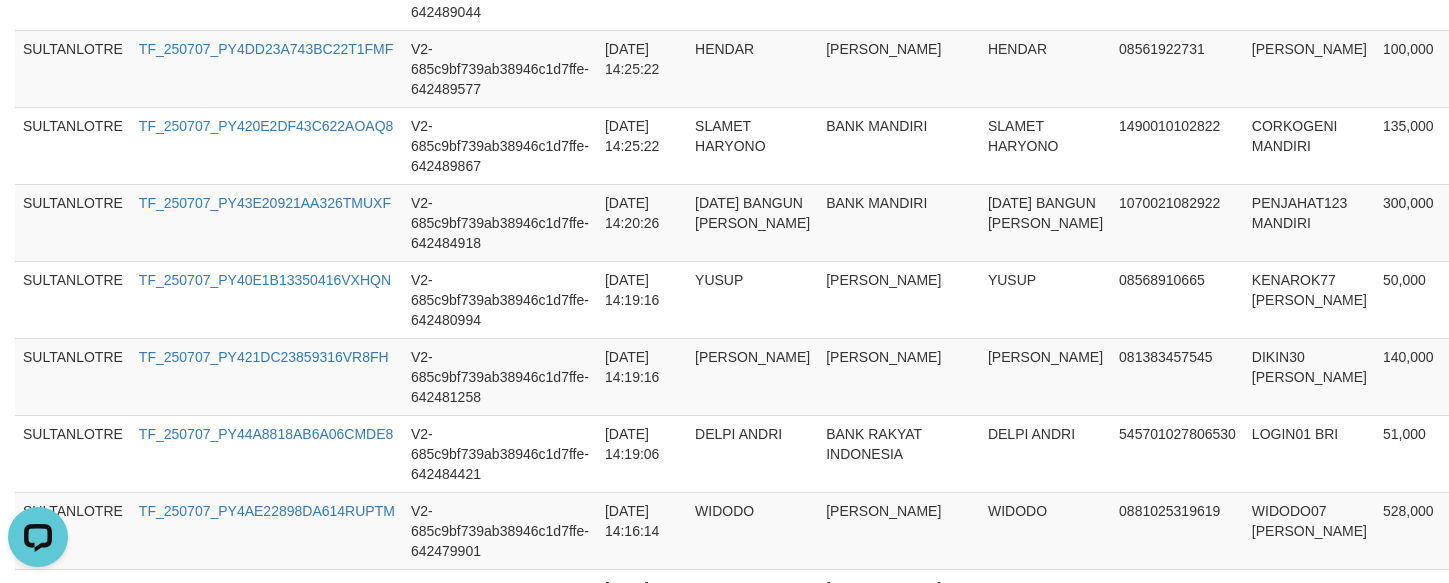 scroll, scrollTop: 0, scrollLeft: 0, axis: both 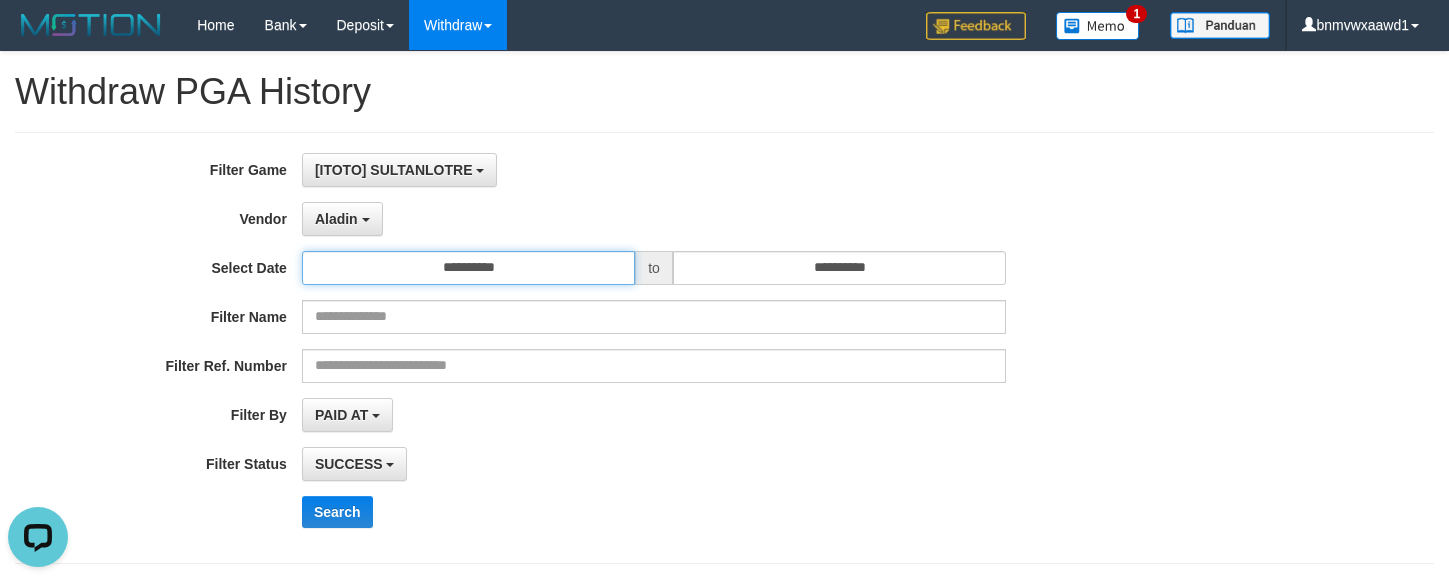 click on "**********" at bounding box center (468, 268) 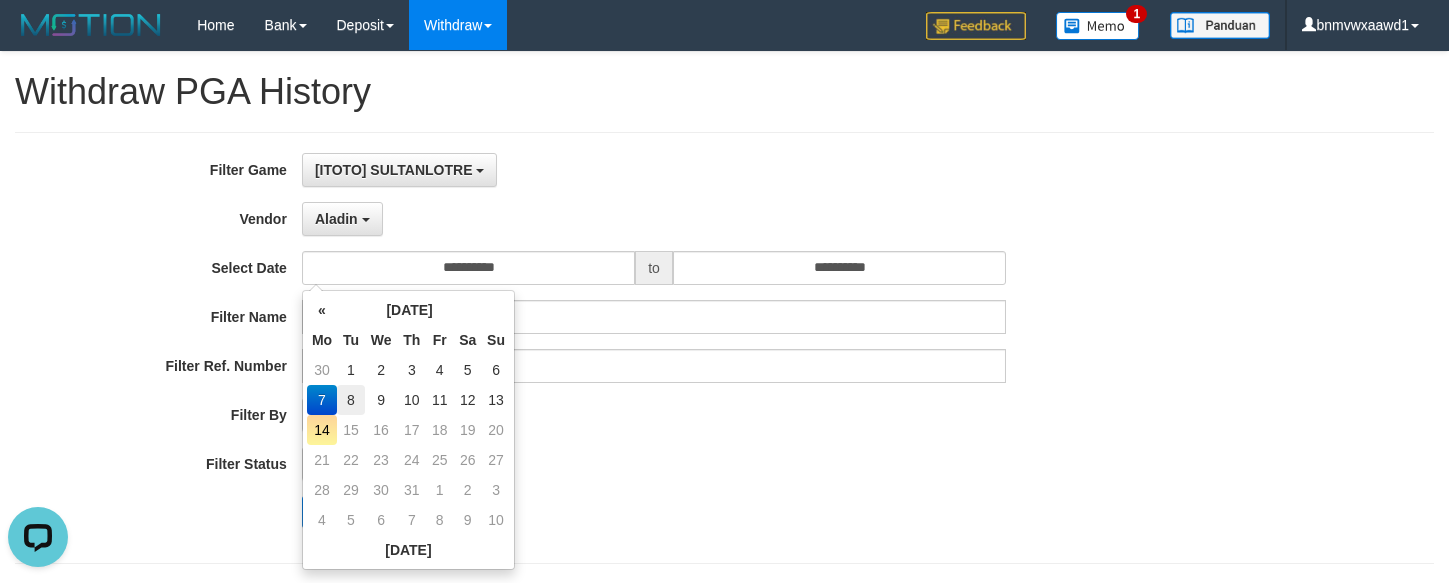 click on "8" at bounding box center [351, 400] 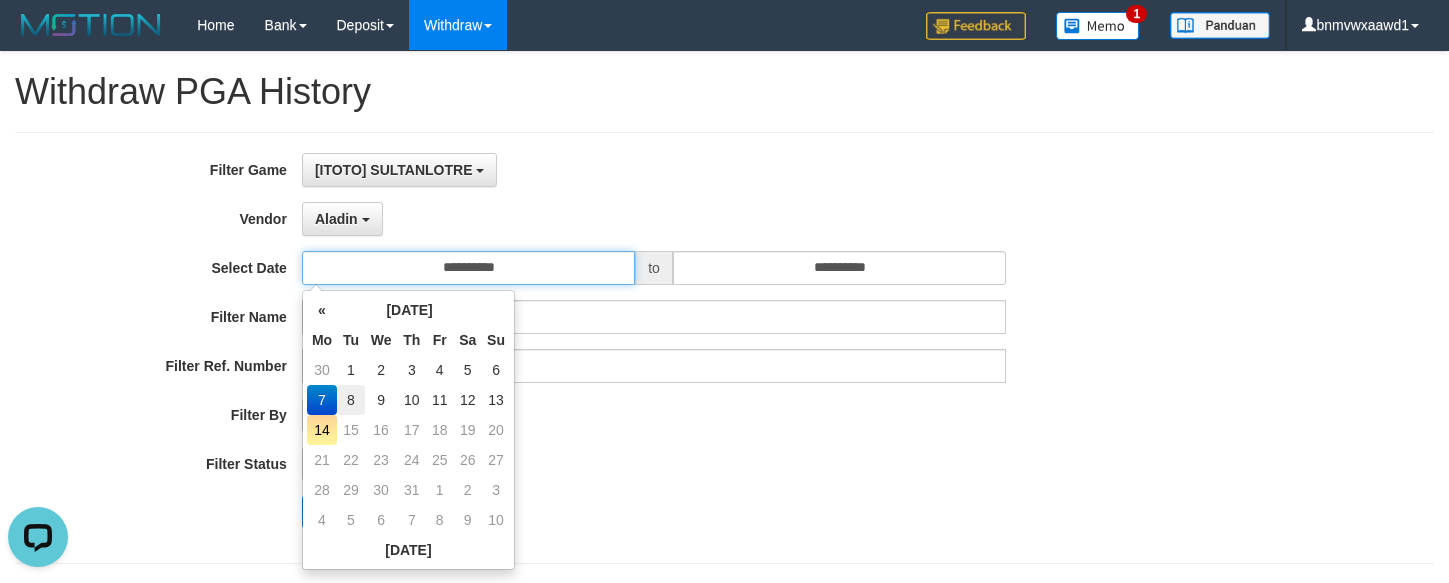 type on "**********" 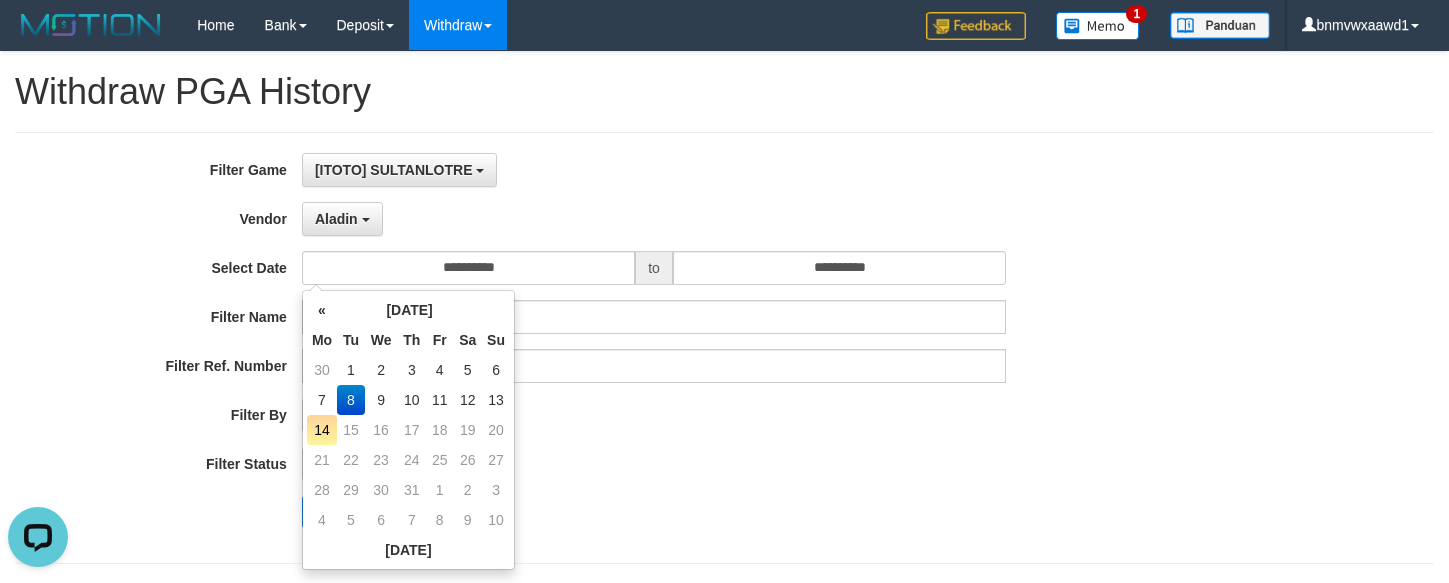 click on "Search" at bounding box center (755, 512) 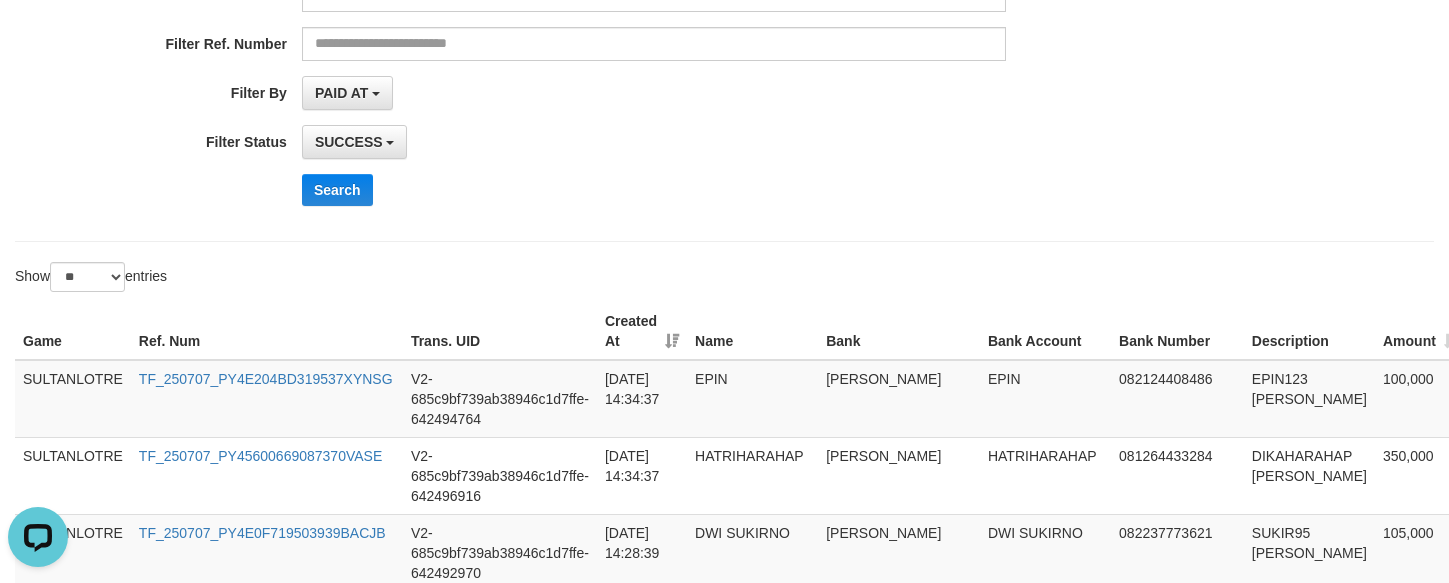 scroll, scrollTop: 150, scrollLeft: 0, axis: vertical 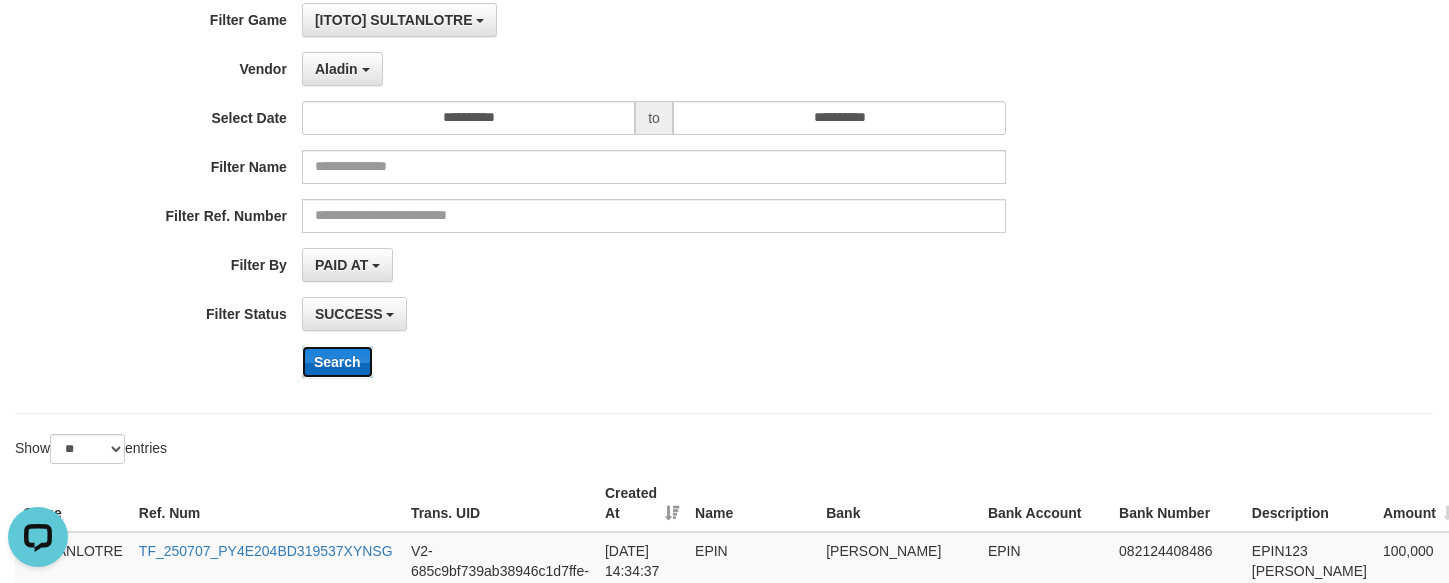 click on "Search" at bounding box center [337, 362] 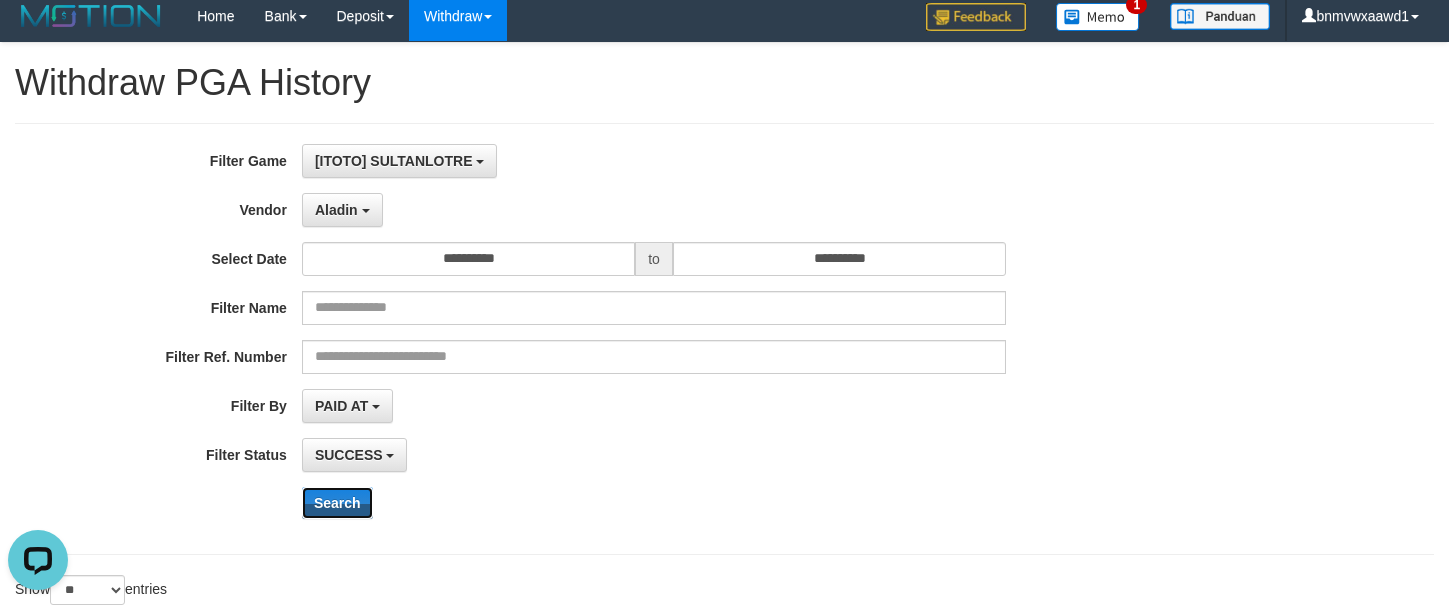 scroll, scrollTop: 0, scrollLeft: 0, axis: both 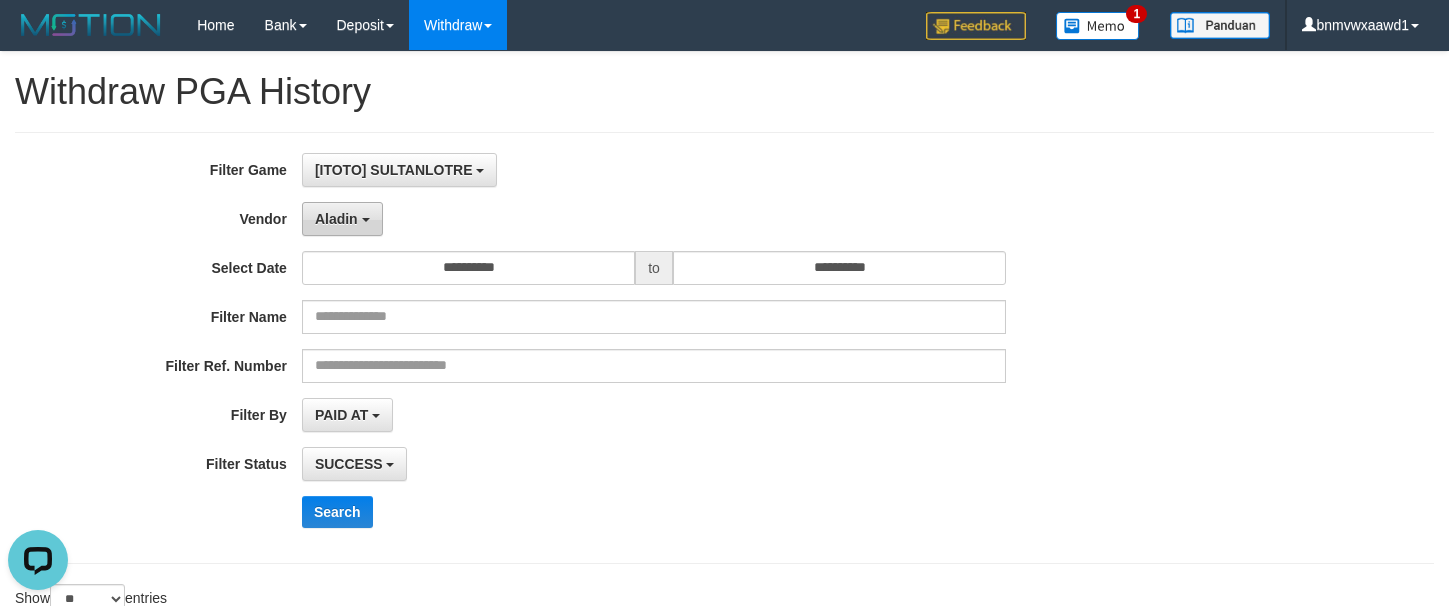 click on "Aladin" at bounding box center (342, 219) 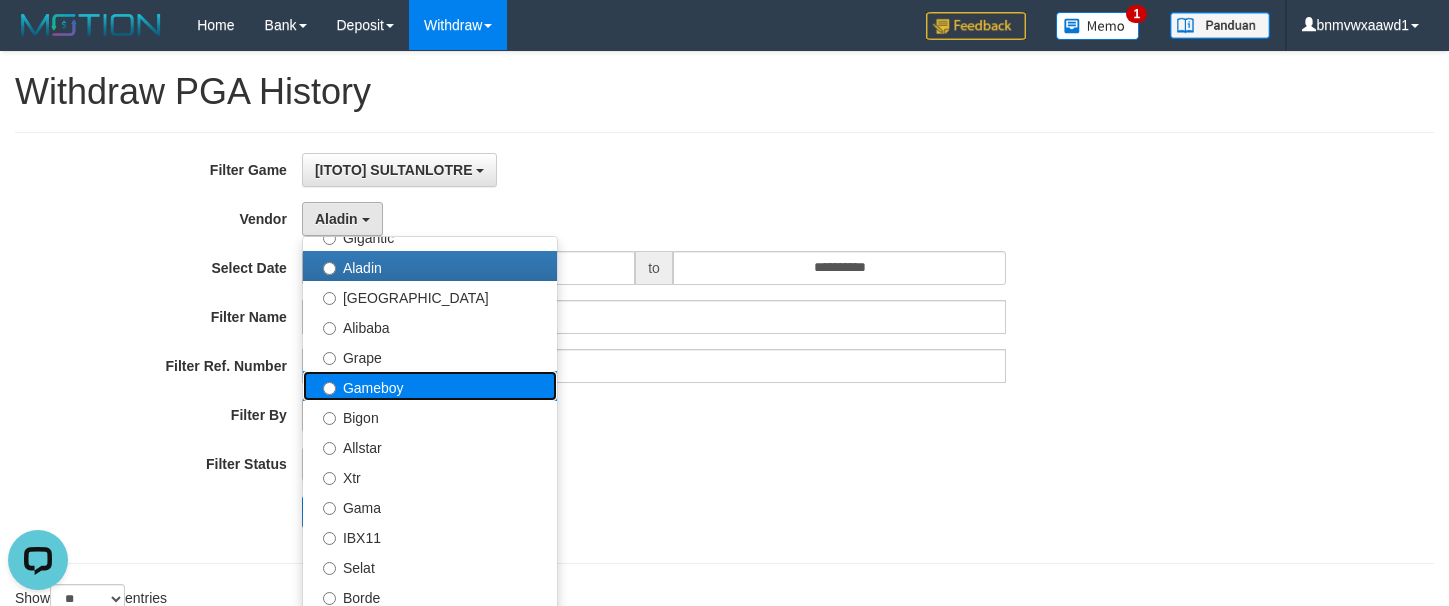 click on "Gameboy" at bounding box center [430, 386] 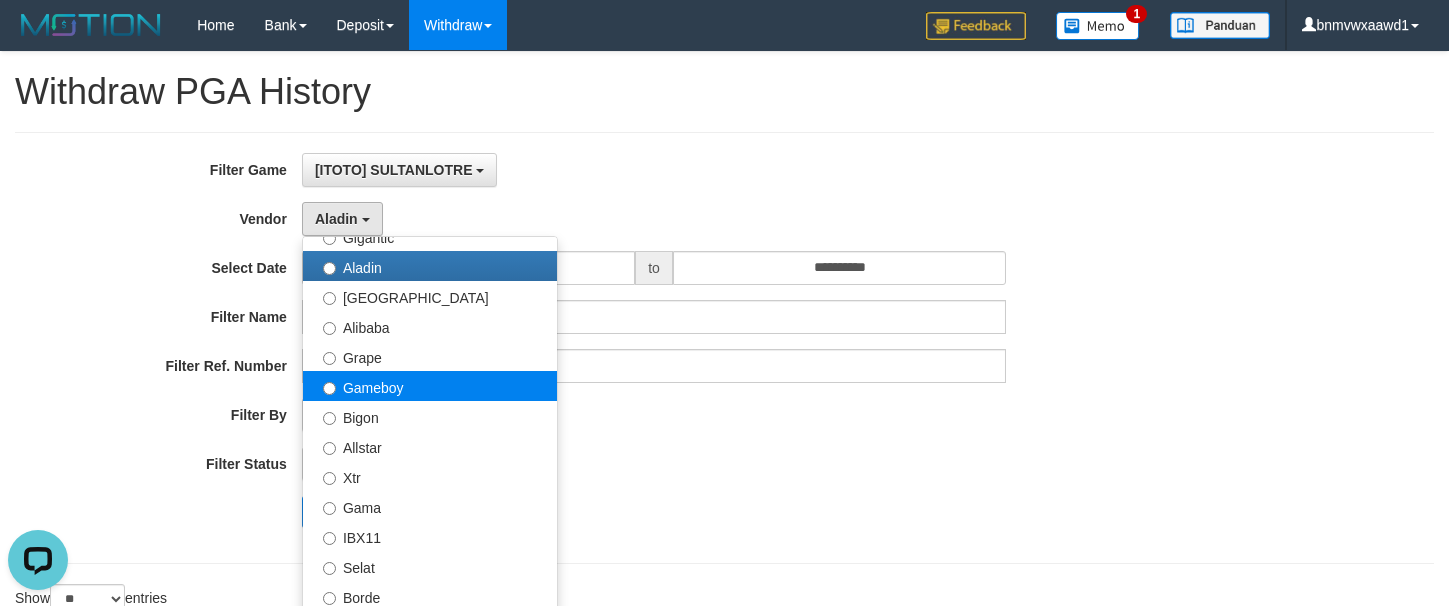 select on "**********" 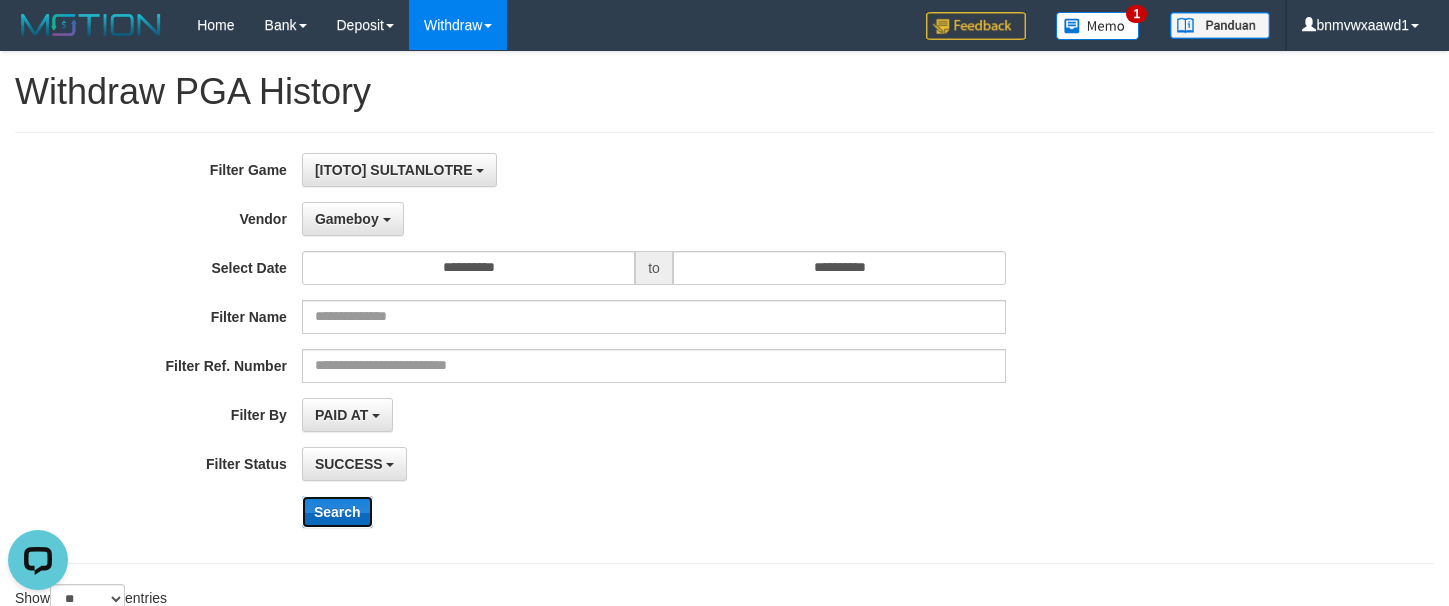 click on "Search" at bounding box center [337, 512] 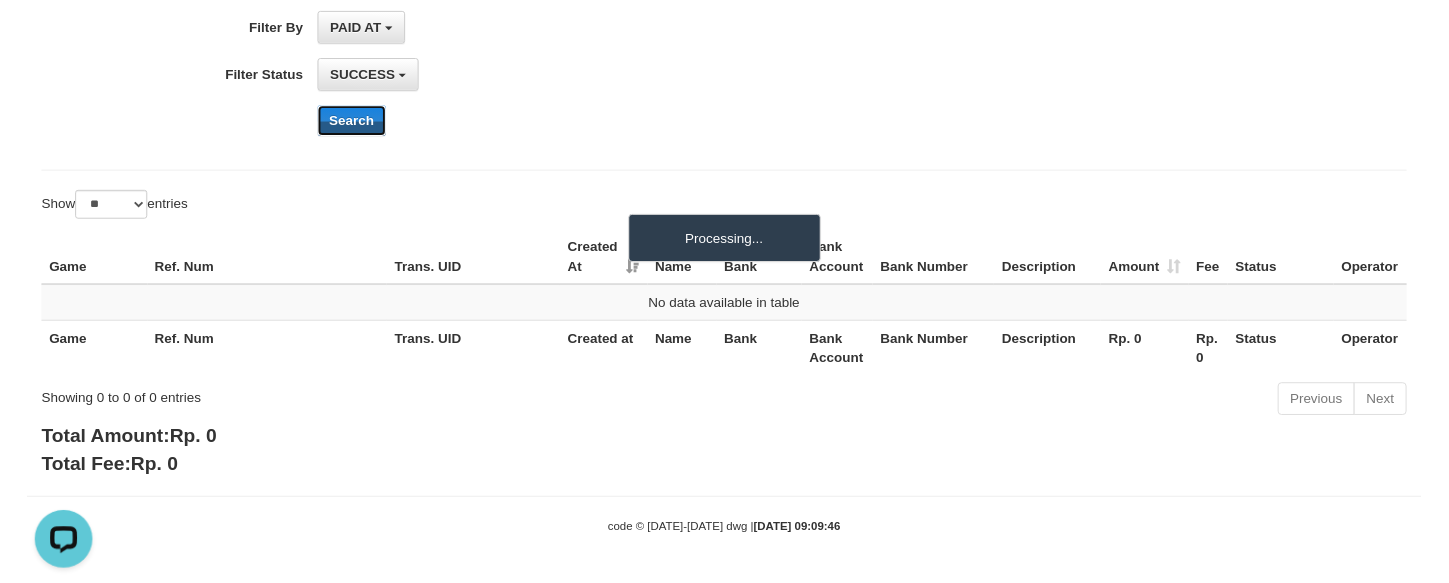scroll, scrollTop: 394, scrollLeft: 0, axis: vertical 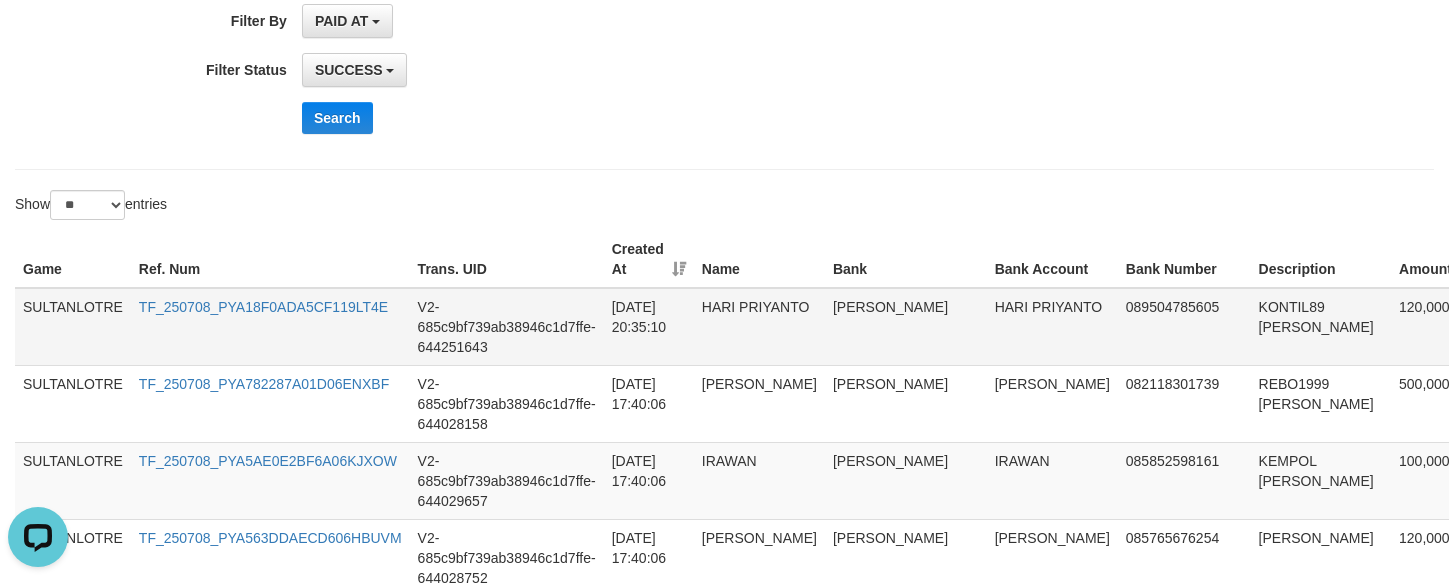click on "HARI PRIYANTO" at bounding box center [1052, 327] 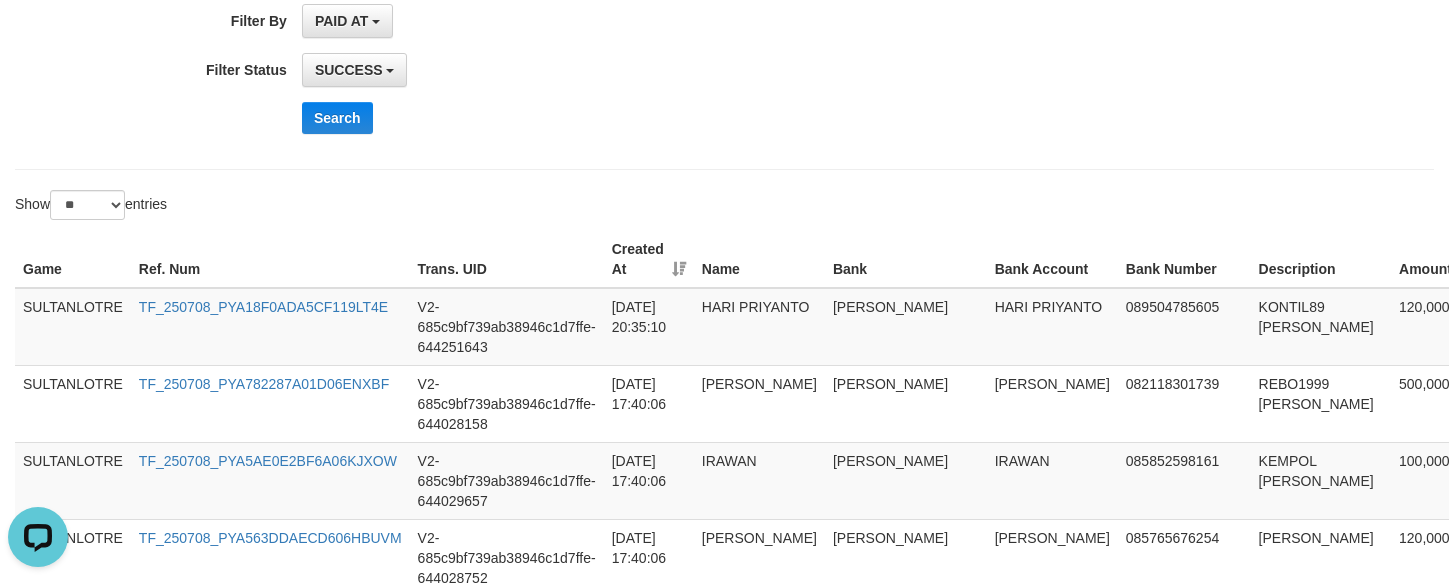 click on "Show  ** ** ** ***  entries" at bounding box center (724, 207) 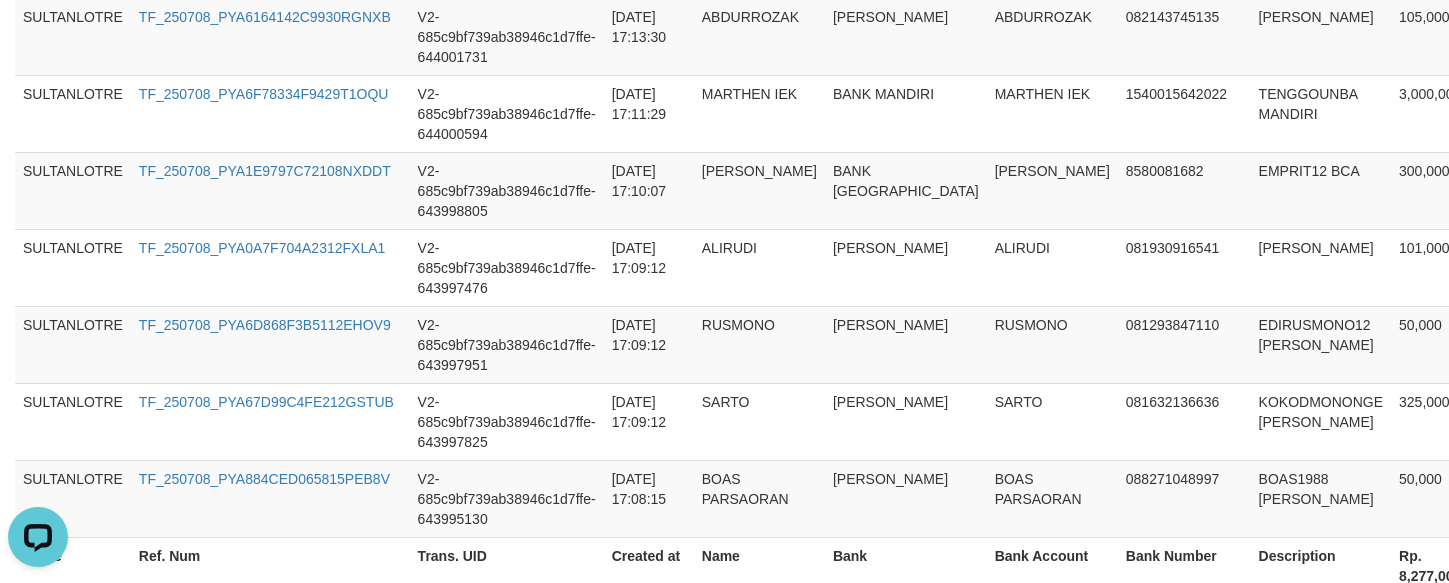 scroll, scrollTop: 2314, scrollLeft: 0, axis: vertical 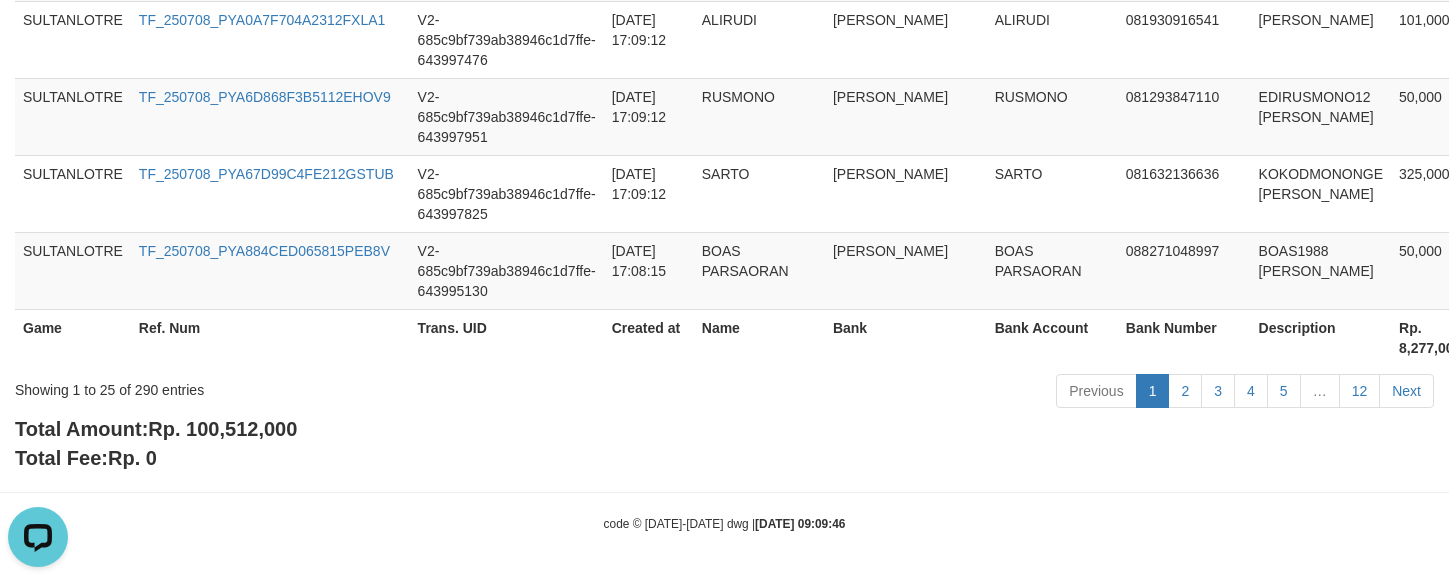 click on "Rp. 100,512,000" at bounding box center [222, 429] 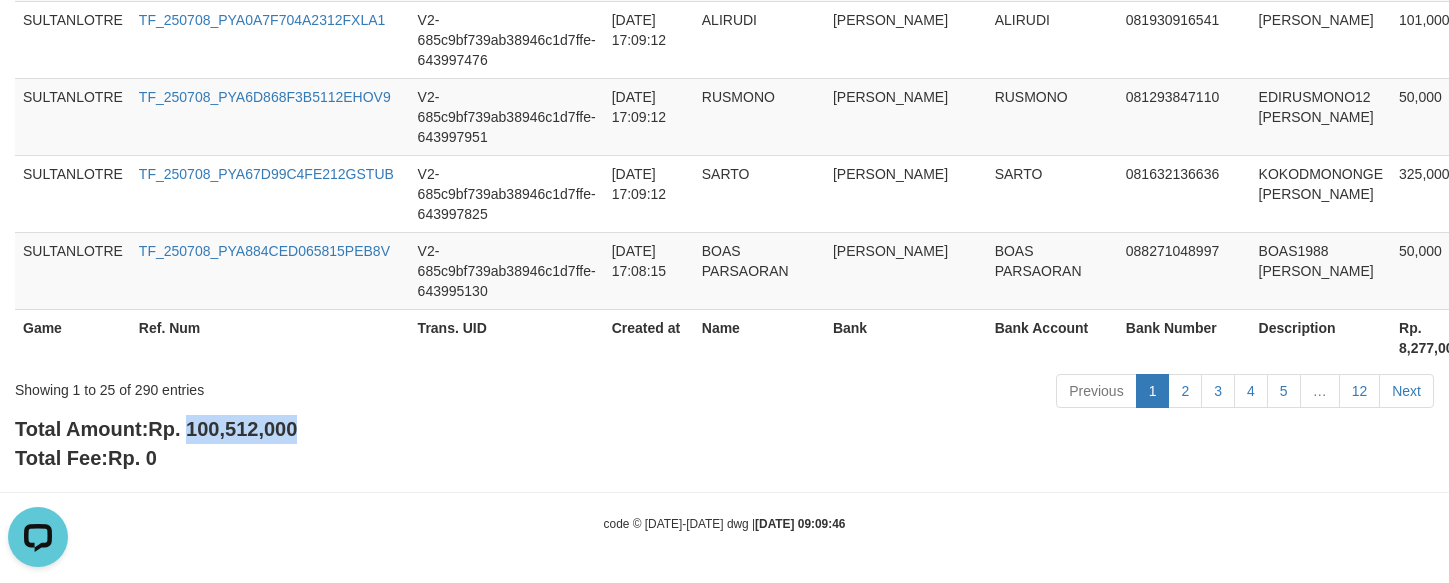 click on "Rp. 100,512,000" at bounding box center [222, 429] 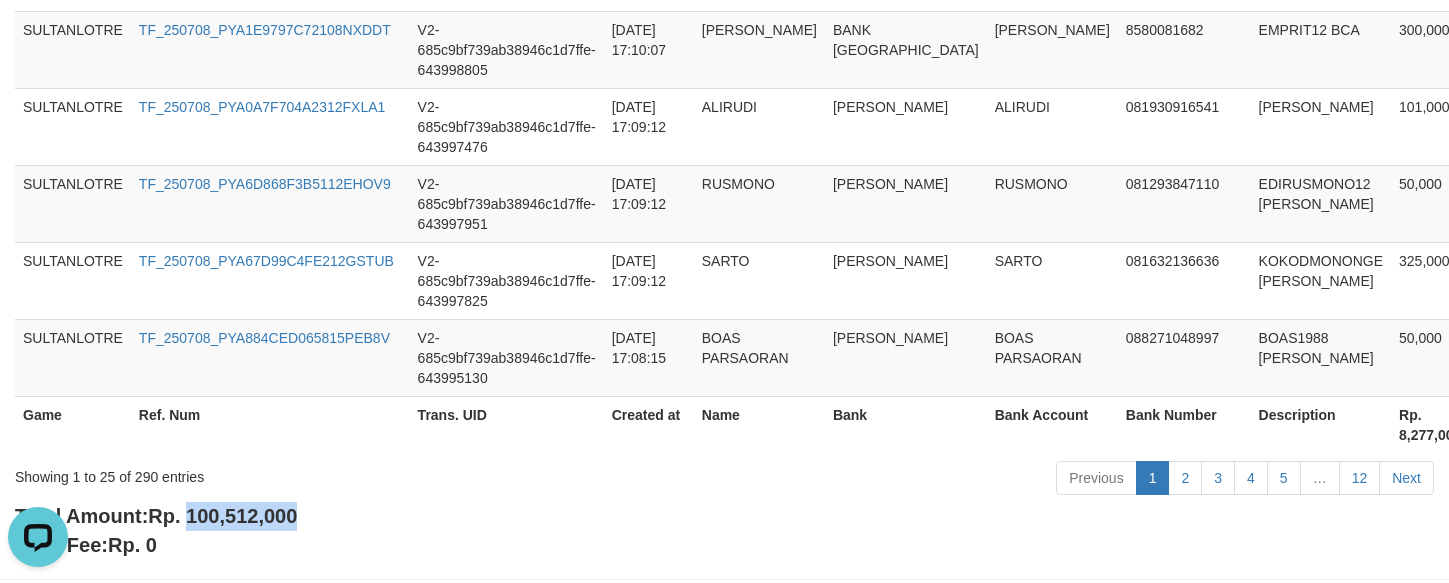 scroll, scrollTop: 2314, scrollLeft: 0, axis: vertical 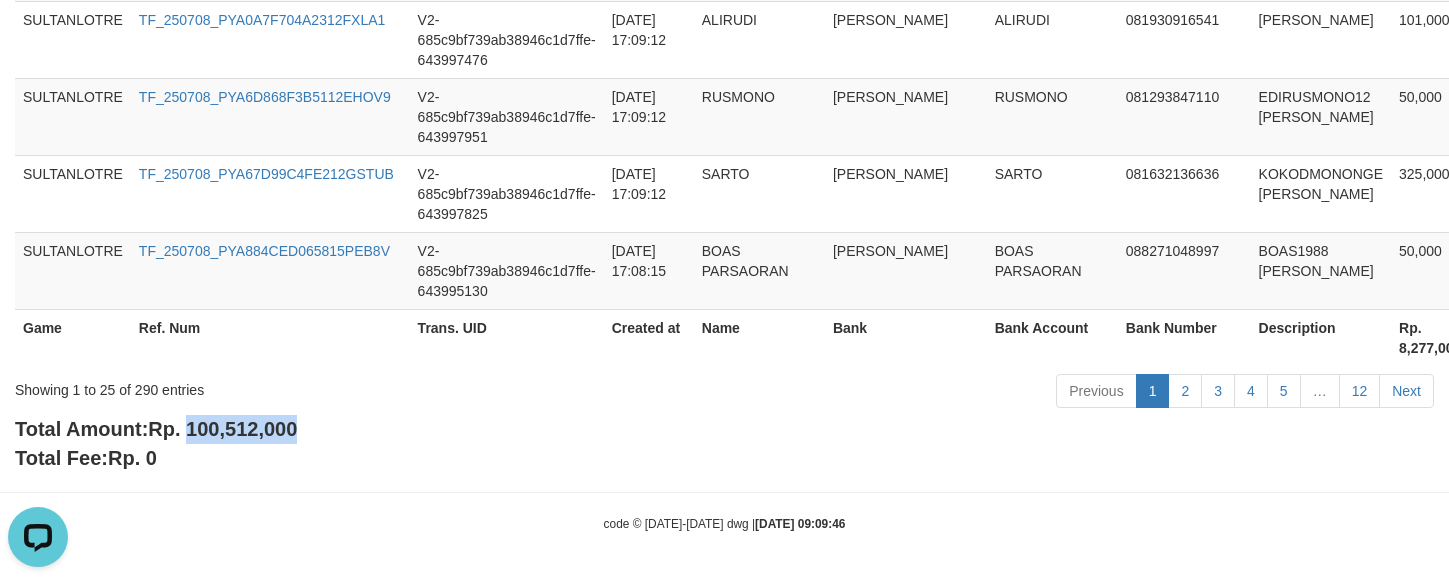 click on "Rp. 100,512,000" at bounding box center (222, 429) 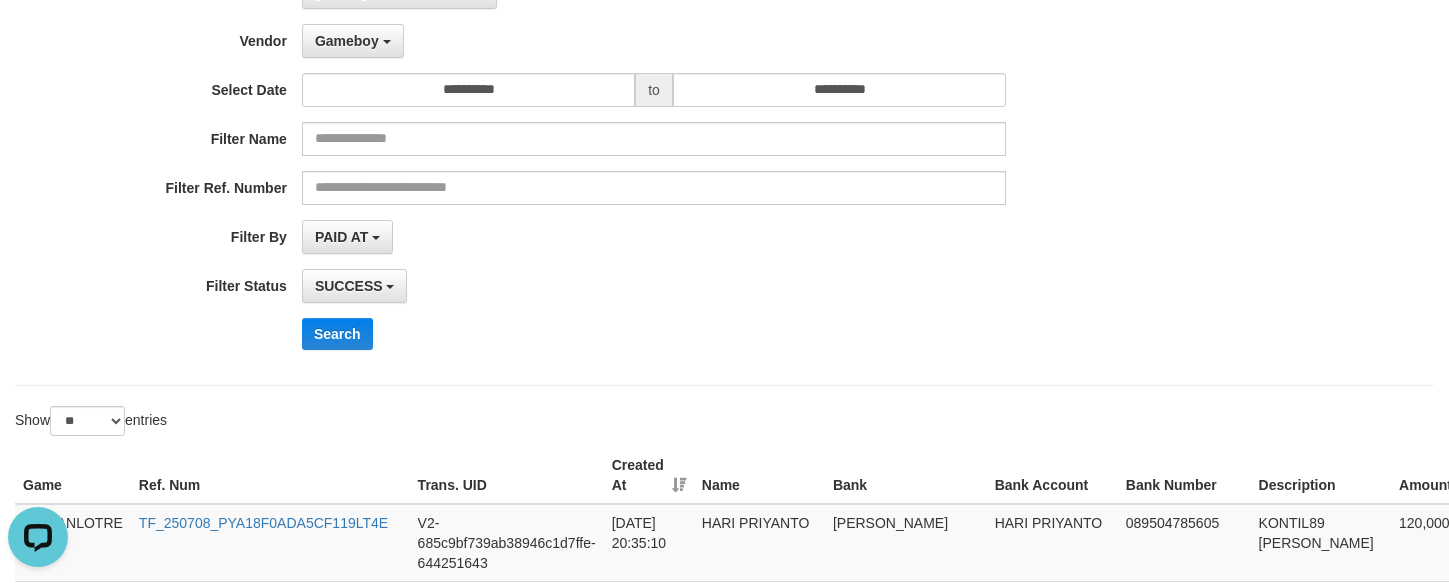 scroll, scrollTop: 0, scrollLeft: 0, axis: both 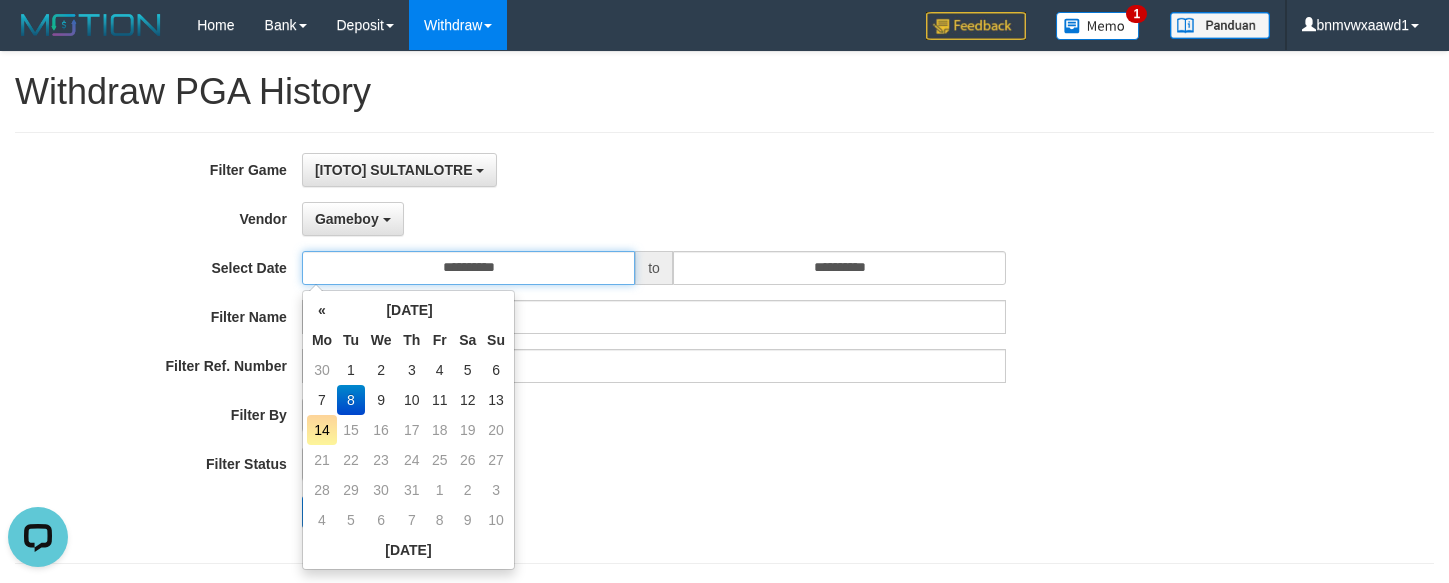 click on "**********" at bounding box center (468, 268) 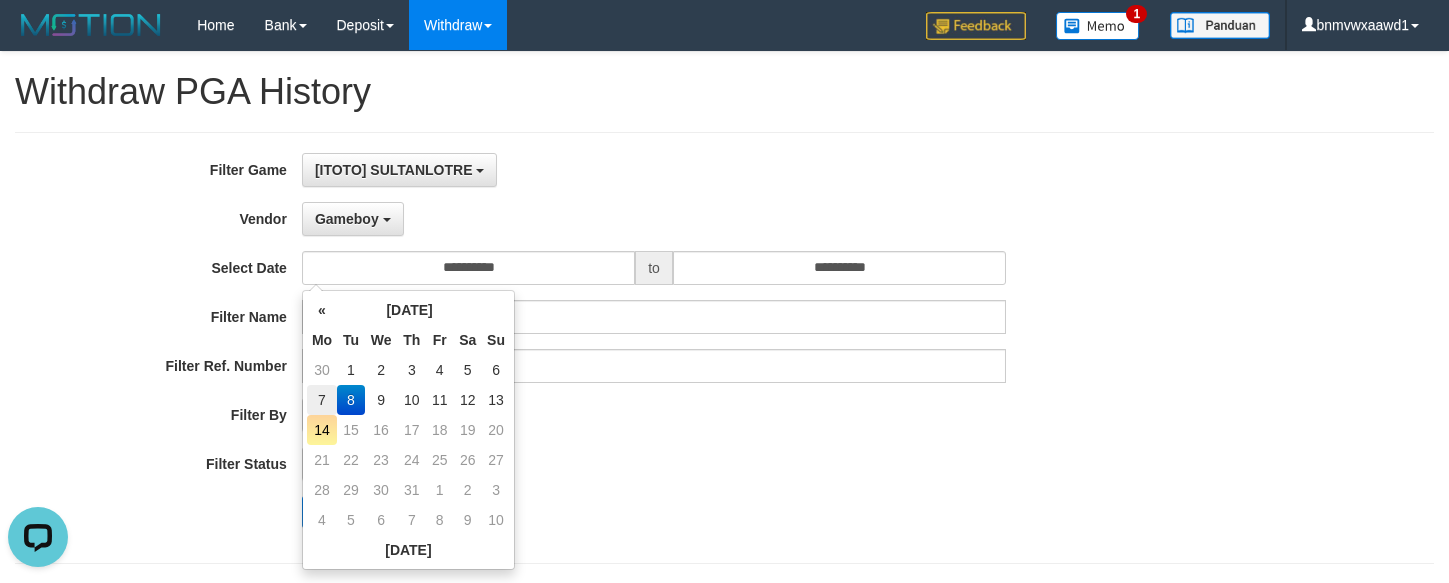 click on "7" at bounding box center (322, 400) 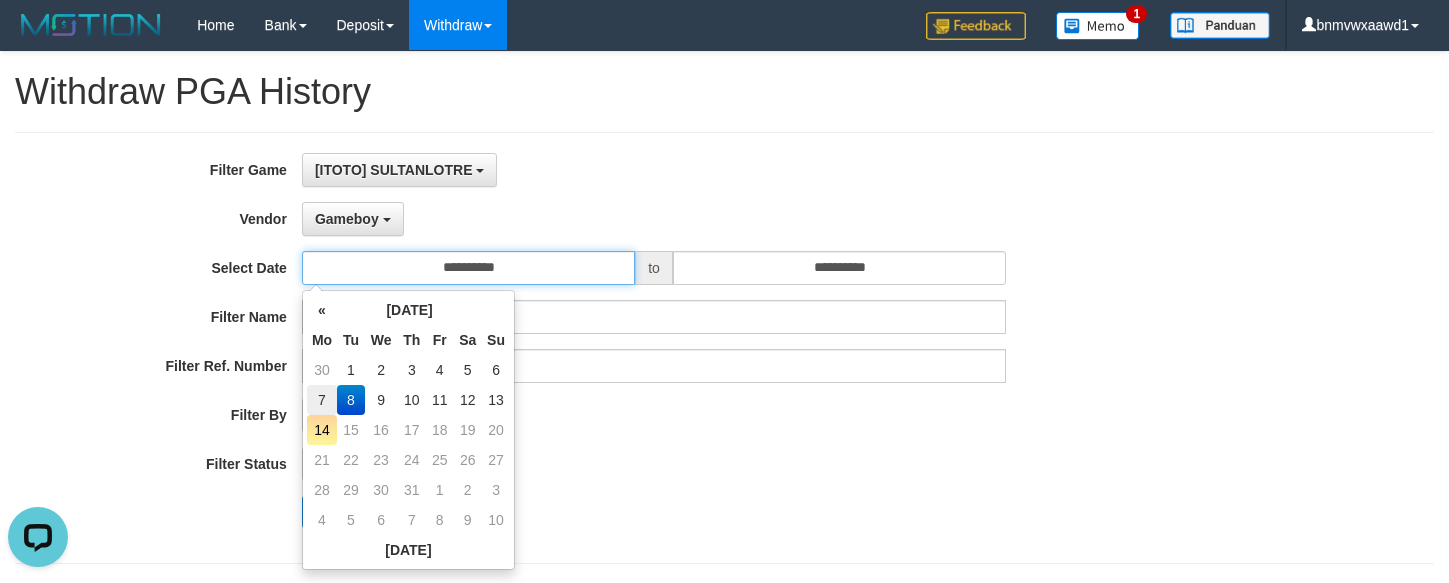type on "**********" 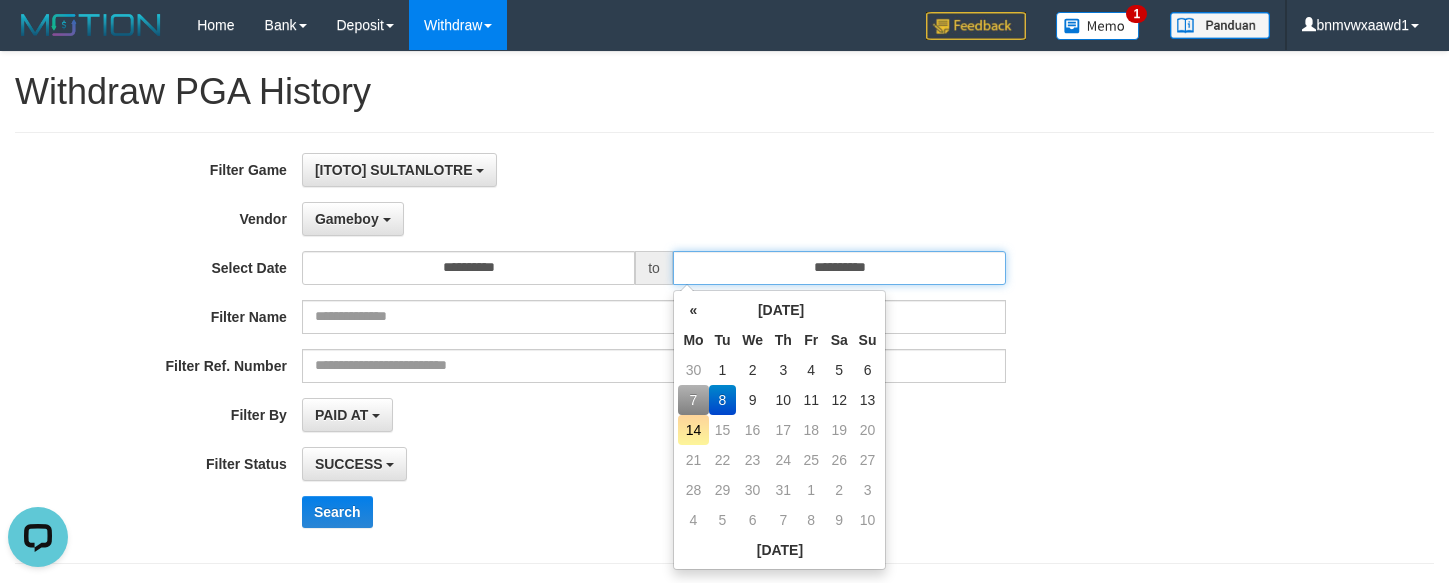 click on "**********" at bounding box center [839, 268] 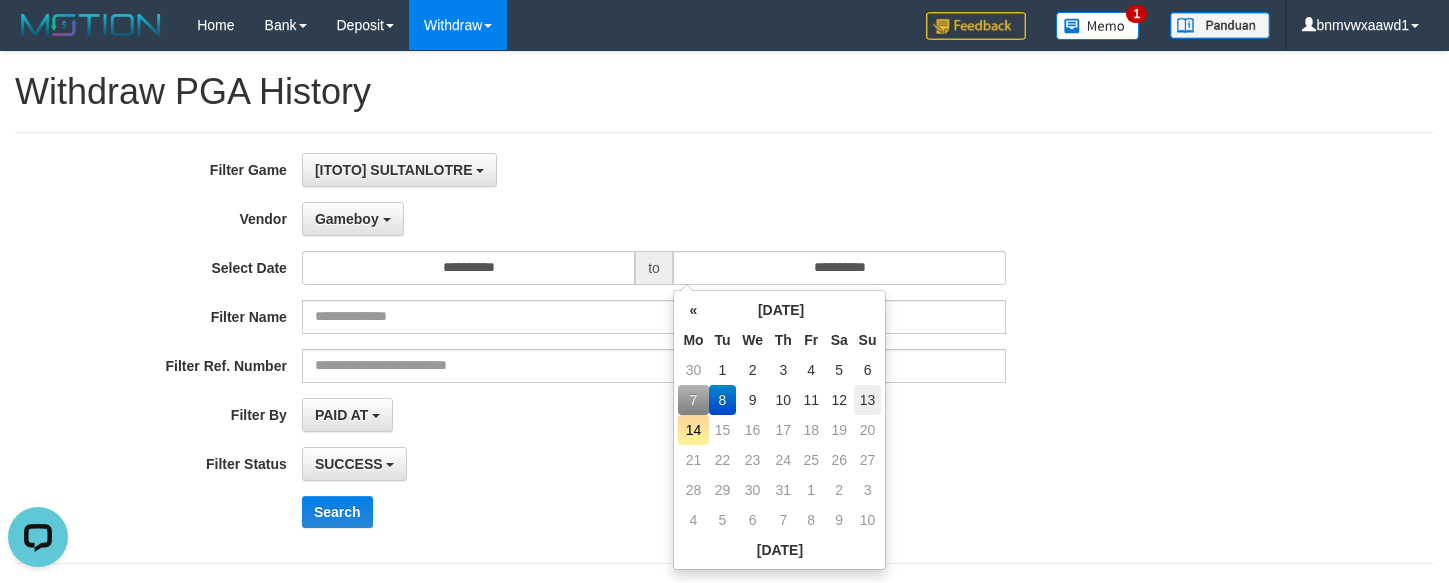 click on "13" at bounding box center (868, 400) 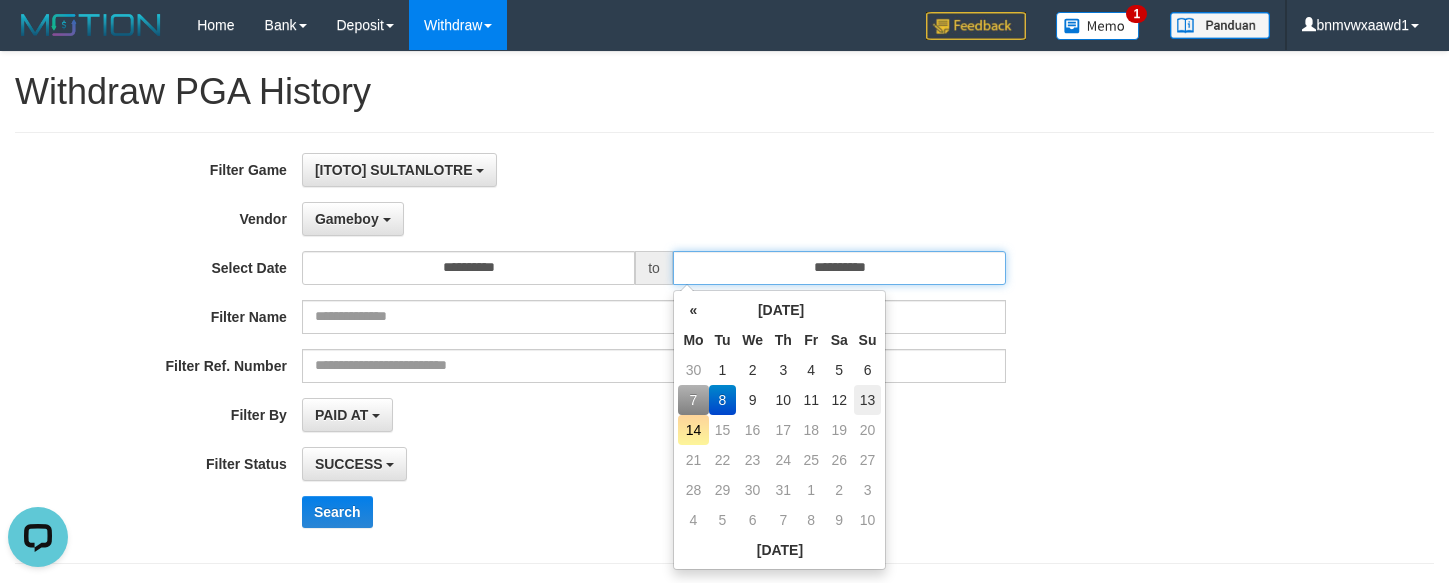 type on "**********" 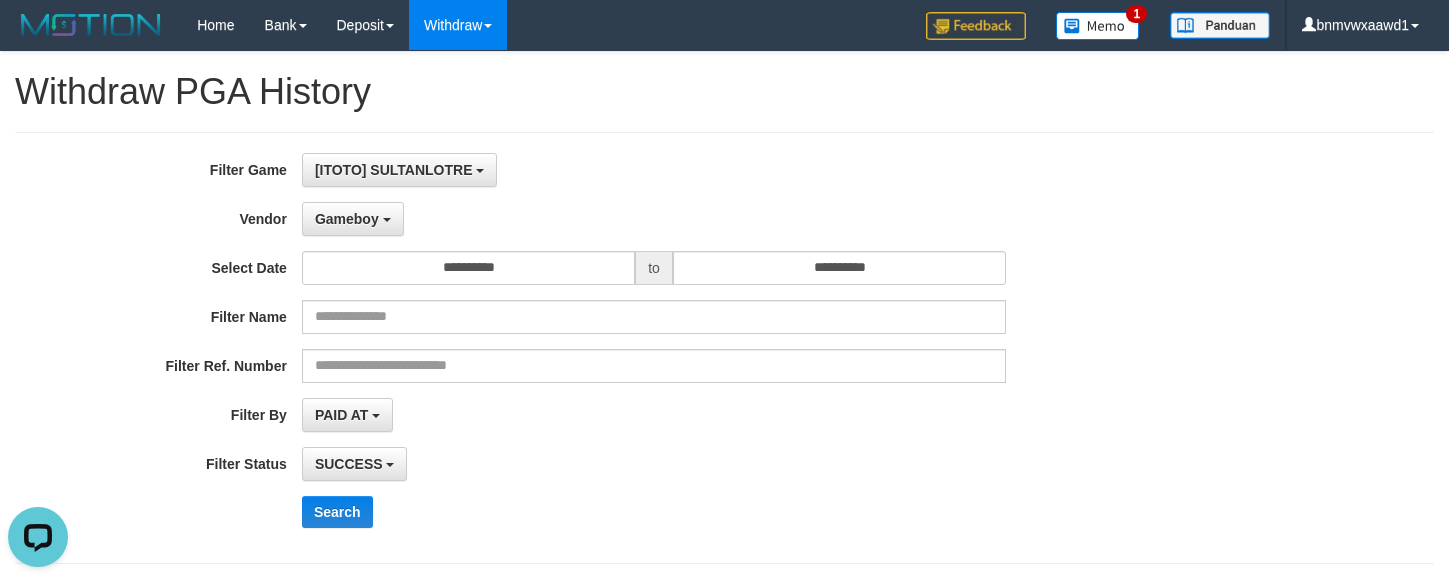 click on "**********" at bounding box center (604, 415) 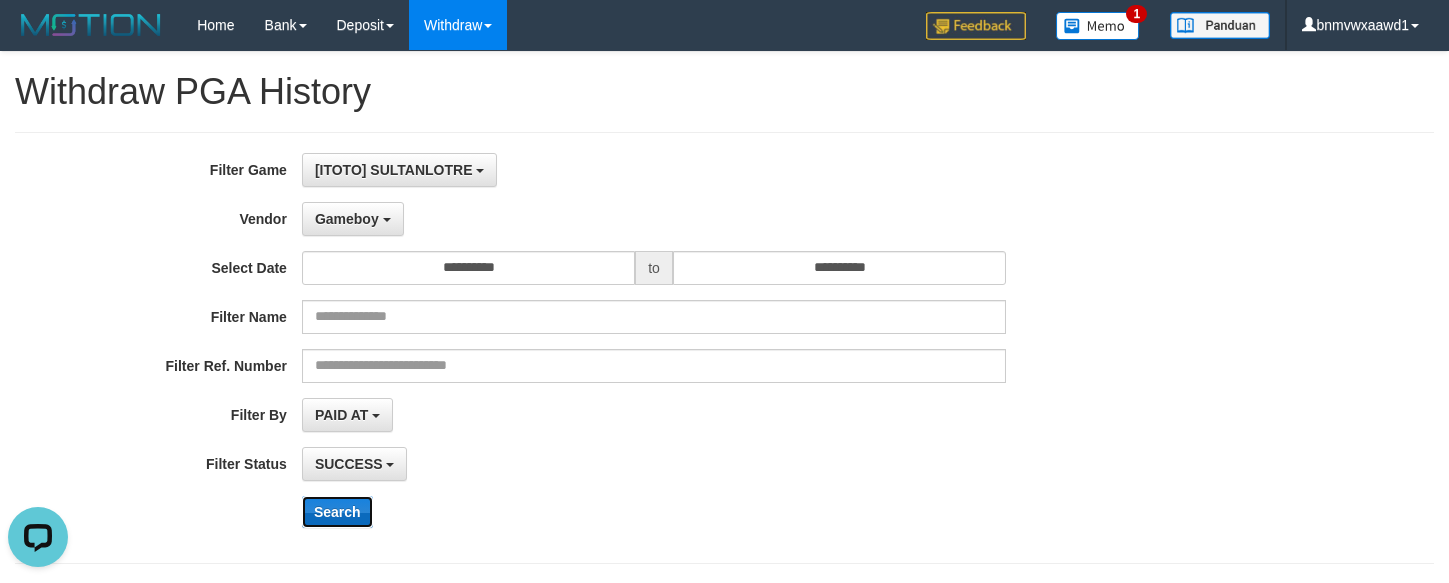 click on "Search" at bounding box center [337, 512] 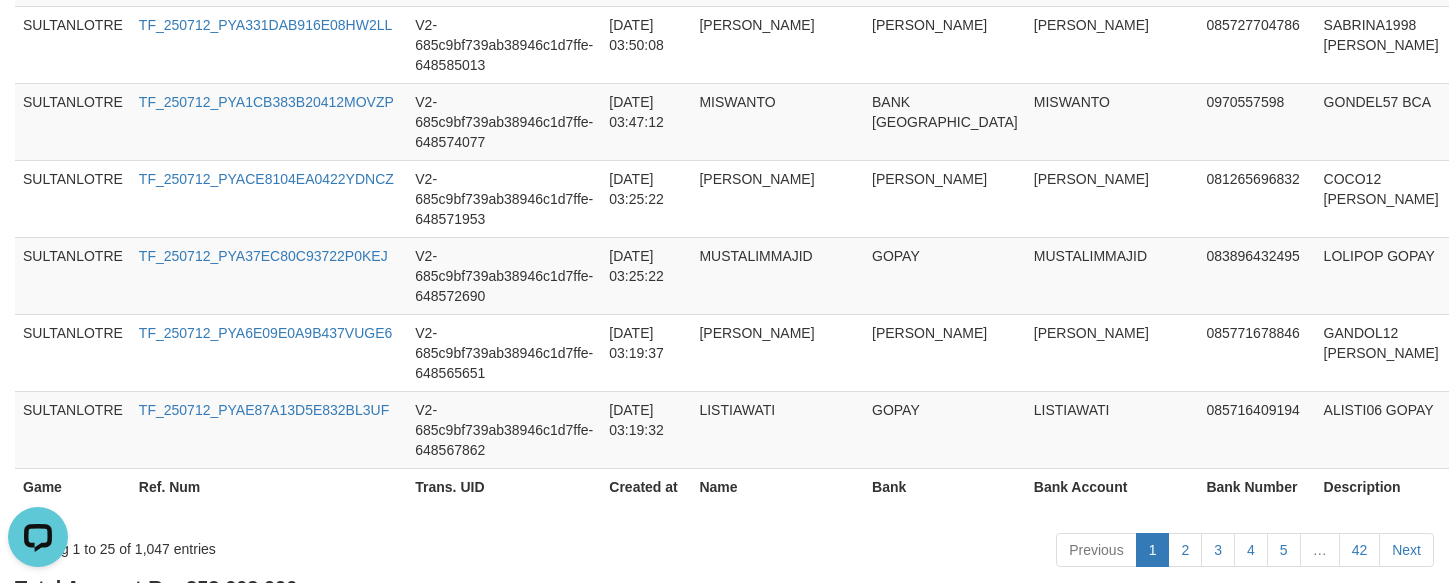 scroll, scrollTop: 2314, scrollLeft: 0, axis: vertical 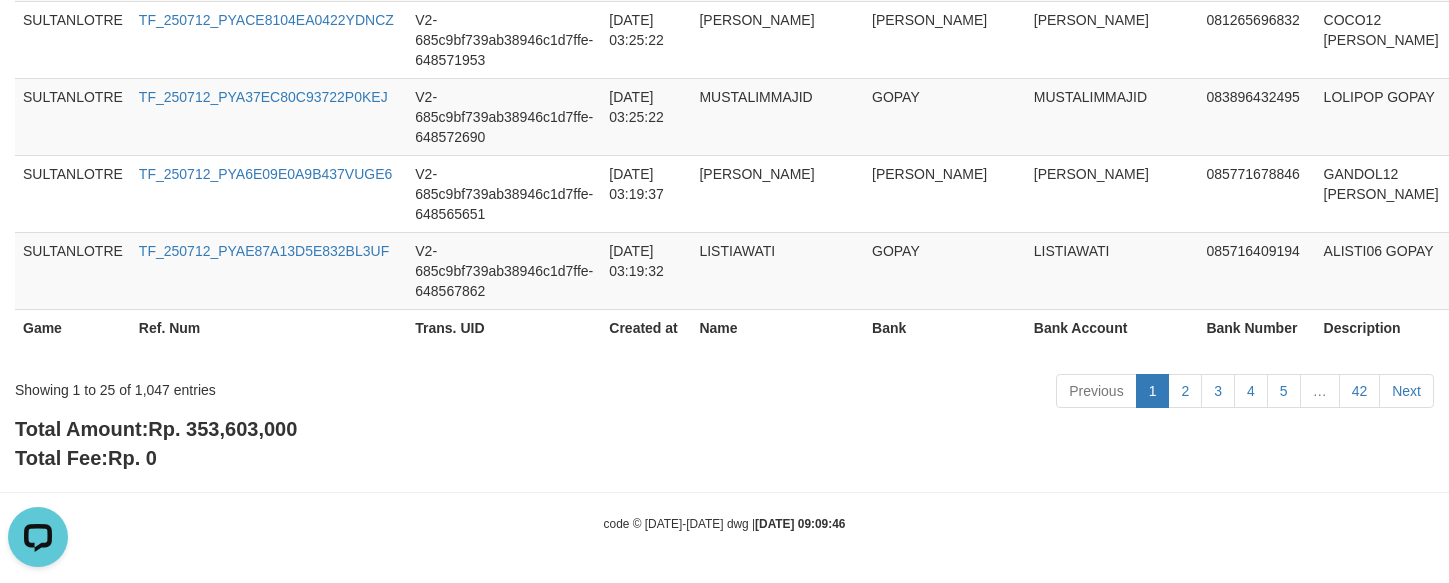 click on "Rp. 353,603,000" at bounding box center (222, 429) 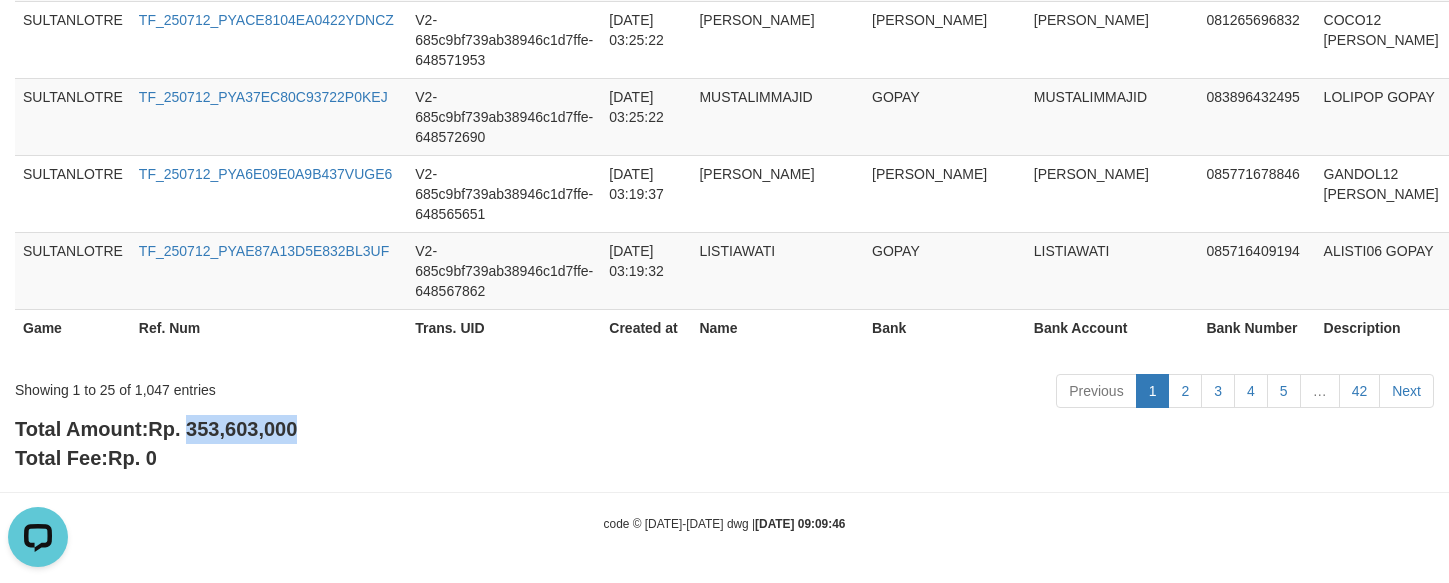 click on "Rp. 353,603,000" at bounding box center [222, 429] 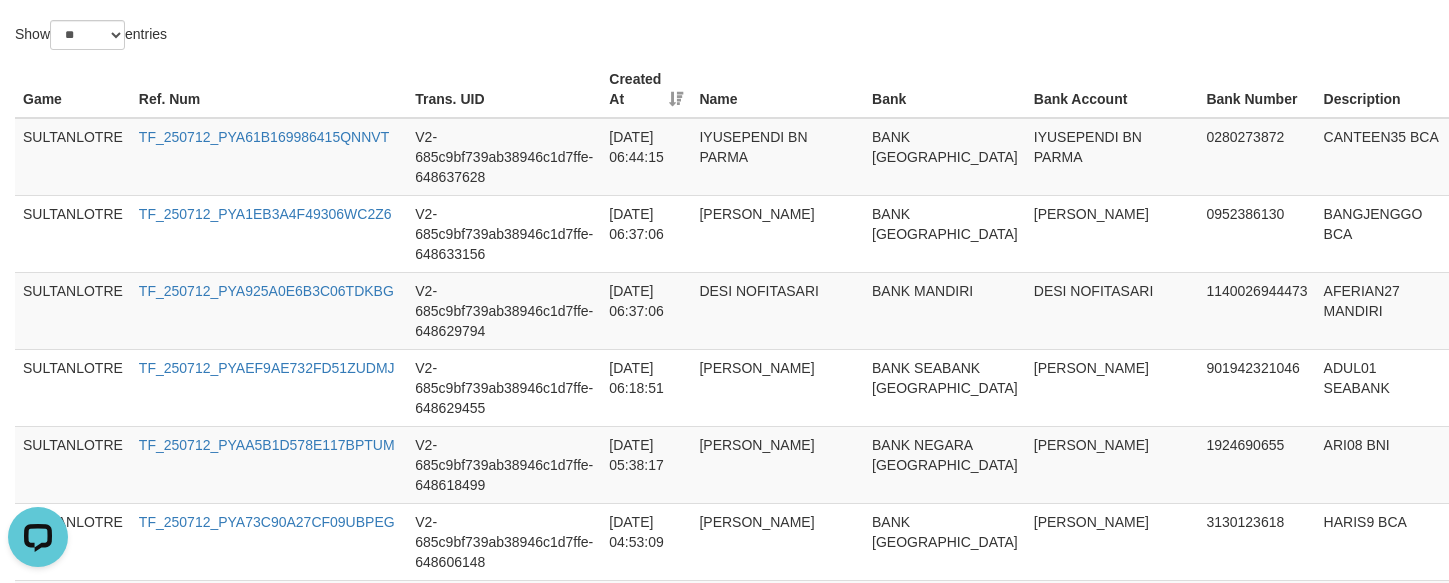 scroll, scrollTop: 64, scrollLeft: 0, axis: vertical 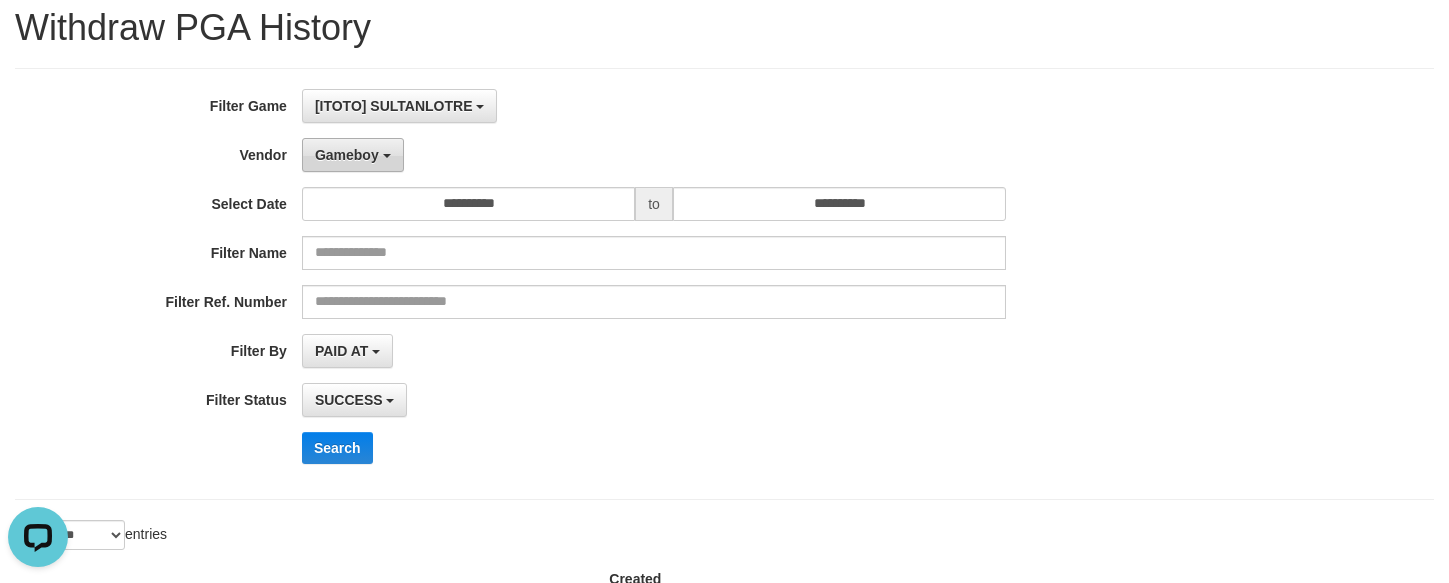 click on "Gameboy" at bounding box center [347, 155] 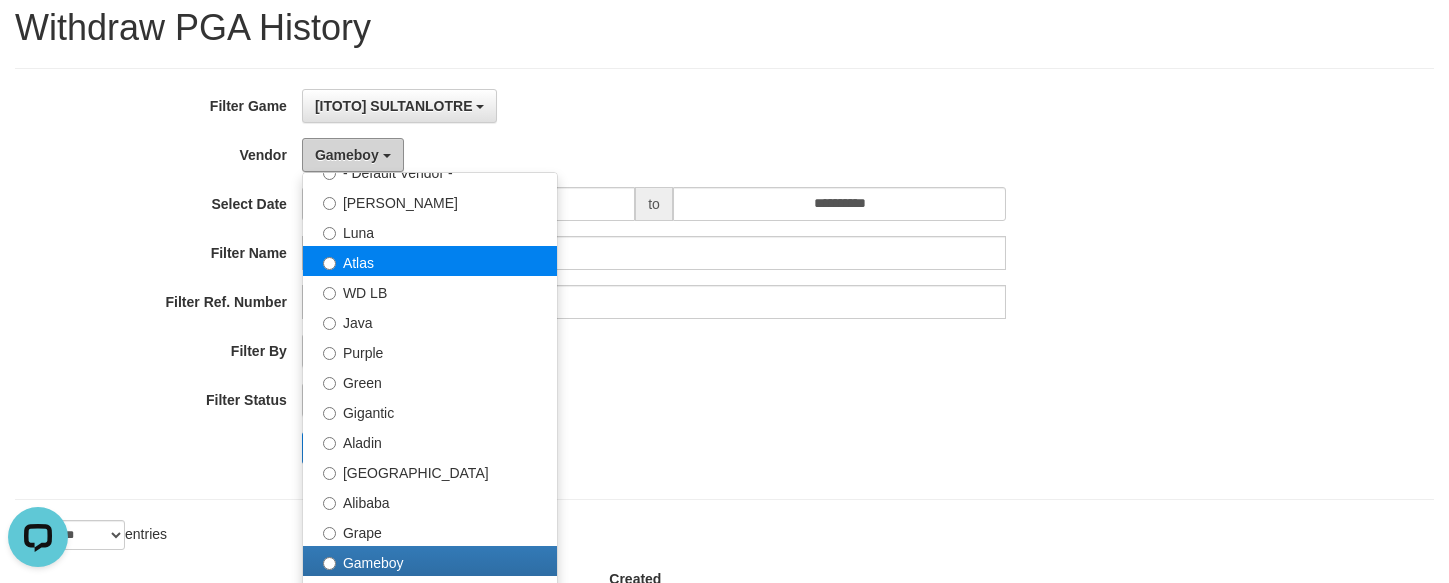 scroll, scrollTop: 0, scrollLeft: 0, axis: both 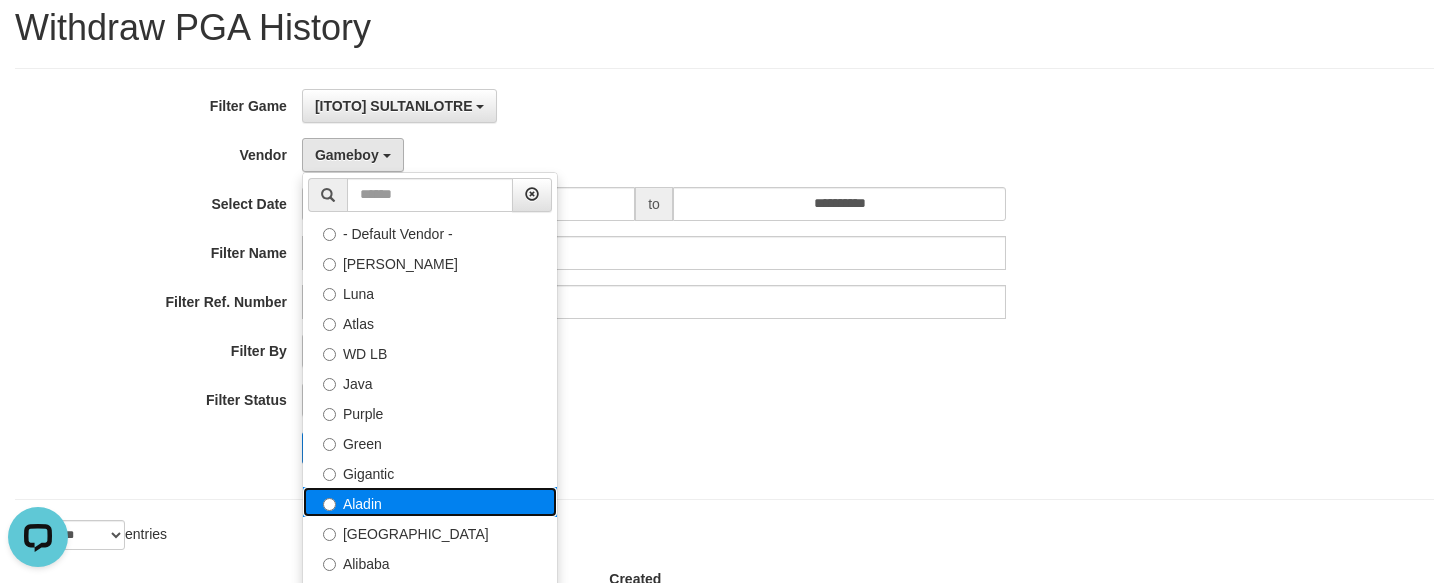 click on "Aladin" at bounding box center (430, 502) 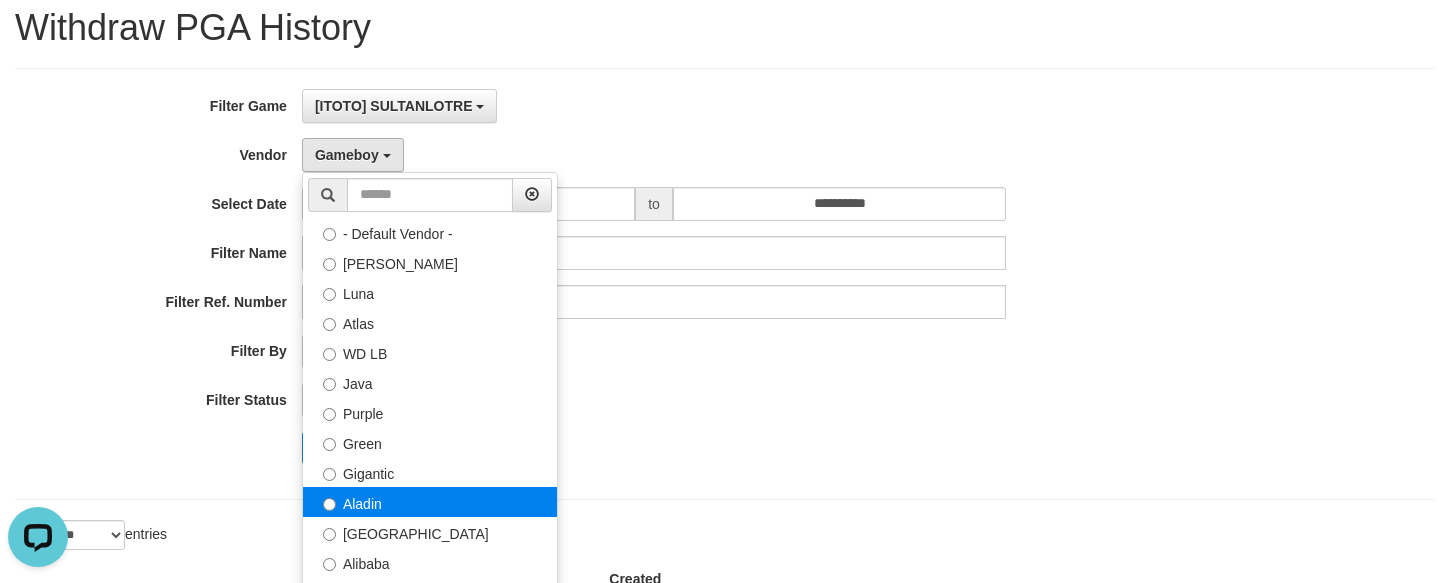 select on "**********" 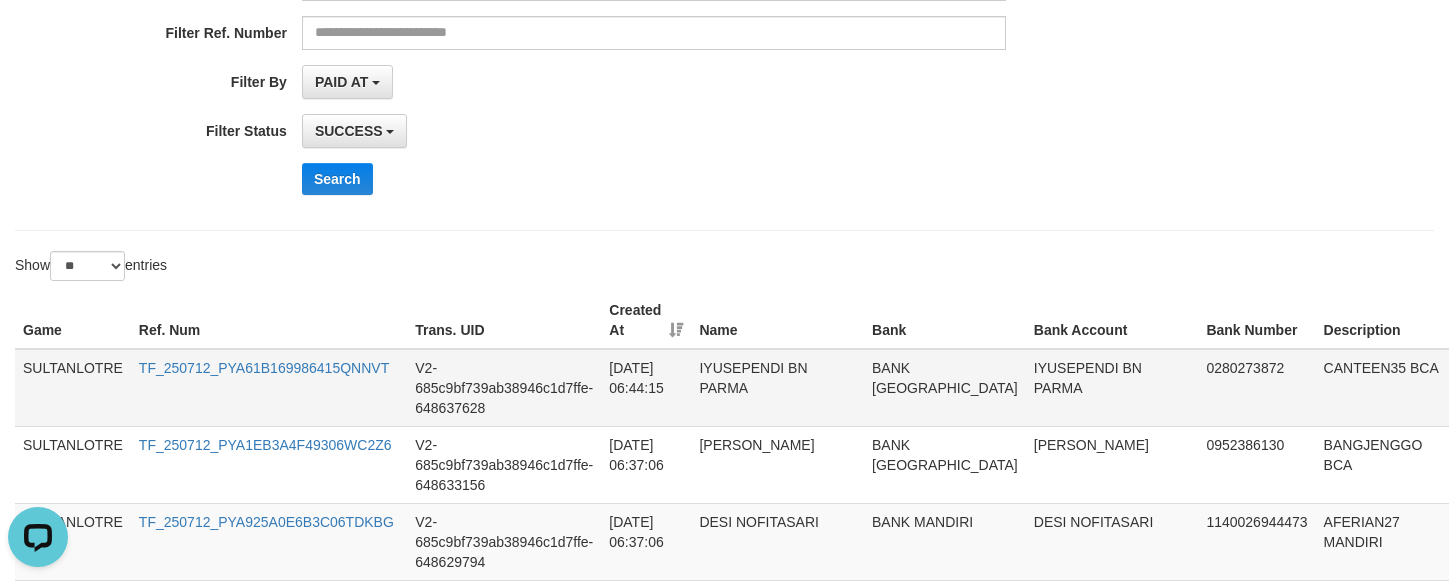 scroll, scrollTop: 364, scrollLeft: 0, axis: vertical 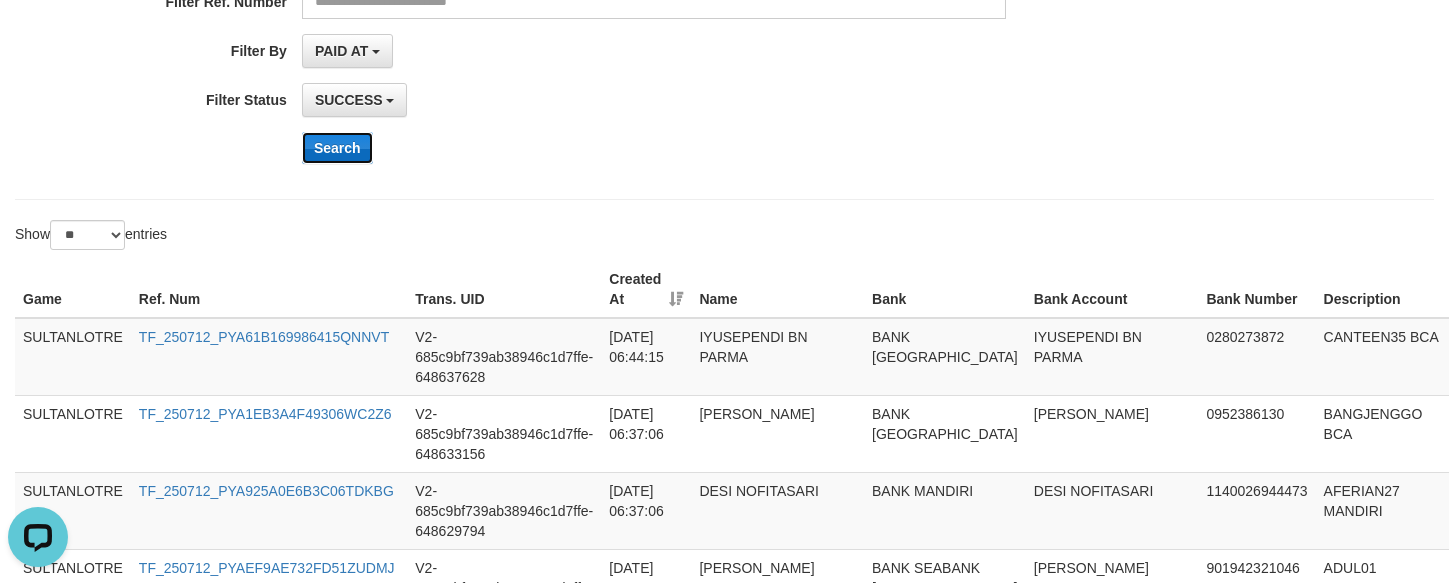 click on "Search" at bounding box center (337, 148) 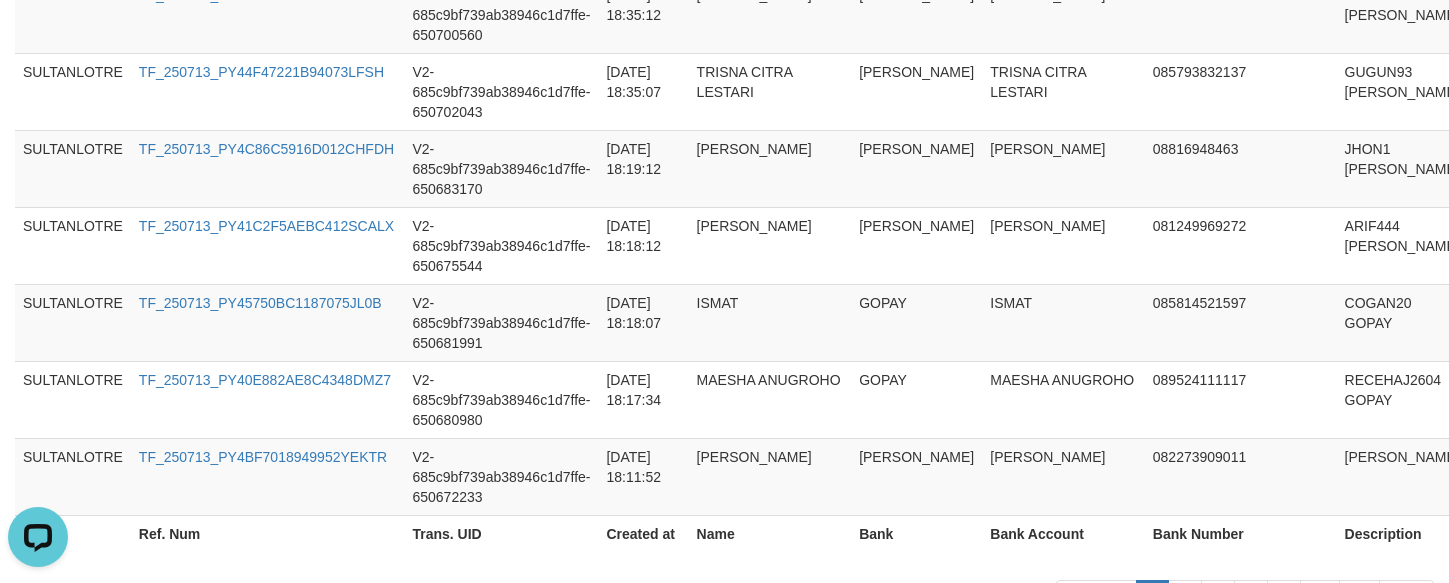 scroll, scrollTop: 2314, scrollLeft: 0, axis: vertical 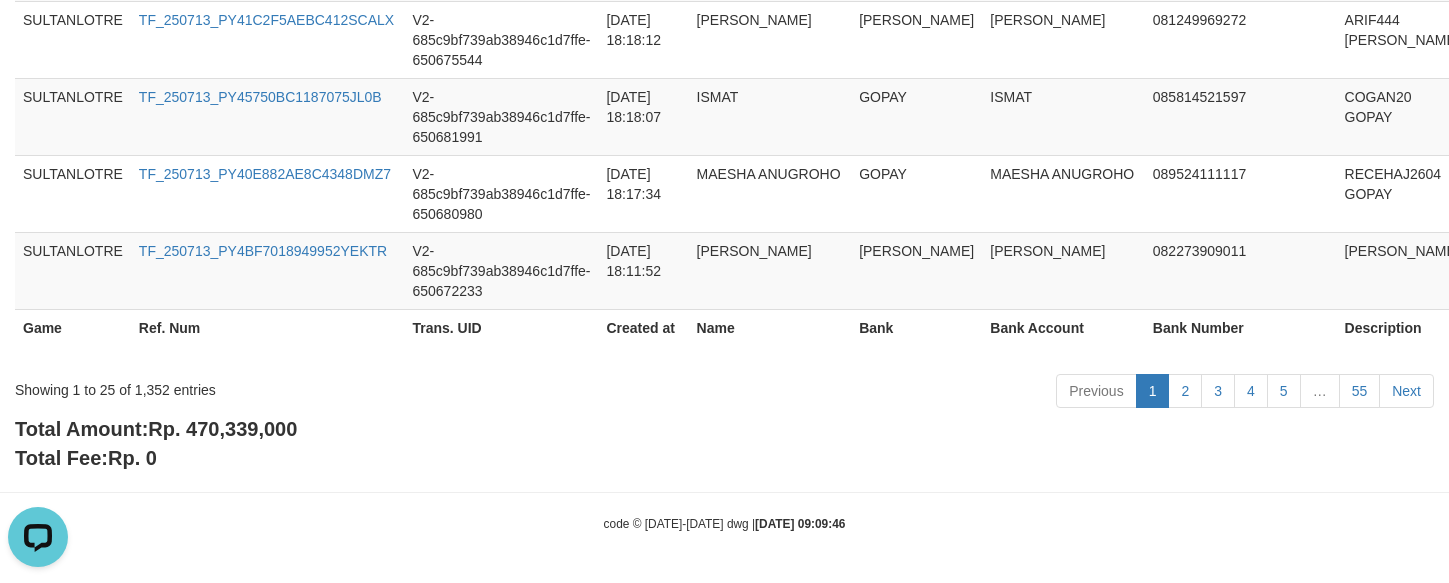 click on "Rp. 470,339,000" at bounding box center (222, 429) 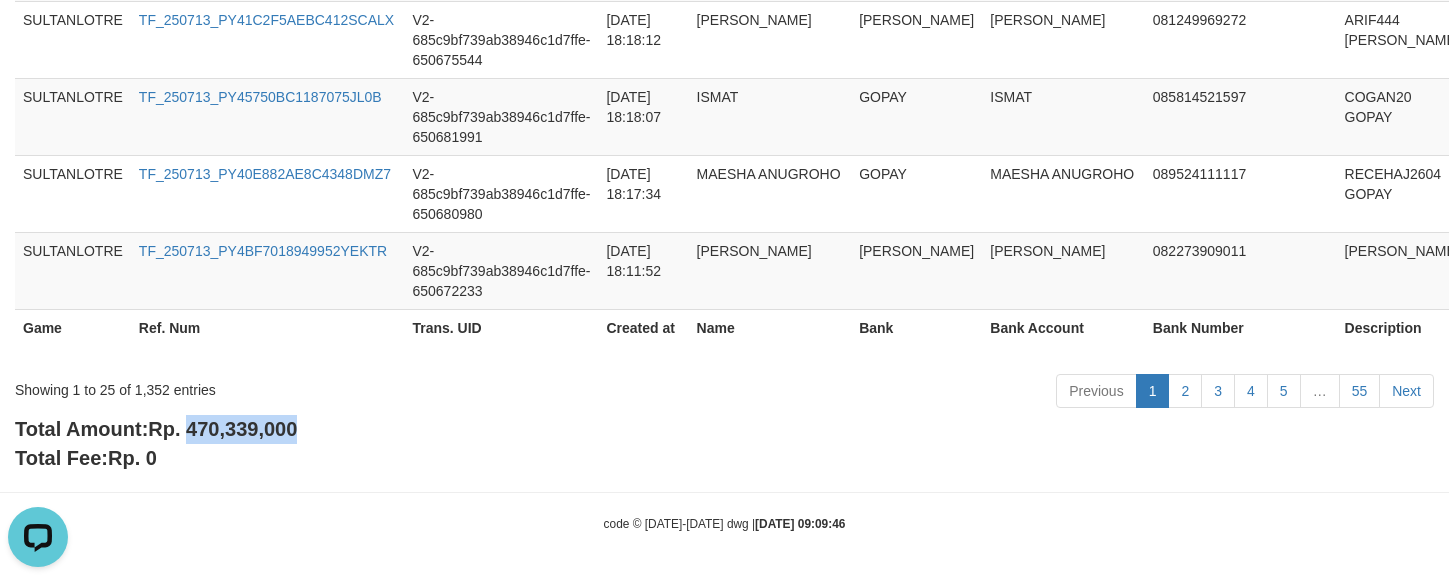 click on "Rp. 470,339,000" at bounding box center [222, 429] 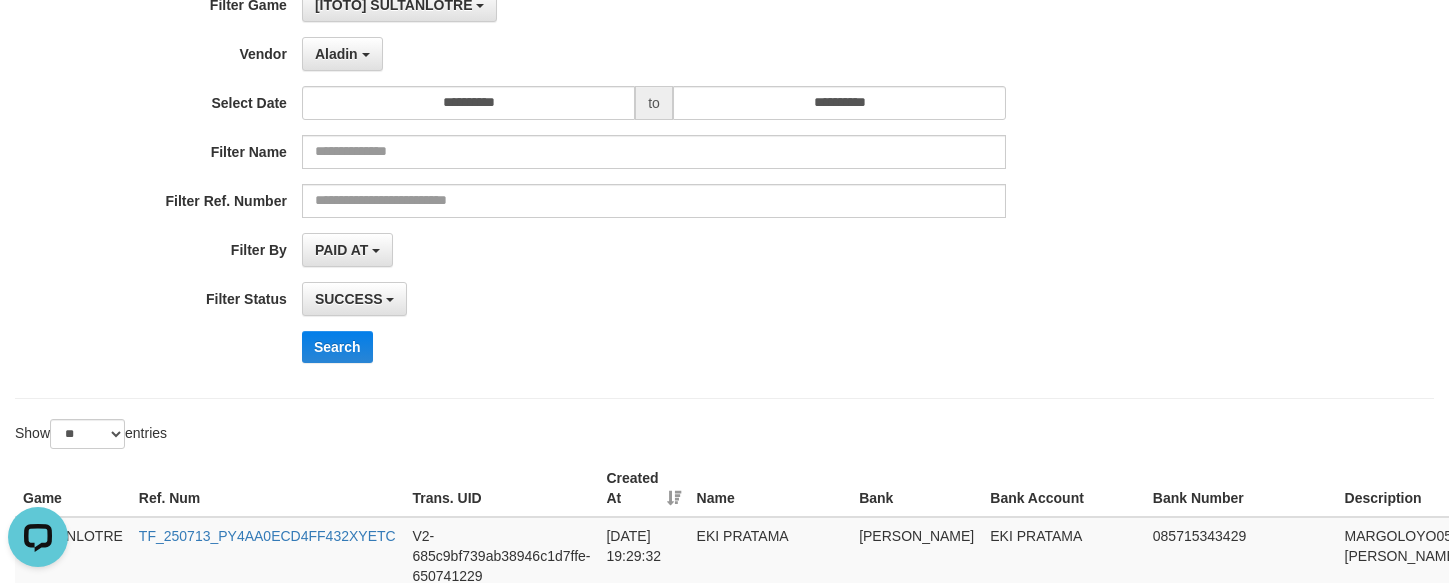 scroll, scrollTop: 0, scrollLeft: 0, axis: both 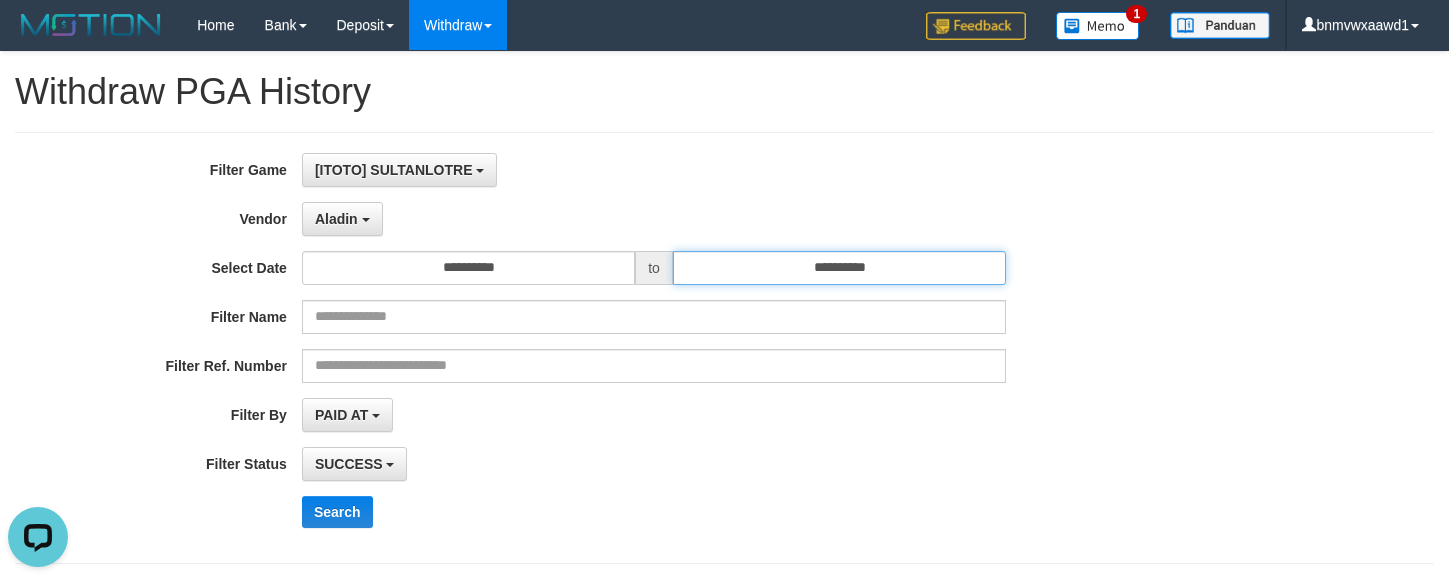 click on "**********" at bounding box center [839, 268] 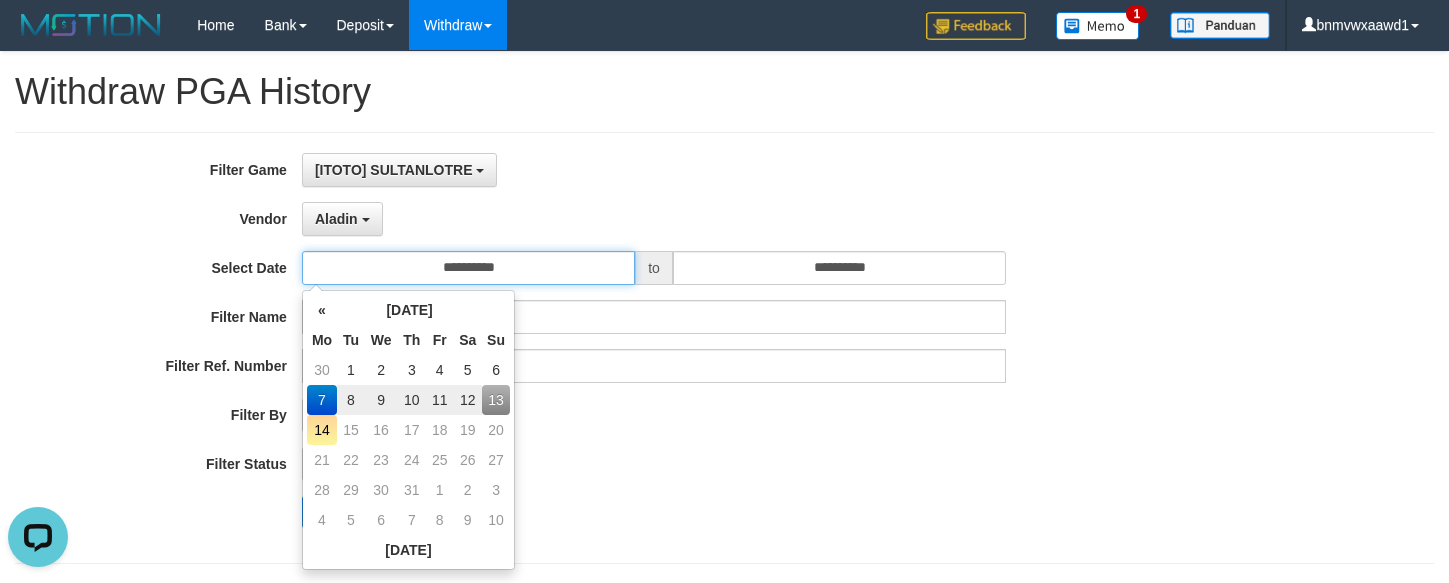 click on "**********" at bounding box center [468, 268] 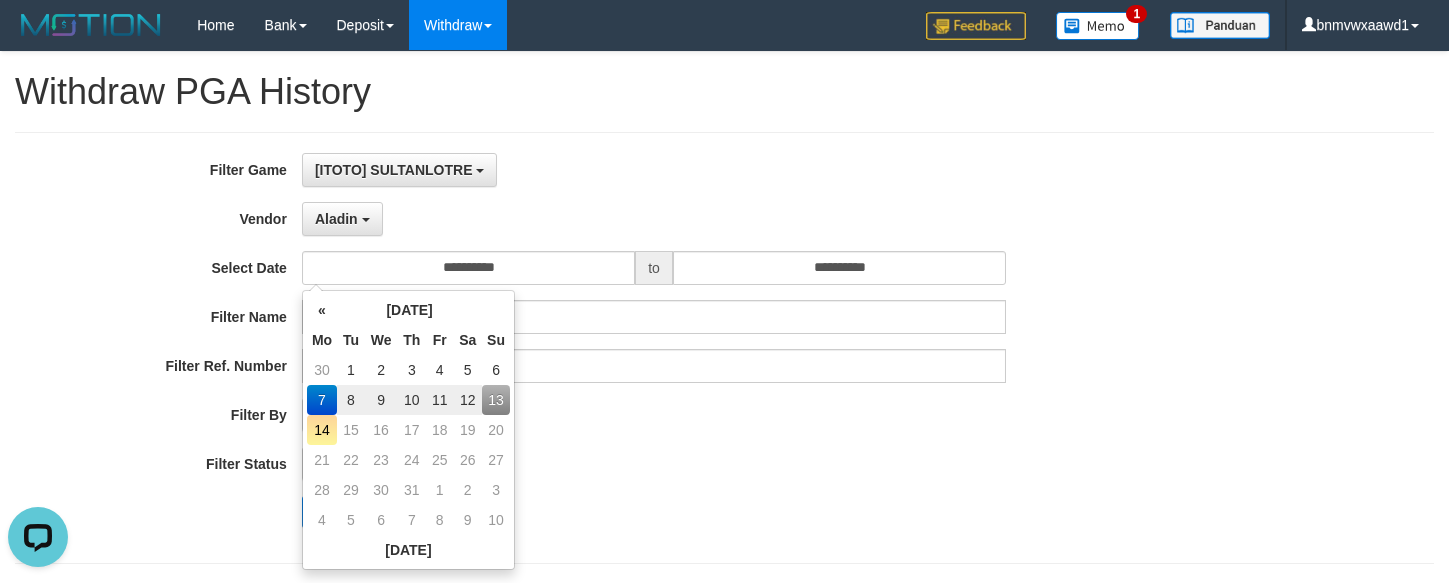 click on "14" at bounding box center [322, 430] 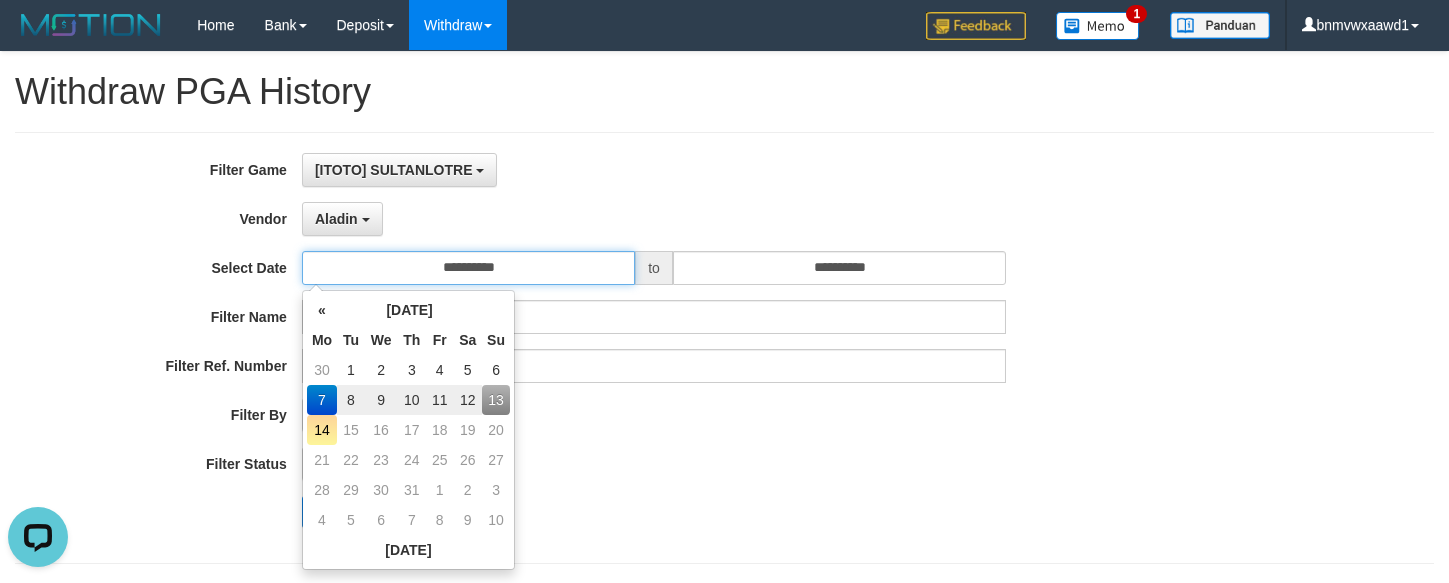 type on "**********" 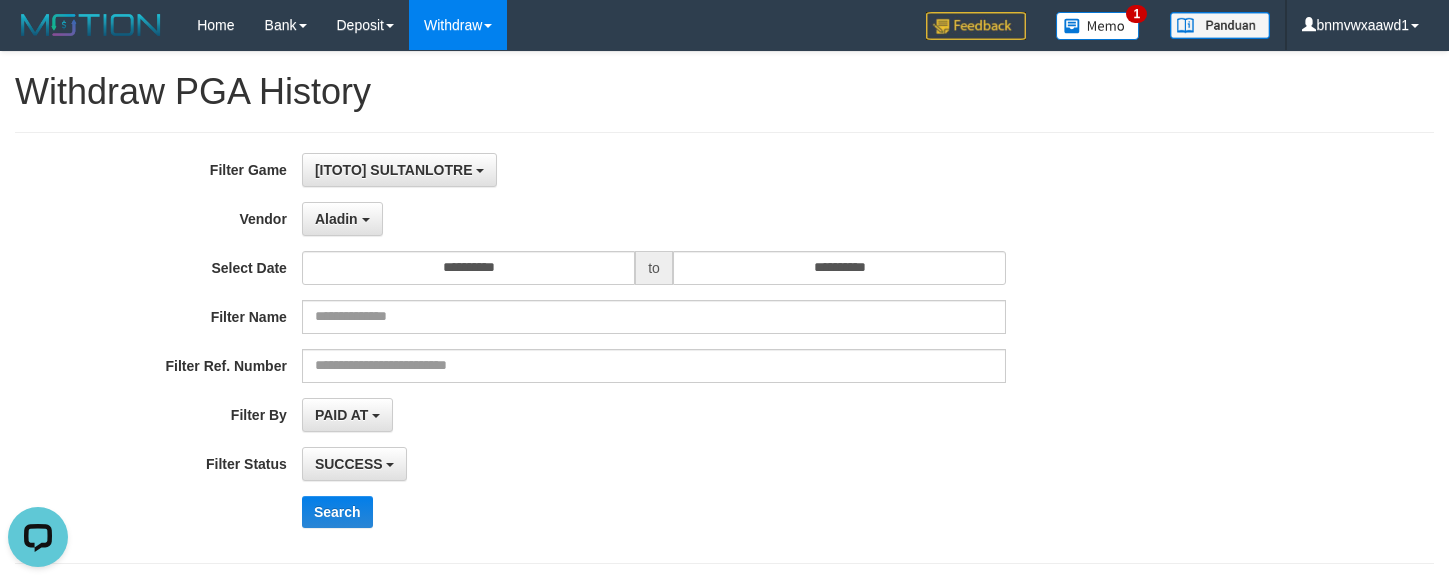 click on "Search" at bounding box center [755, 512] 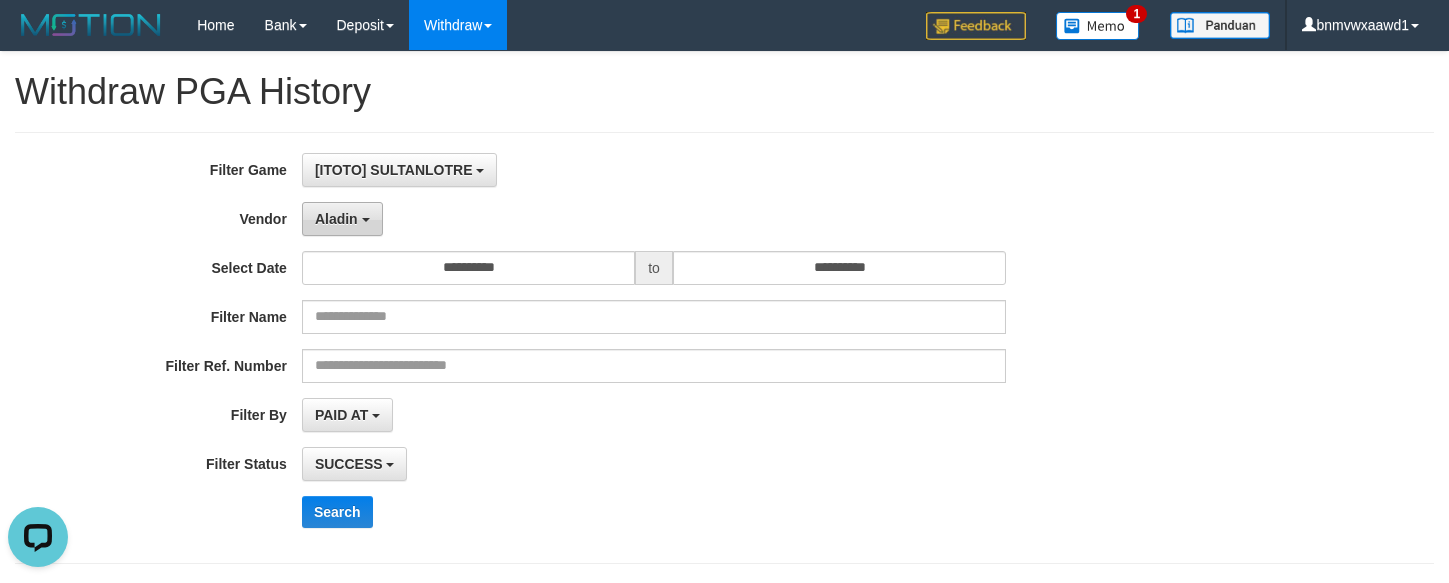 click on "Aladin" at bounding box center (336, 219) 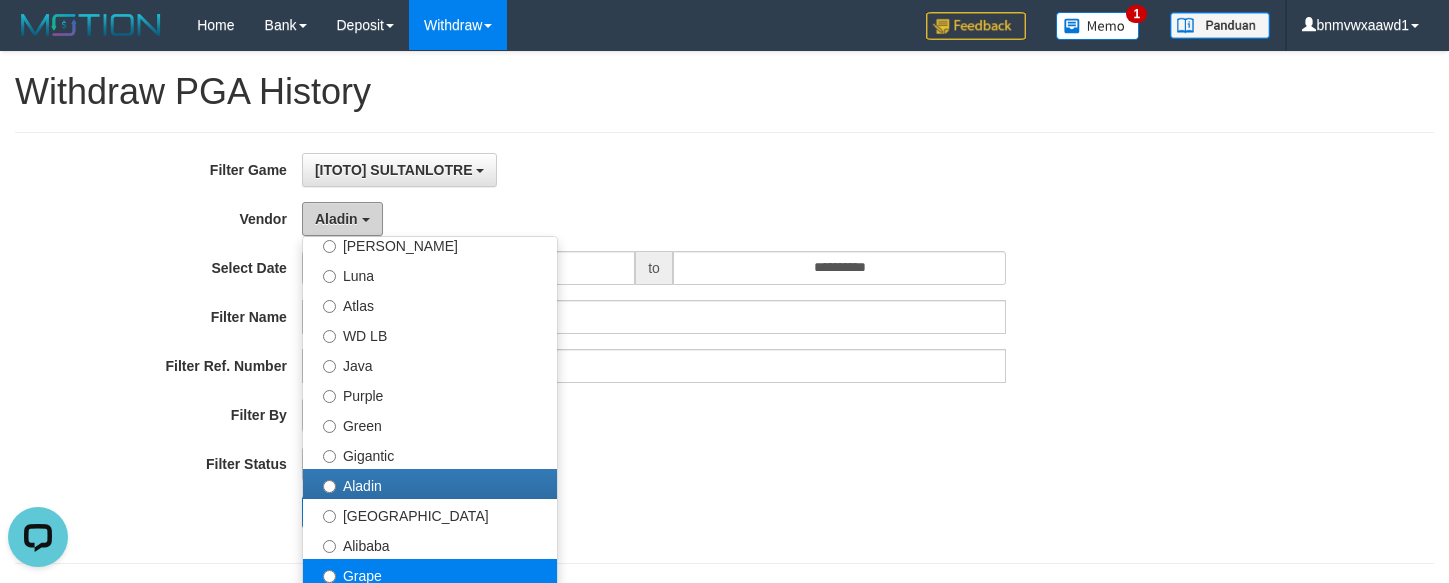 scroll, scrollTop: 150, scrollLeft: 0, axis: vertical 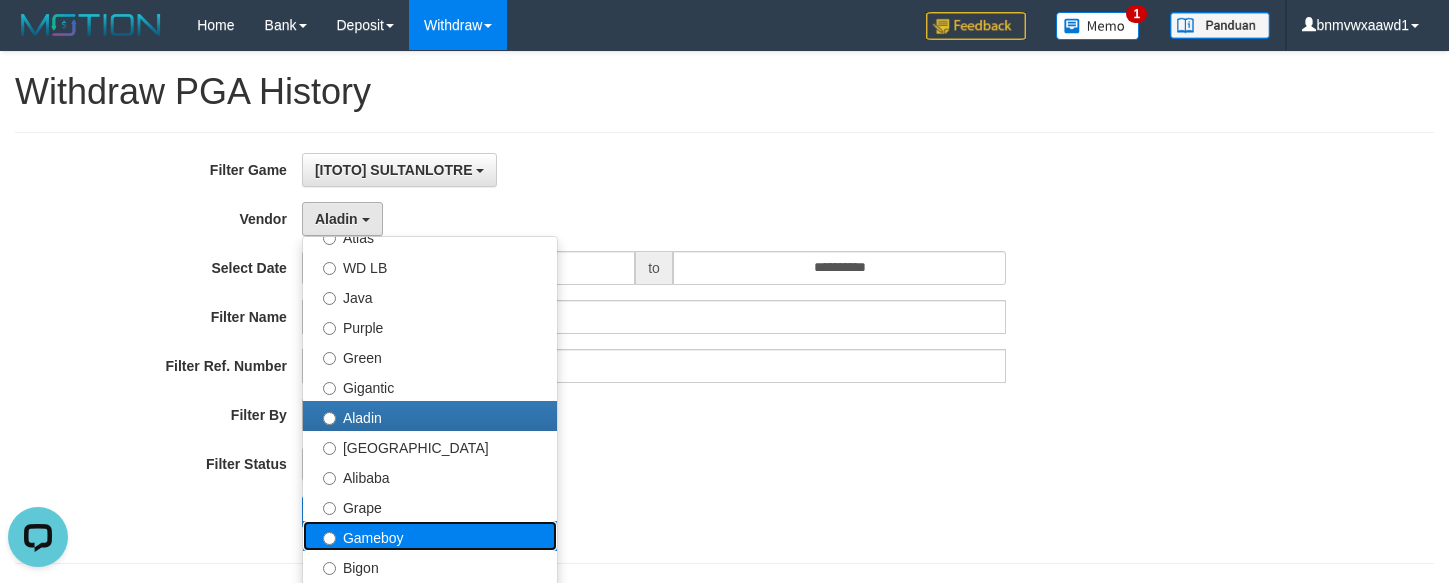 click on "Gameboy" at bounding box center (430, 536) 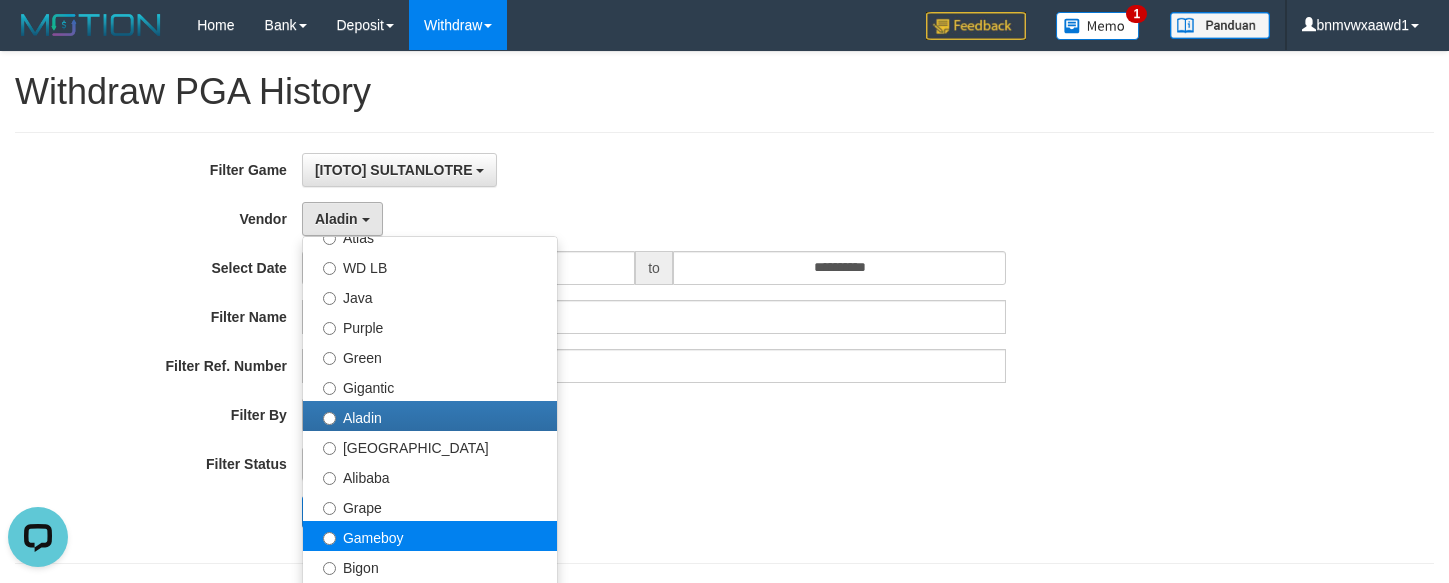 select on "**********" 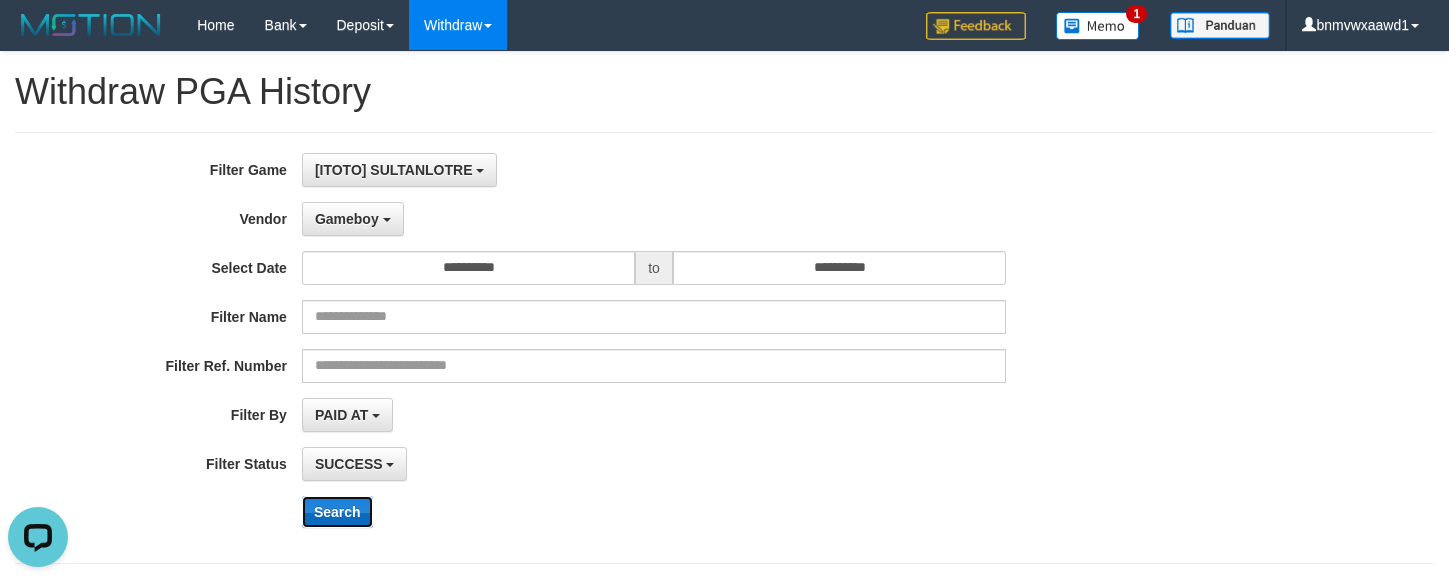 click on "Search" at bounding box center [337, 512] 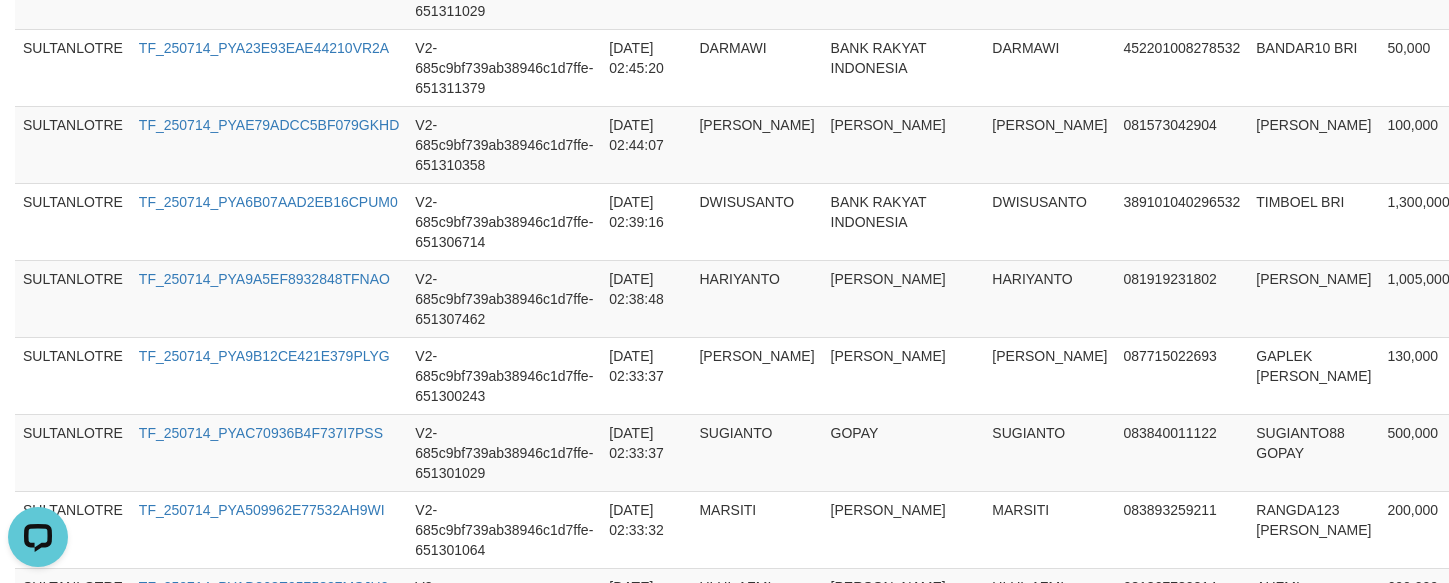 scroll, scrollTop: 2314, scrollLeft: 0, axis: vertical 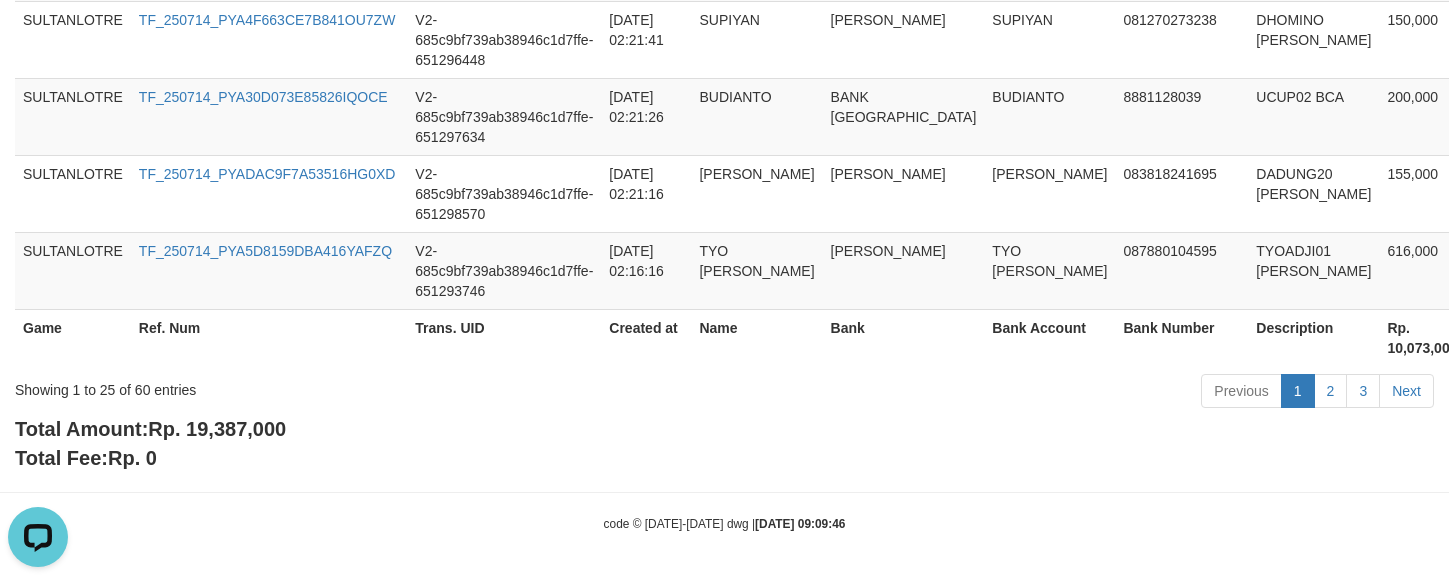 click on "Rp. 19,387,000" at bounding box center (217, 429) 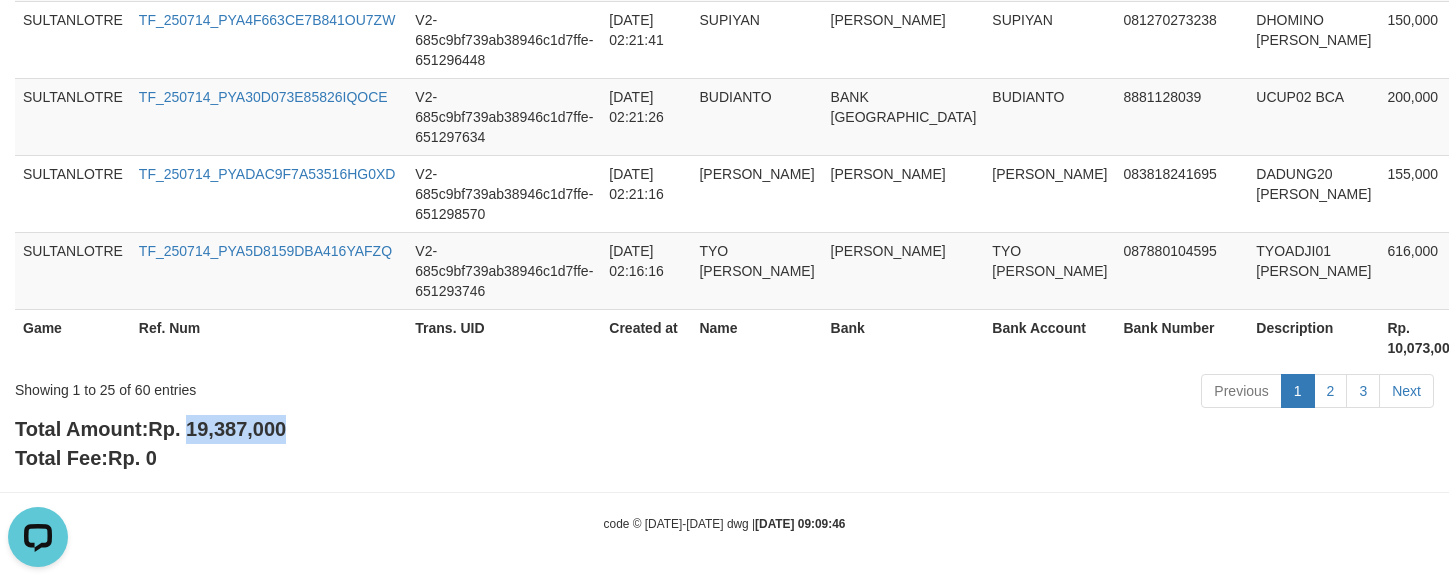 click on "Rp. 19,387,000" at bounding box center (217, 429) 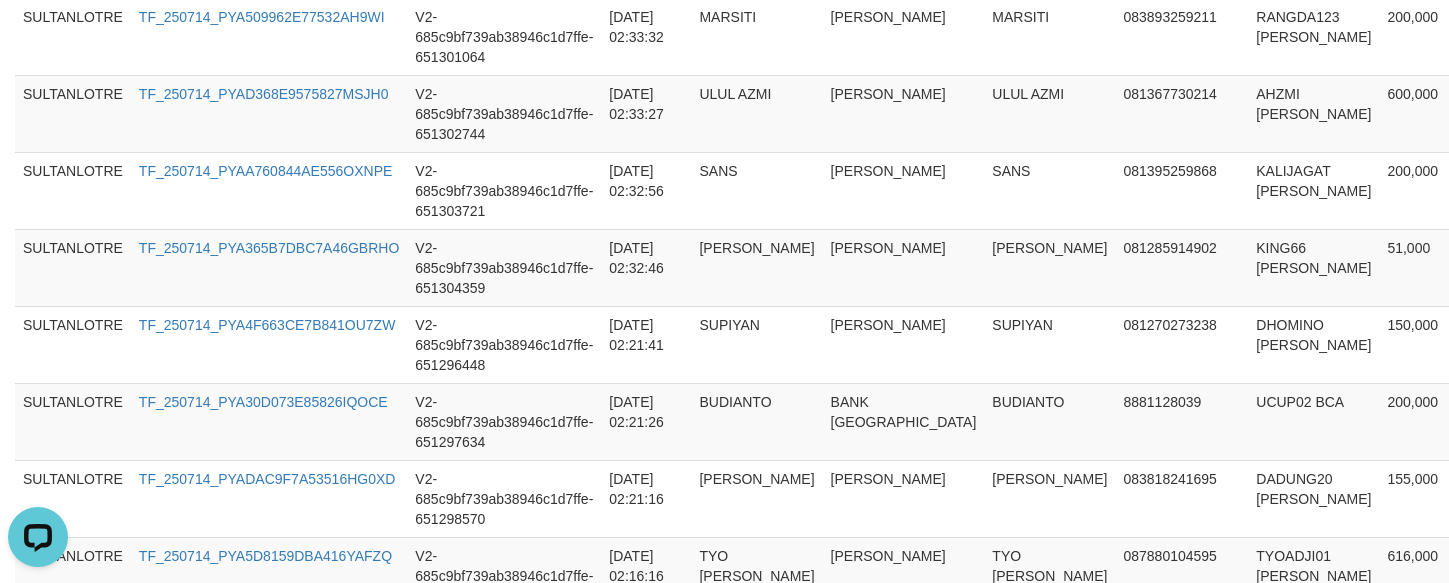 scroll, scrollTop: 2314, scrollLeft: 0, axis: vertical 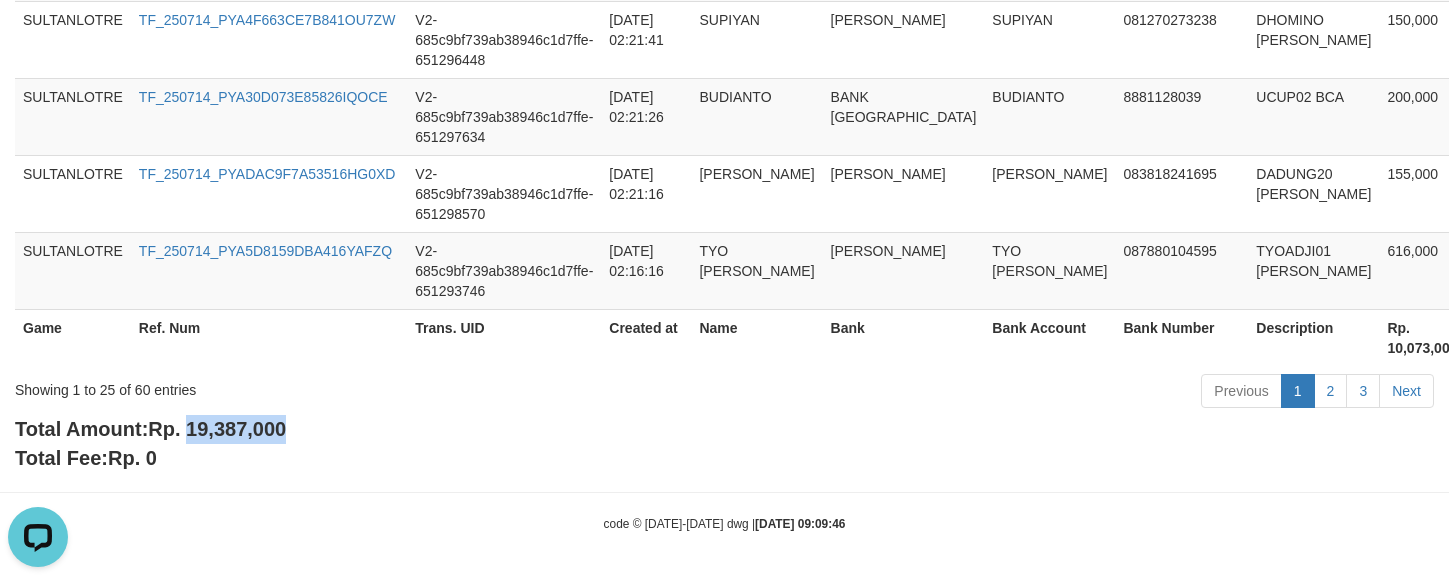 click on "Rp. 19,387,000" at bounding box center [217, 429] 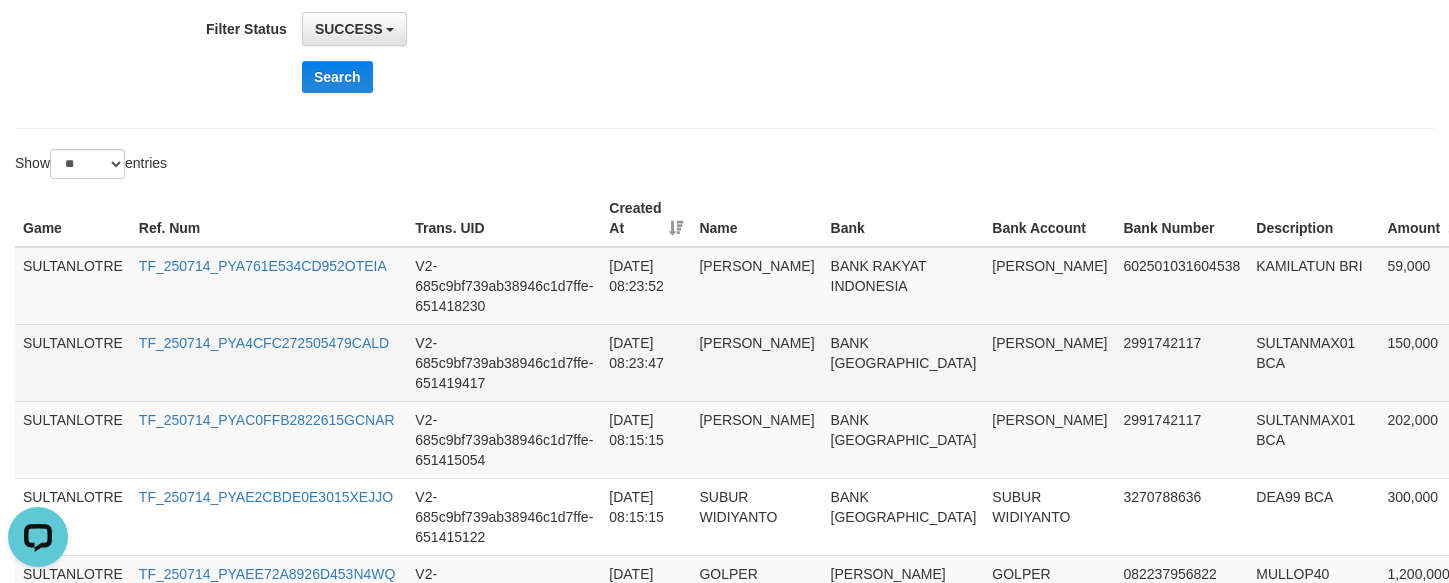 scroll, scrollTop: 450, scrollLeft: 0, axis: vertical 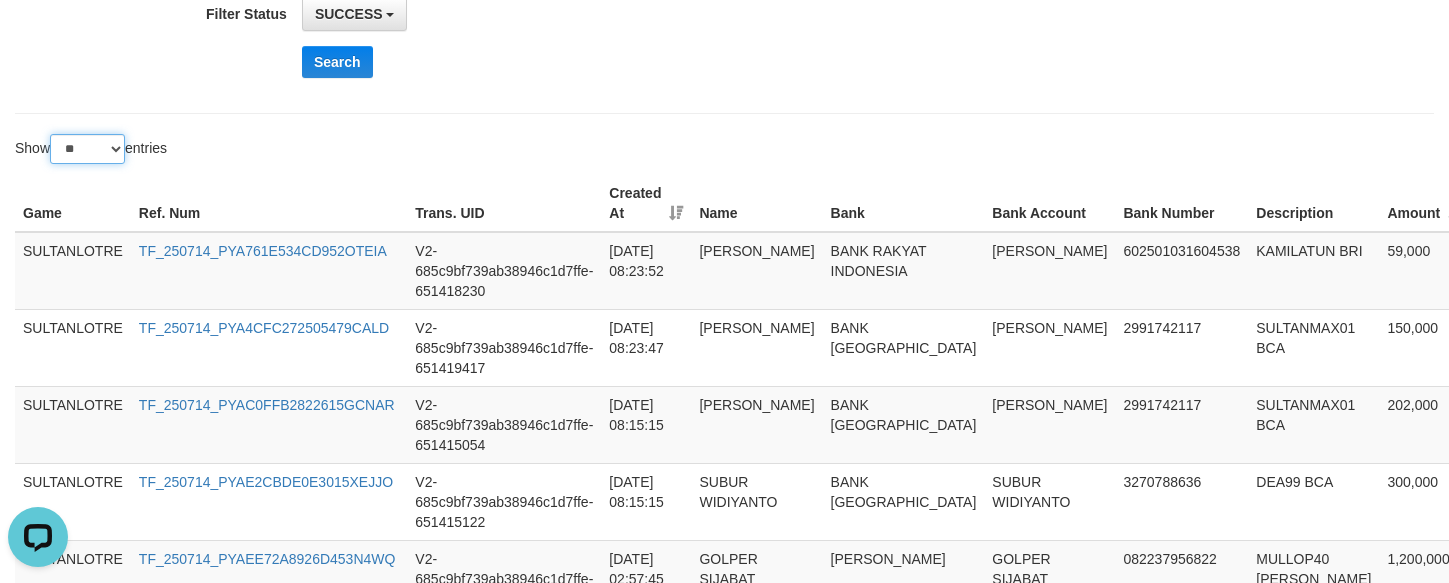 drag, startPoint x: 85, startPoint y: 142, endPoint x: 87, endPoint y: 165, distance: 23.086792 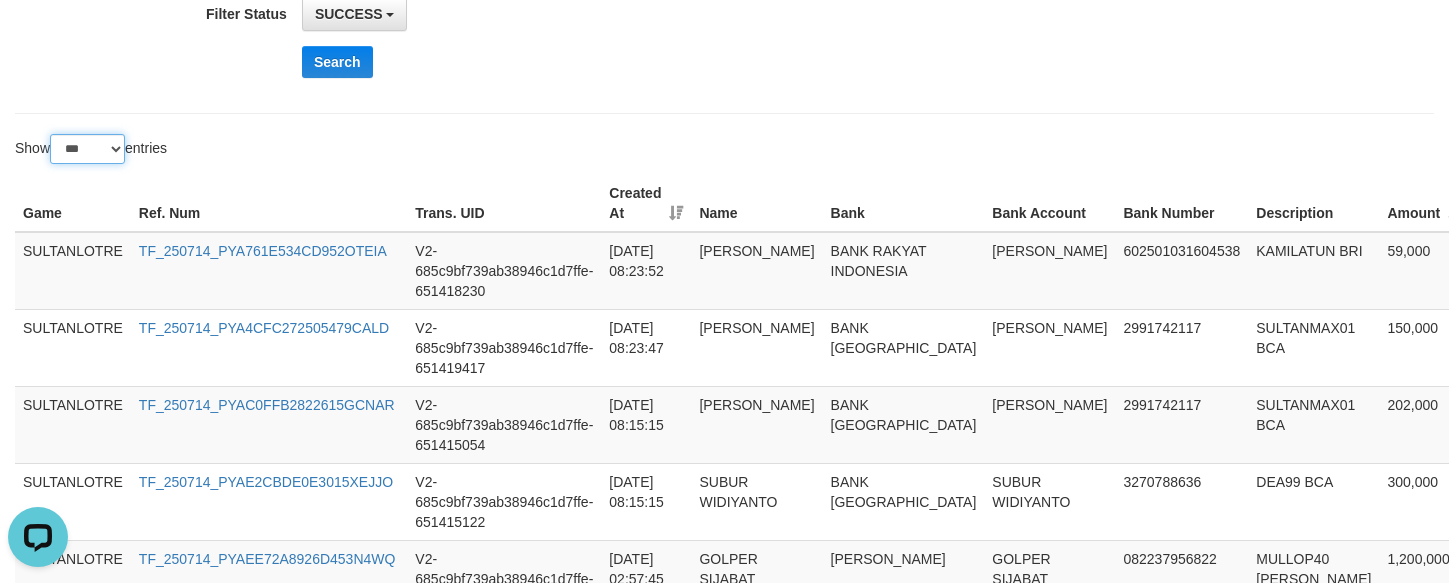 click on "** ** ** ***" at bounding box center (87, 149) 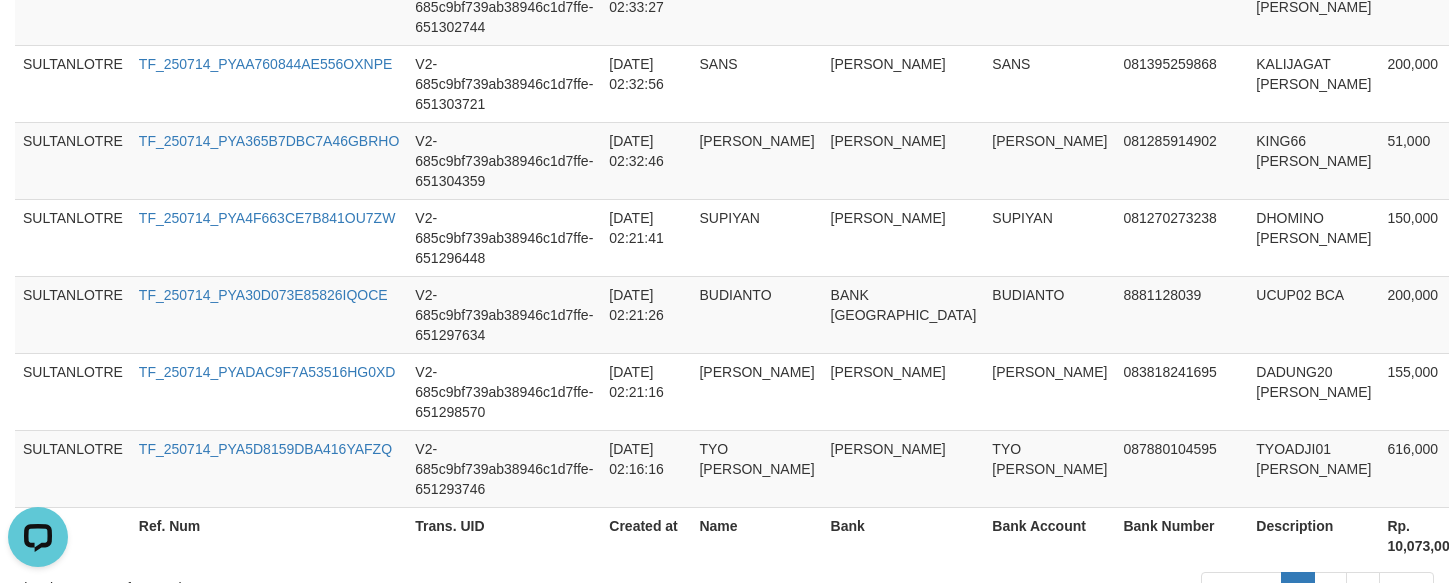 scroll, scrollTop: 2314, scrollLeft: 0, axis: vertical 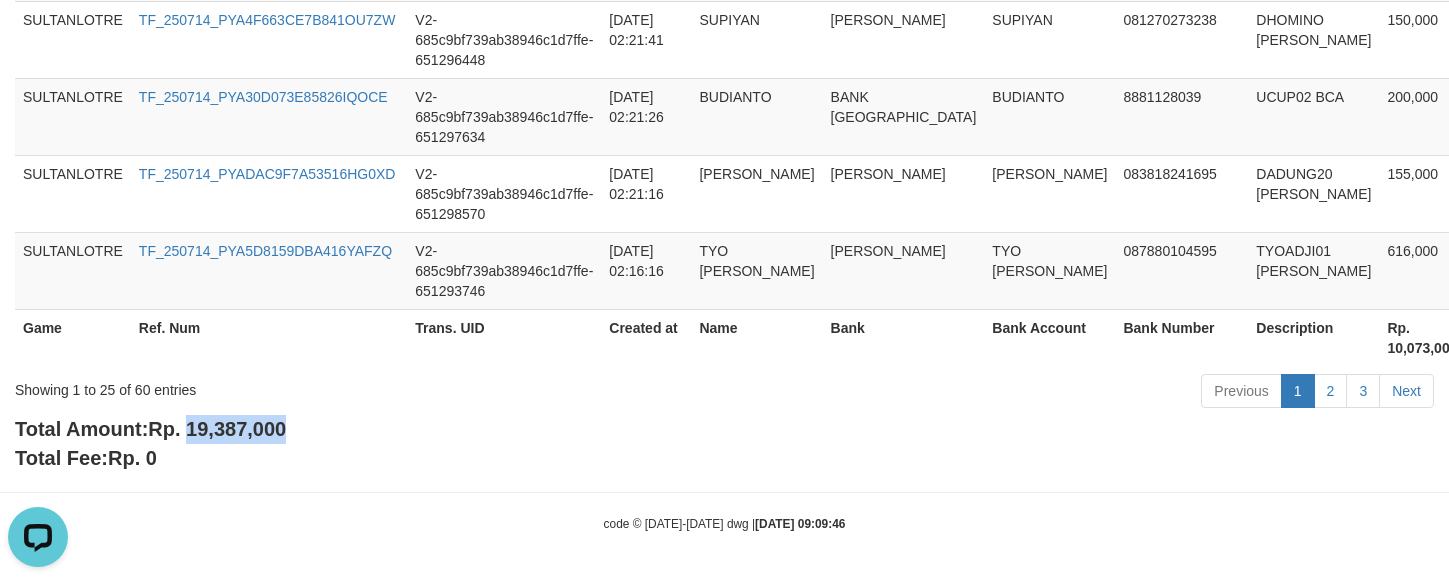 click on "Total Amount:  Rp. 19,387,000
Total Fee:  Rp. 0" at bounding box center [724, 443] 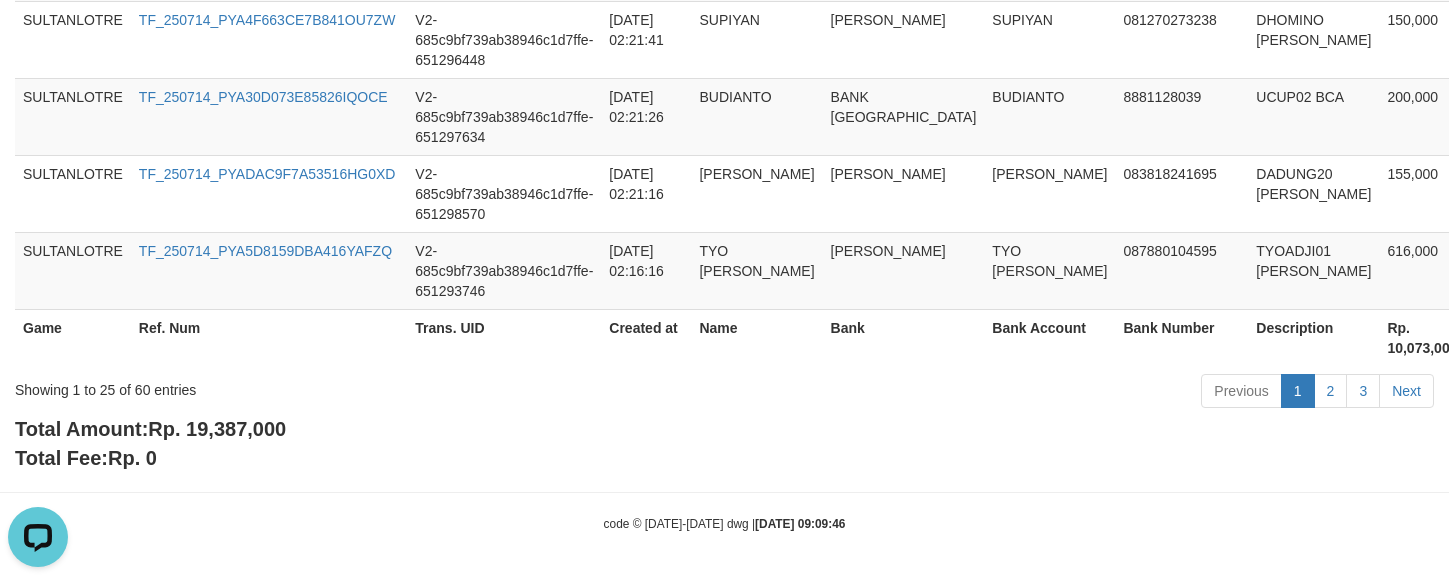 click on "Total Amount:  Rp. 19,387,000
Total Fee:  Rp. 0" at bounding box center (724, 443) 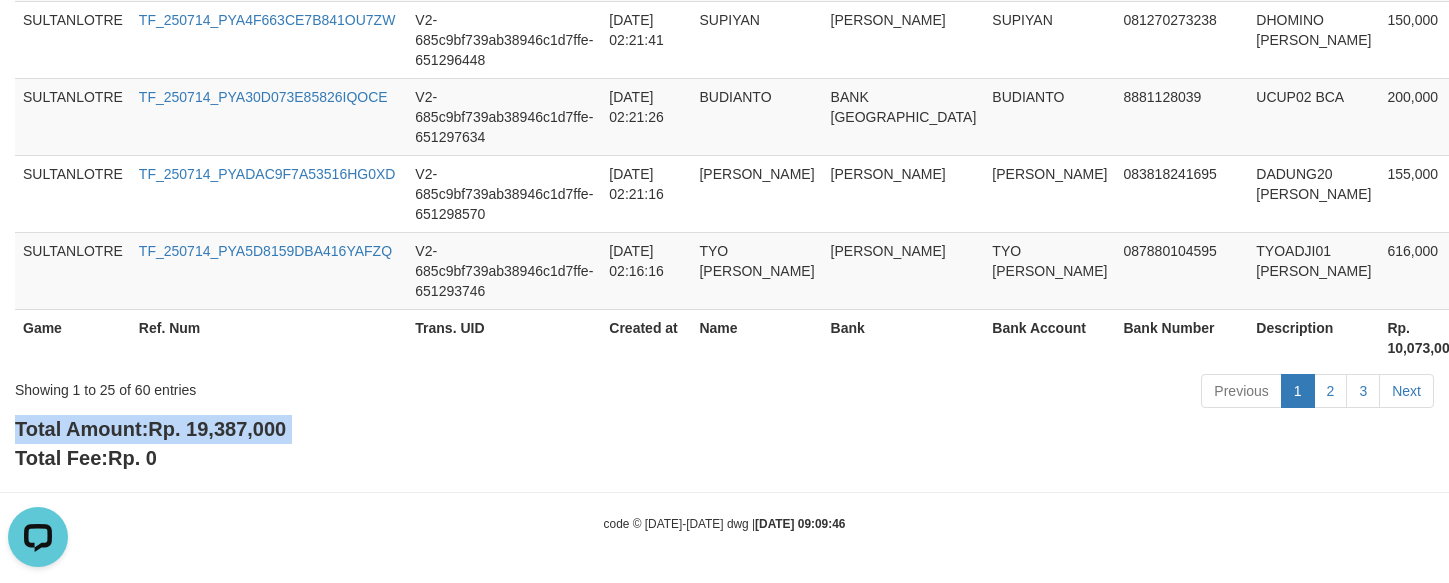 click on "Total Amount:  Rp. 19,387,000
Total Fee:  Rp. 0" at bounding box center (724, 443) 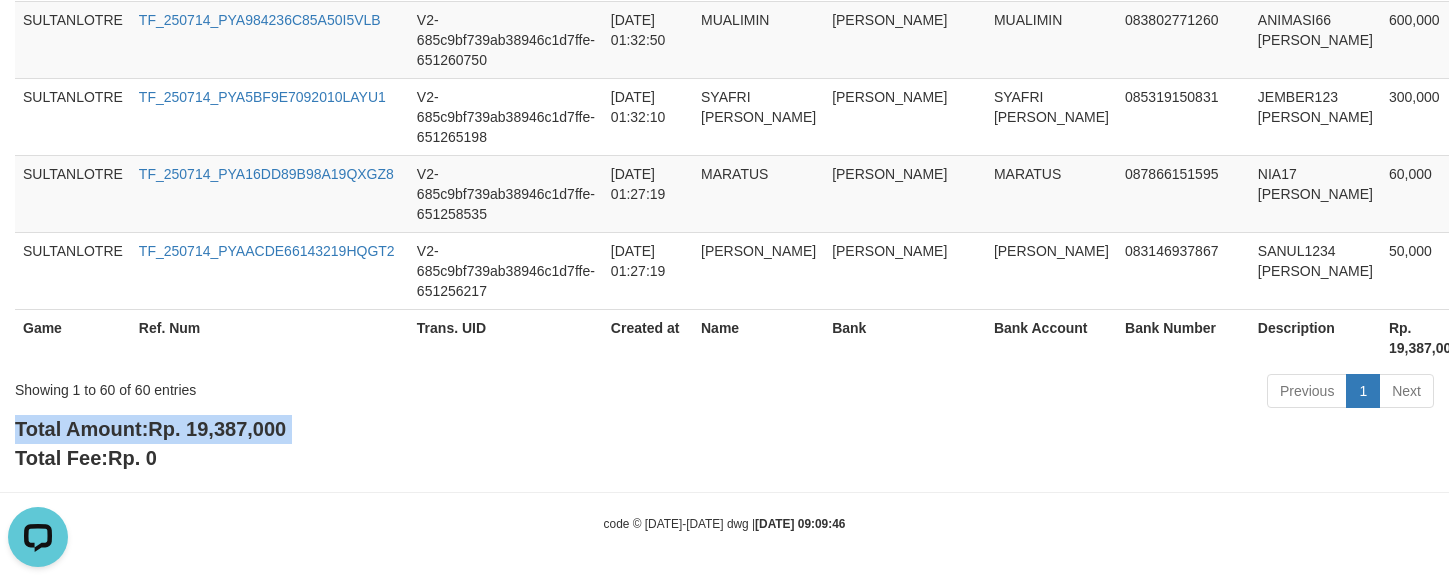 click on "Total Amount:  Rp. 19,387,000
Total Fee:  Rp. 0" at bounding box center [724, 443] 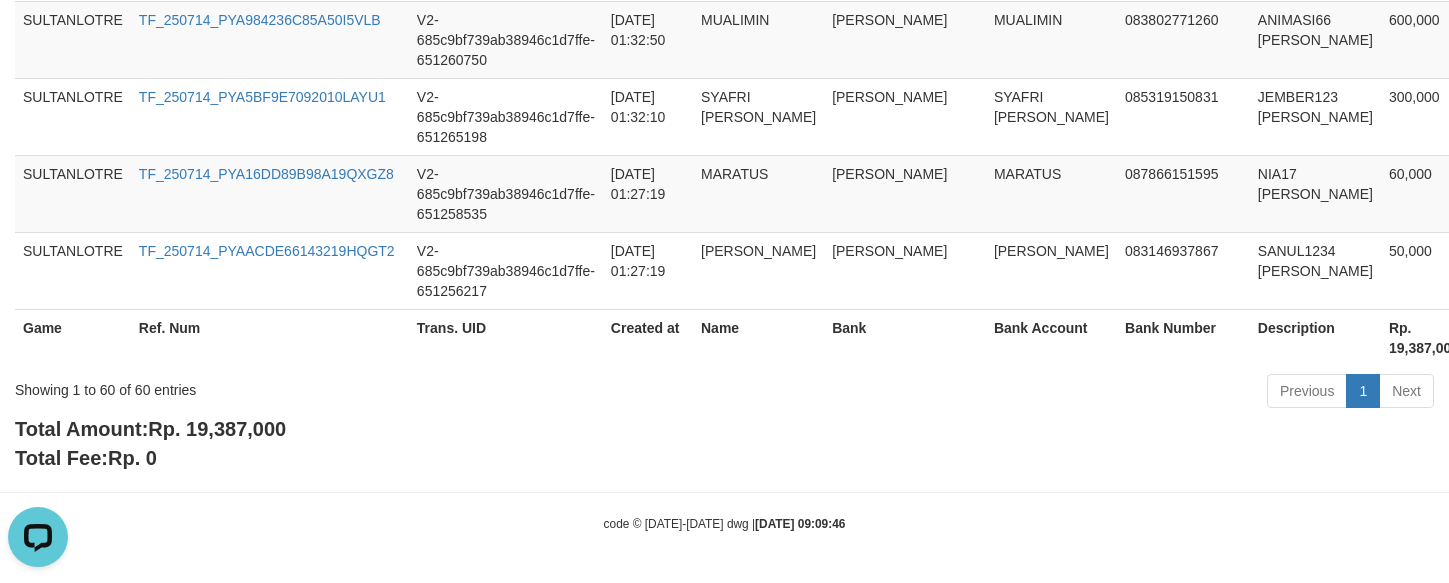 scroll, scrollTop: 877, scrollLeft: 0, axis: vertical 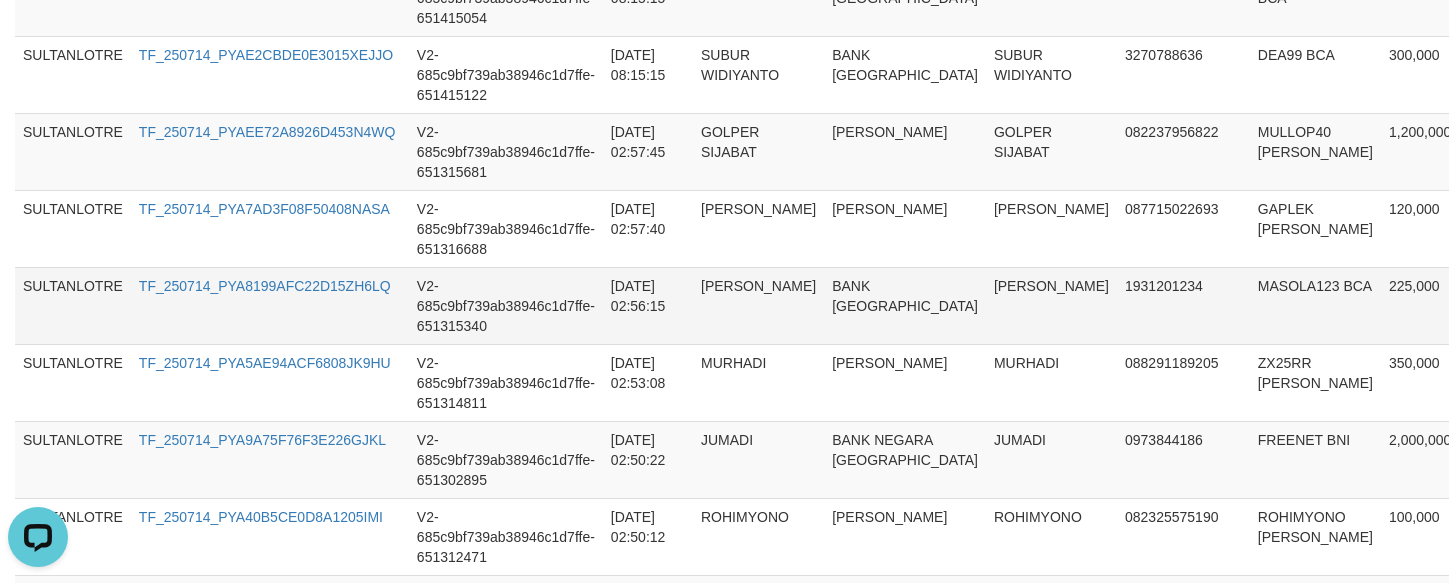 click on "MASOLA123 BCA" at bounding box center (1315, 305) 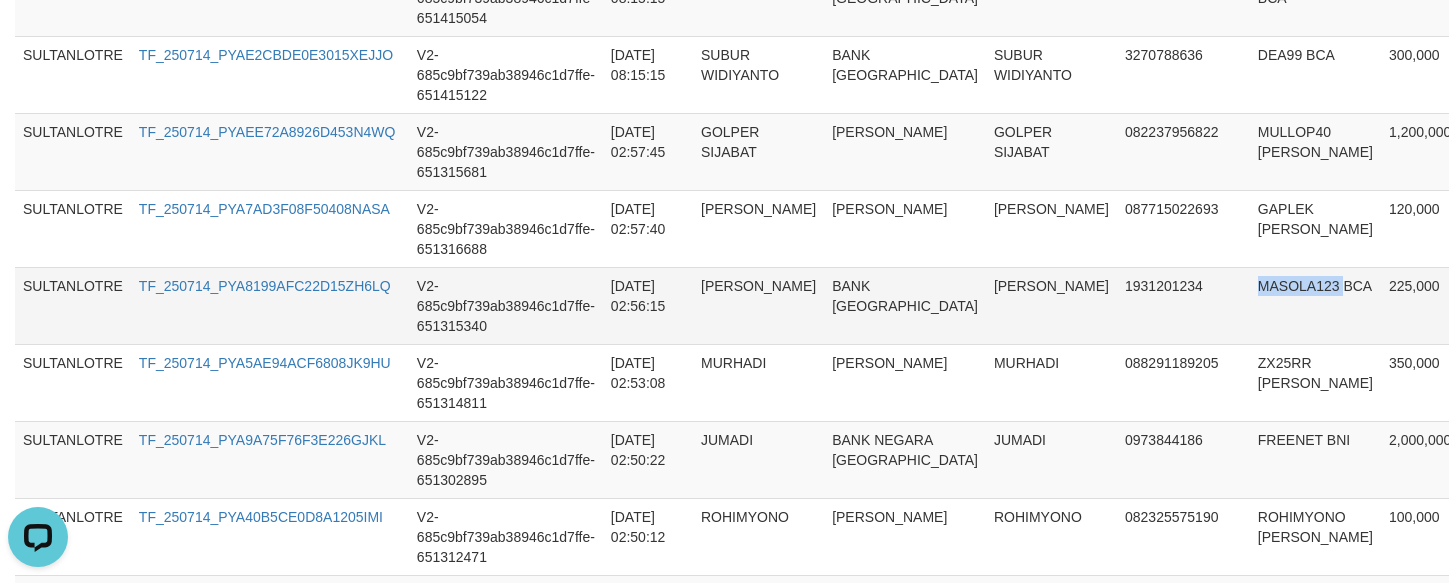 click on "MASOLA123 BCA" at bounding box center [1315, 305] 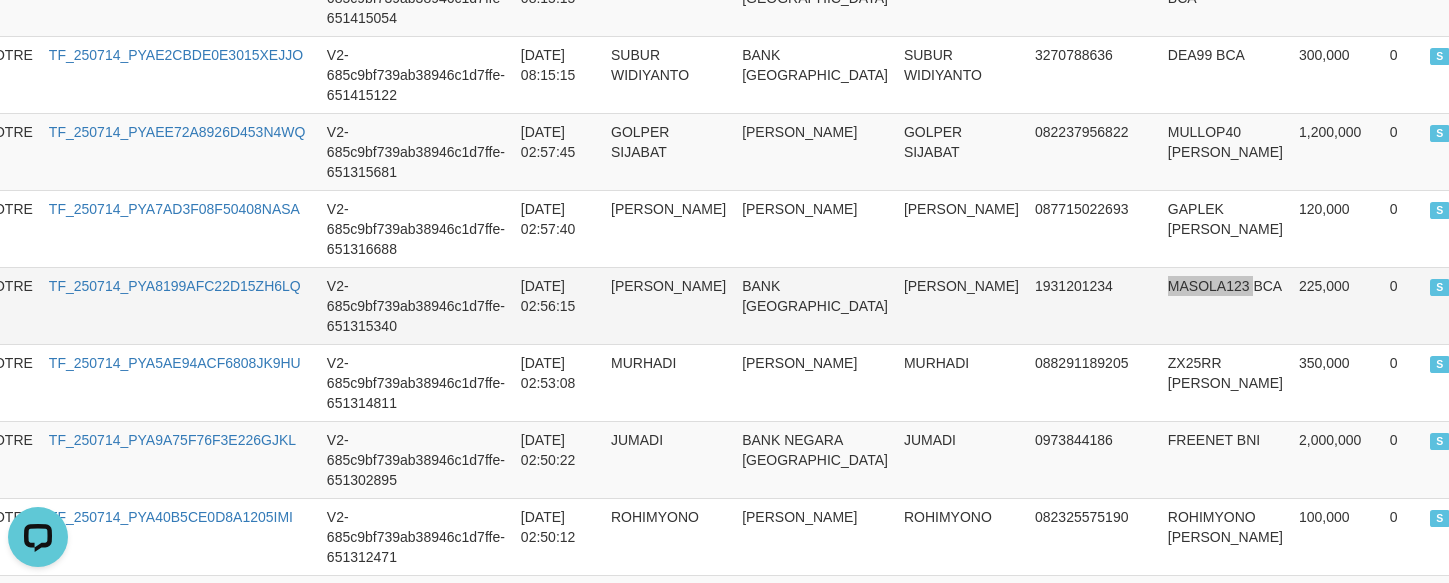 scroll, scrollTop: 877, scrollLeft: 0, axis: vertical 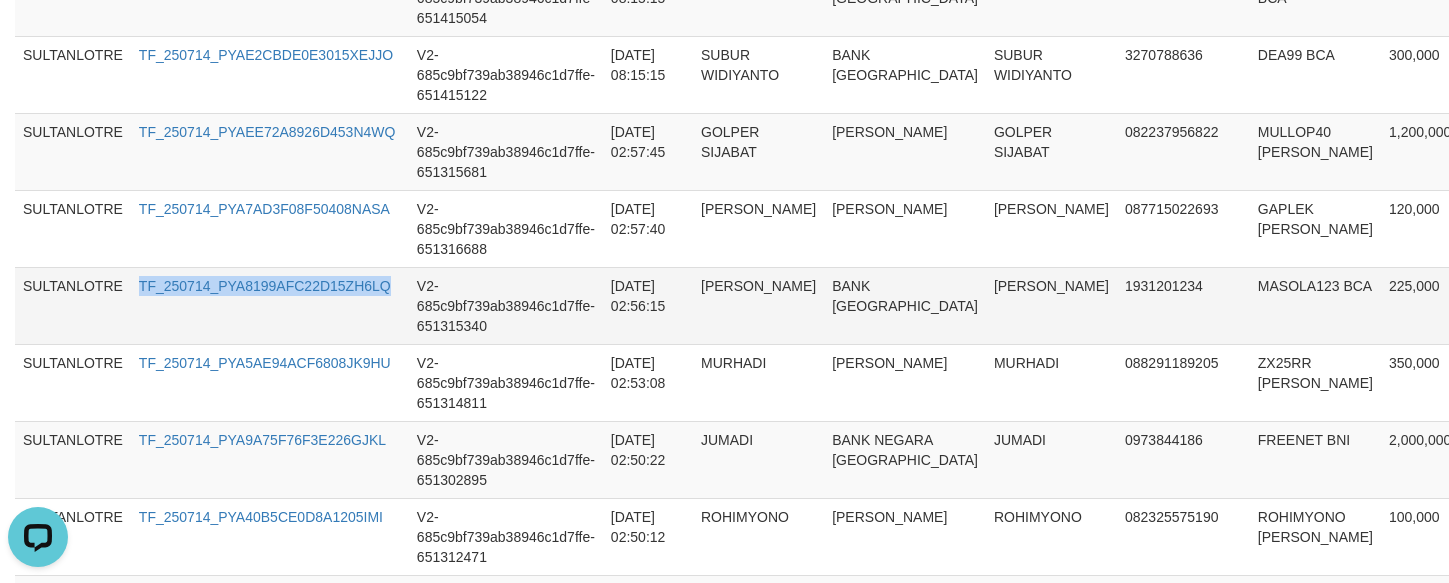 drag, startPoint x: 399, startPoint y: 295, endPoint x: 135, endPoint y: 294, distance: 264.0019 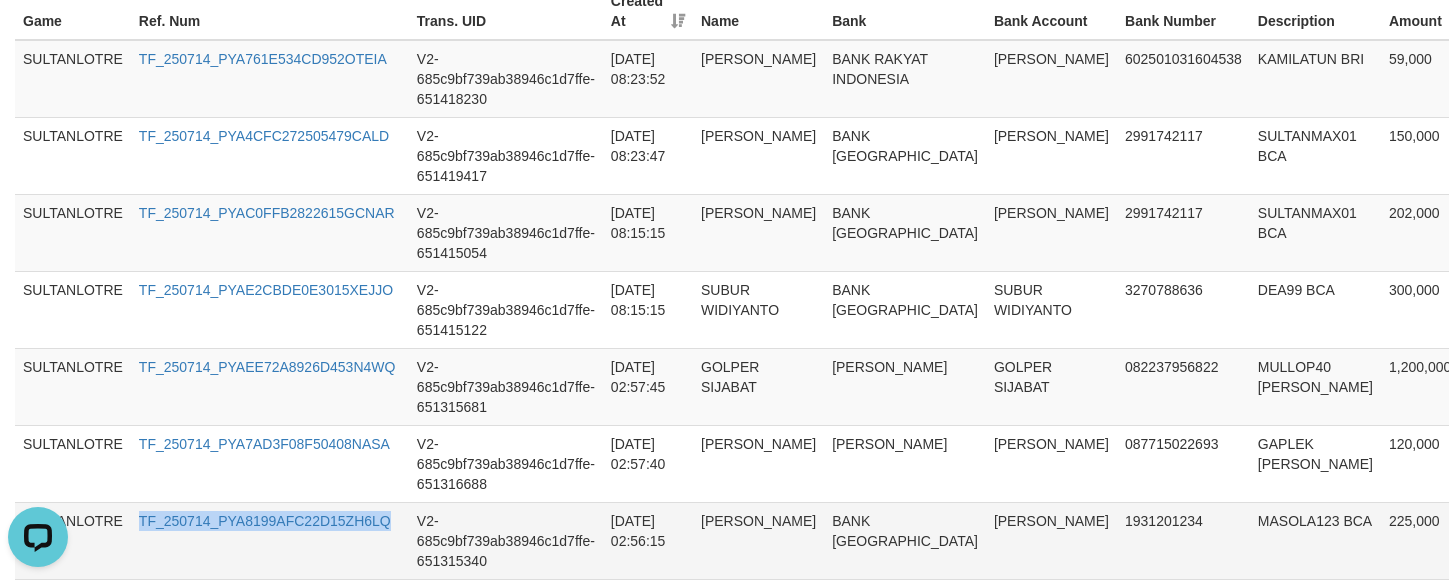 scroll, scrollTop: 0, scrollLeft: 0, axis: both 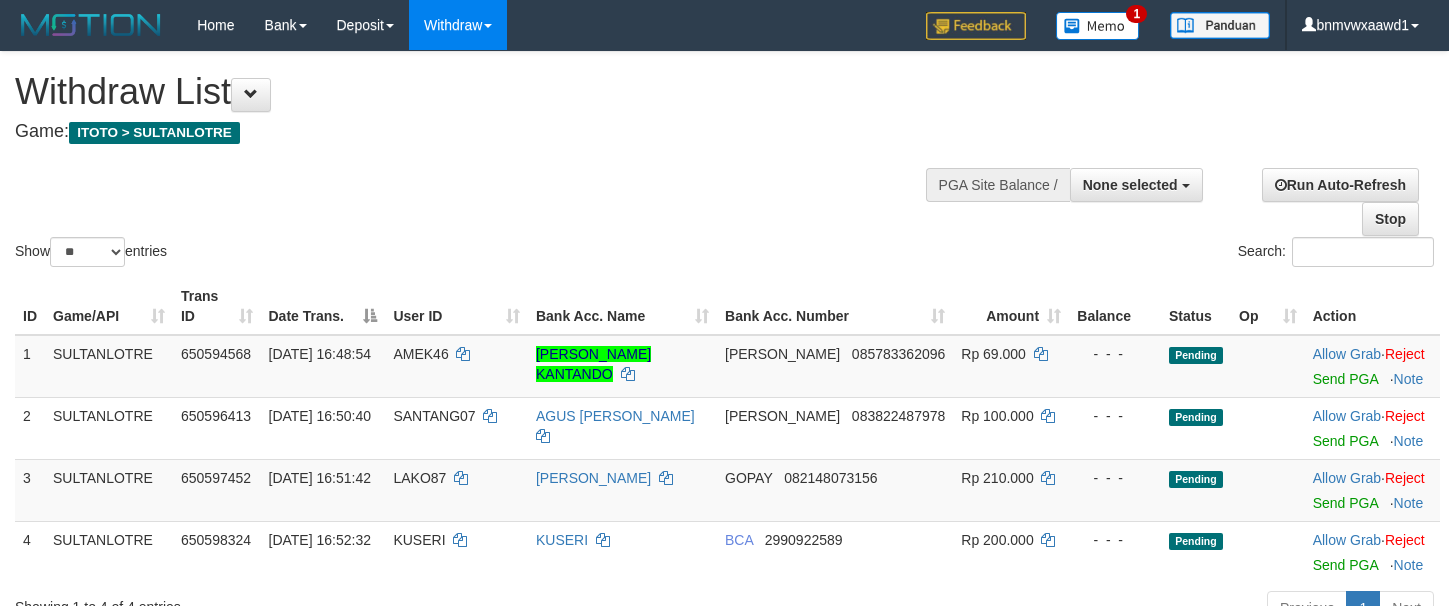 select 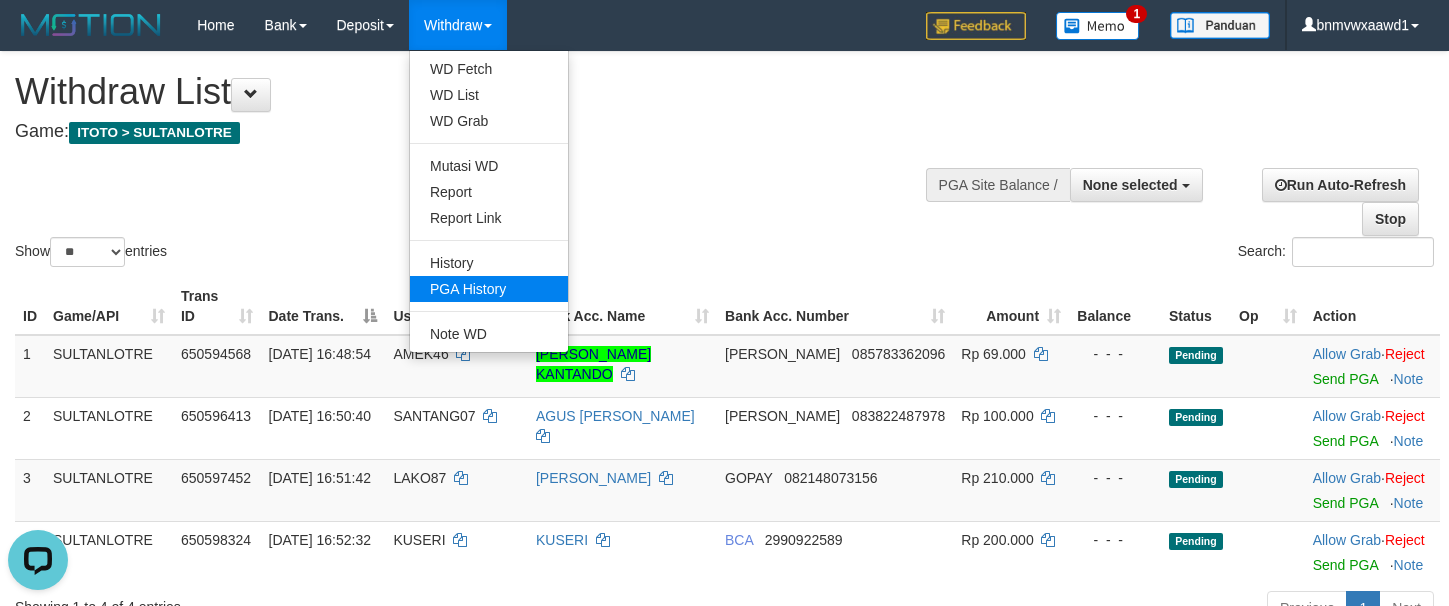 scroll, scrollTop: 0, scrollLeft: 0, axis: both 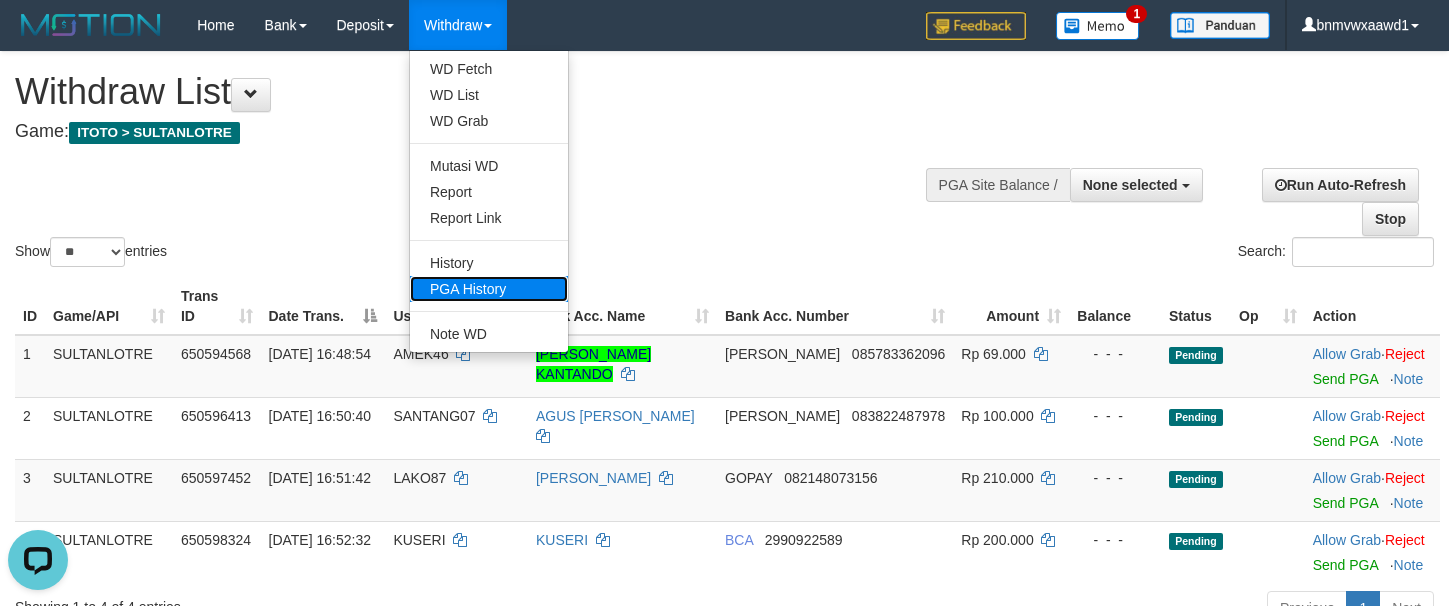 click on "PGA History" at bounding box center [489, 289] 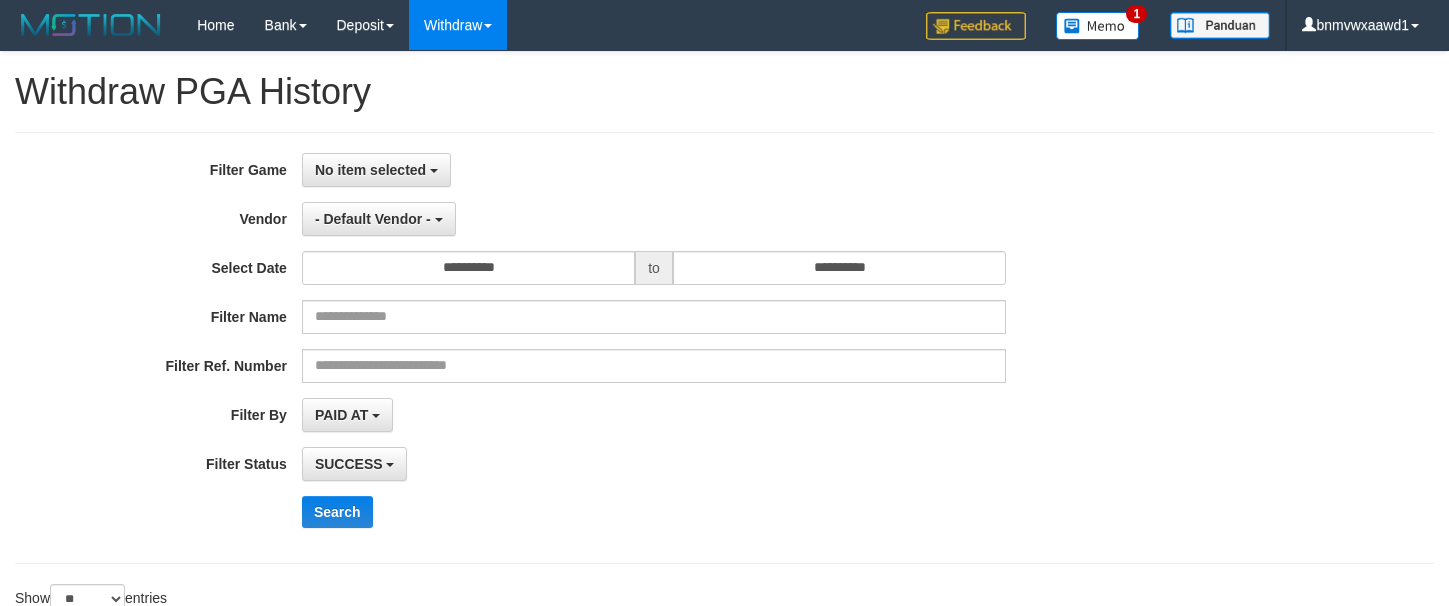 select 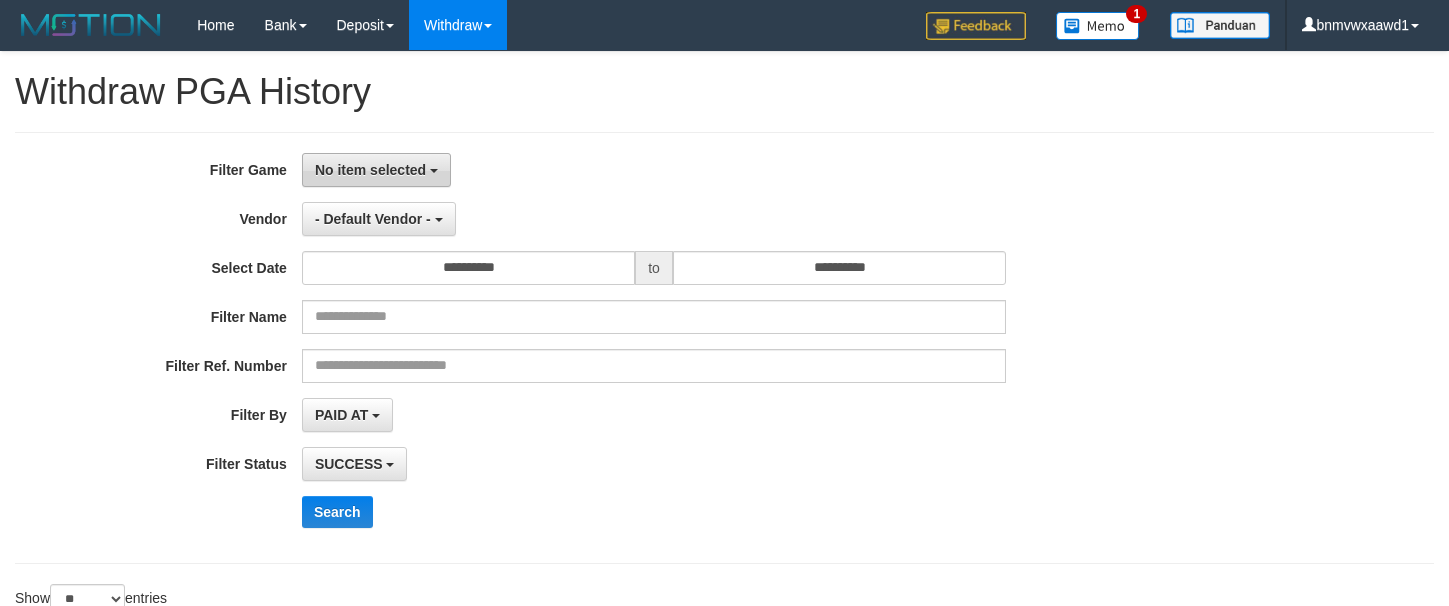click on "No item selected" at bounding box center [370, 170] 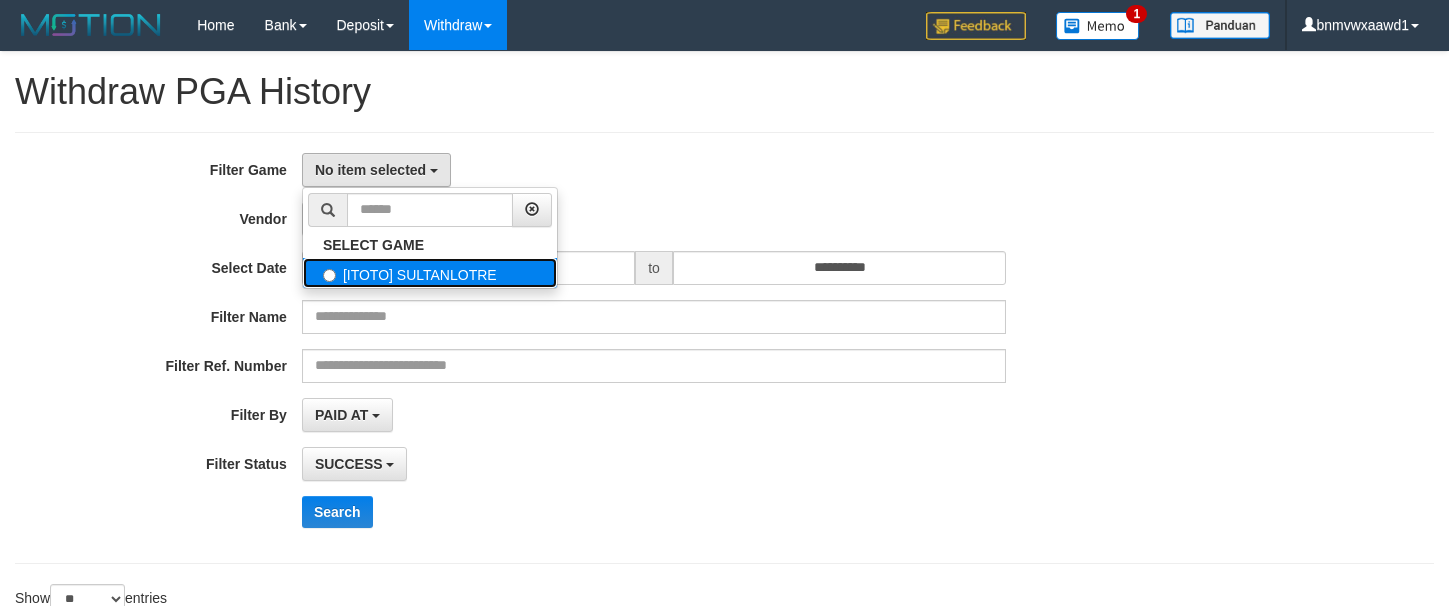 click on "[ITOTO] SULTANLOTRE" at bounding box center [430, 273] 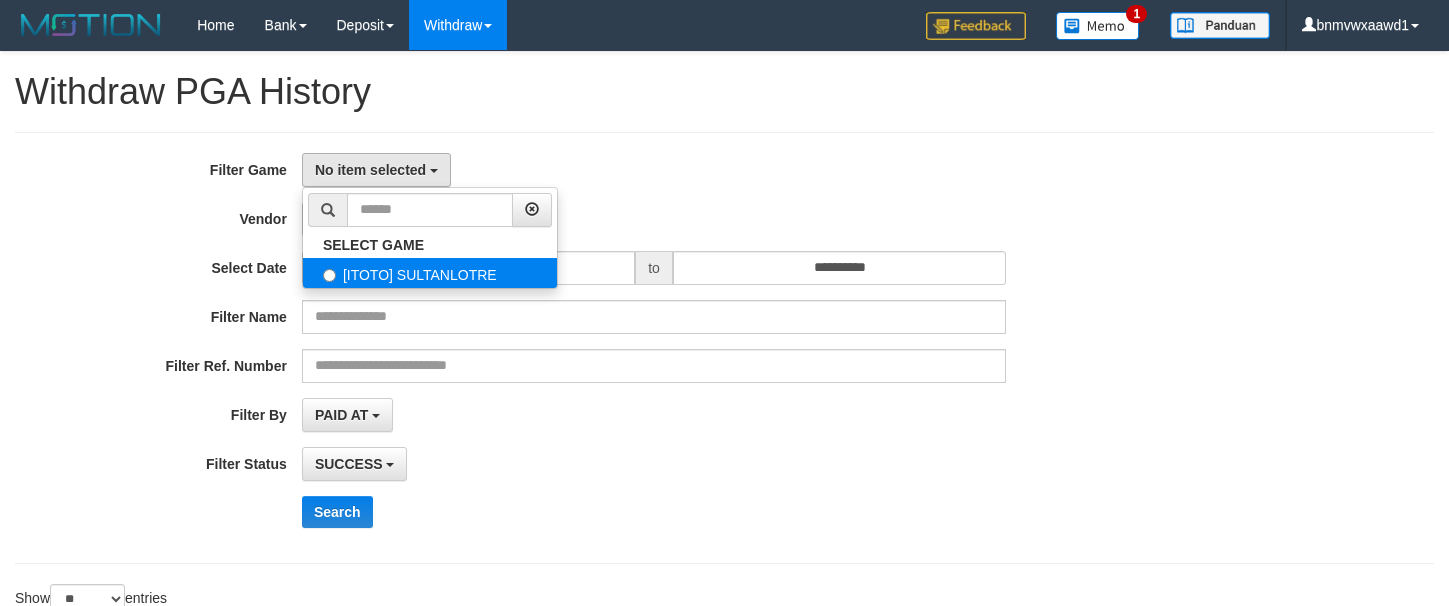 select on "****" 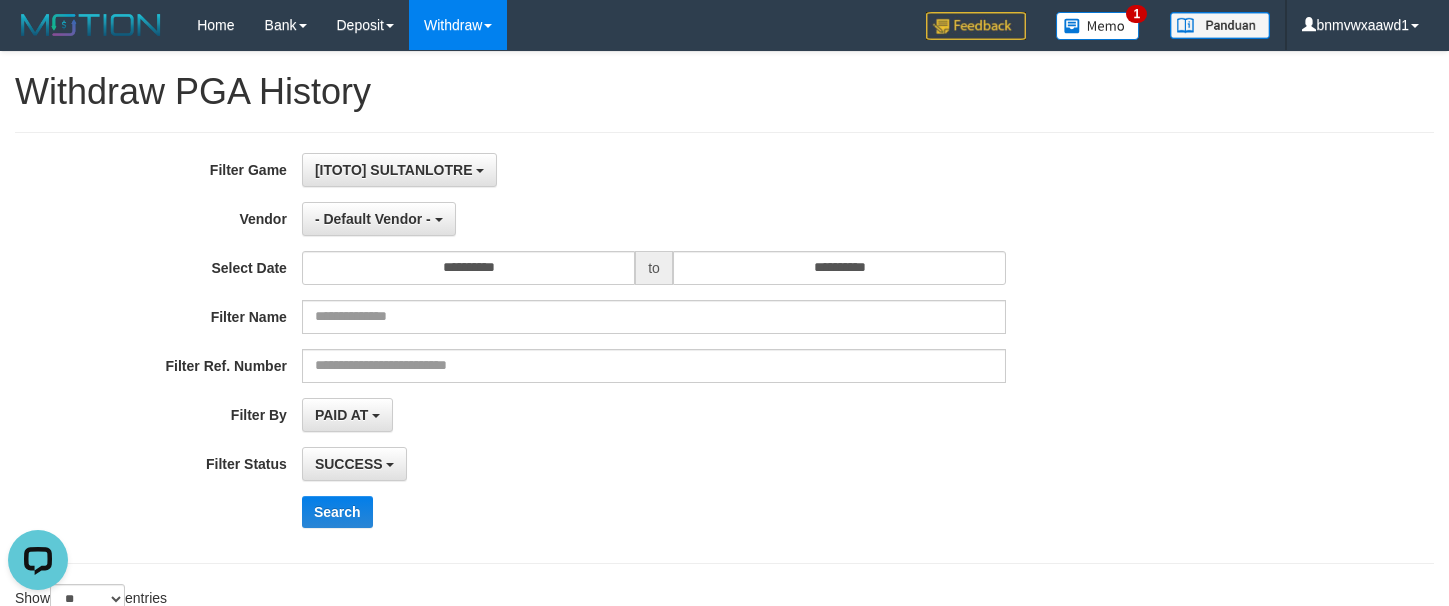 scroll, scrollTop: 0, scrollLeft: 0, axis: both 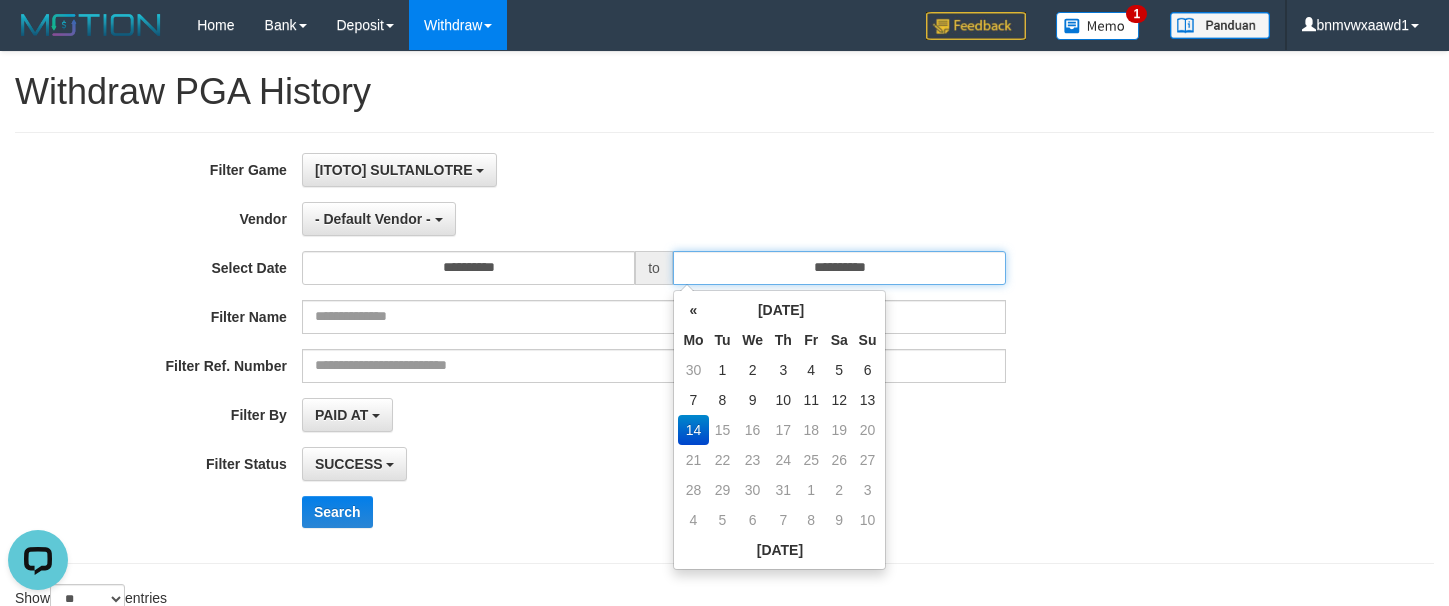 click on "**********" at bounding box center (839, 268) 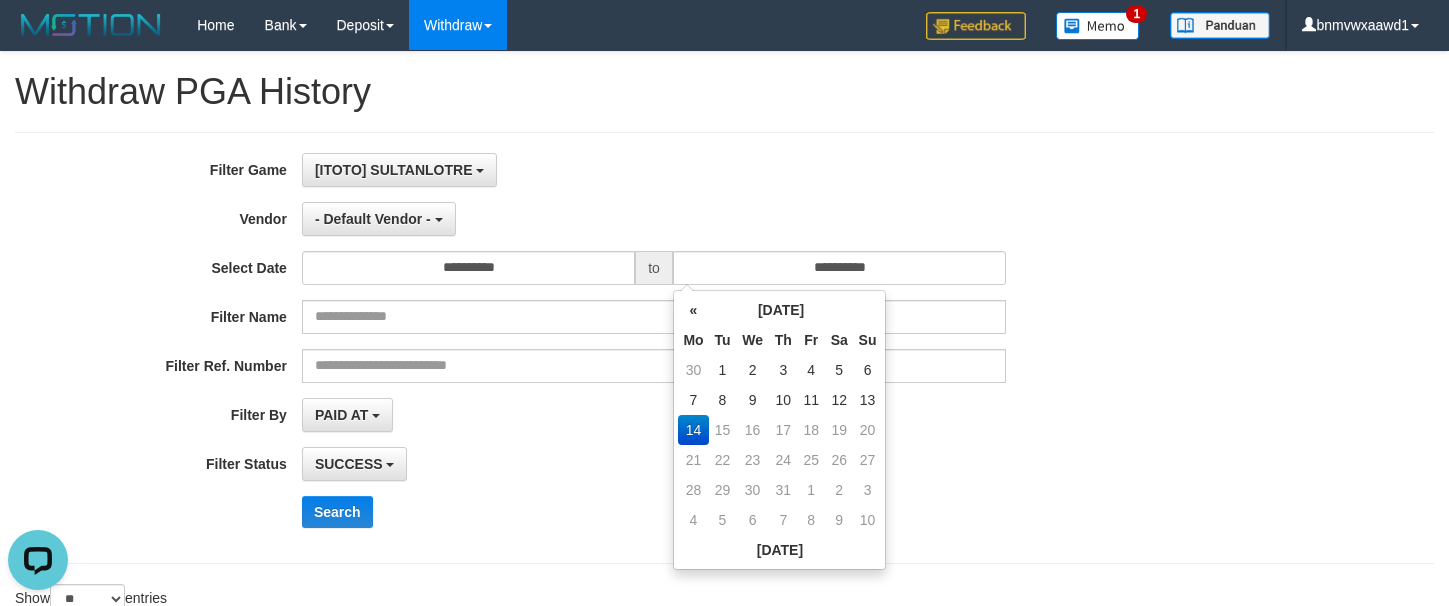 click on "**********" at bounding box center (604, 464) 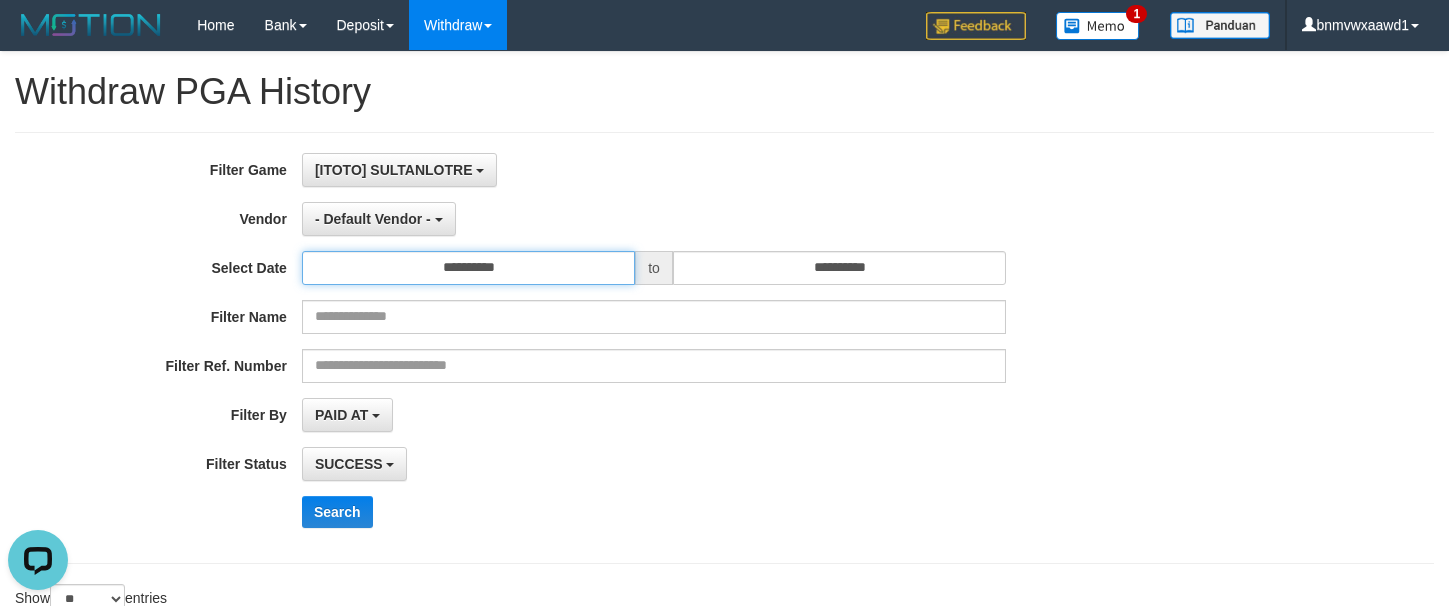drag, startPoint x: 414, startPoint y: 253, endPoint x: 408, endPoint y: 241, distance: 13.416408 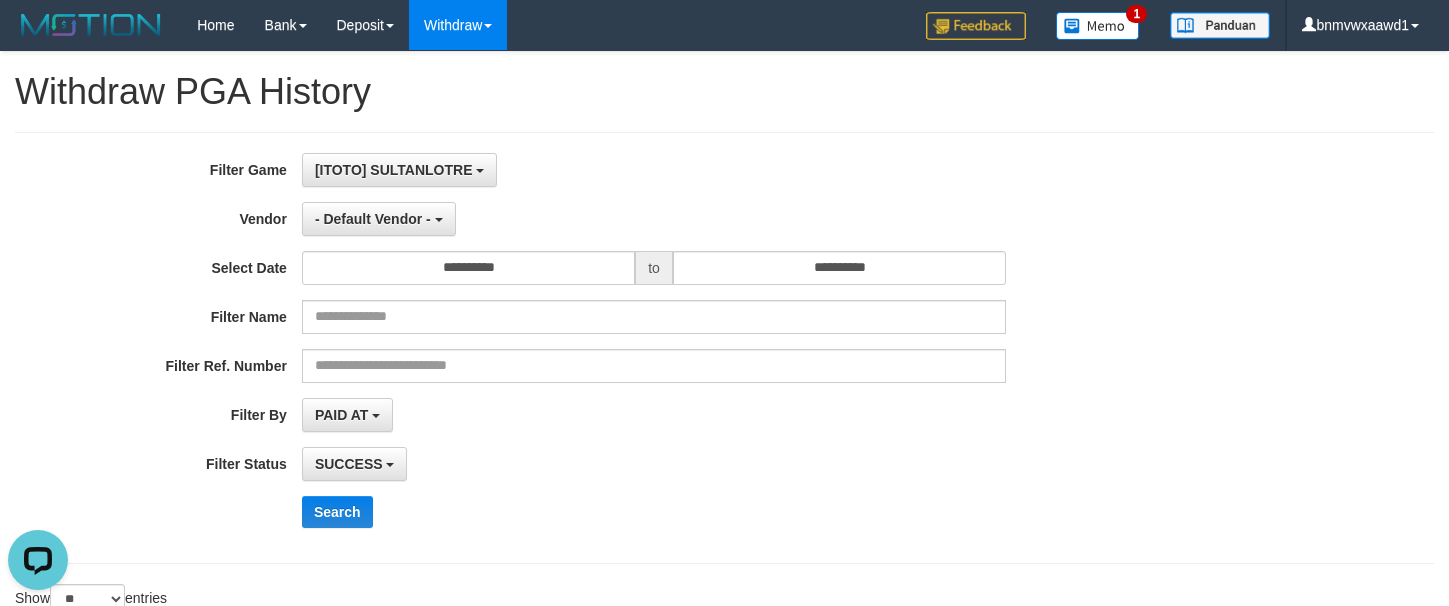 click on "**********" at bounding box center [604, 348] 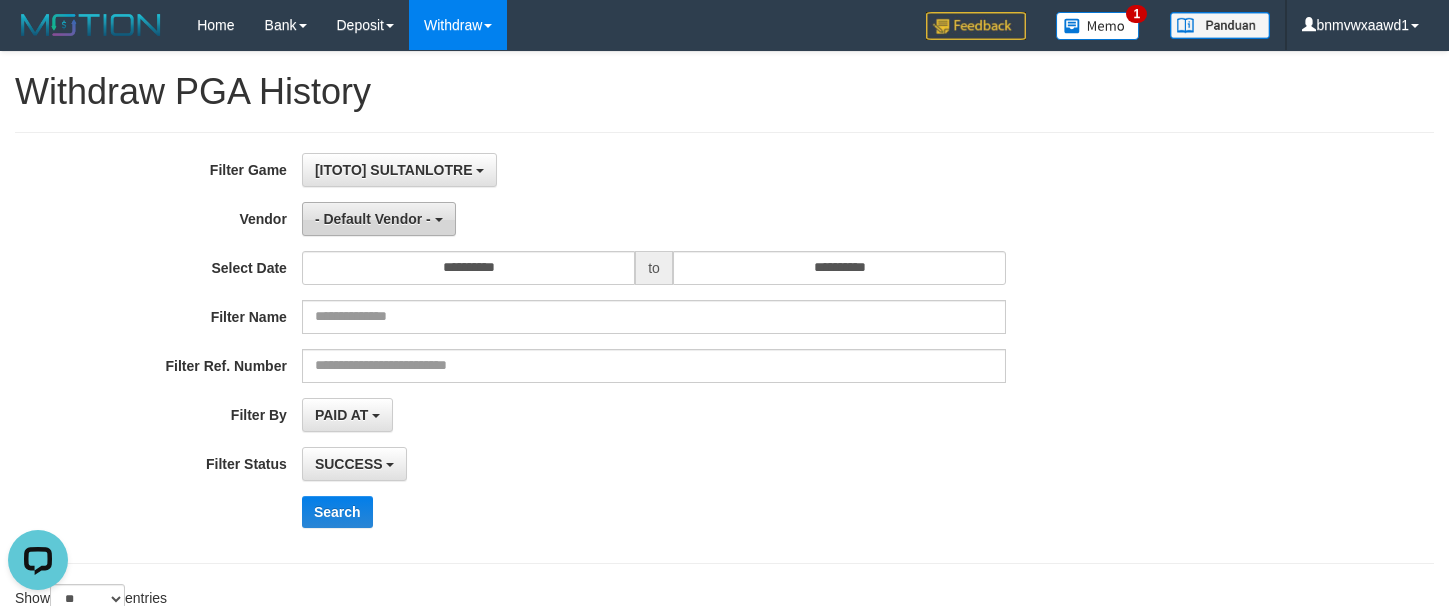 click on "- Default Vendor -" at bounding box center [373, 219] 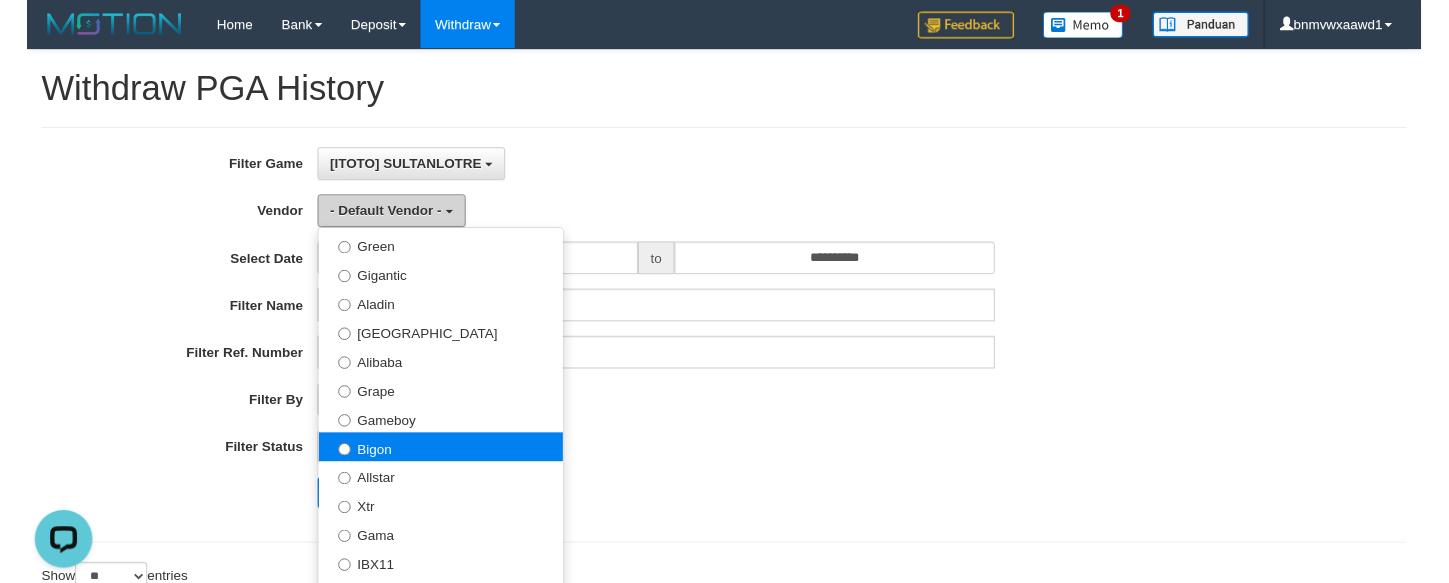 scroll, scrollTop: 300, scrollLeft: 0, axis: vertical 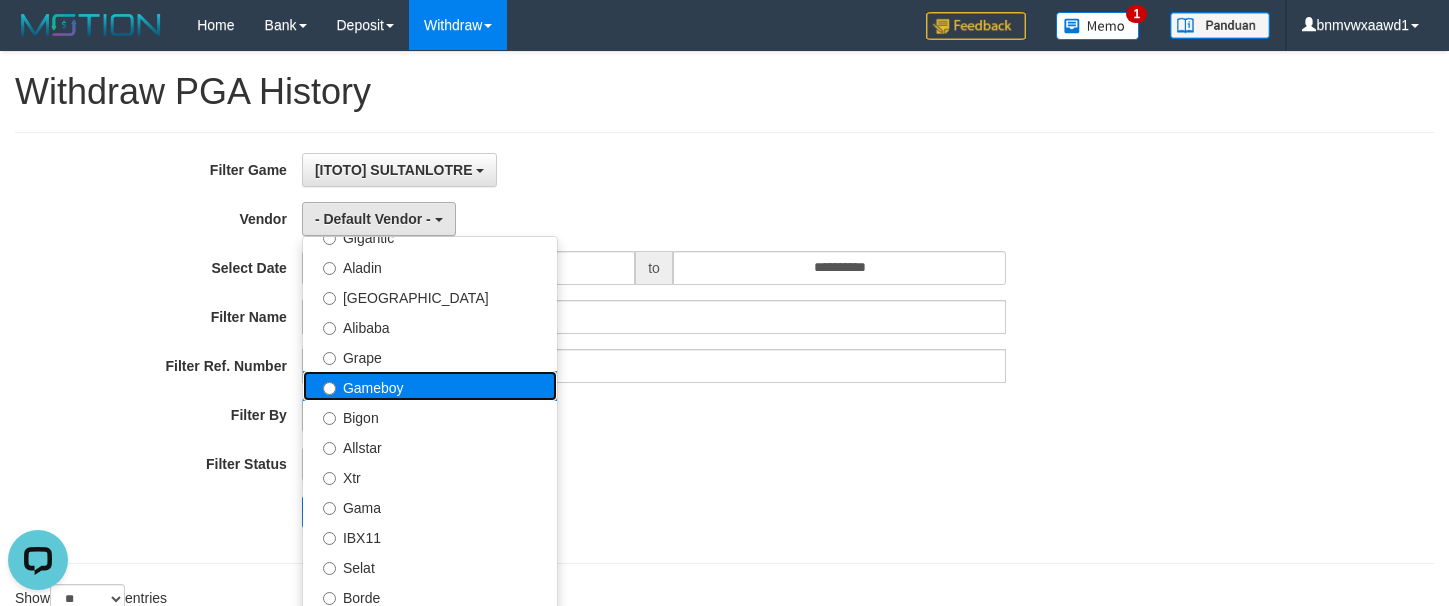 click on "Gameboy" at bounding box center (430, 386) 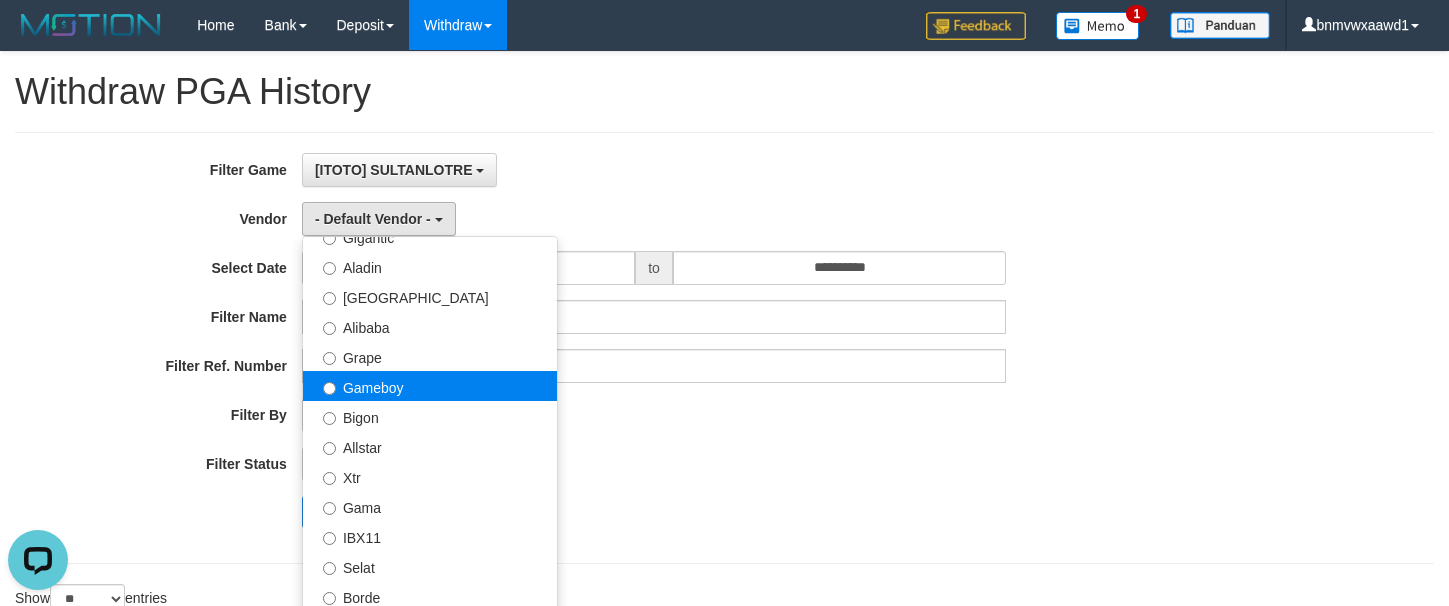 select on "**********" 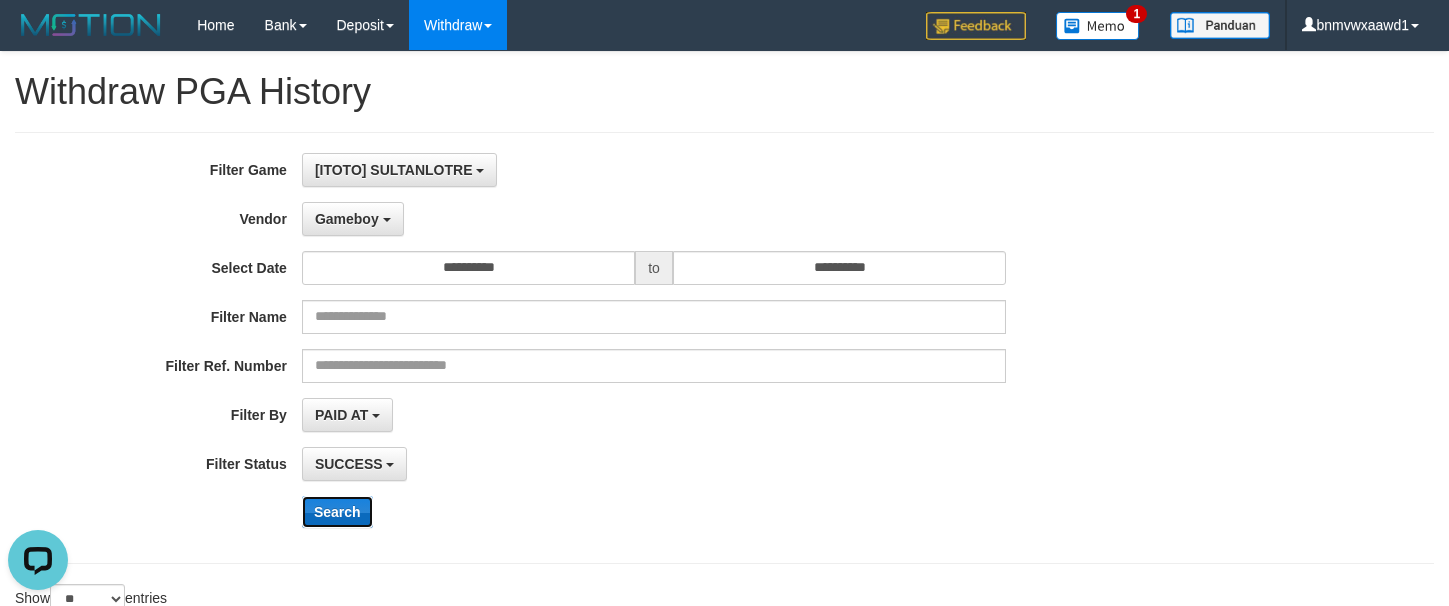 click on "Search" at bounding box center (337, 512) 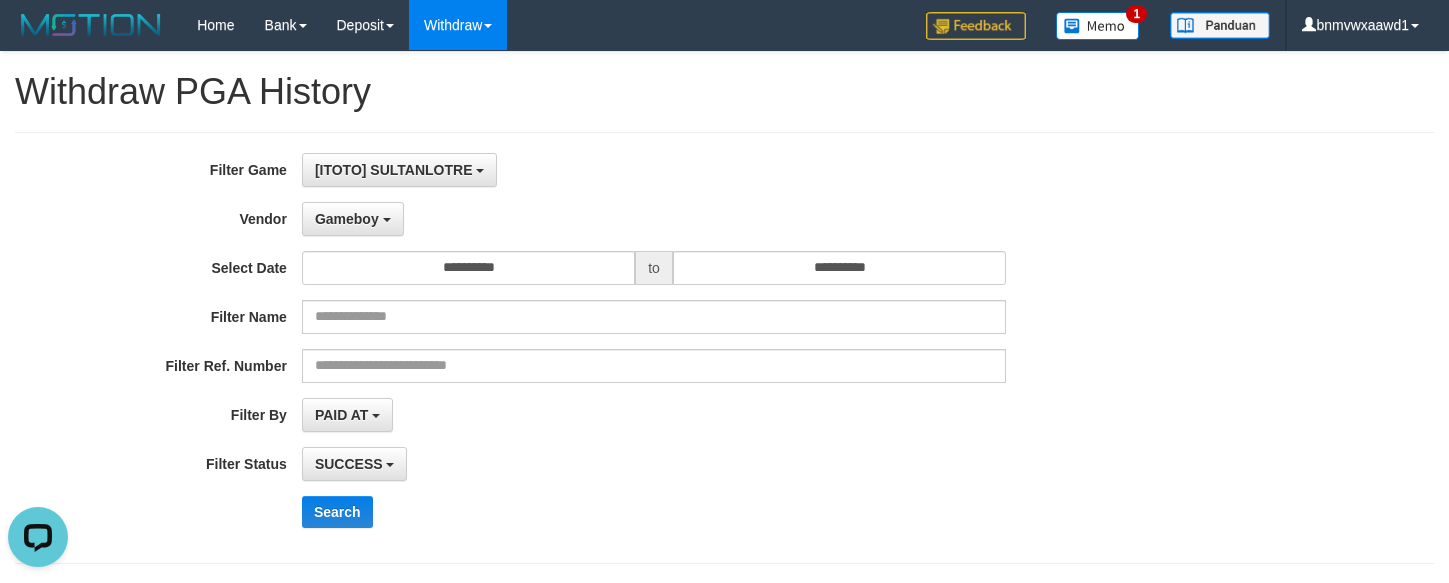 click on "**********" at bounding box center [724, 348] 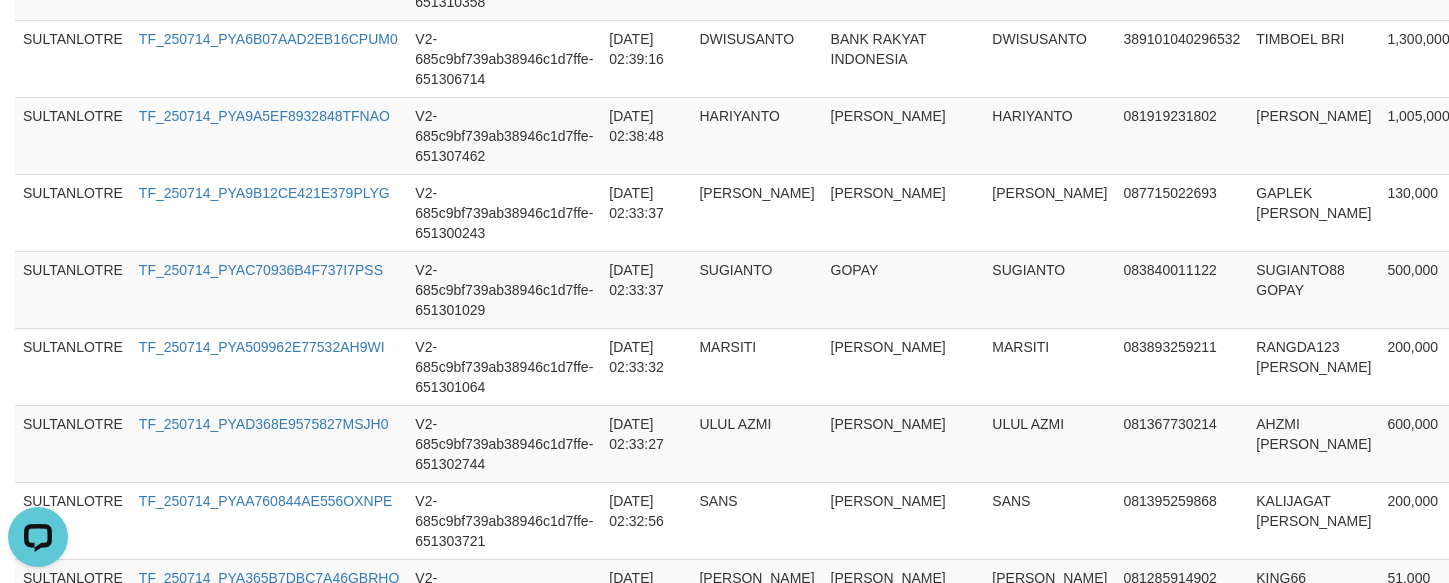 scroll, scrollTop: 2314, scrollLeft: 0, axis: vertical 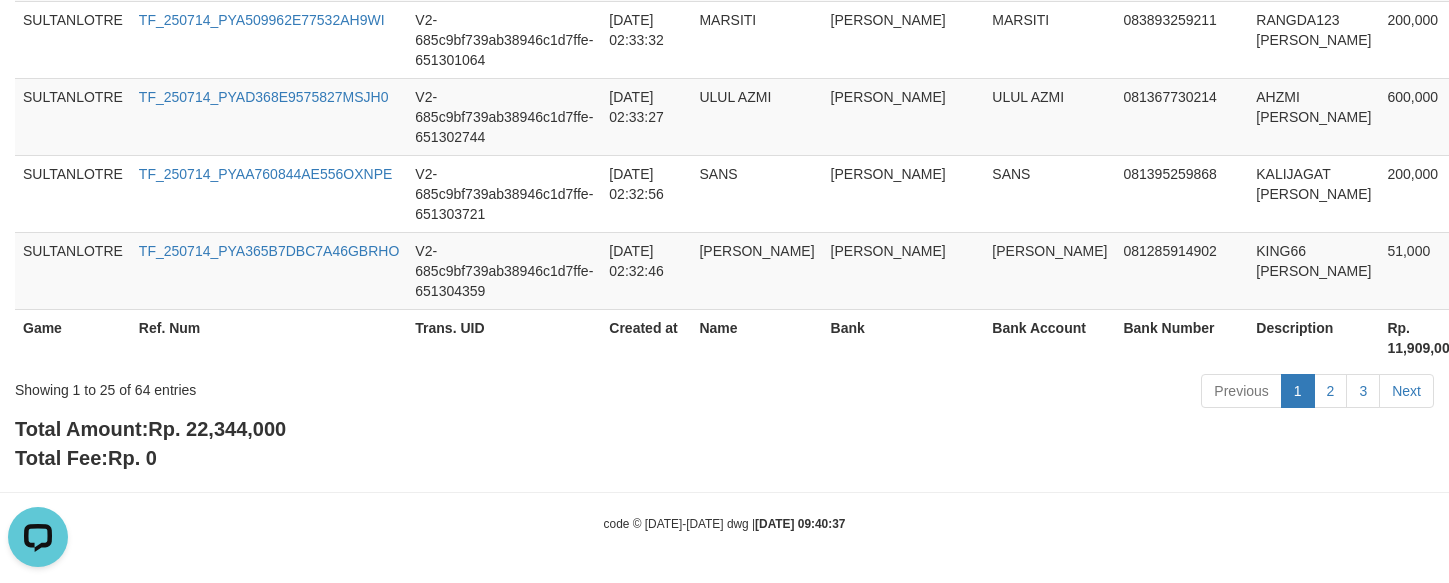 click on "Rp. 22,344,000" at bounding box center [217, 429] 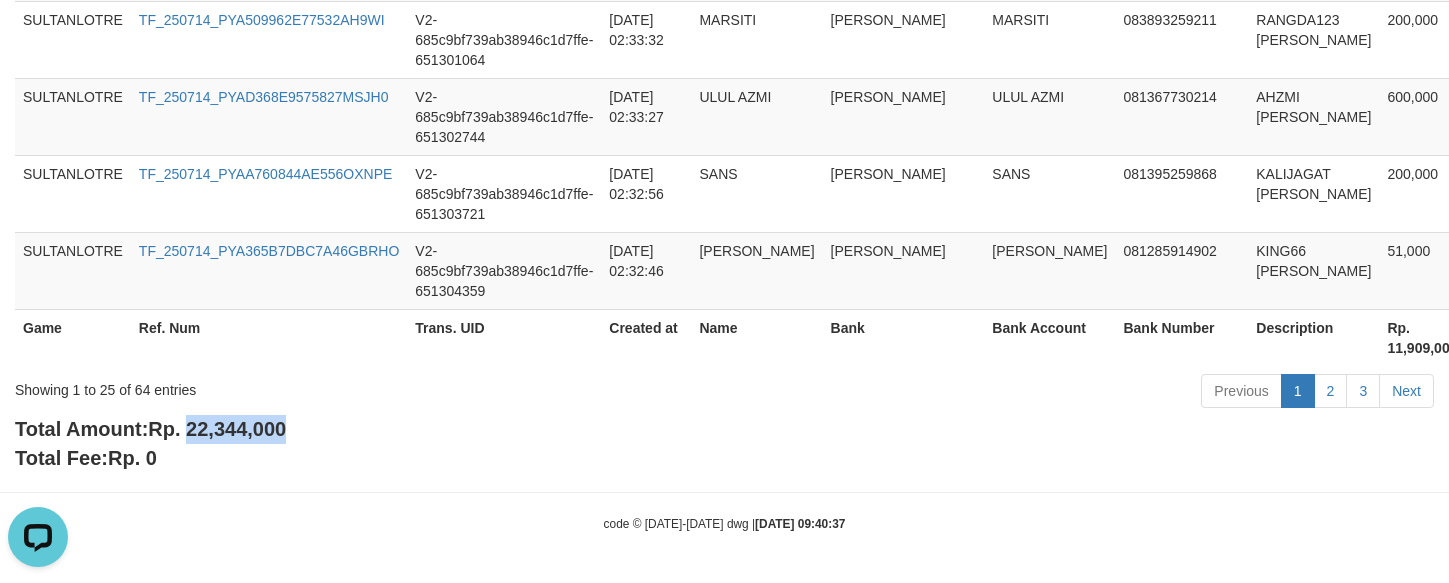 click on "Rp. 22,344,000" at bounding box center [217, 429] 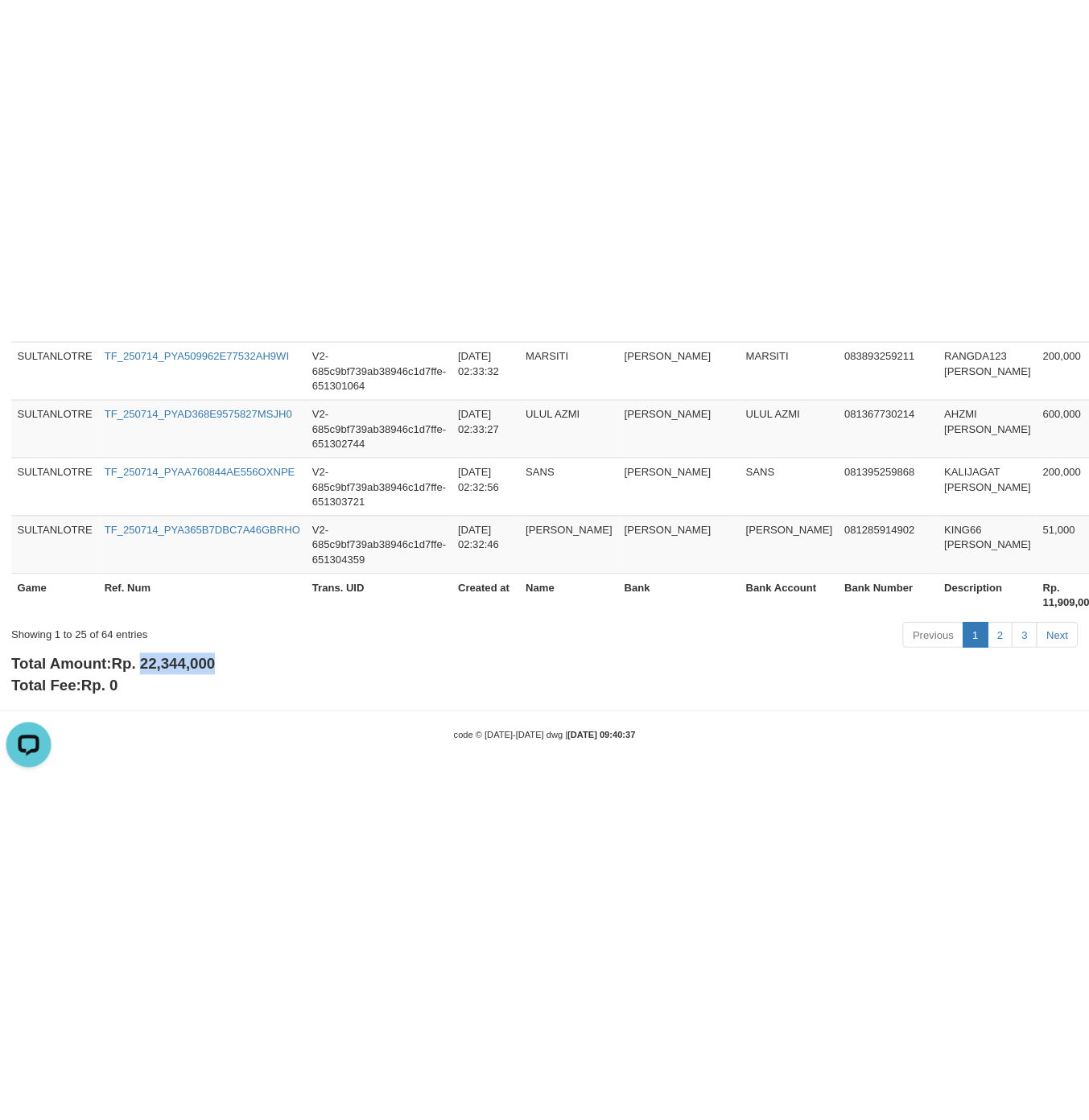 scroll, scrollTop: 1212, scrollLeft: 0, axis: vertical 